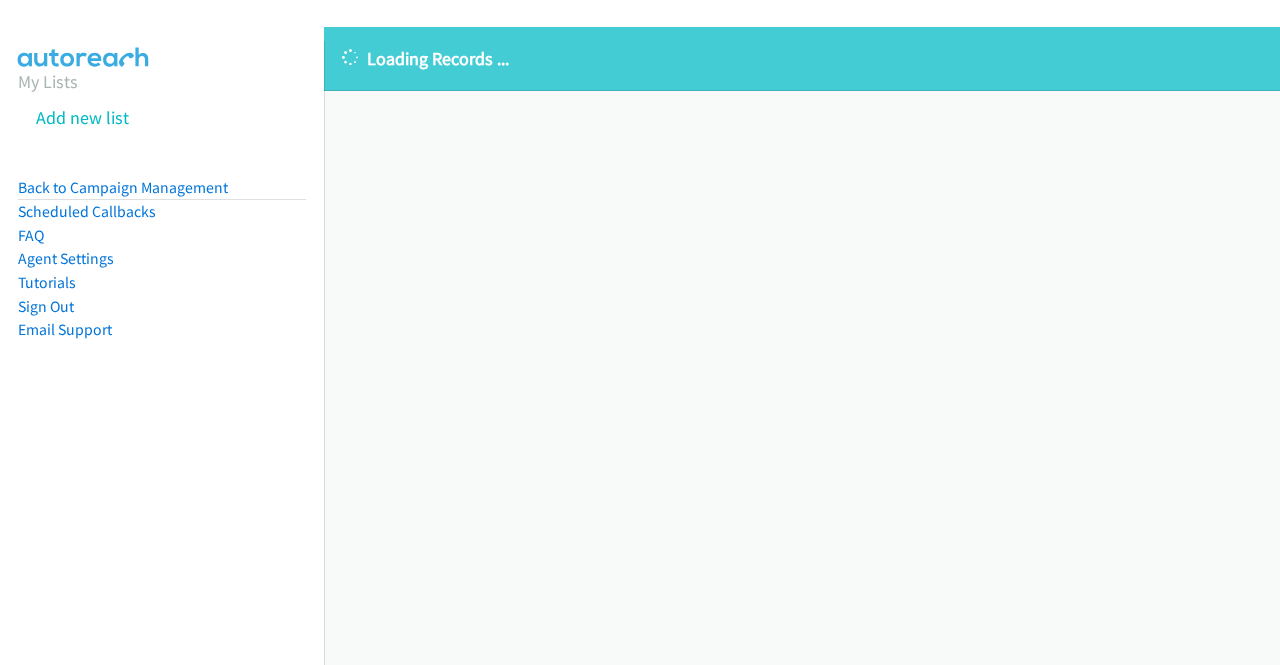 scroll, scrollTop: 0, scrollLeft: 0, axis: both 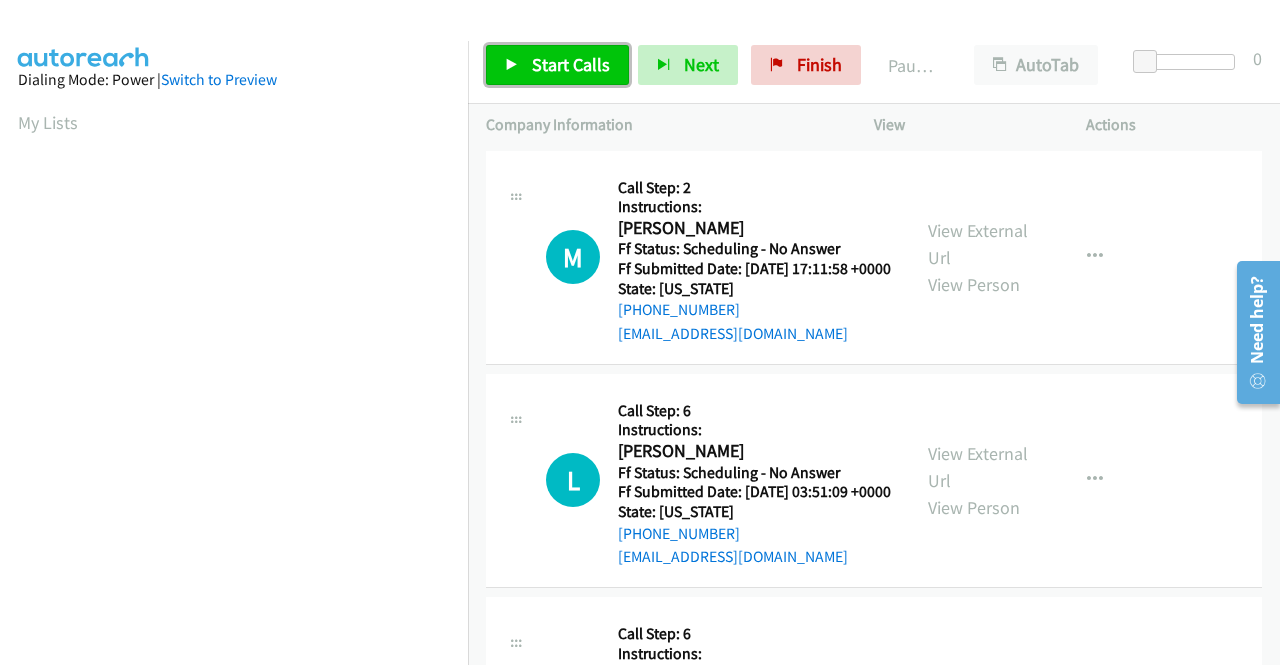 click on "Start Calls" at bounding box center (557, 65) 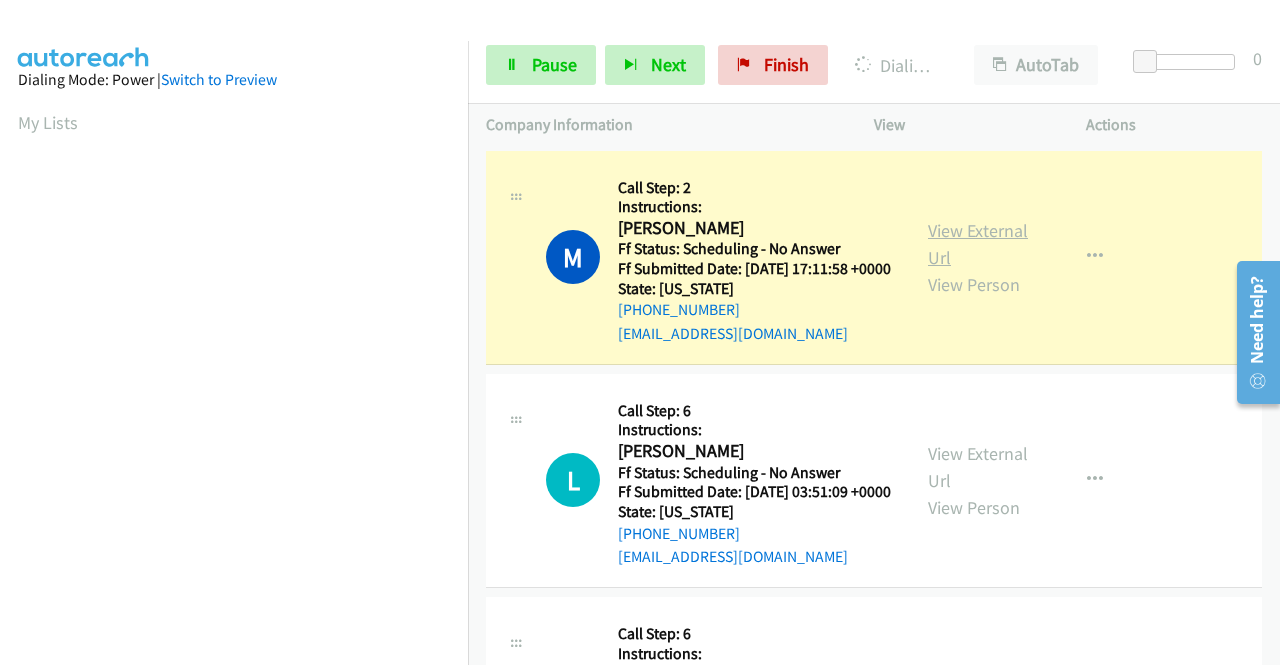 click on "View External Url" at bounding box center (978, 244) 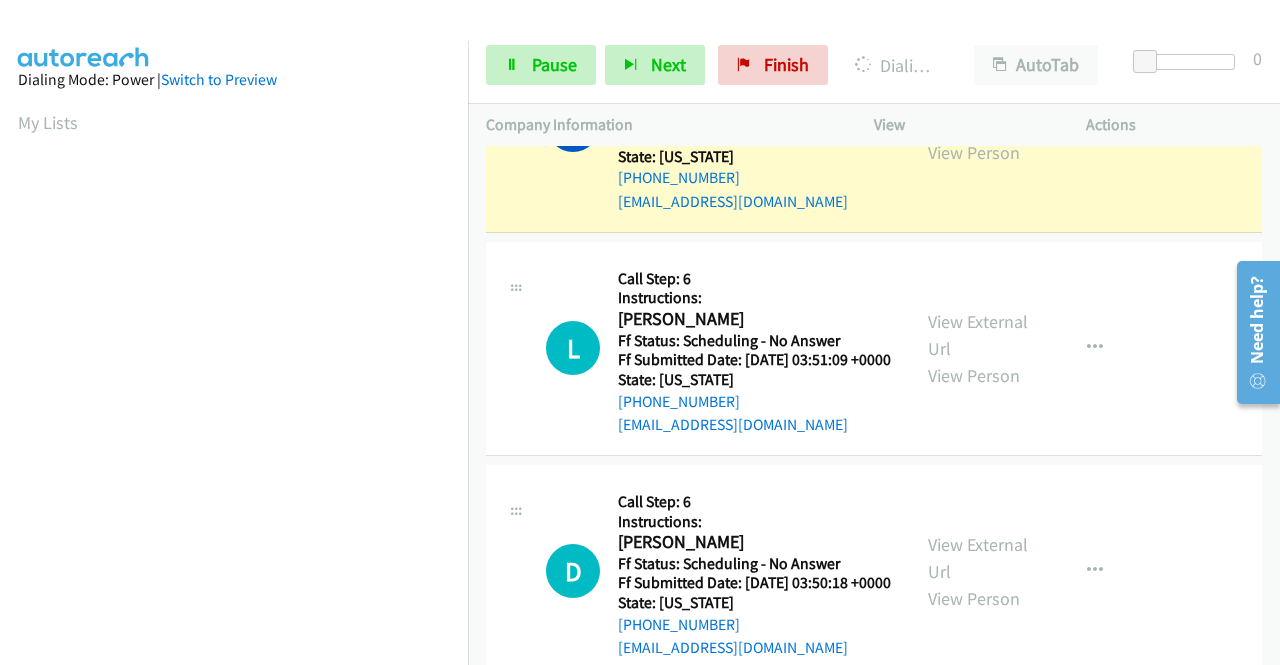 scroll, scrollTop: 215, scrollLeft: 0, axis: vertical 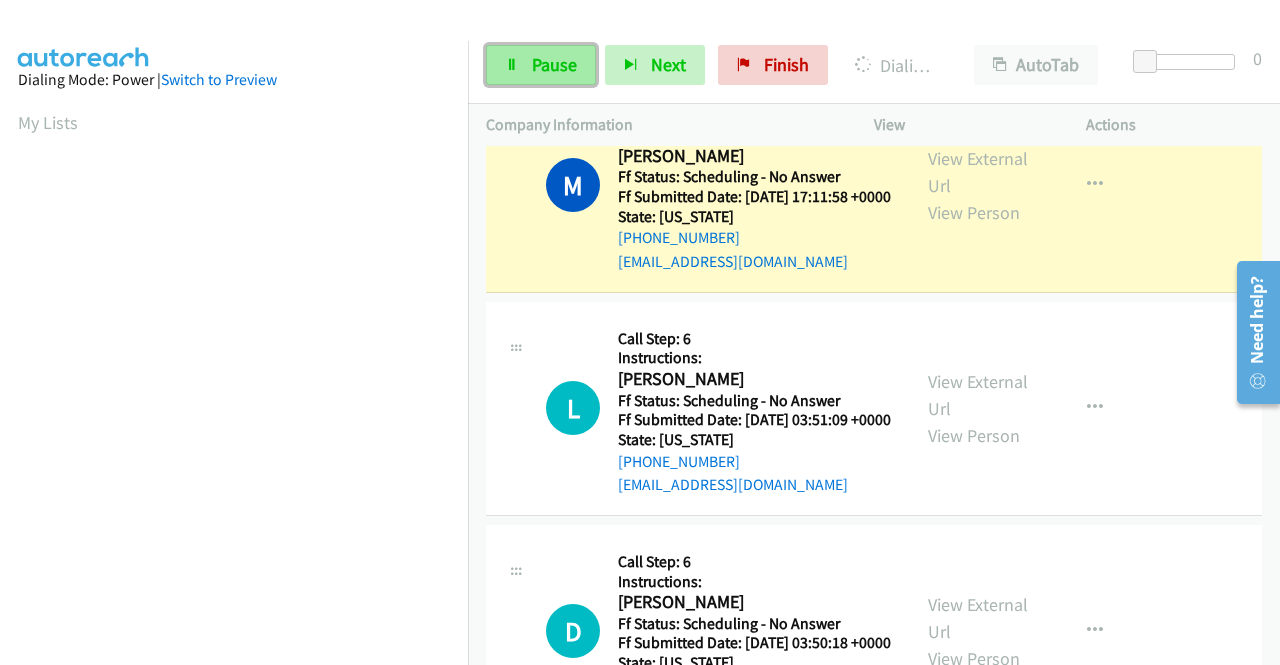 click on "Pause" at bounding box center [541, 65] 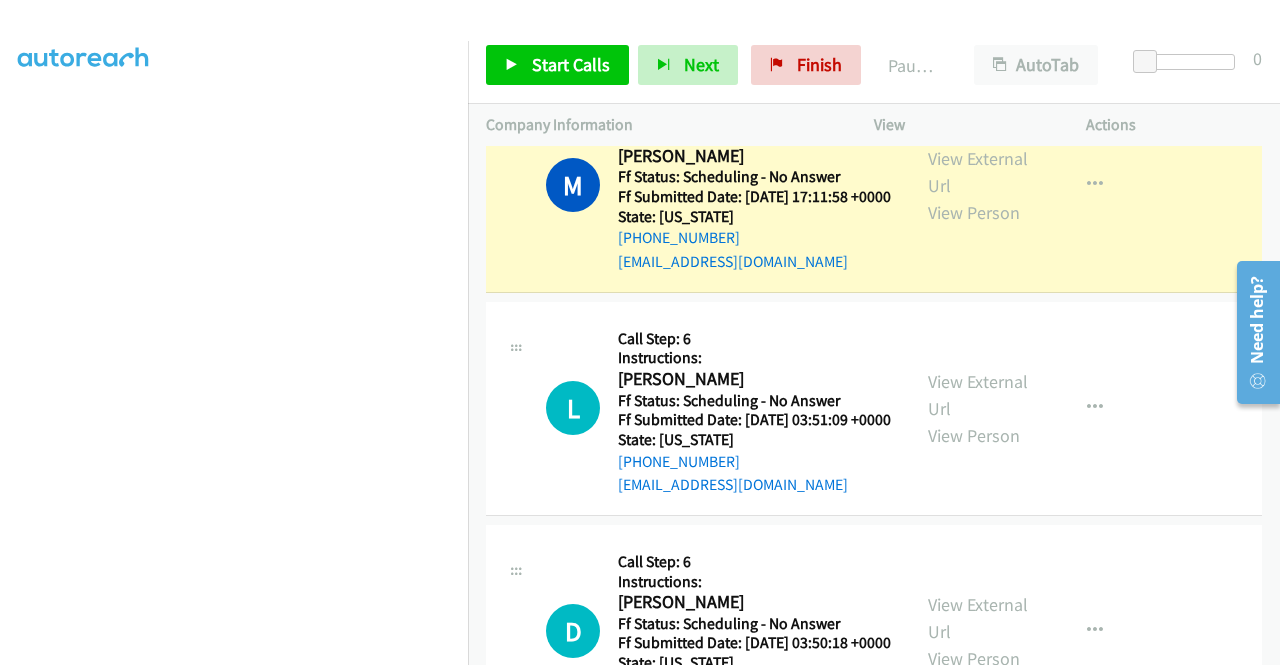 scroll, scrollTop: 456, scrollLeft: 0, axis: vertical 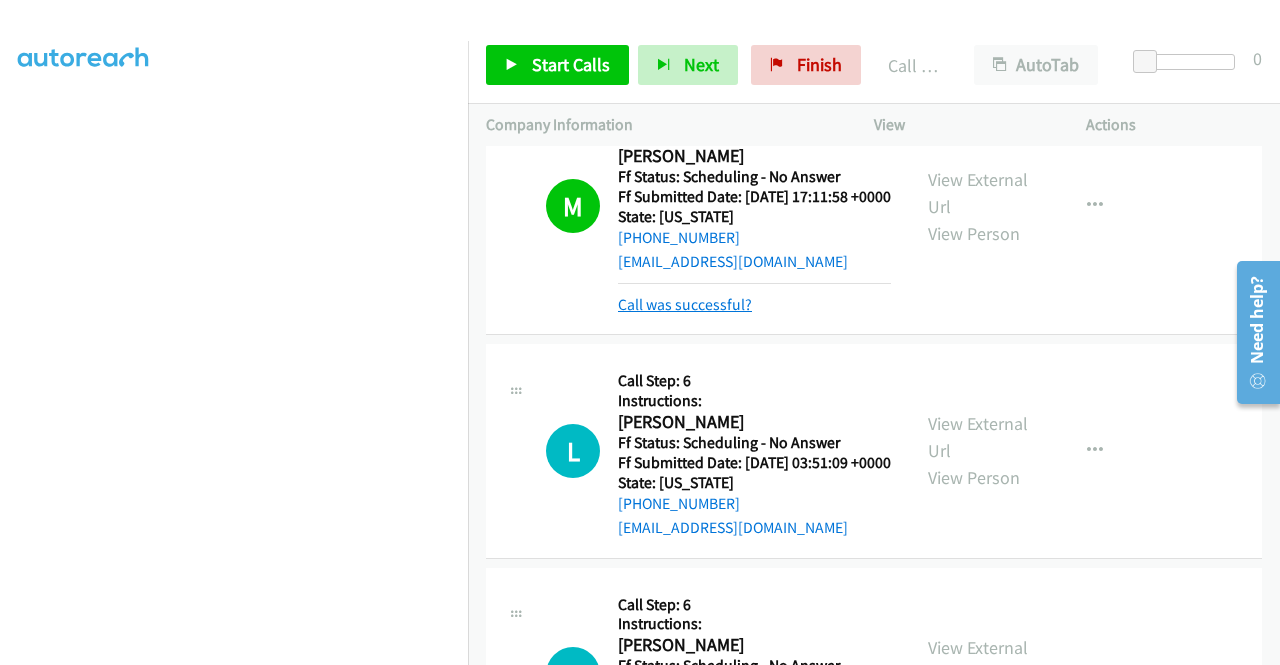 click on "Call was successful?" at bounding box center (685, 304) 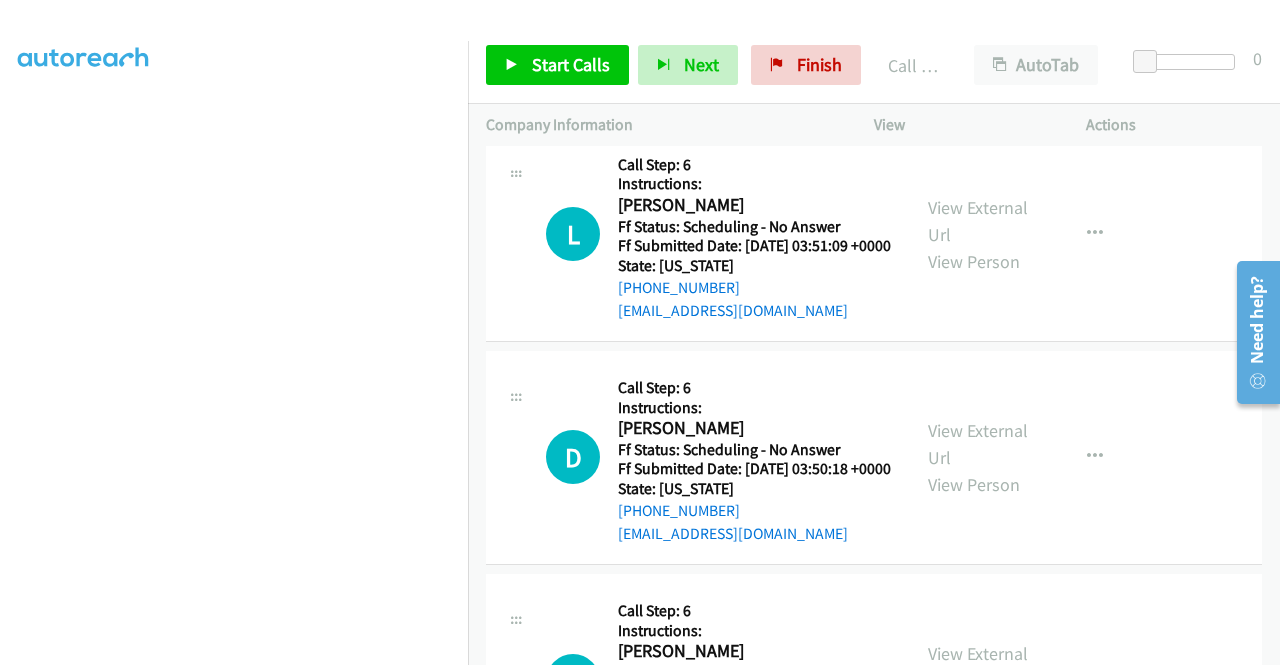 scroll, scrollTop: 252, scrollLeft: 0, axis: vertical 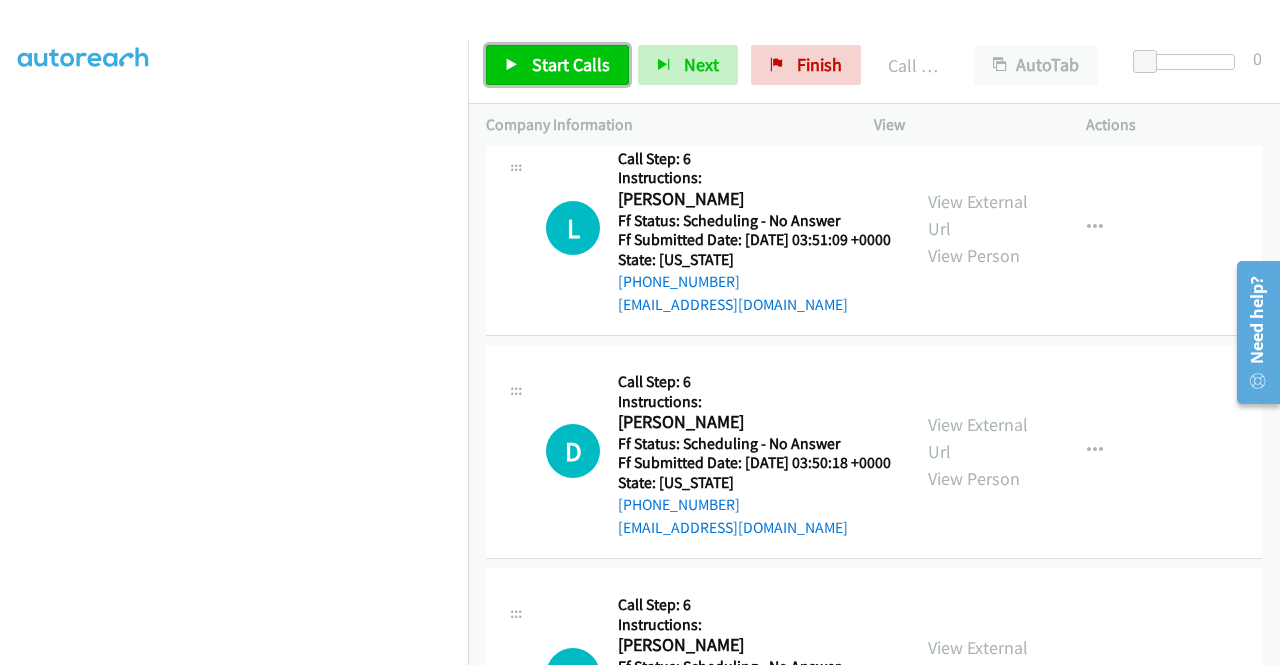 click on "Start Calls" at bounding box center [571, 64] 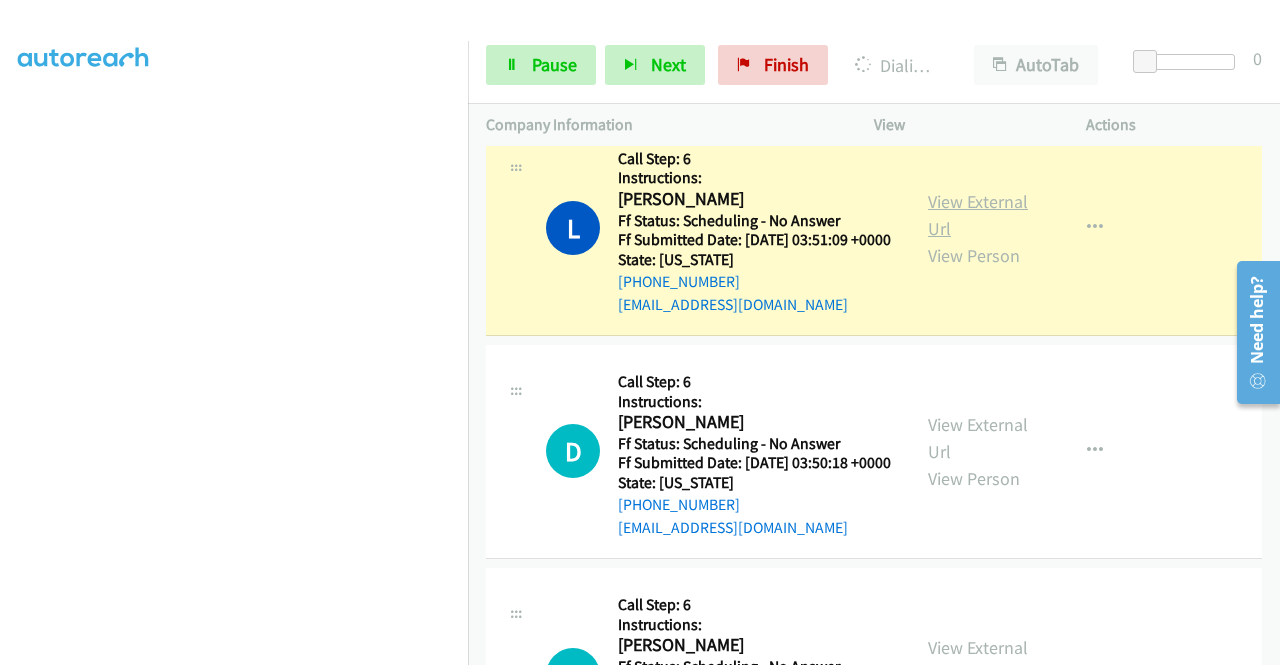 drag, startPoint x: 963, startPoint y: 233, endPoint x: 938, endPoint y: 231, distance: 25.079872 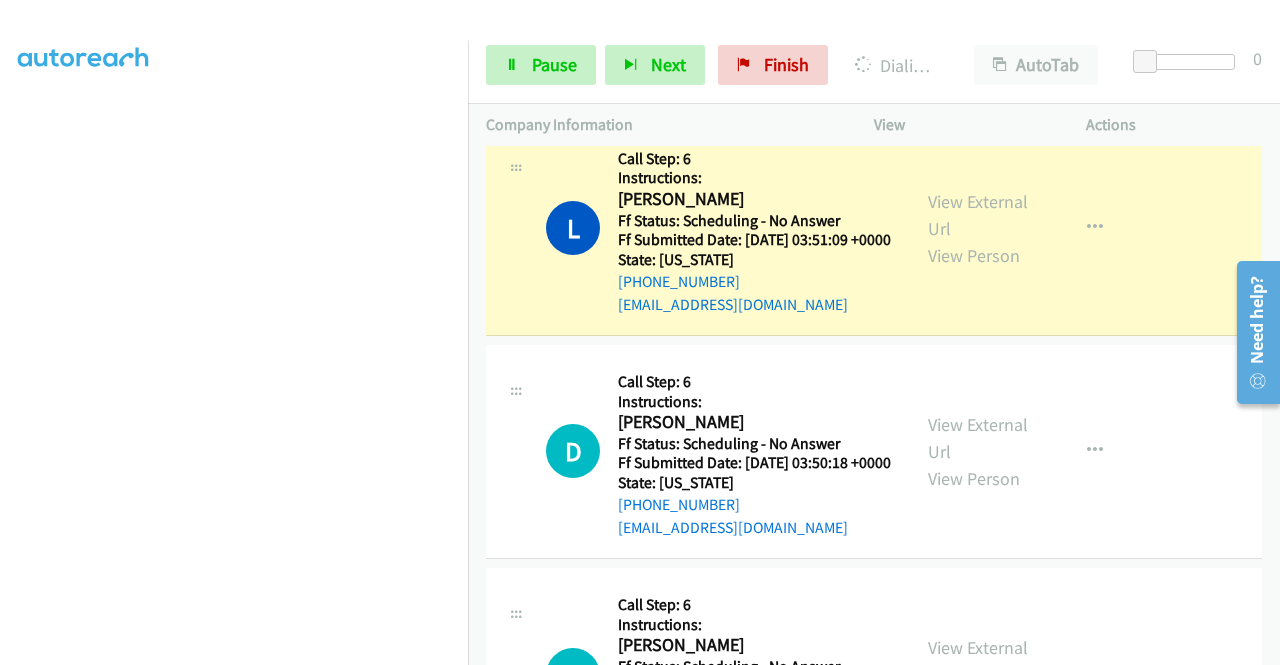 scroll, scrollTop: 0, scrollLeft: 0, axis: both 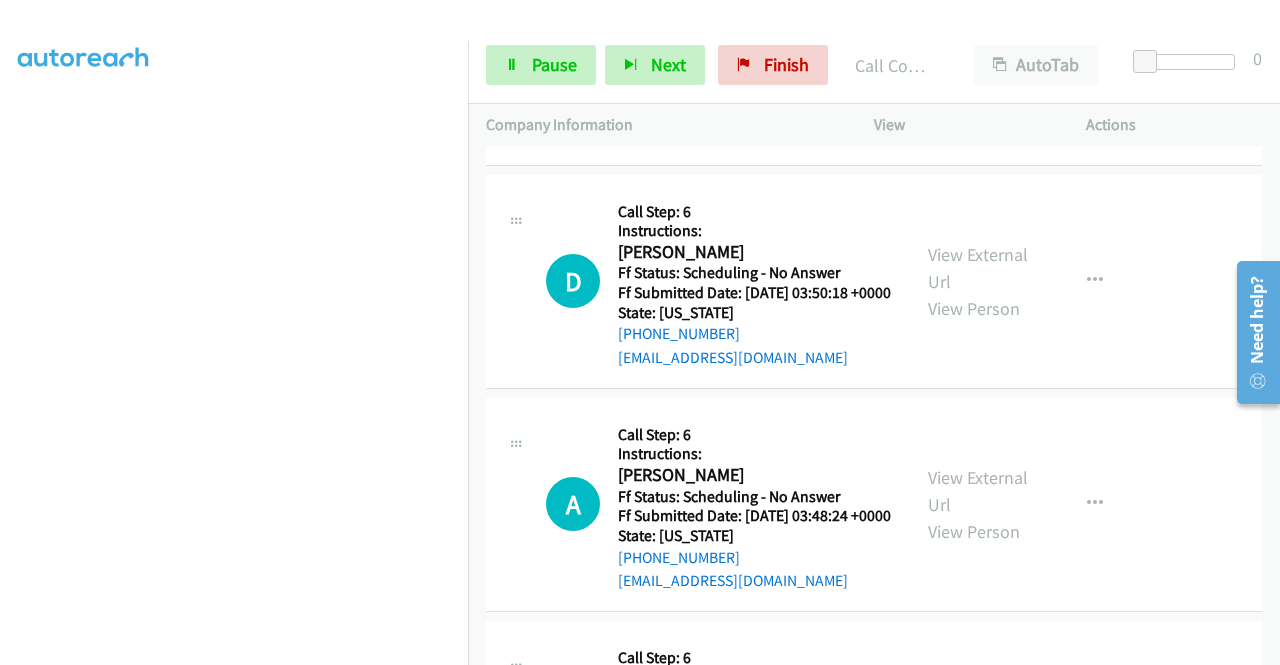 click on "+1 415-964-1034
Call failed - Please reload the list and try again
The Callbar Failed to Load Please Open it and Reload the Page
Hmm something isn't quite right.. Please refresh the page
Hmm something isn't quite right.. Please refresh the page
No records are currently dialable. We'll auto-refresh when new records are added or you can switch to another list or campaign.
Loading New Records ...
M
Callback Scheduled
Call Step: 2
Instructions:
Megan Tucker
America/Chicago
Ff Status: Scheduling - No Answer
Ff Submitted Date: 2025-06-28 17:11:58 +0000
State: Iowa
+1 515-321-6802
megtuck2@gmail.com
Call was successful?
View External Url
View Person
View External Url
Email
Schedule/Manage Callback
Skip Call
Add to do not call list
L
Callback Scheduled" at bounding box center [874, 405] 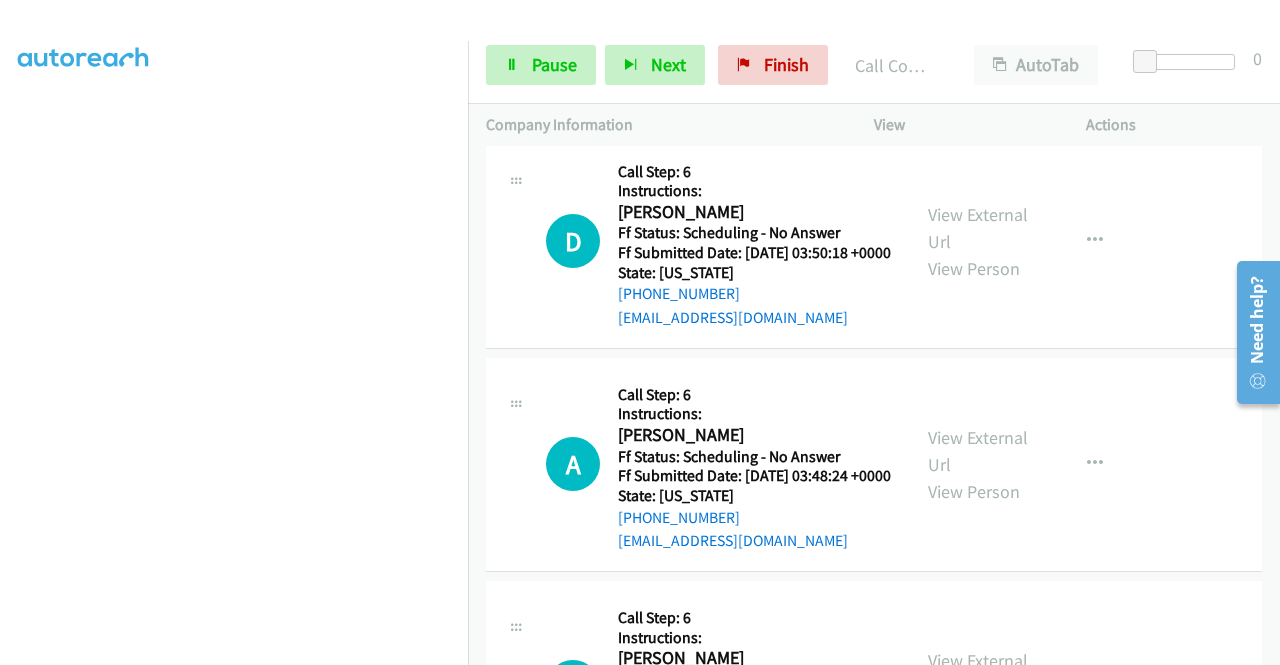 click on "+1 415-964-1034
Call failed - Please reload the list and try again
The Callbar Failed to Load Please Open it and Reload the Page
Hmm something isn't quite right.. Please refresh the page
Hmm something isn't quite right.. Please refresh the page
No records are currently dialable. We'll auto-refresh when new records are added or you can switch to another list or campaign.
Loading New Records ...
M
Callback Scheduled
Call Step: 2
Instructions:
Megan Tucker
America/Chicago
Ff Status: Scheduling - No Answer
Ff Submitted Date: 2025-06-28 17:11:58 +0000
State: Iowa
+1 515-321-6802
megtuck2@gmail.com
Call was successful?
View External Url
View Person
View External Url
Email
Schedule/Manage Callback
Skip Call
Add to do not call list
L
Callback Scheduled" at bounding box center (874, 405) 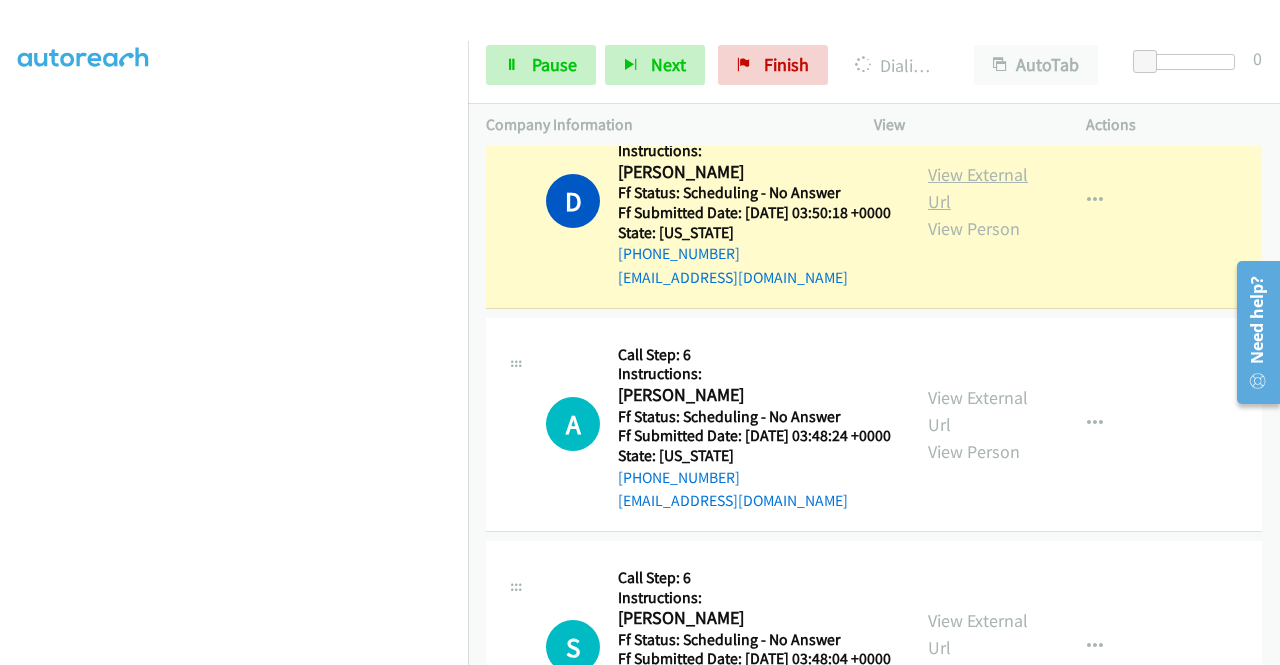 click on "View External Url" at bounding box center (978, 188) 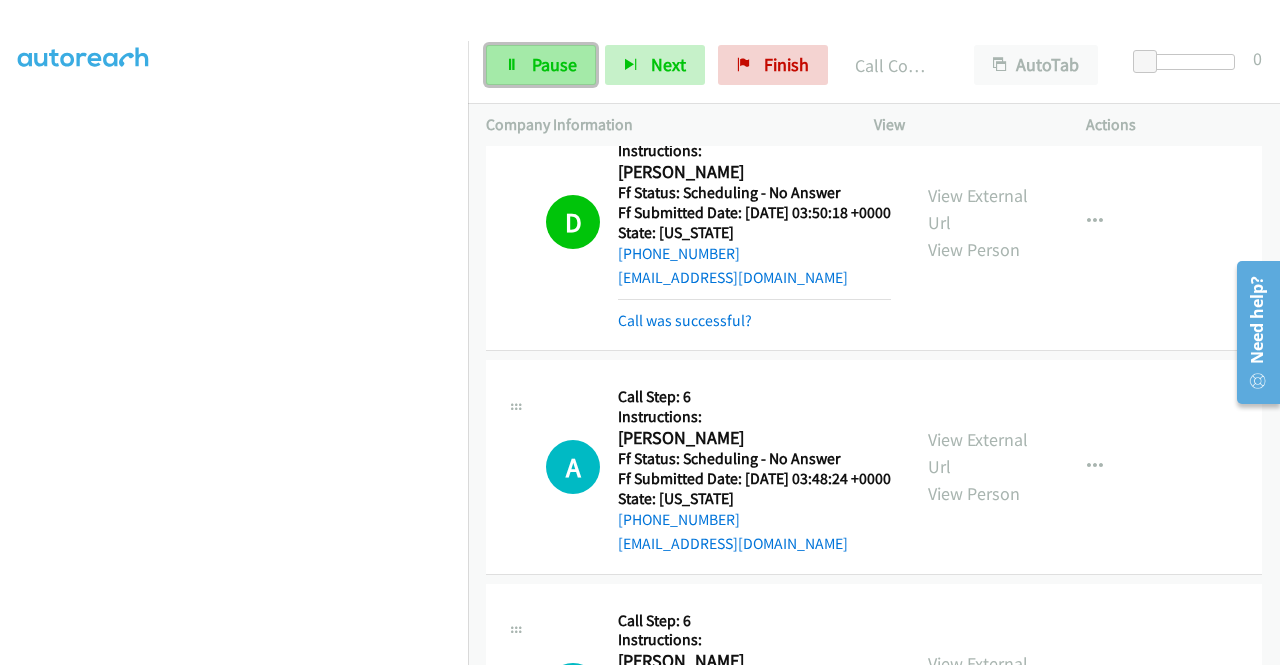 click on "Pause" at bounding box center [541, 65] 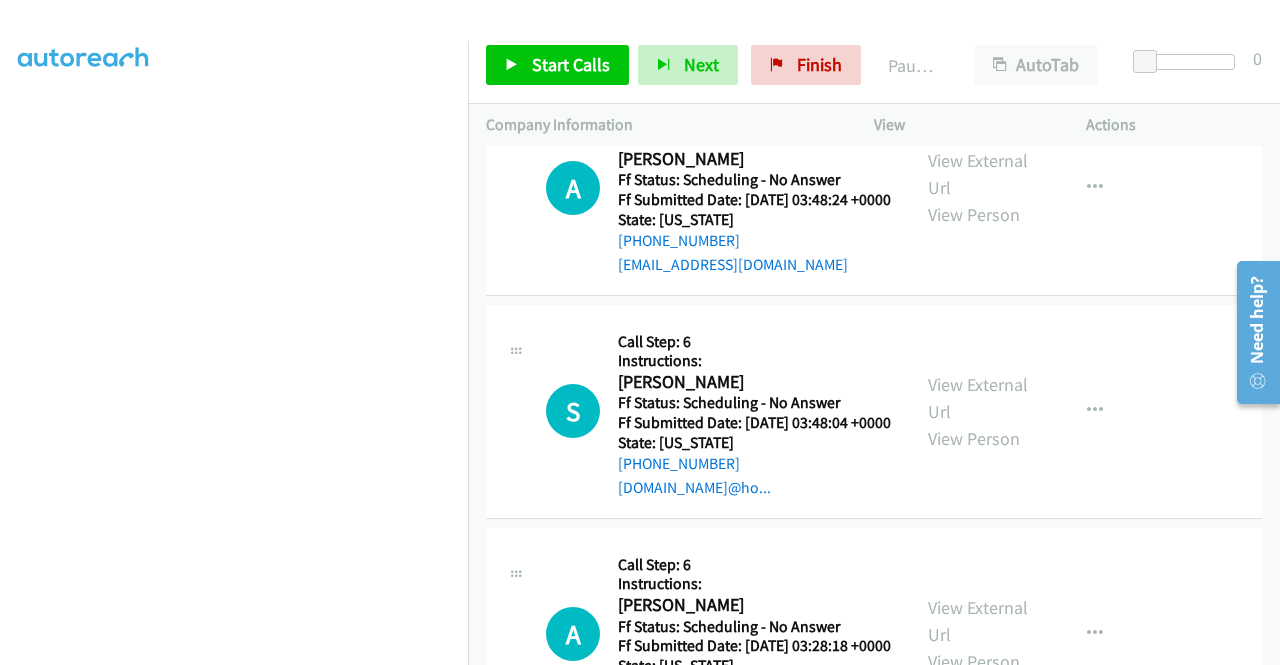 scroll, scrollTop: 856, scrollLeft: 0, axis: vertical 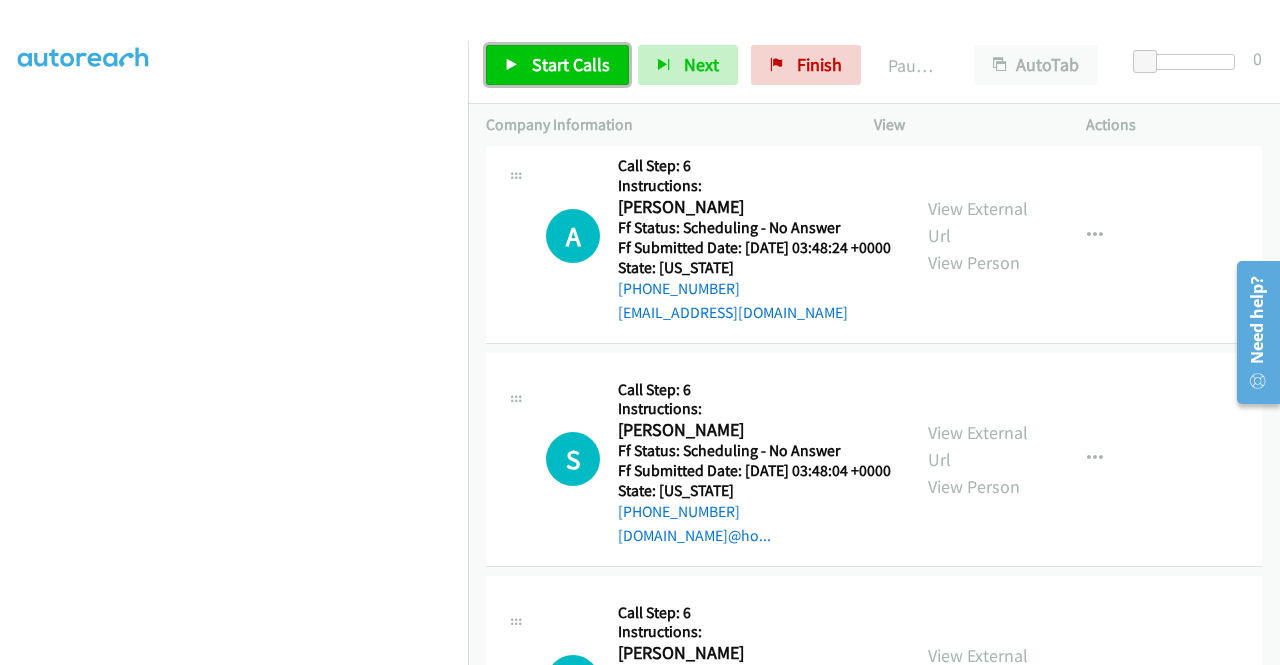 click on "Start Calls" at bounding box center [557, 65] 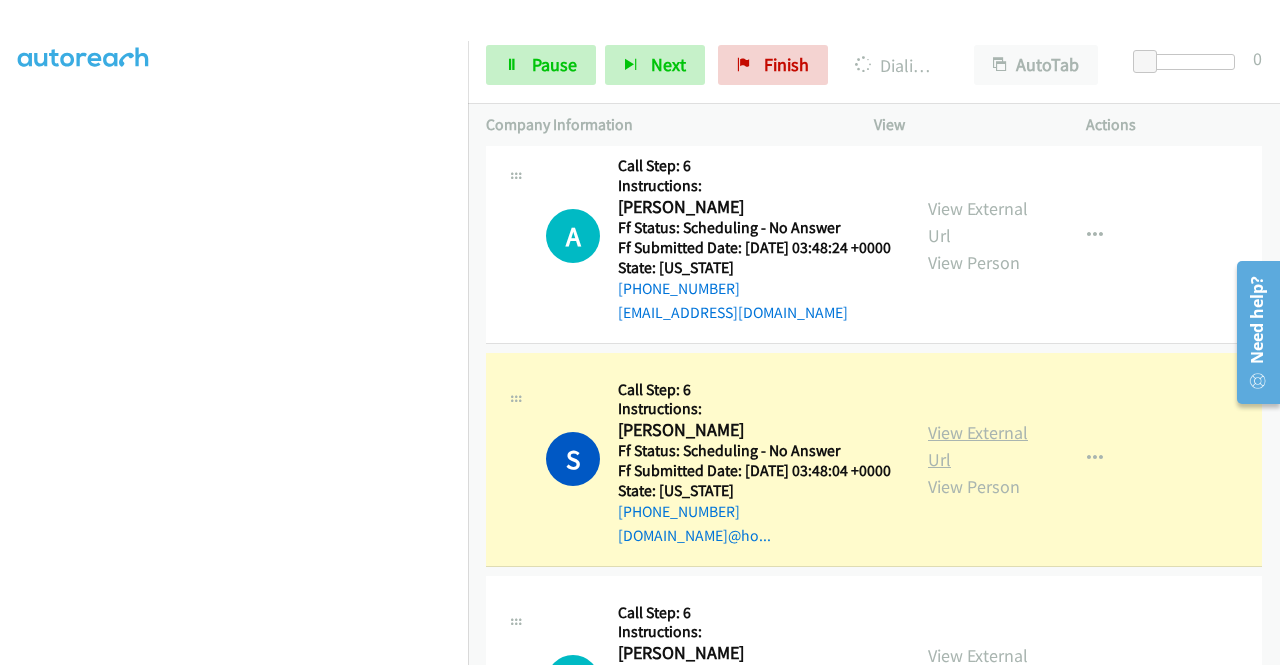 click on "View External Url" at bounding box center [978, 446] 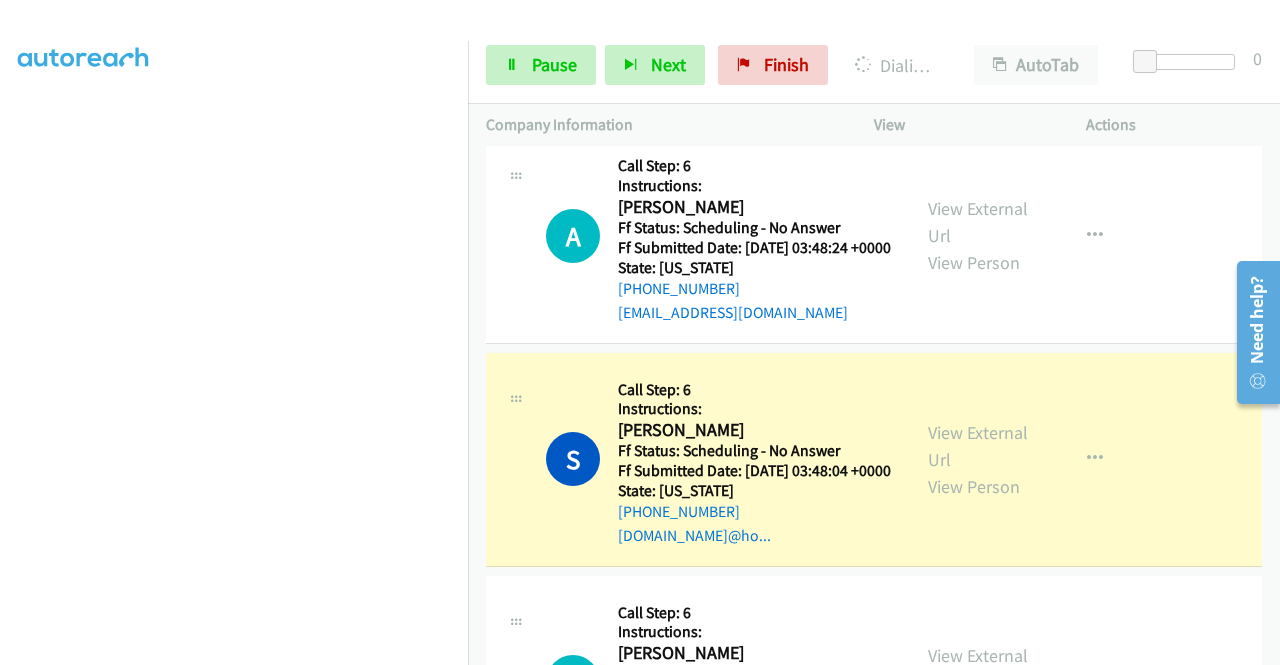 scroll, scrollTop: 0, scrollLeft: 0, axis: both 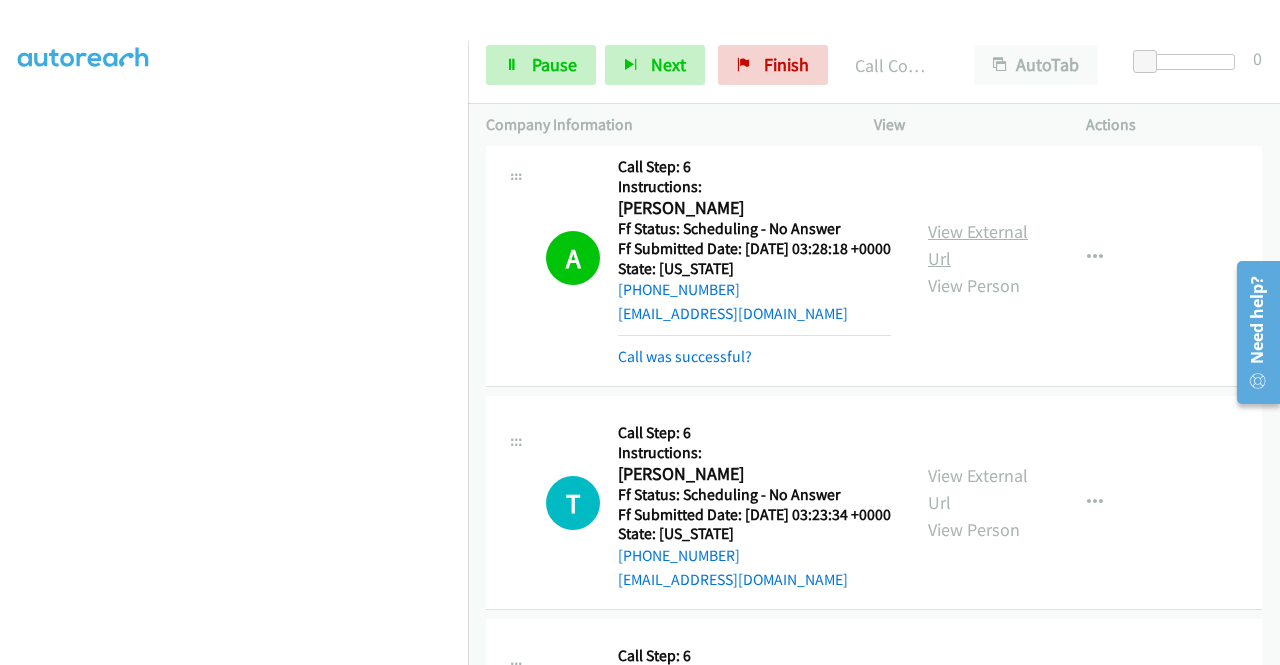 click on "View External Url" at bounding box center [978, 245] 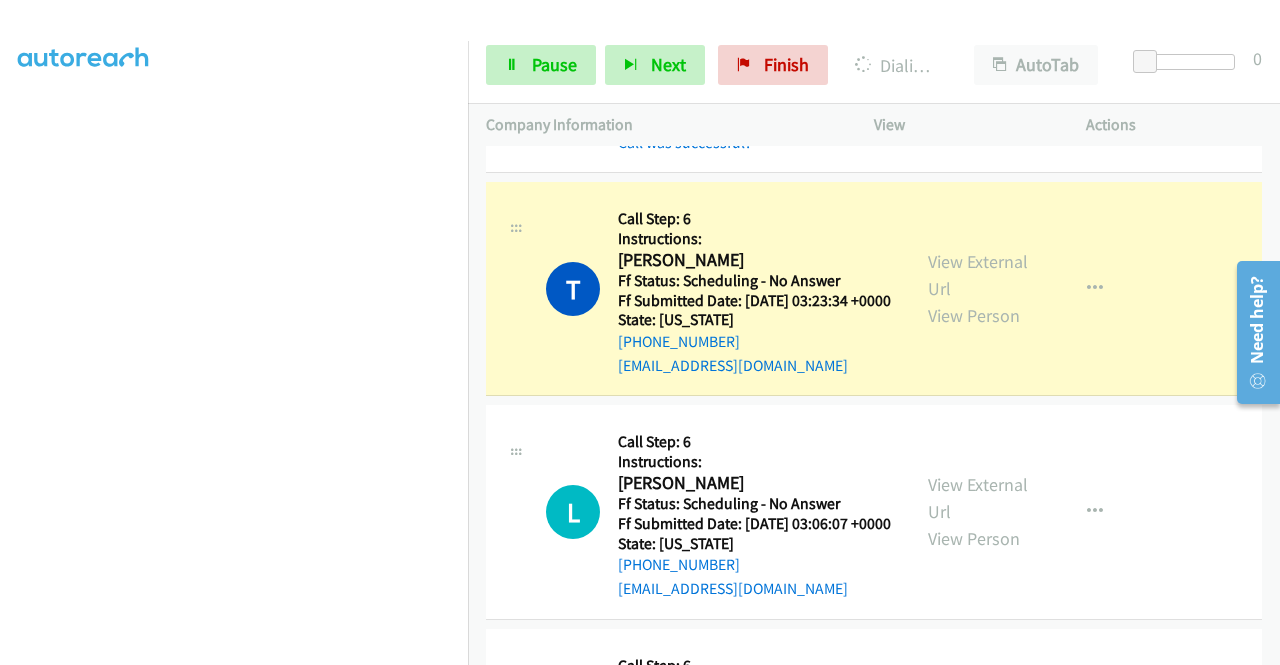 scroll, scrollTop: 1545, scrollLeft: 0, axis: vertical 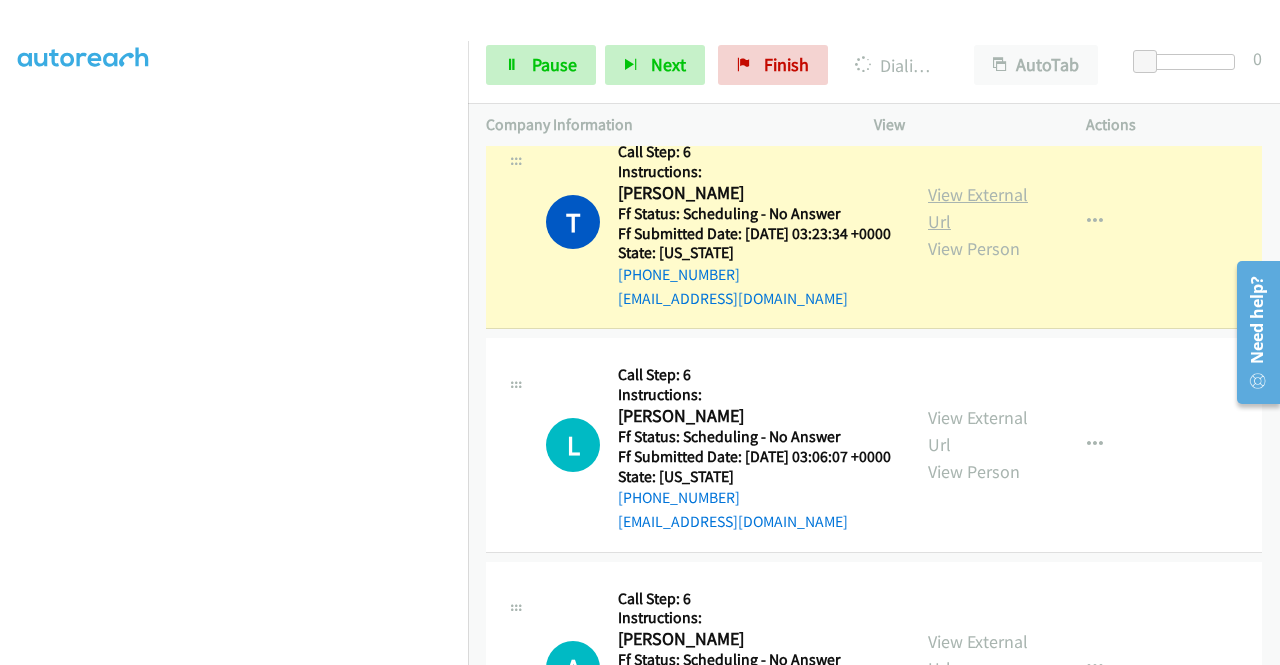 click on "View External Url" at bounding box center [978, 208] 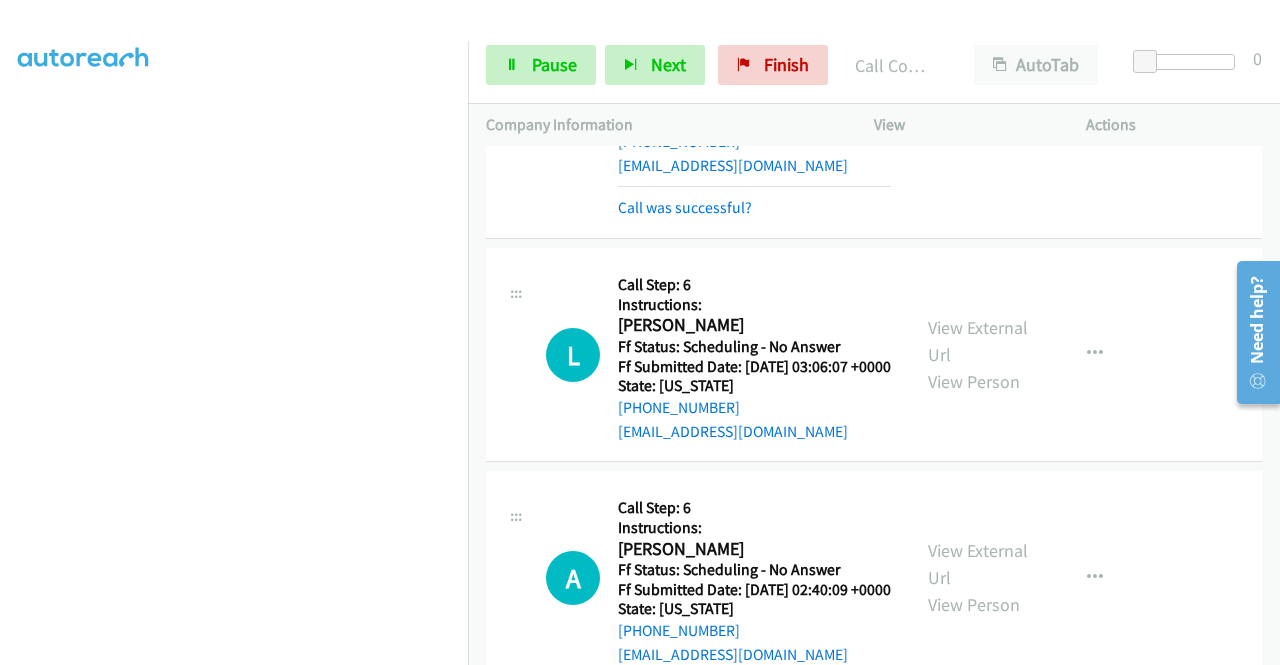scroll, scrollTop: 1718, scrollLeft: 0, axis: vertical 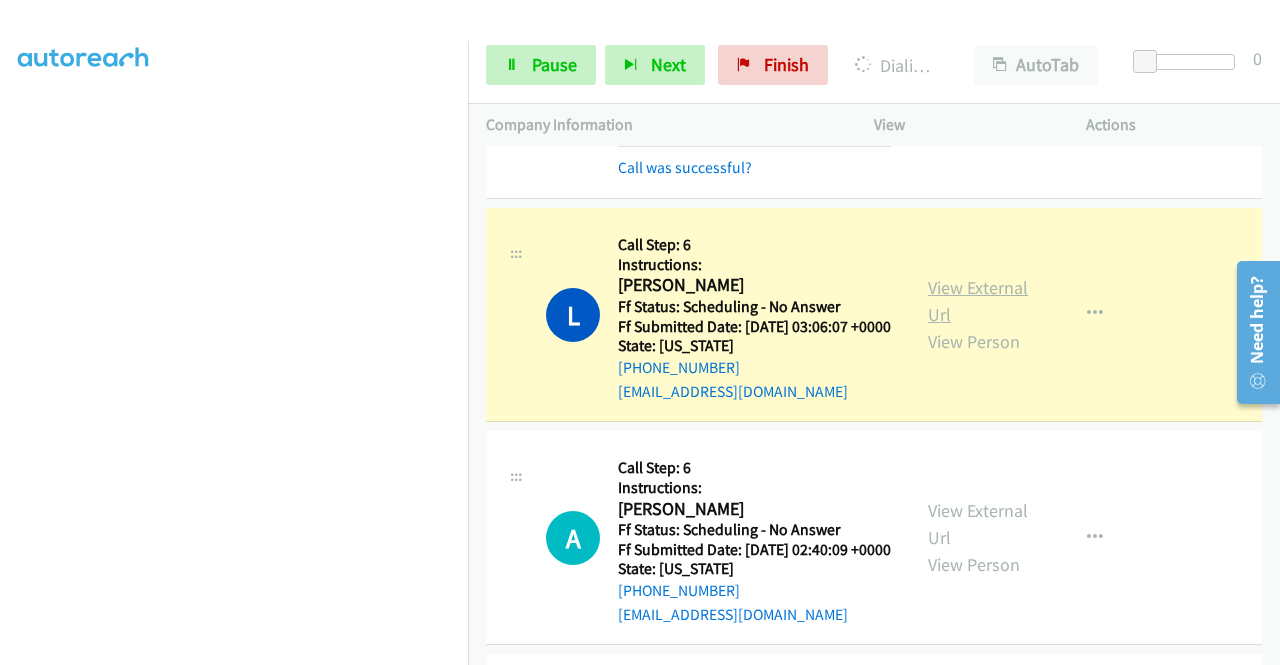 click on "View External Url" at bounding box center (978, 301) 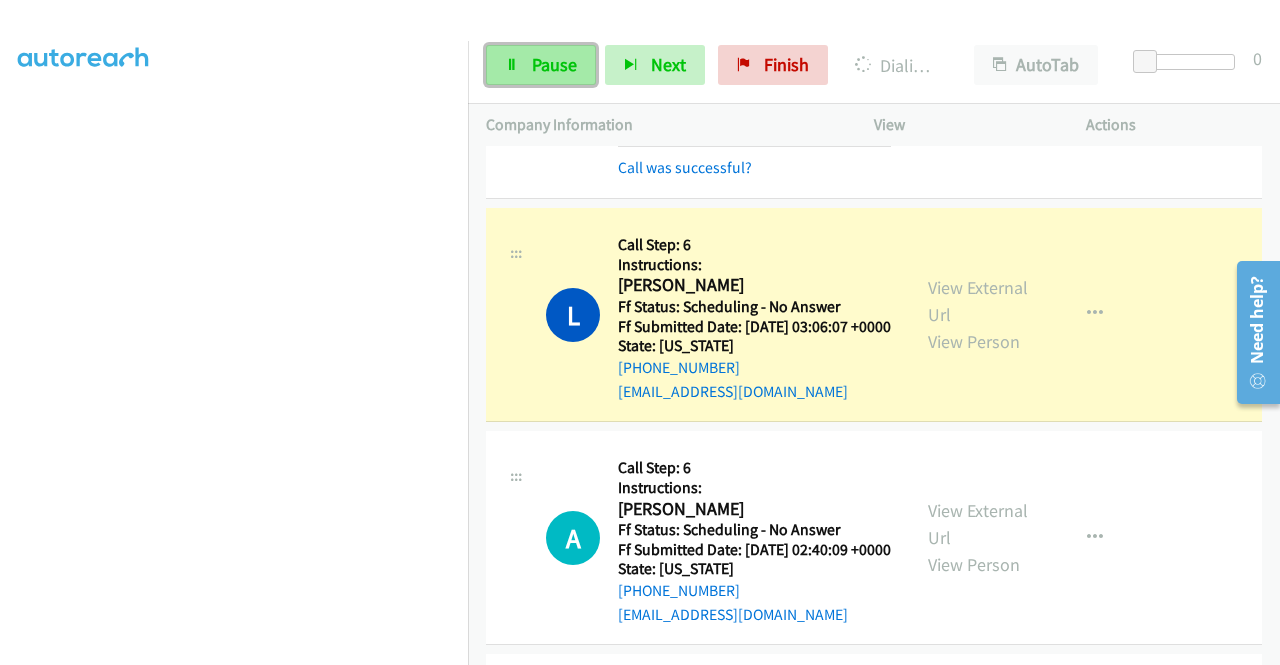 click on "Pause" at bounding box center [554, 64] 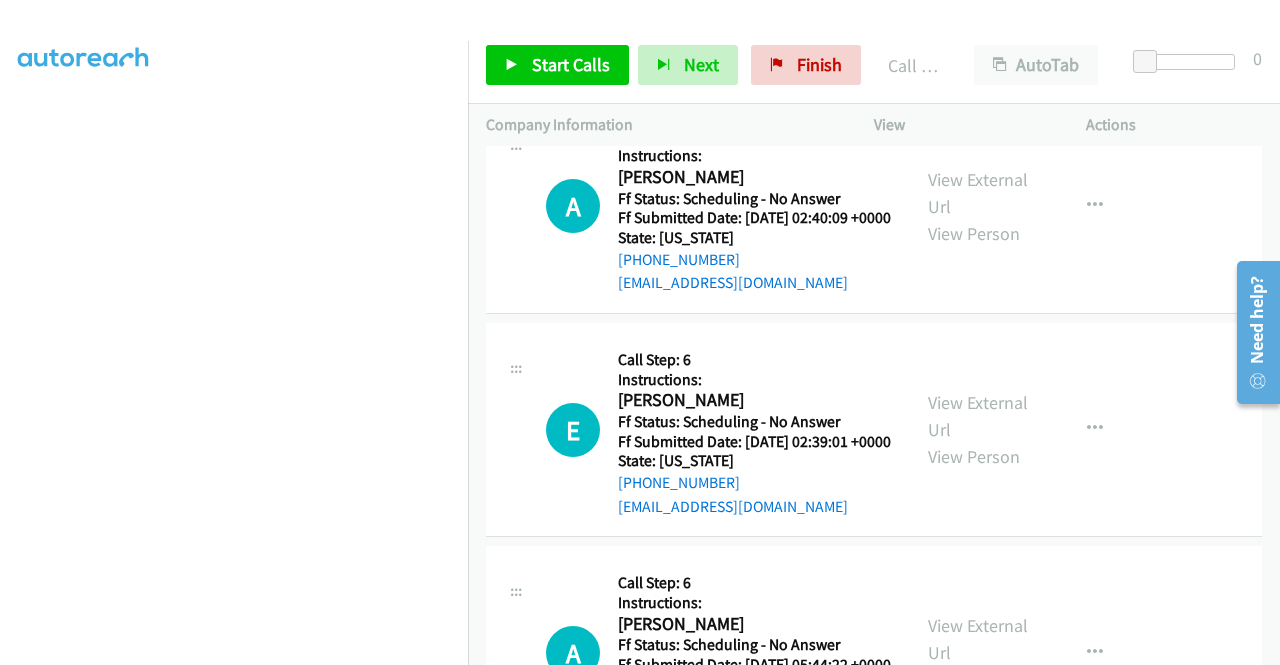scroll, scrollTop: 2118, scrollLeft: 0, axis: vertical 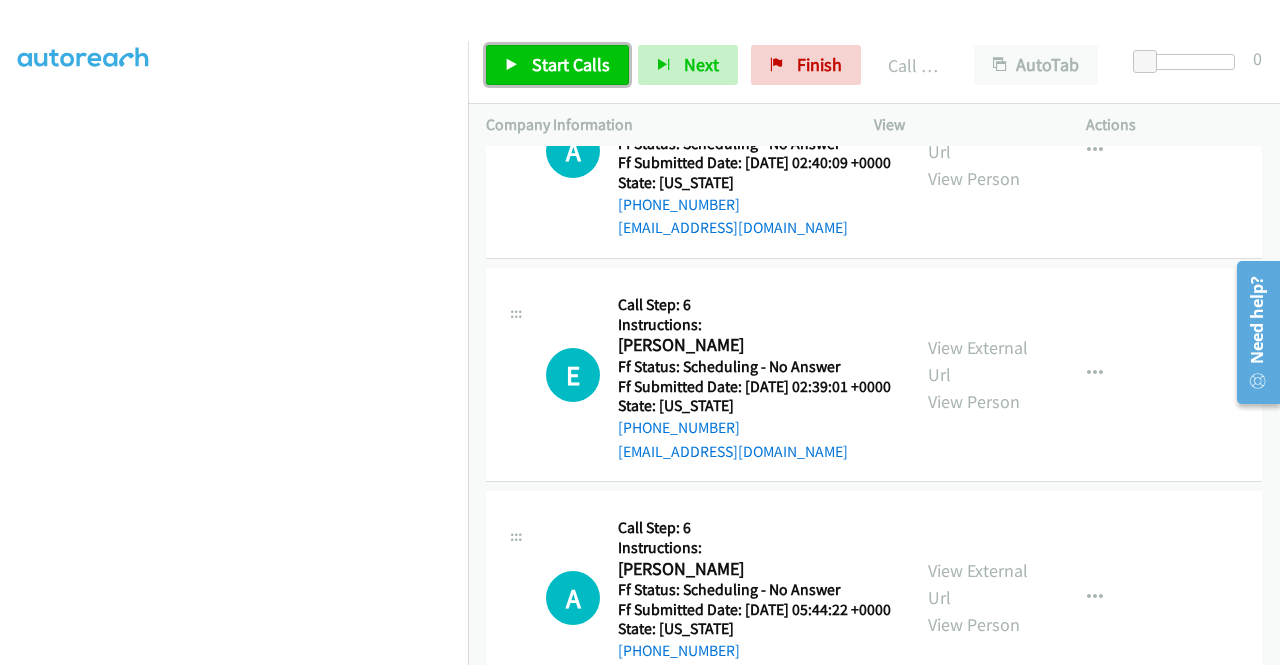 click on "Start Calls" at bounding box center [571, 64] 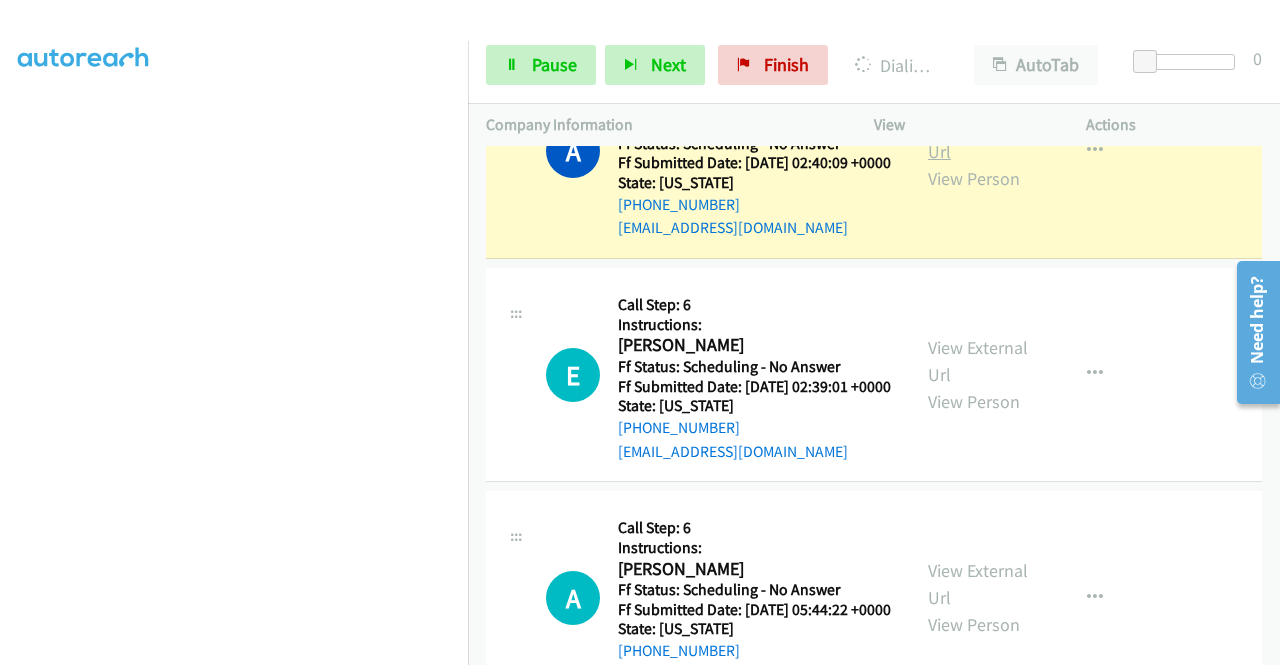 click on "View External Url" at bounding box center (978, 138) 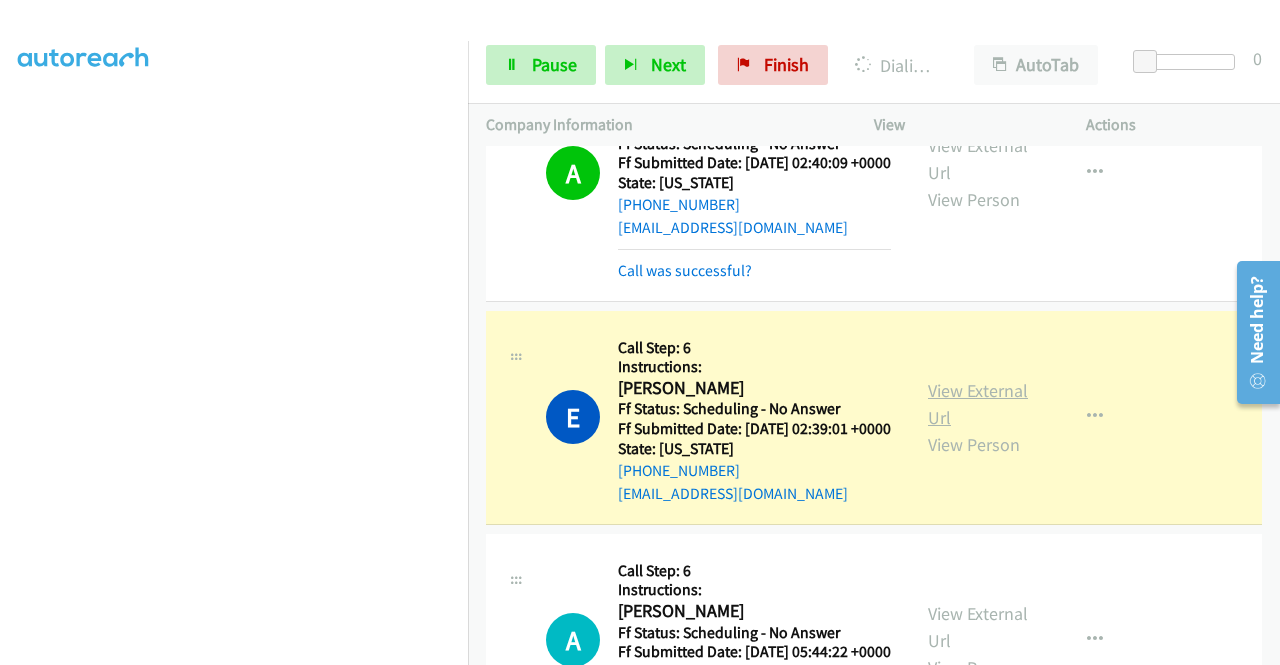 click on "View External Url" at bounding box center (978, 404) 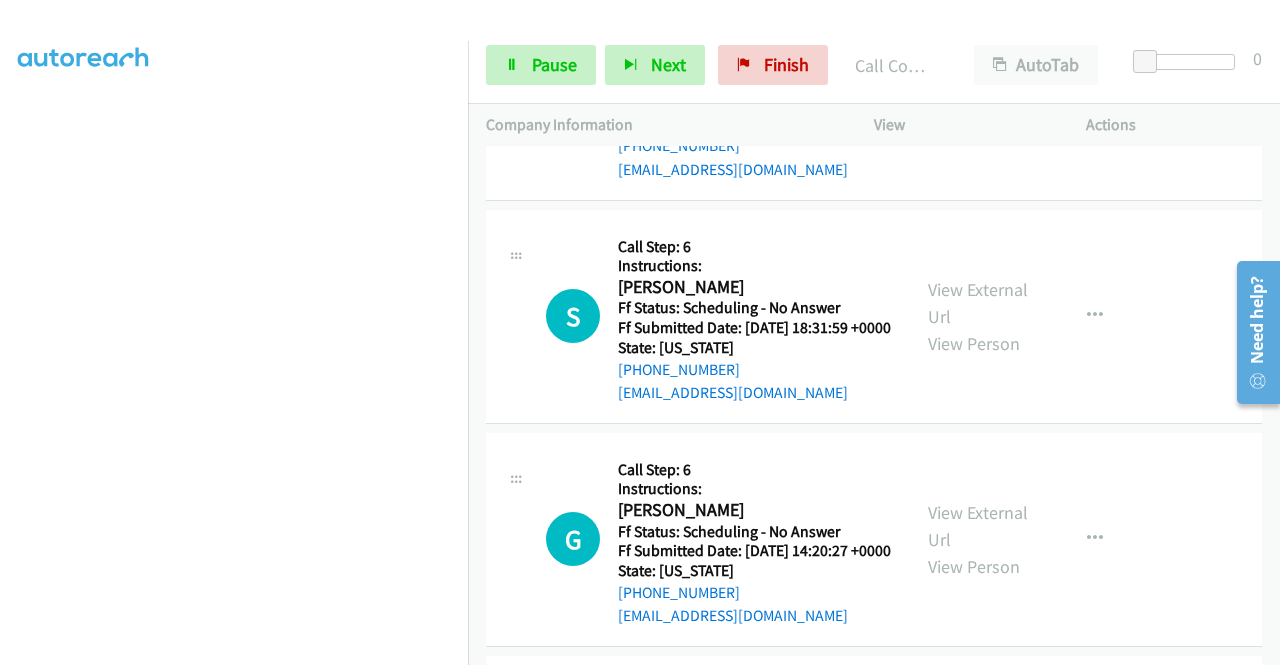 scroll, scrollTop: 2760, scrollLeft: 0, axis: vertical 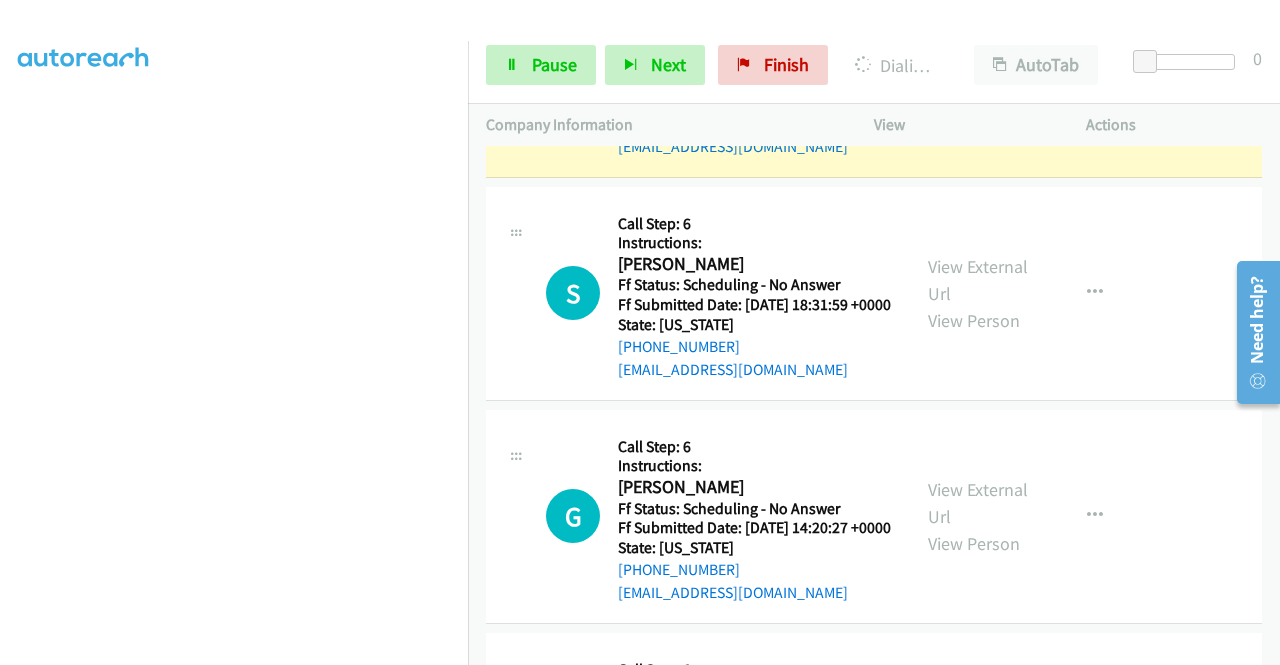 click on "View External Url" at bounding box center (978, 56) 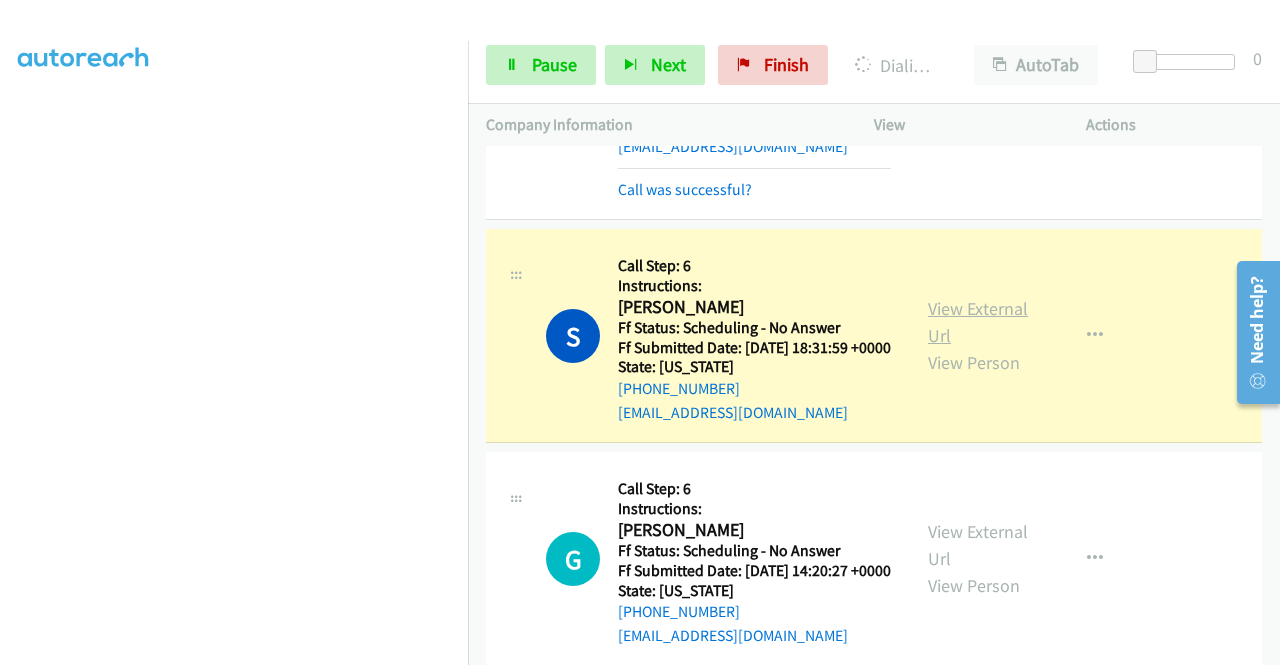 click on "View External Url" at bounding box center (978, 322) 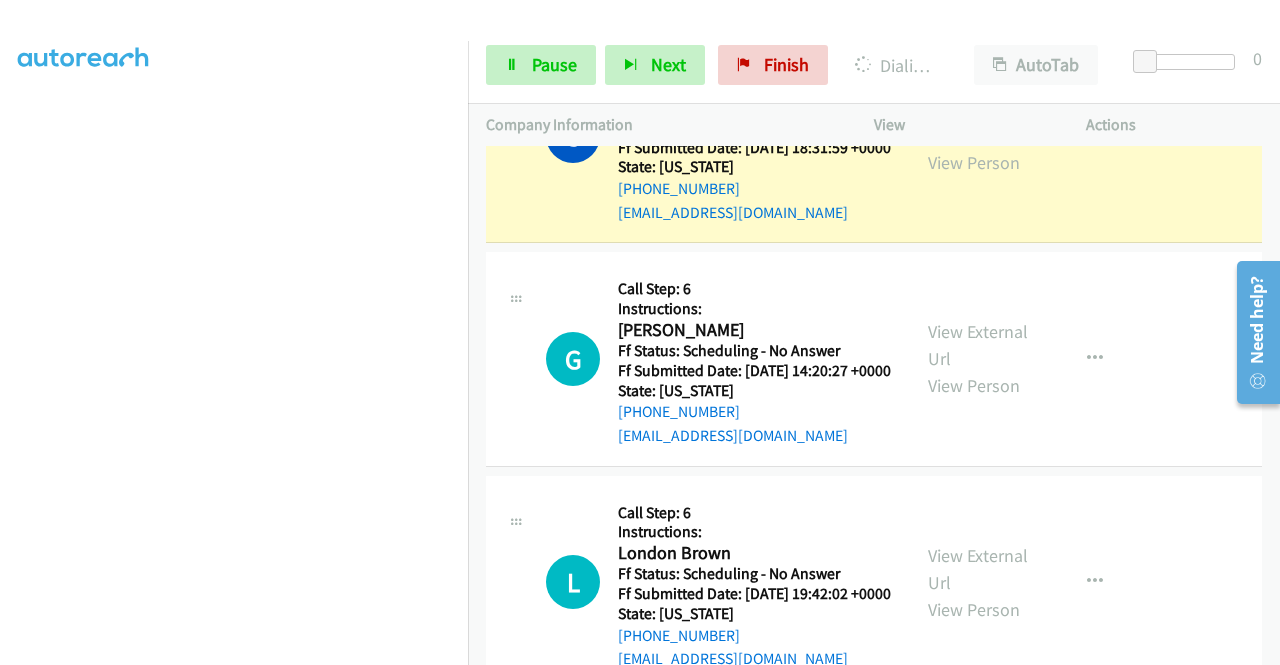 scroll, scrollTop: 3054, scrollLeft: 0, axis: vertical 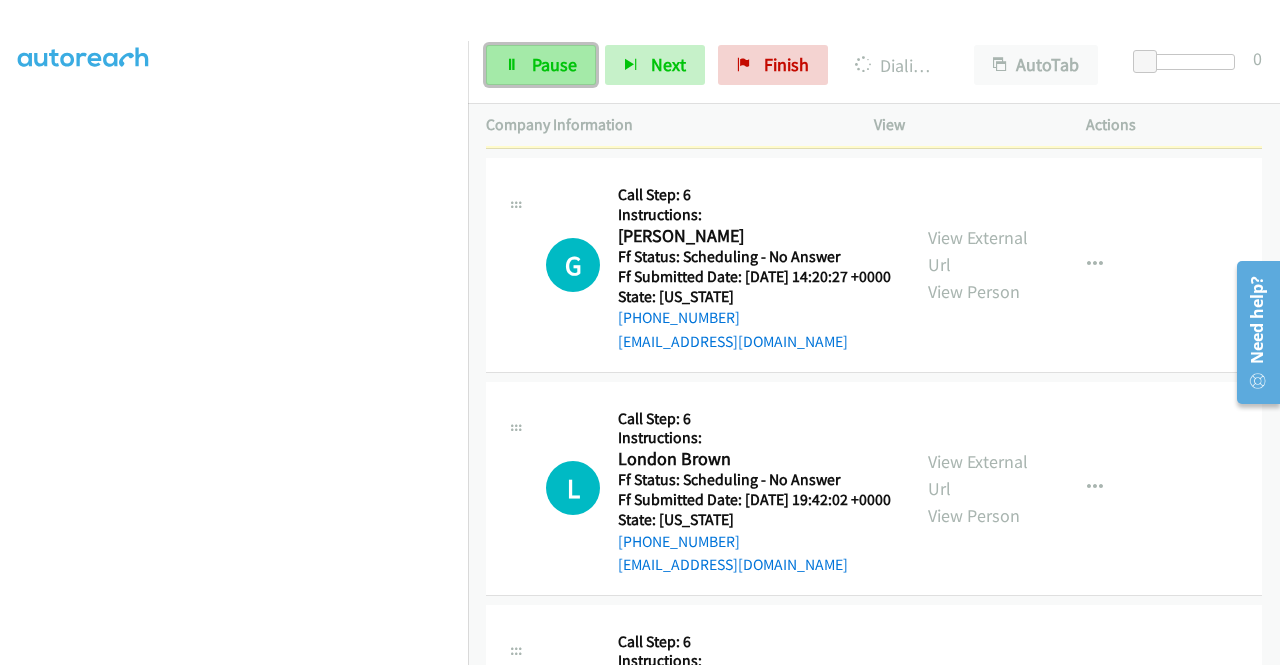 click on "Pause" at bounding box center [554, 64] 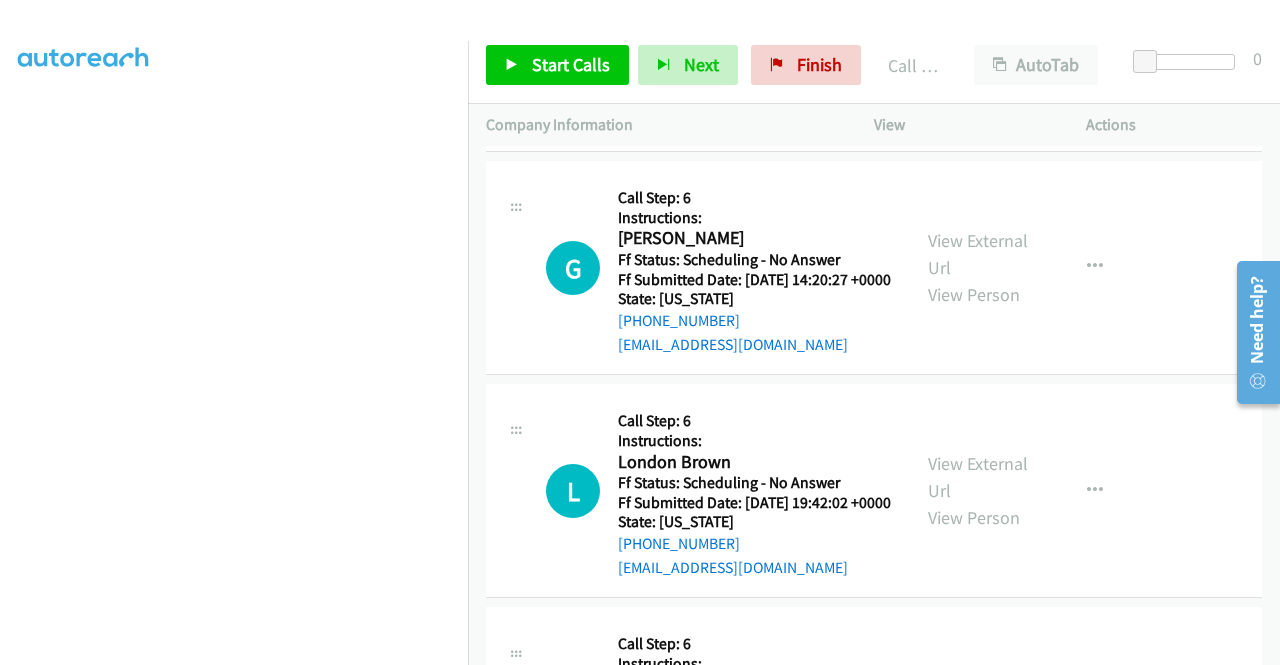scroll, scrollTop: 3240, scrollLeft: 0, axis: vertical 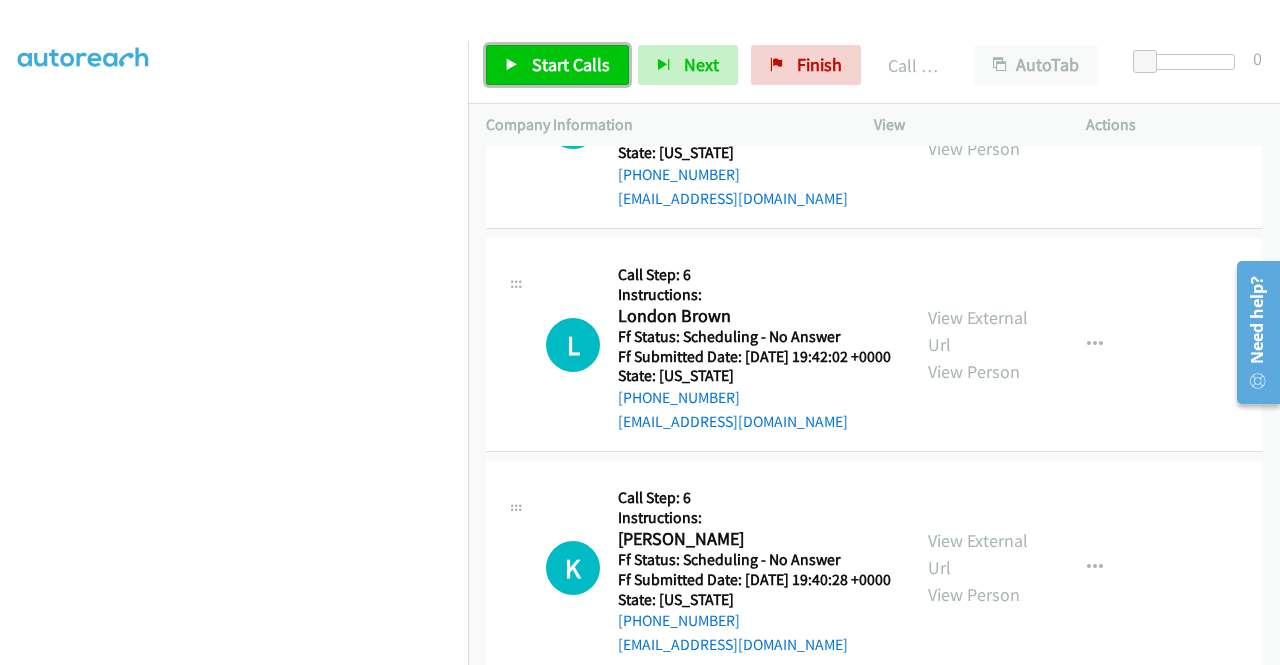 click on "Start Calls" at bounding box center [557, 65] 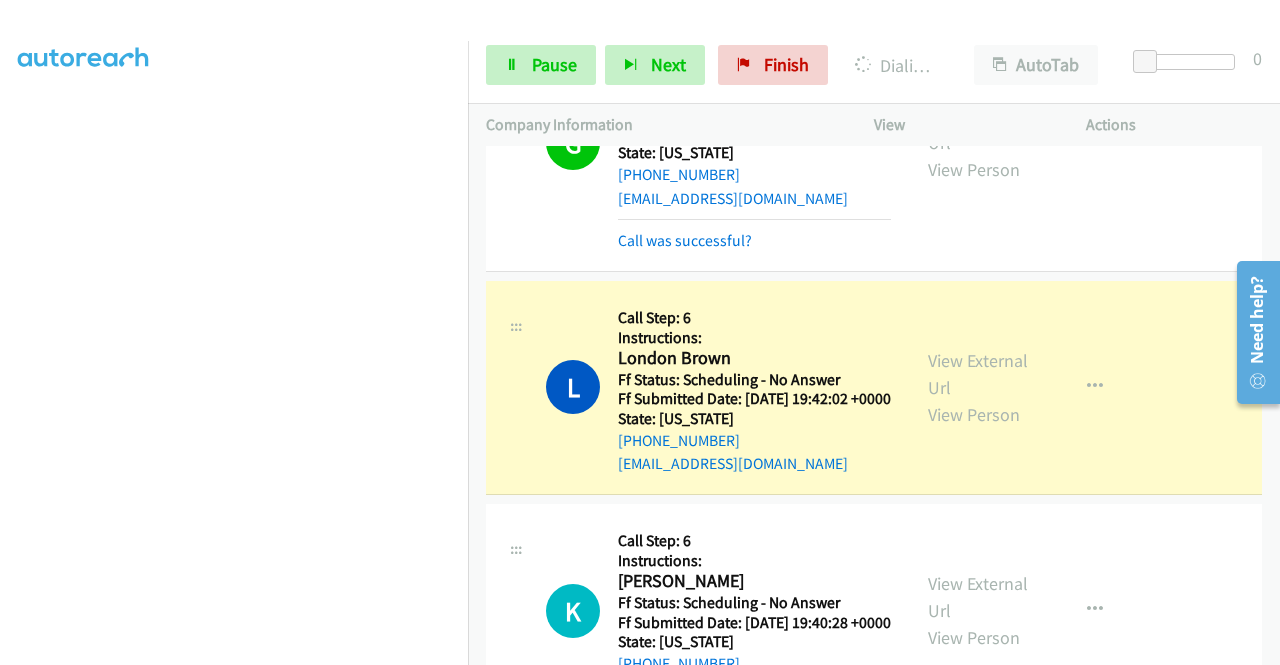 click on "View External Url
View Person" at bounding box center [980, 142] 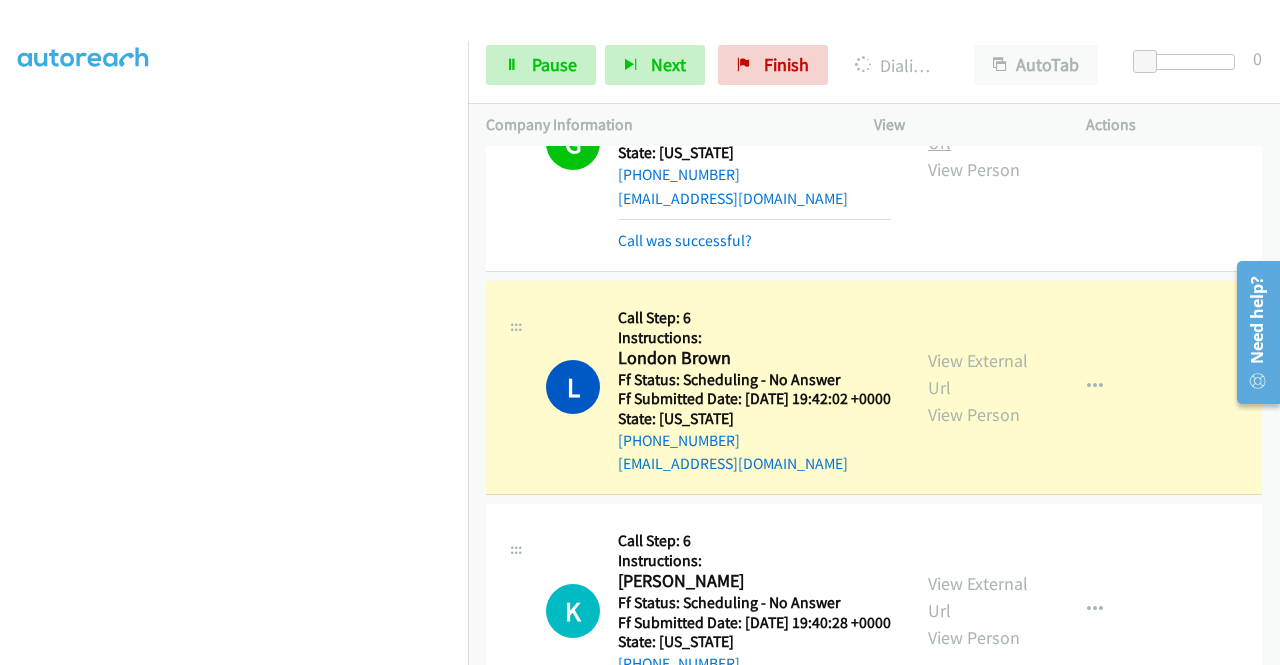 click on "View External Url" at bounding box center (978, 129) 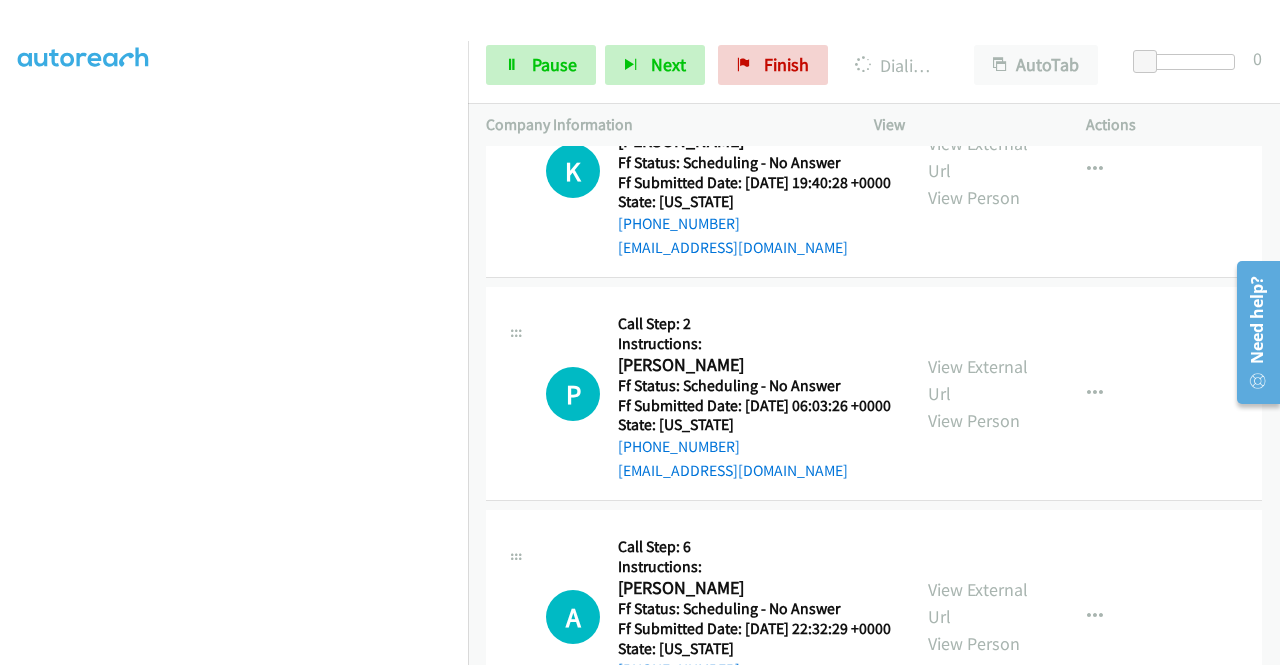 scroll, scrollTop: 4710, scrollLeft: 0, axis: vertical 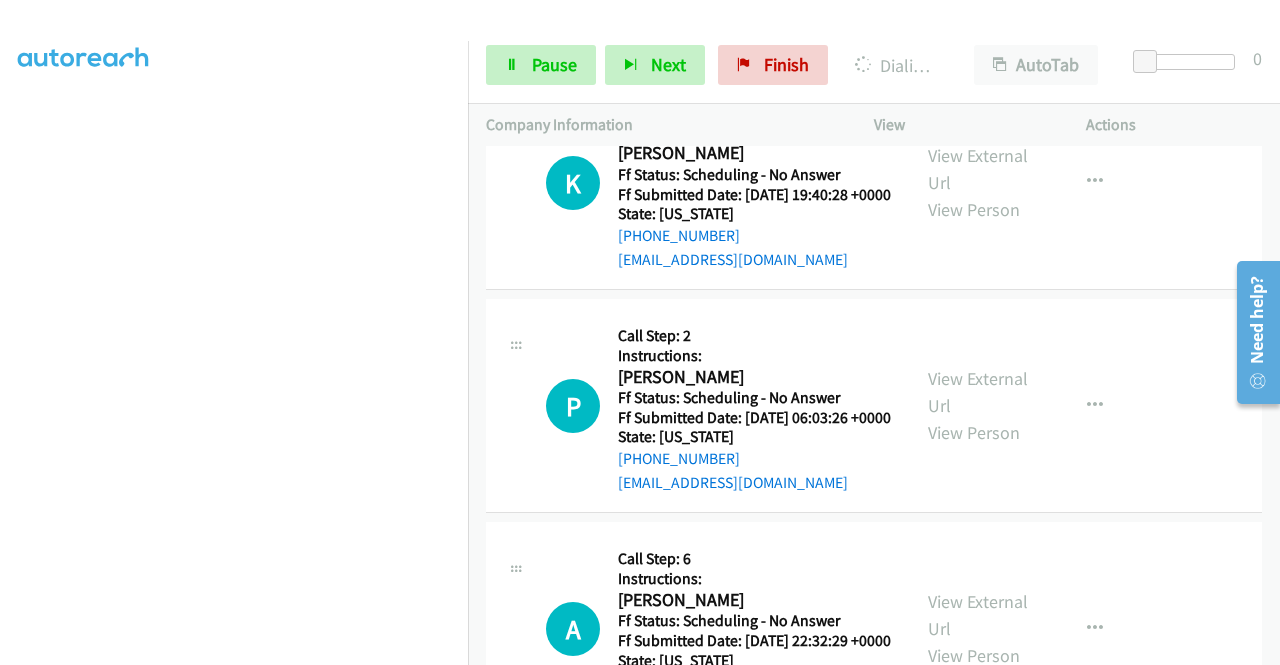 click on "View External Url" at bounding box center [978, -54] 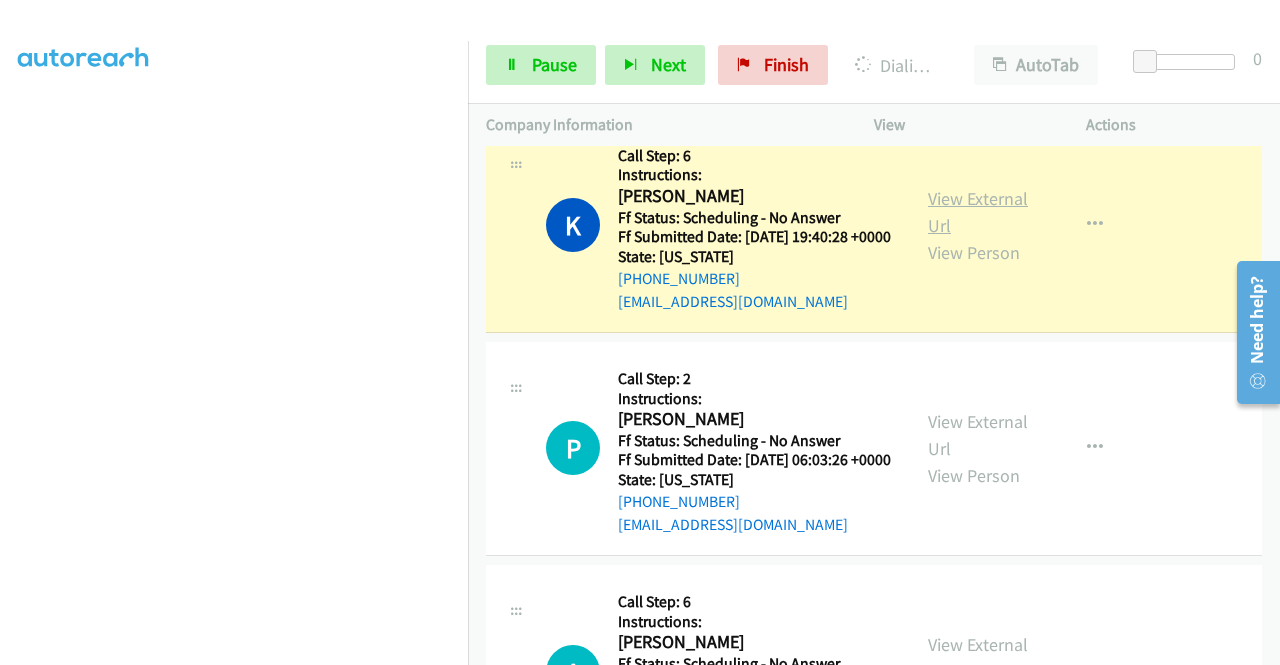 click on "View External Url" at bounding box center [978, 212] 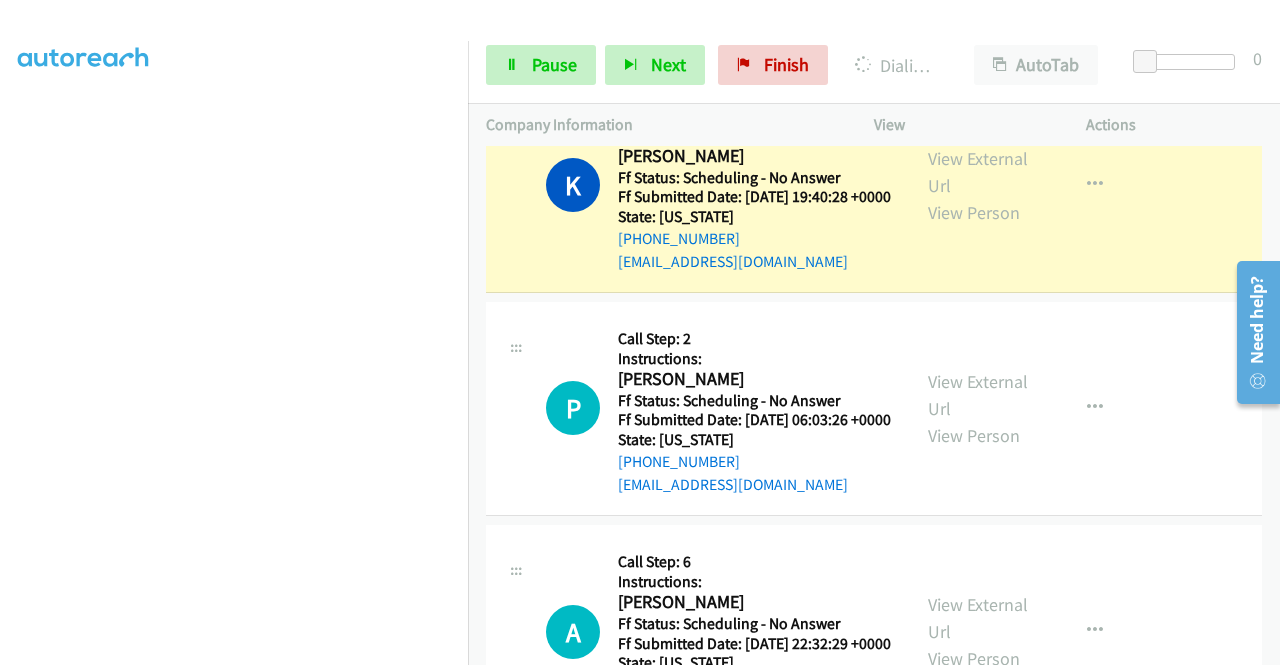 scroll, scrollTop: 3762, scrollLeft: 0, axis: vertical 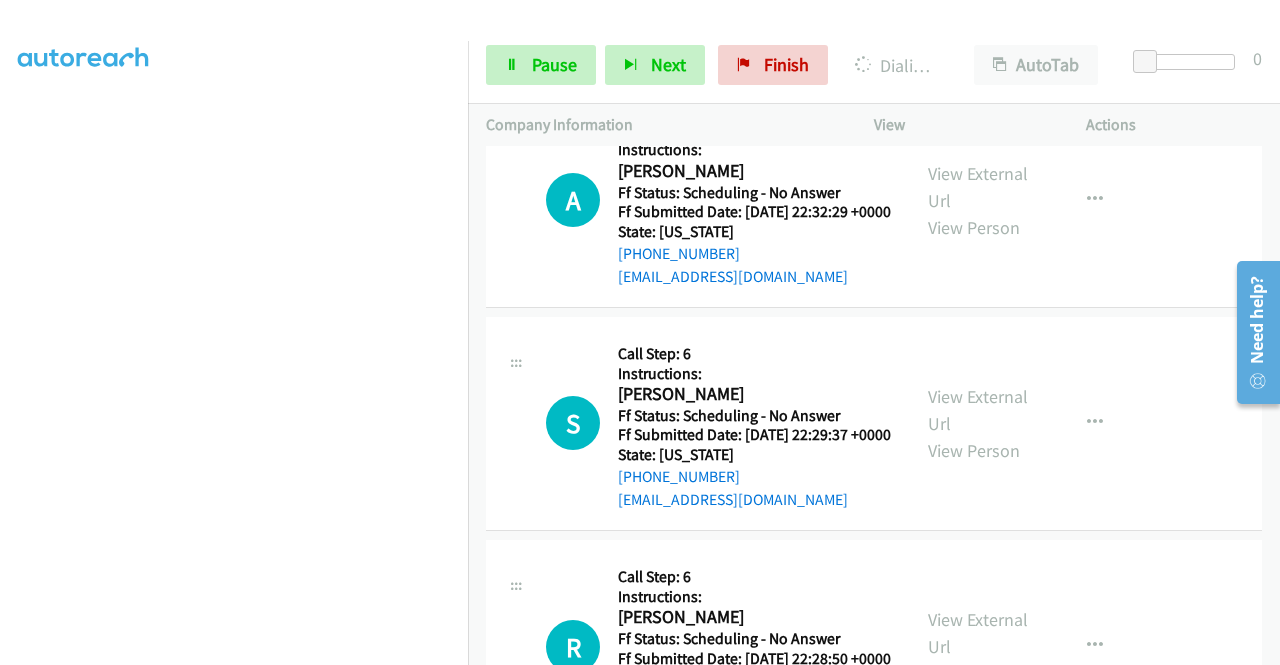 click on "View External Url" at bounding box center [978, -36] 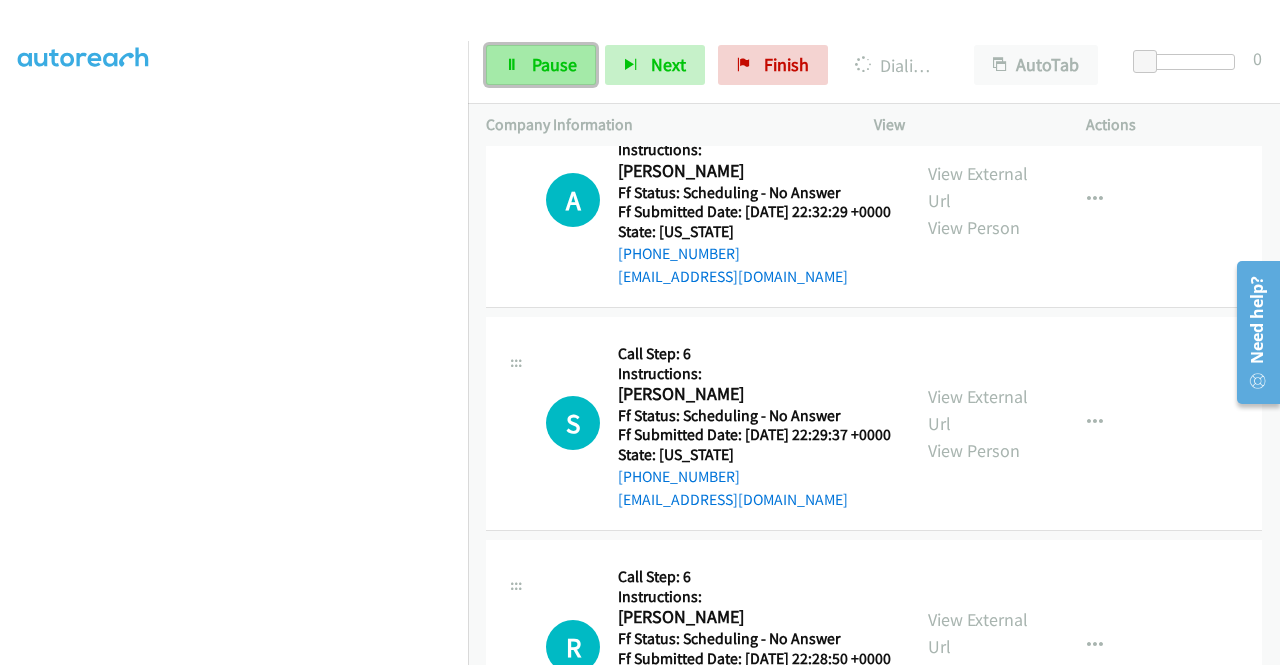 click on "Pause" at bounding box center [554, 64] 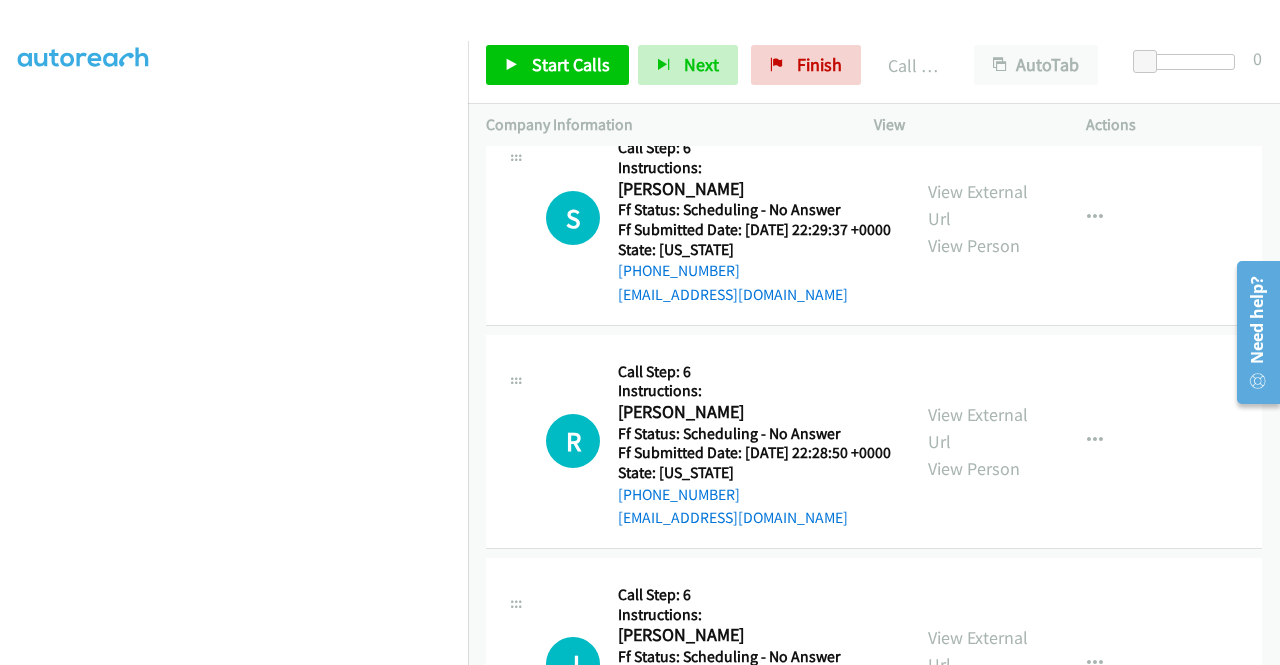 scroll, scrollTop: 4448, scrollLeft: 0, axis: vertical 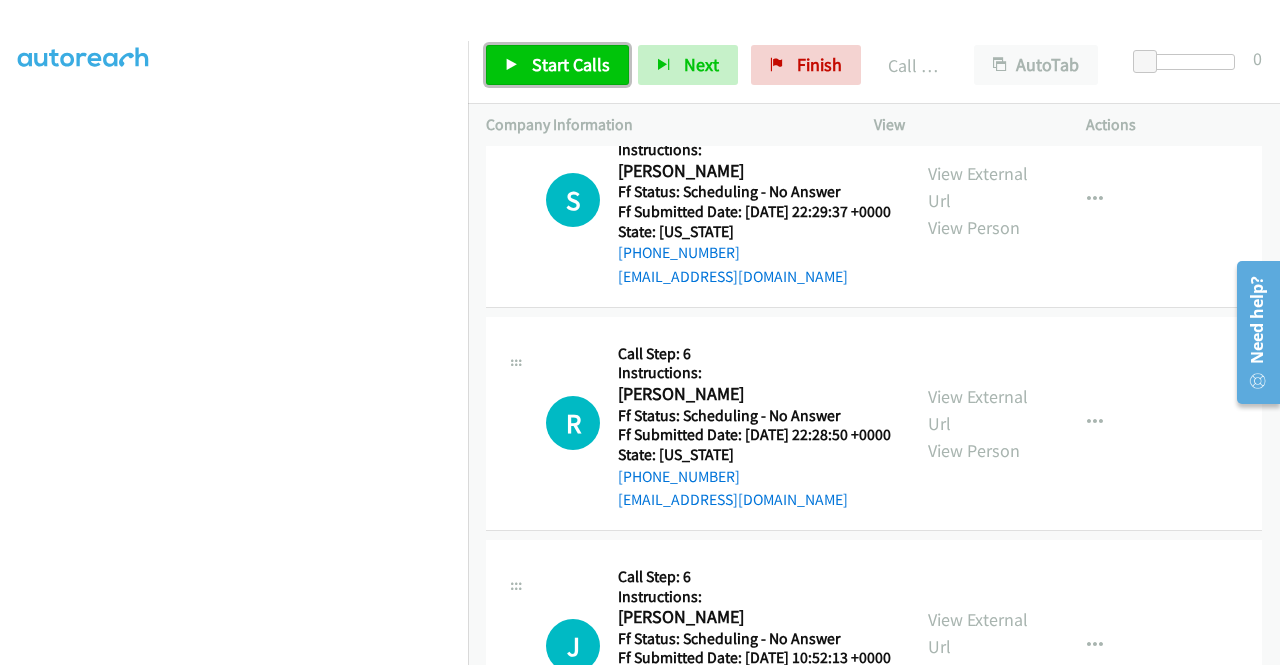 click on "Start Calls" at bounding box center [571, 64] 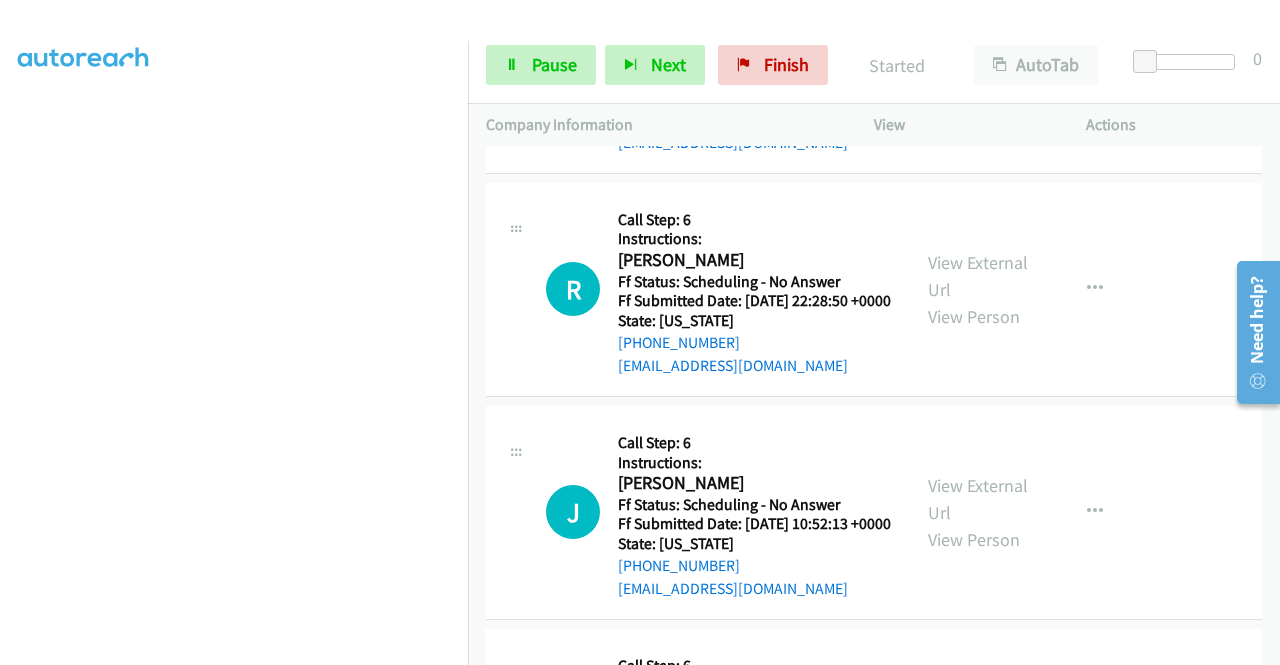 scroll, scrollTop: 4562, scrollLeft: 0, axis: vertical 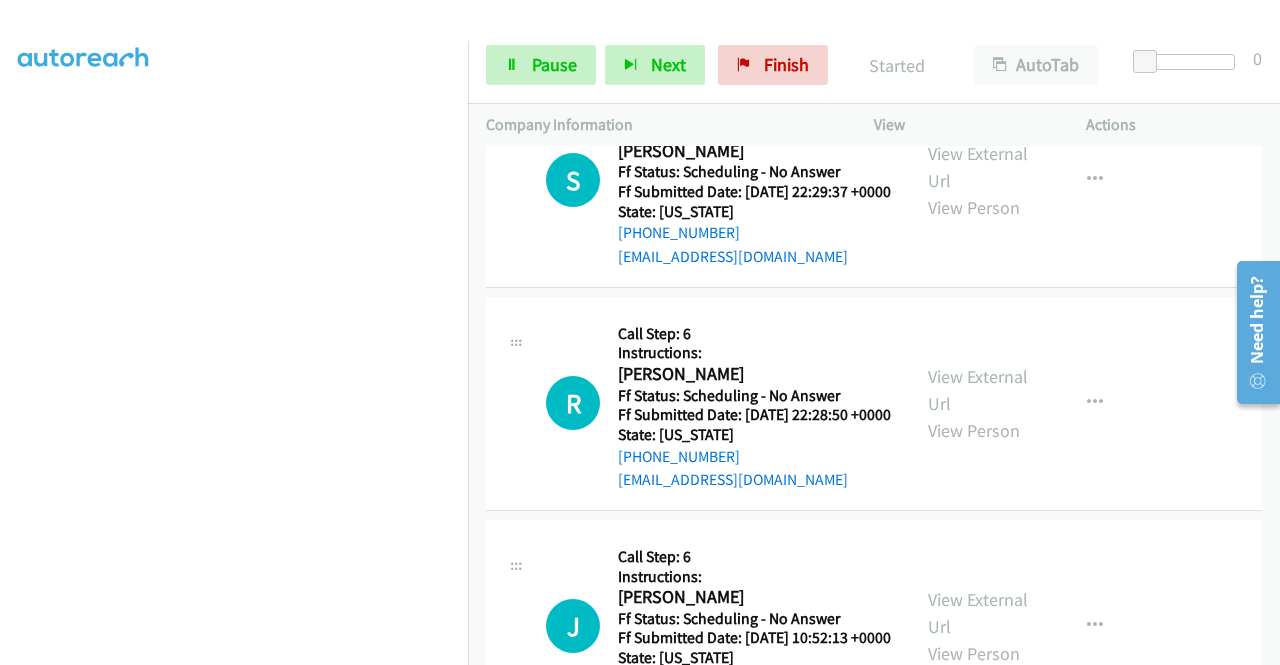 click on "Start Calls
Pause
Next
Finish
Started
AutoTab
AutoTab
0" at bounding box center [874, 65] 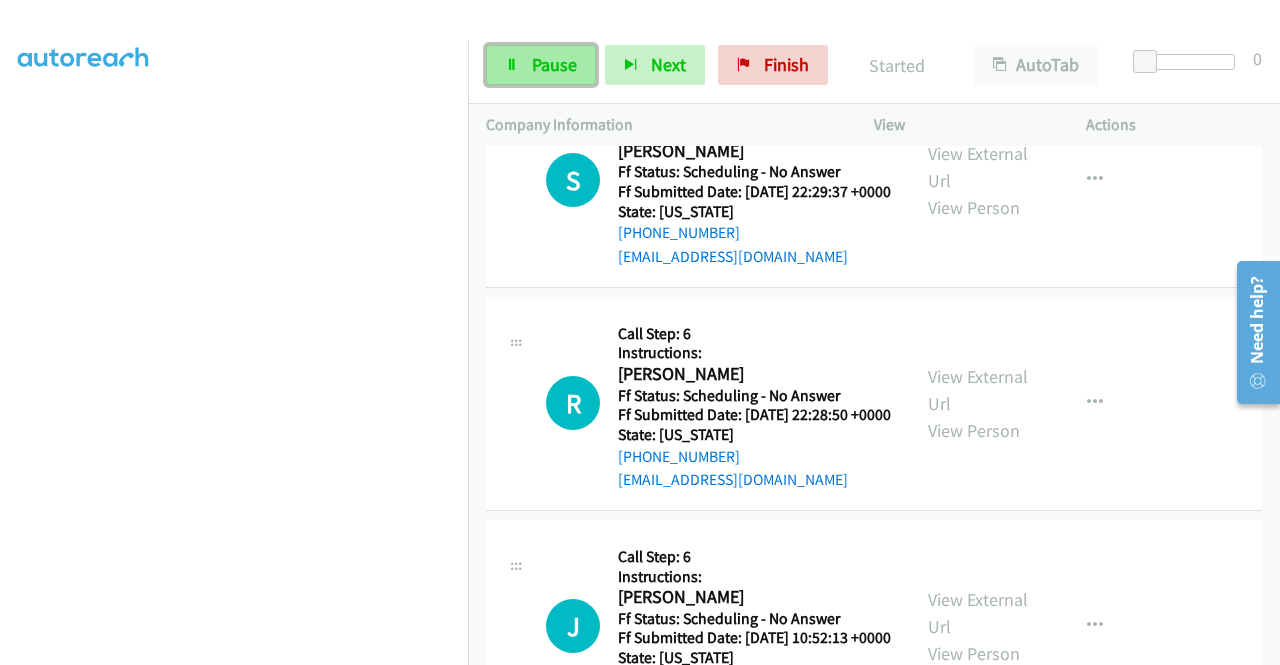 click on "Pause" at bounding box center [541, 65] 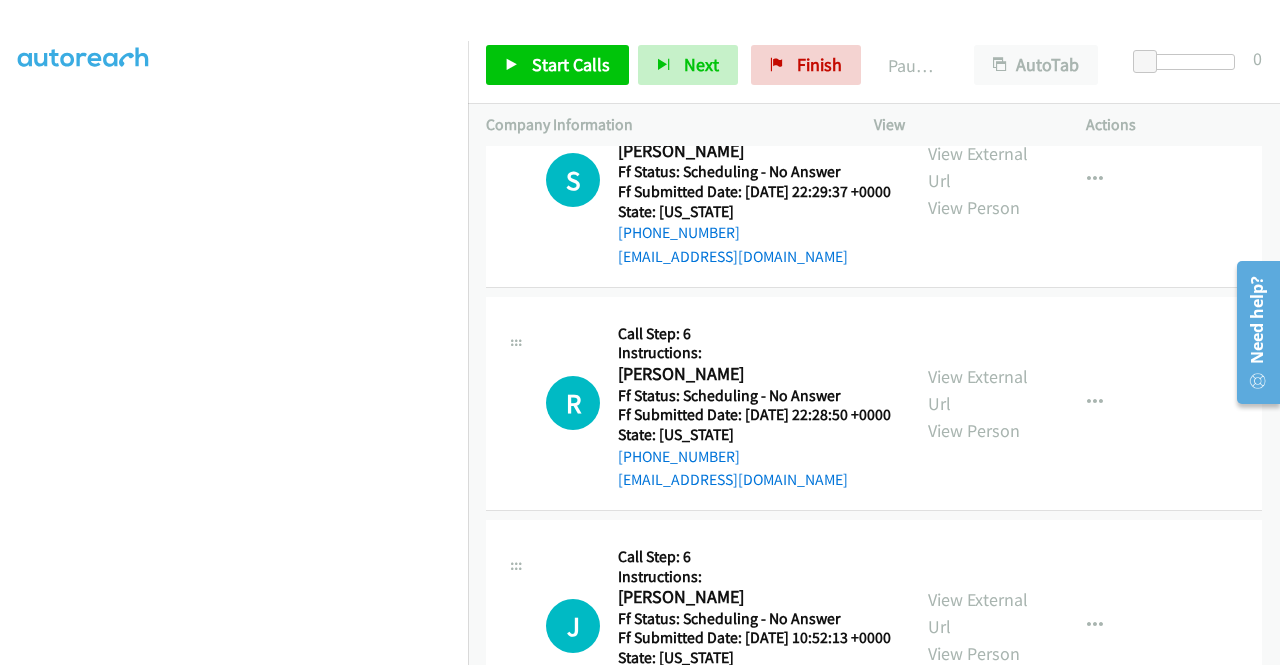 scroll, scrollTop: 0, scrollLeft: 0, axis: both 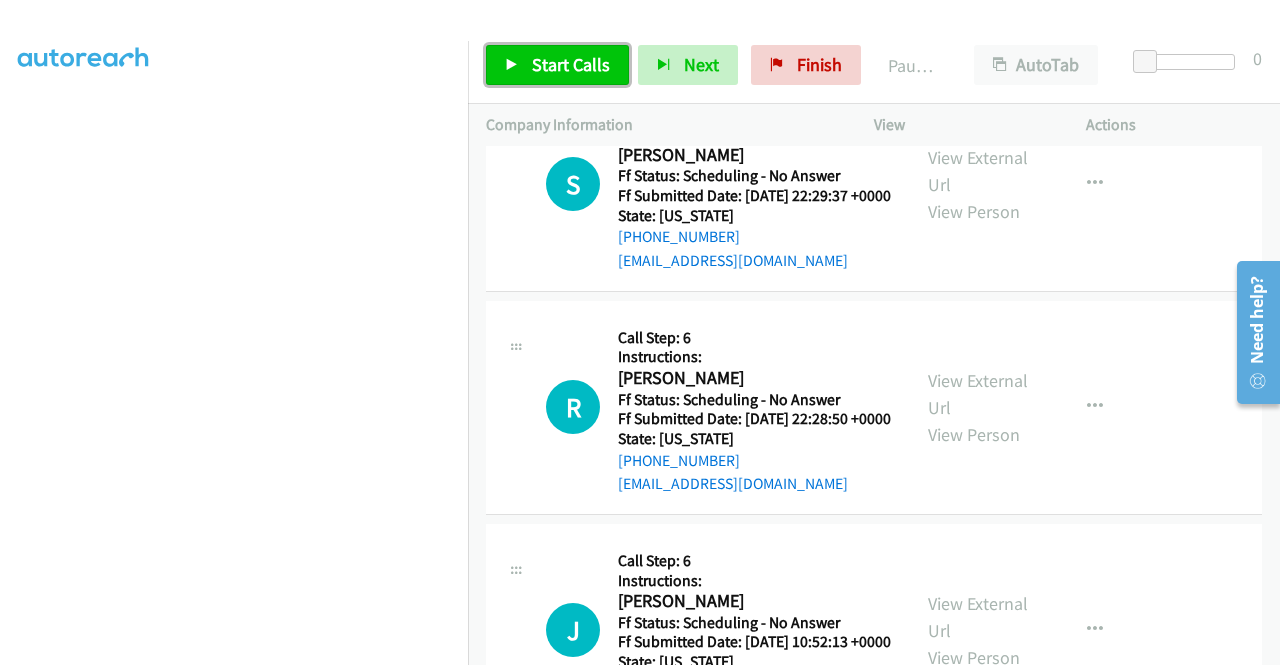 click on "Start Calls" at bounding box center (571, 64) 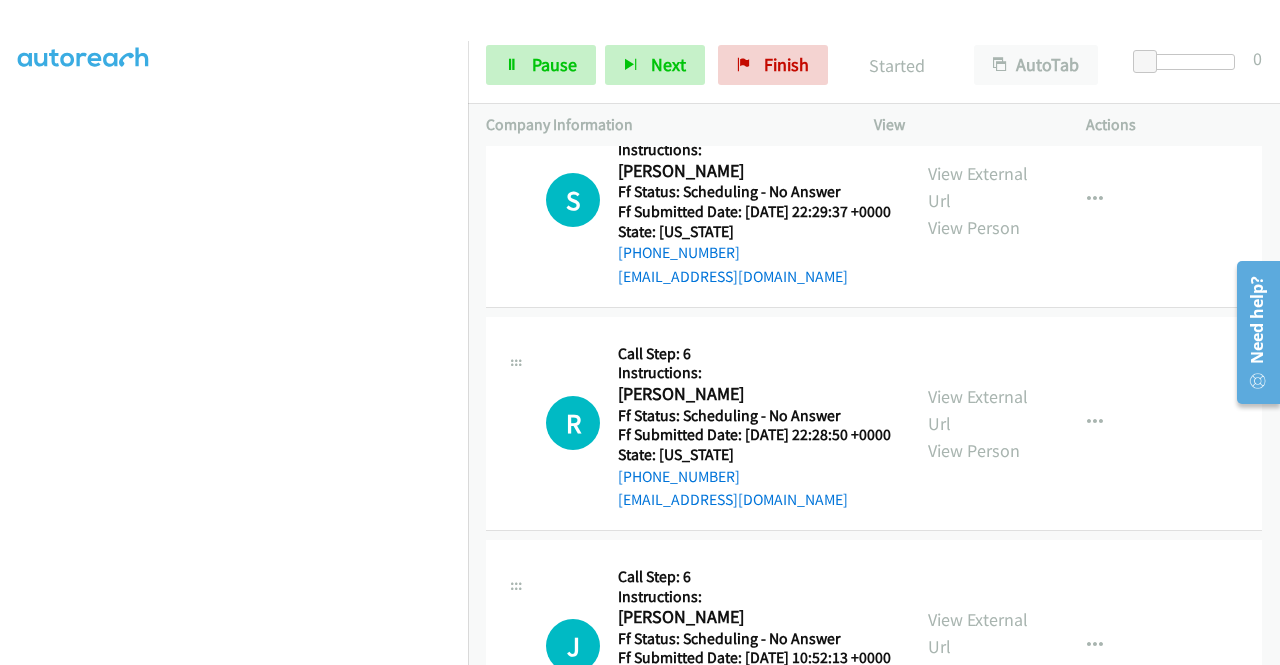 scroll, scrollTop: 4419, scrollLeft: 0, axis: vertical 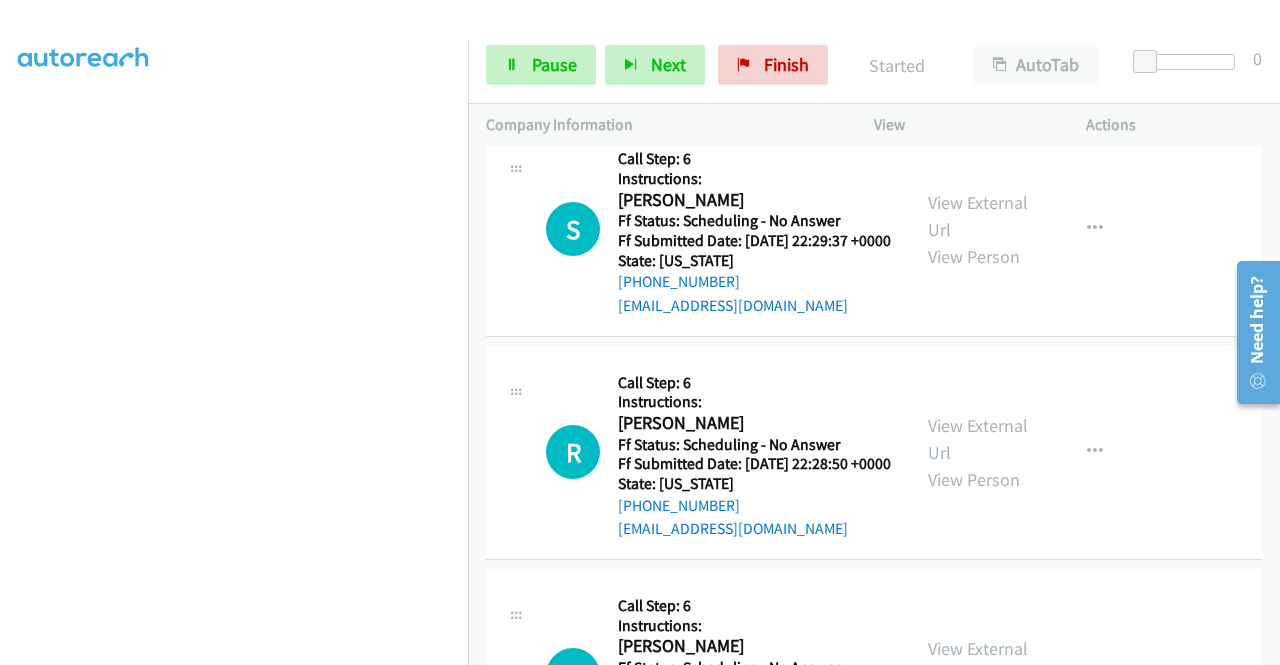 click on "View External Url" at bounding box center (978, -8) 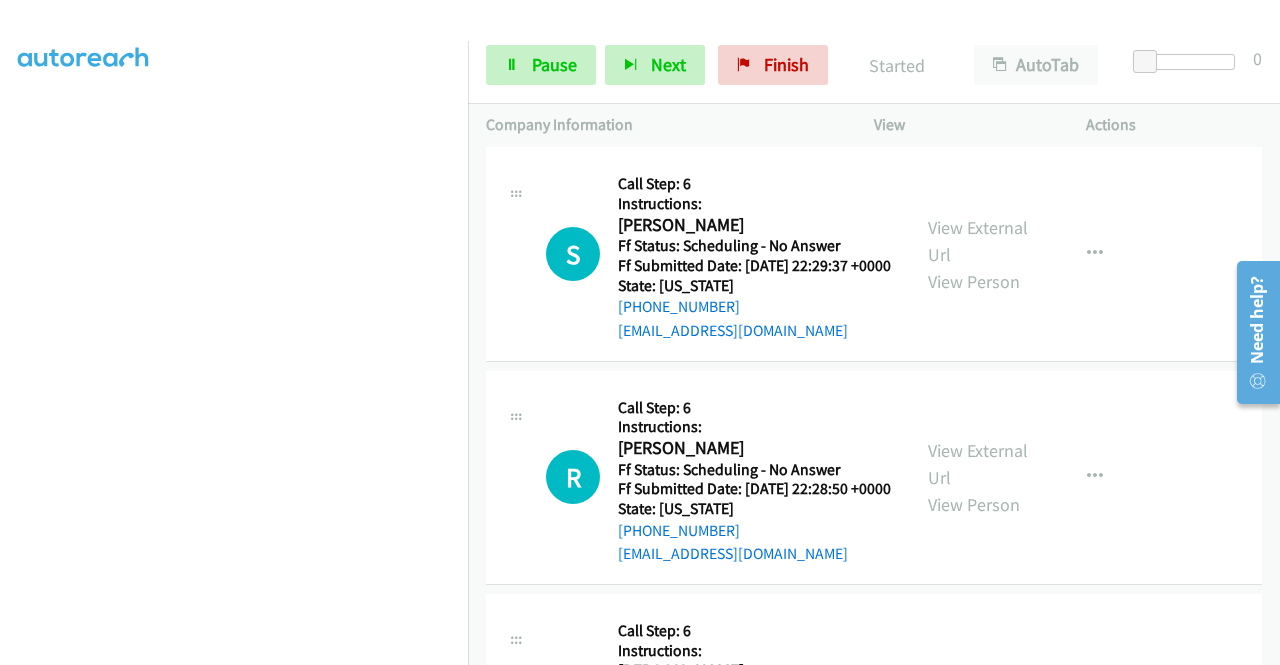 scroll, scrollTop: 4414, scrollLeft: 0, axis: vertical 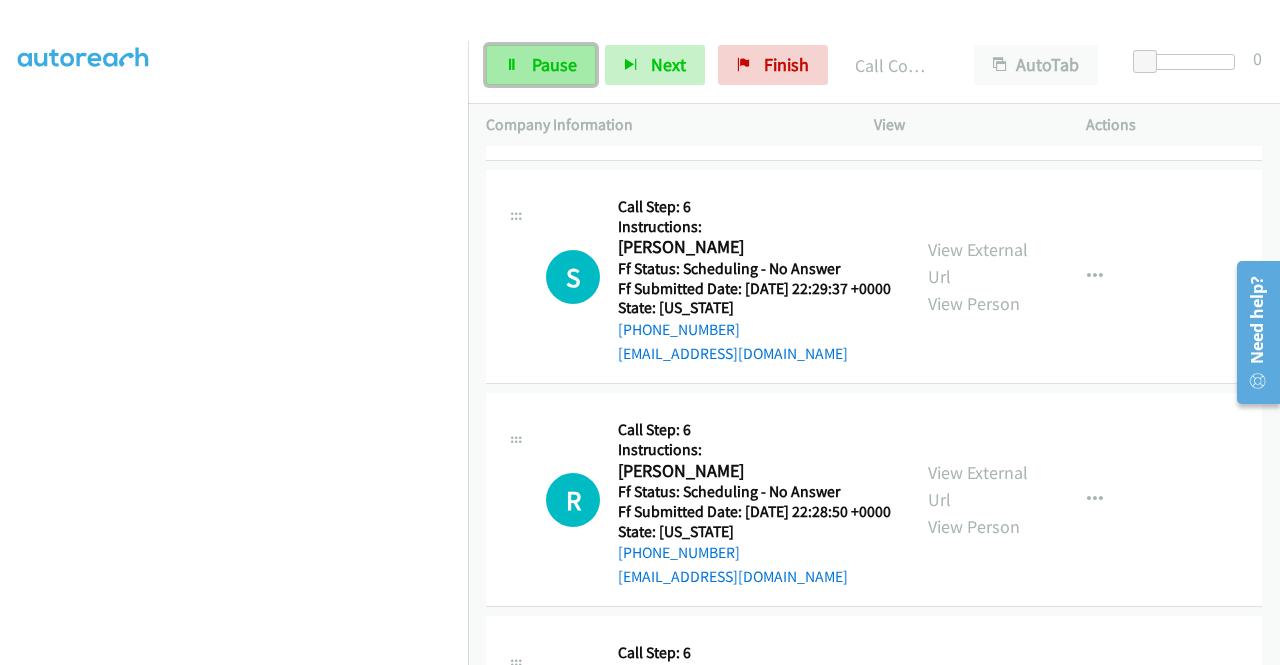 click on "Pause" at bounding box center [554, 64] 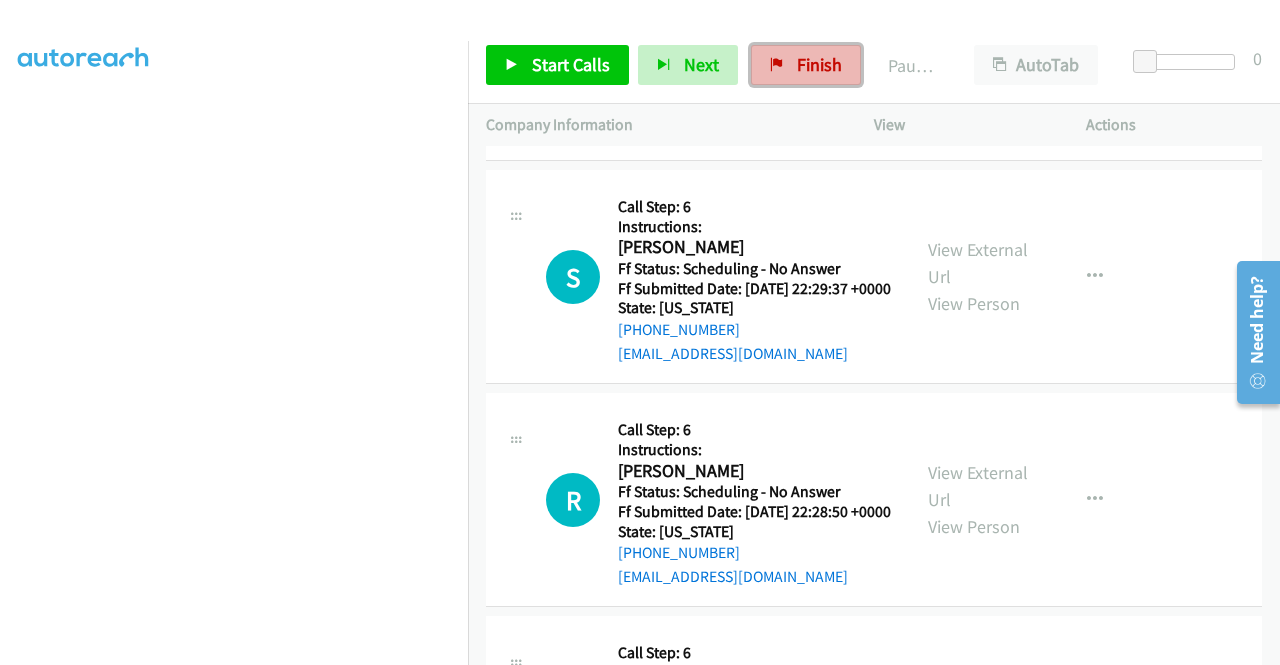 click on "Finish" at bounding box center [806, 65] 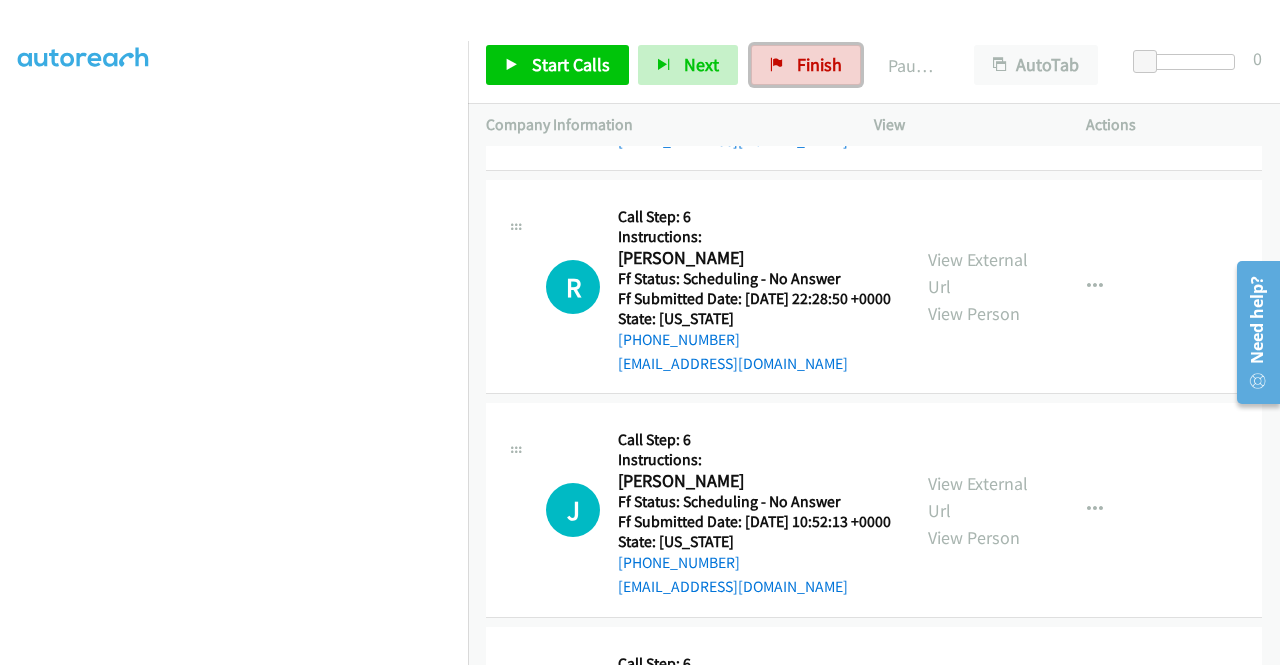 scroll, scrollTop: 4686, scrollLeft: 0, axis: vertical 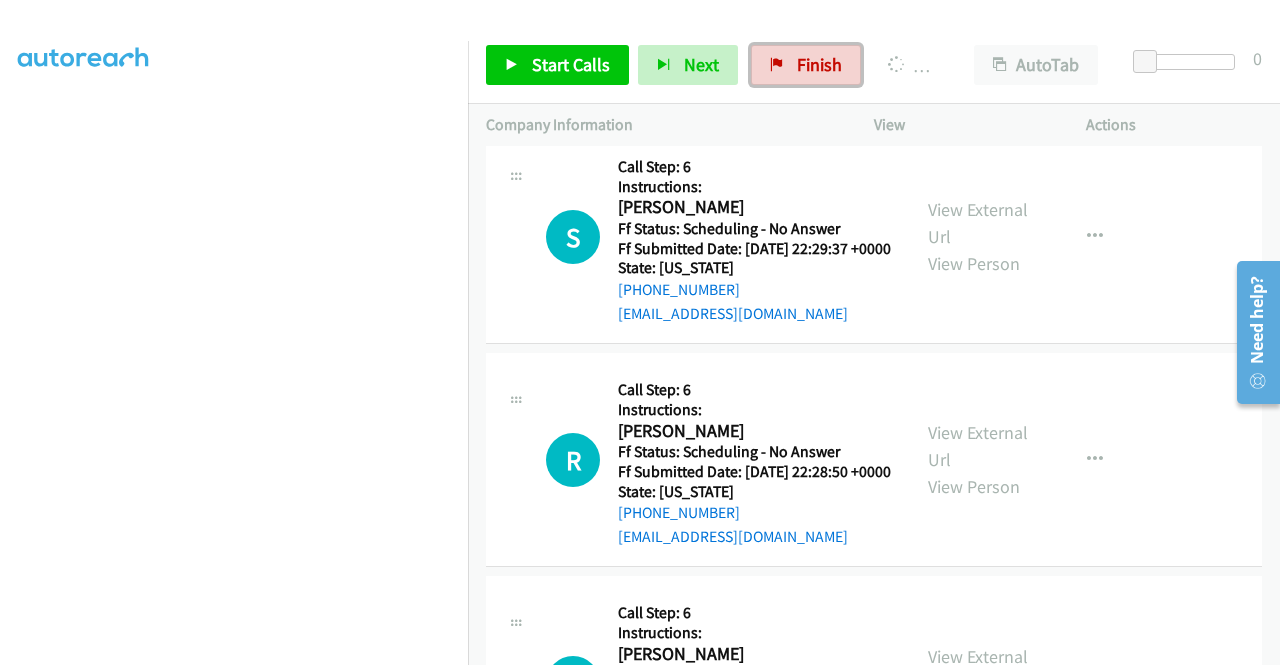 click on "Finish" at bounding box center [819, 64] 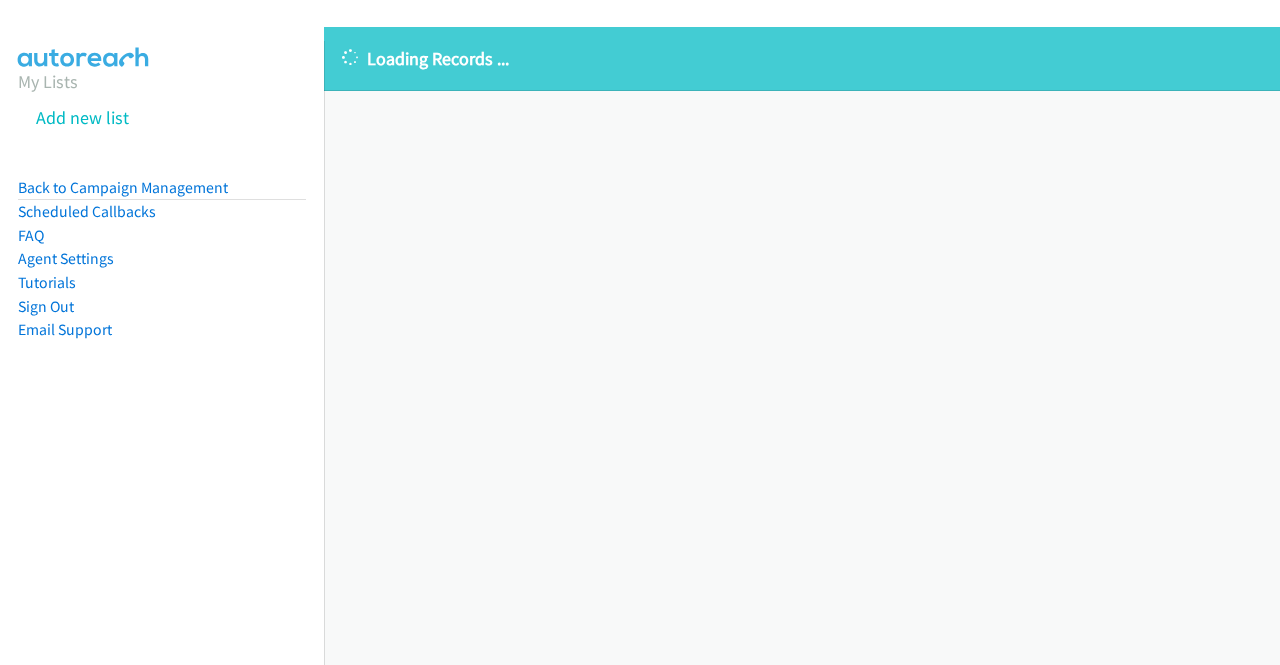 scroll, scrollTop: 0, scrollLeft: 0, axis: both 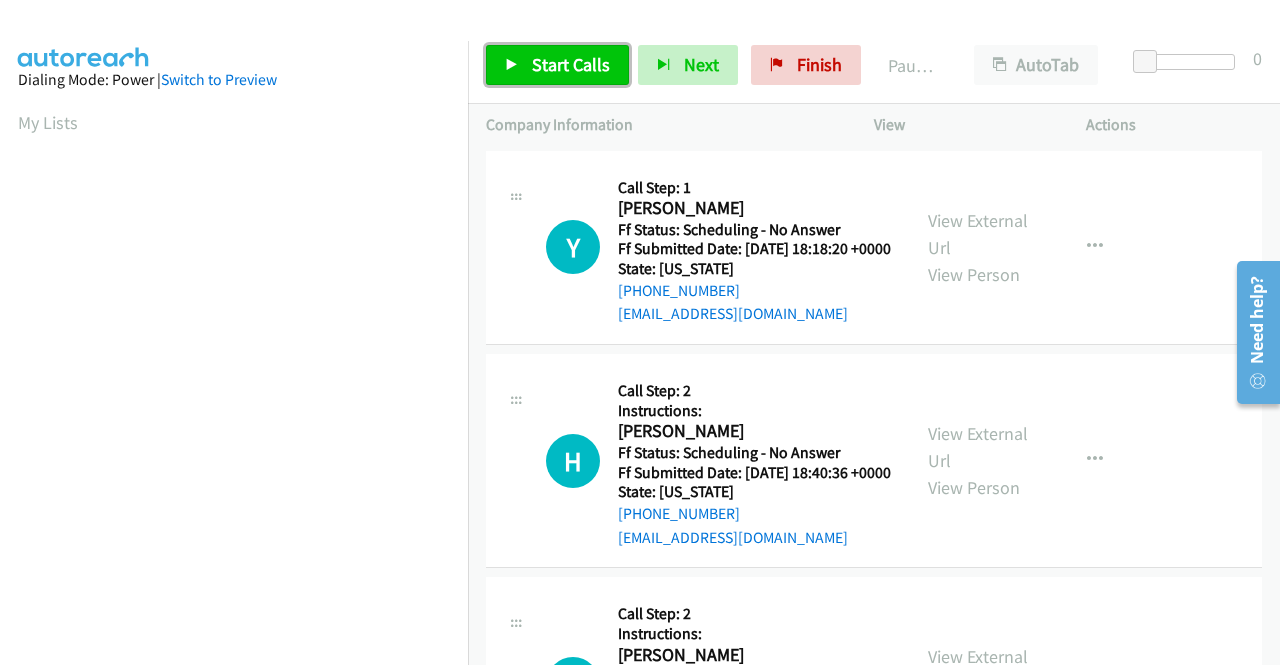 click on "Start Calls" at bounding box center [571, 64] 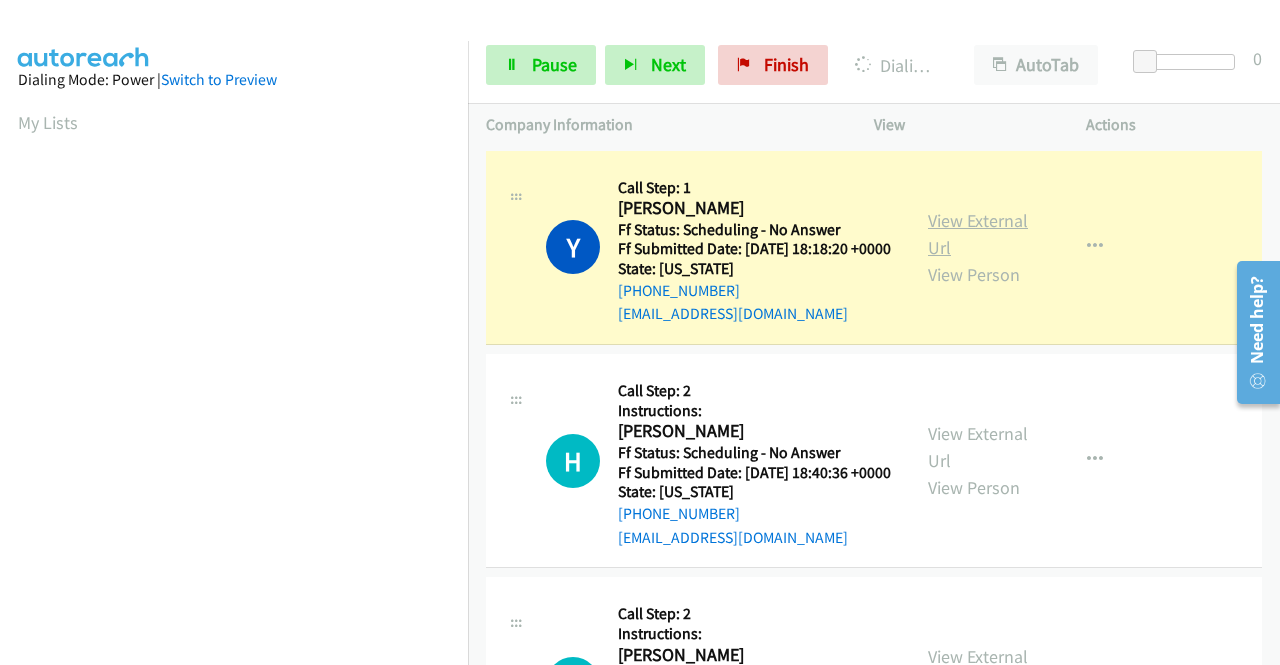 click on "View External Url" at bounding box center [978, 234] 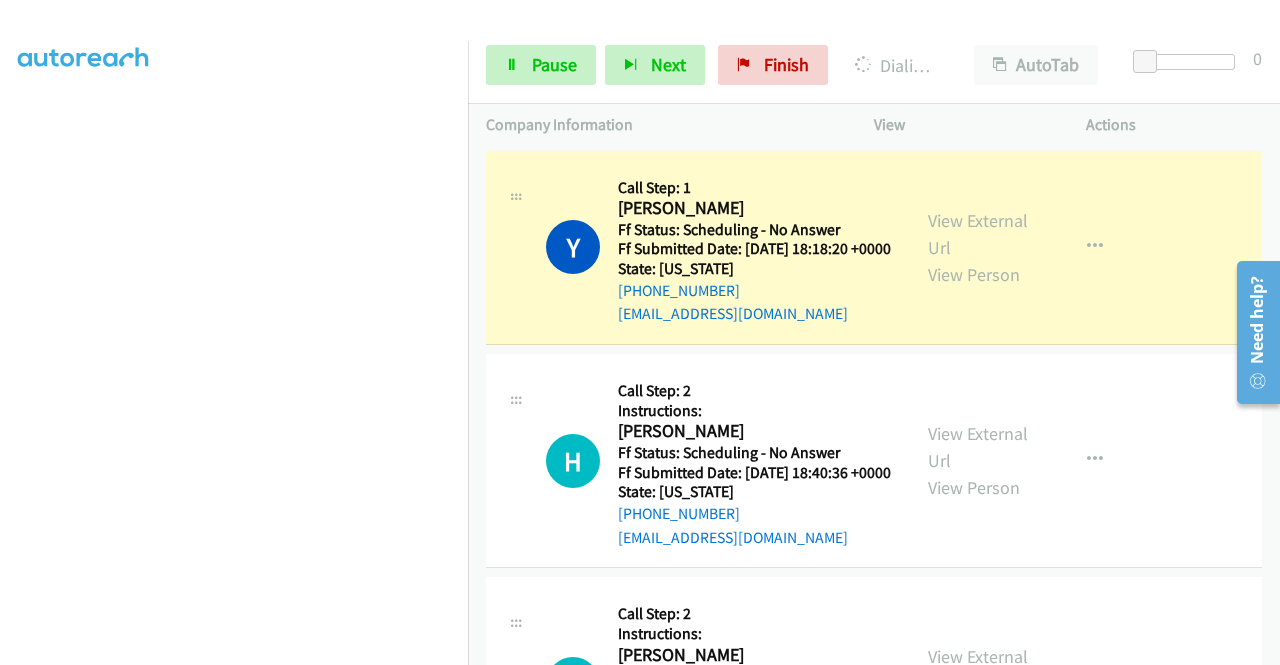 scroll, scrollTop: 456, scrollLeft: 0, axis: vertical 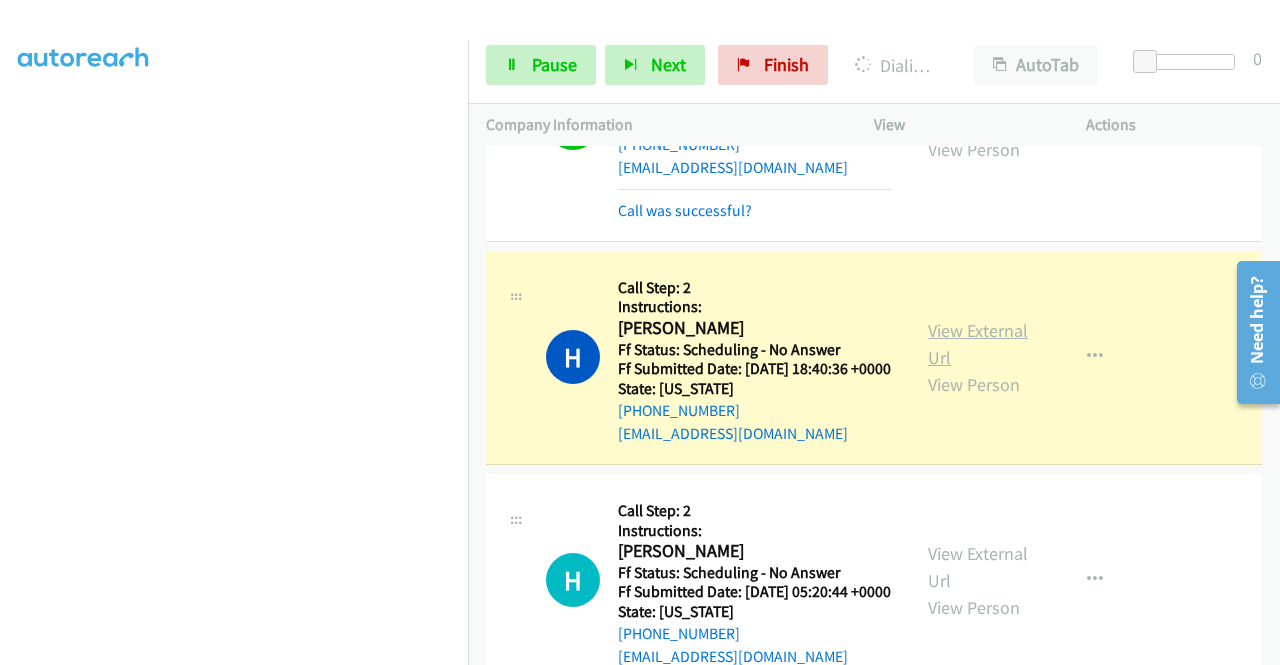 click on "View External Url" at bounding box center (978, 344) 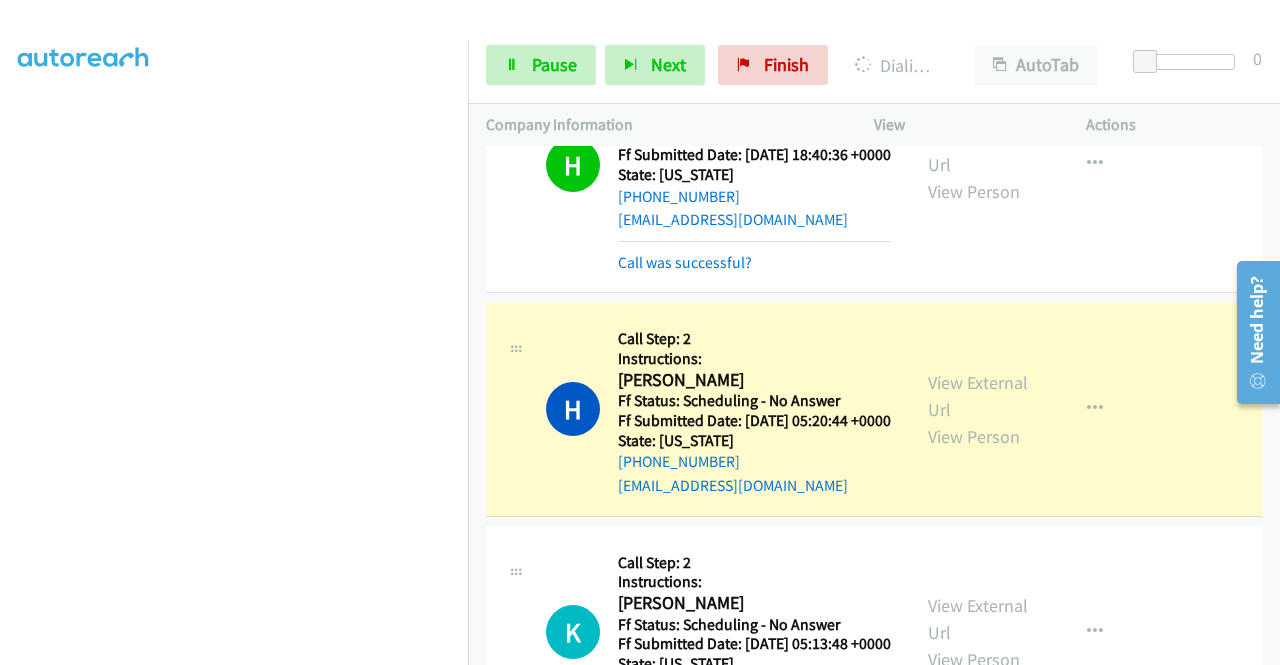 scroll, scrollTop: 400, scrollLeft: 0, axis: vertical 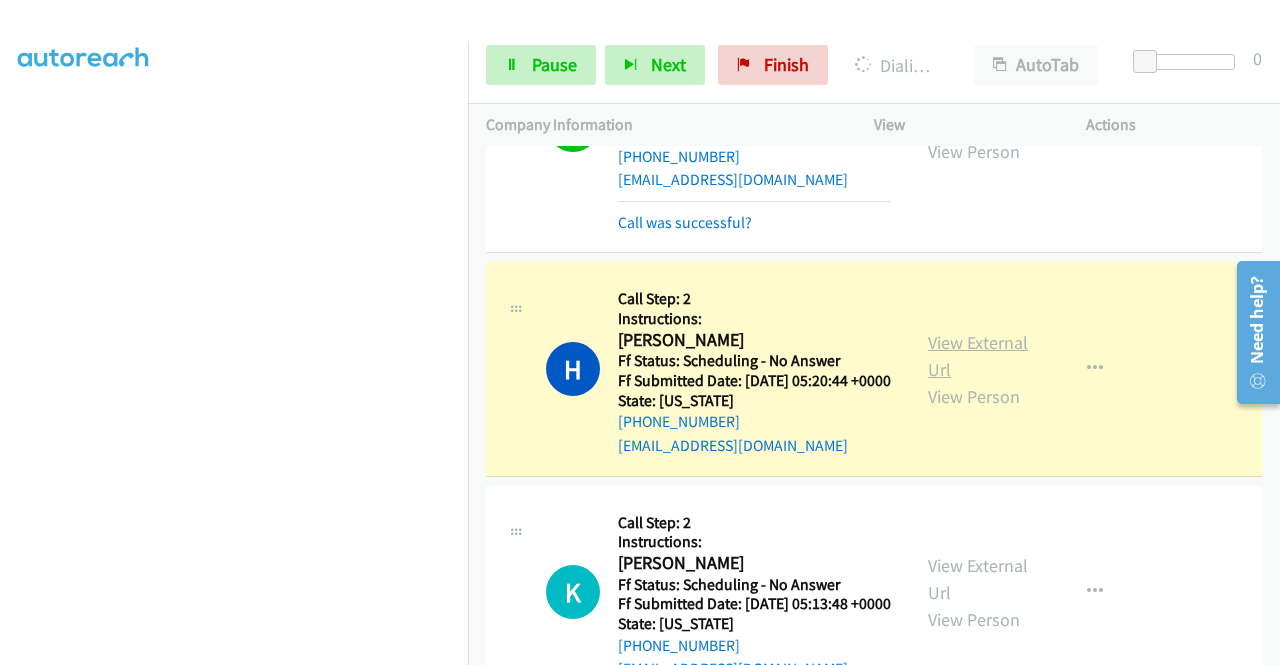 click on "View External Url" at bounding box center [978, 356] 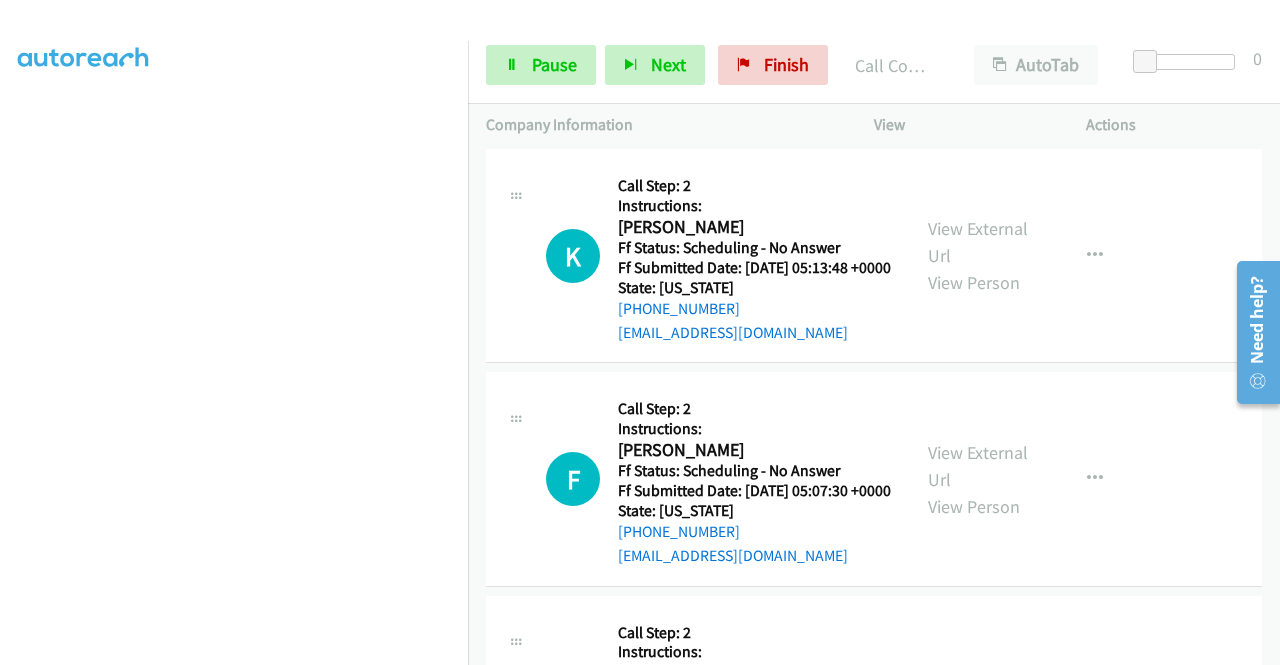 scroll, scrollTop: 800, scrollLeft: 0, axis: vertical 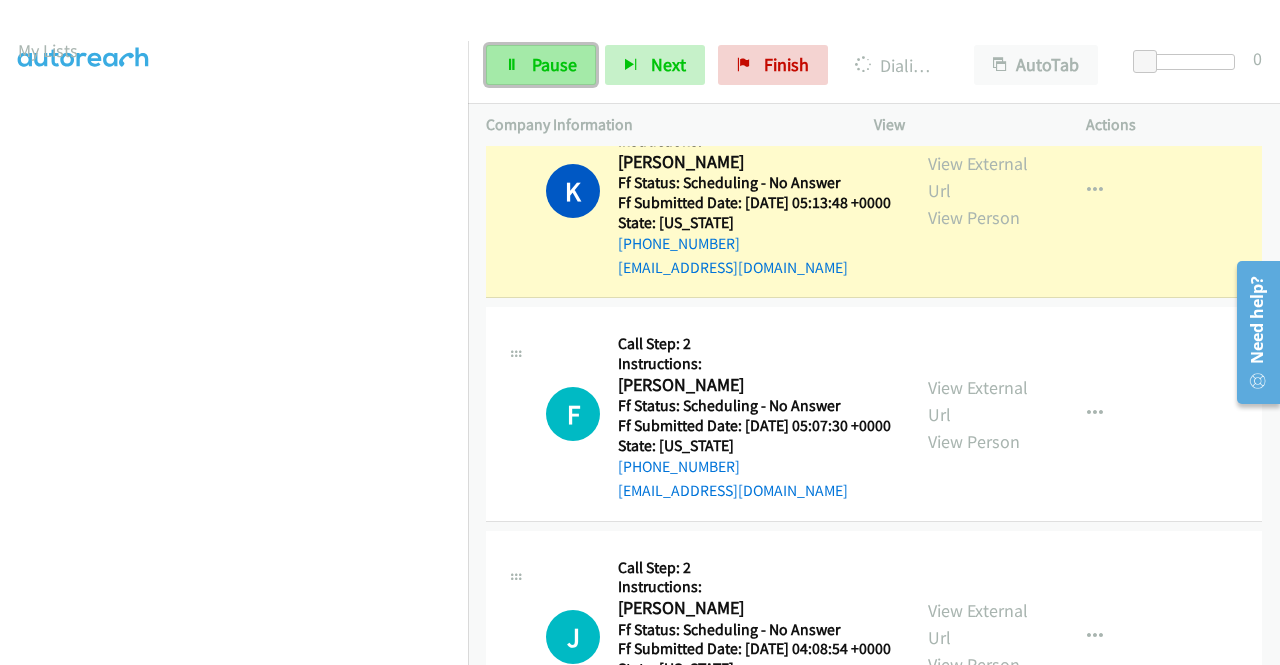 click at bounding box center [512, 66] 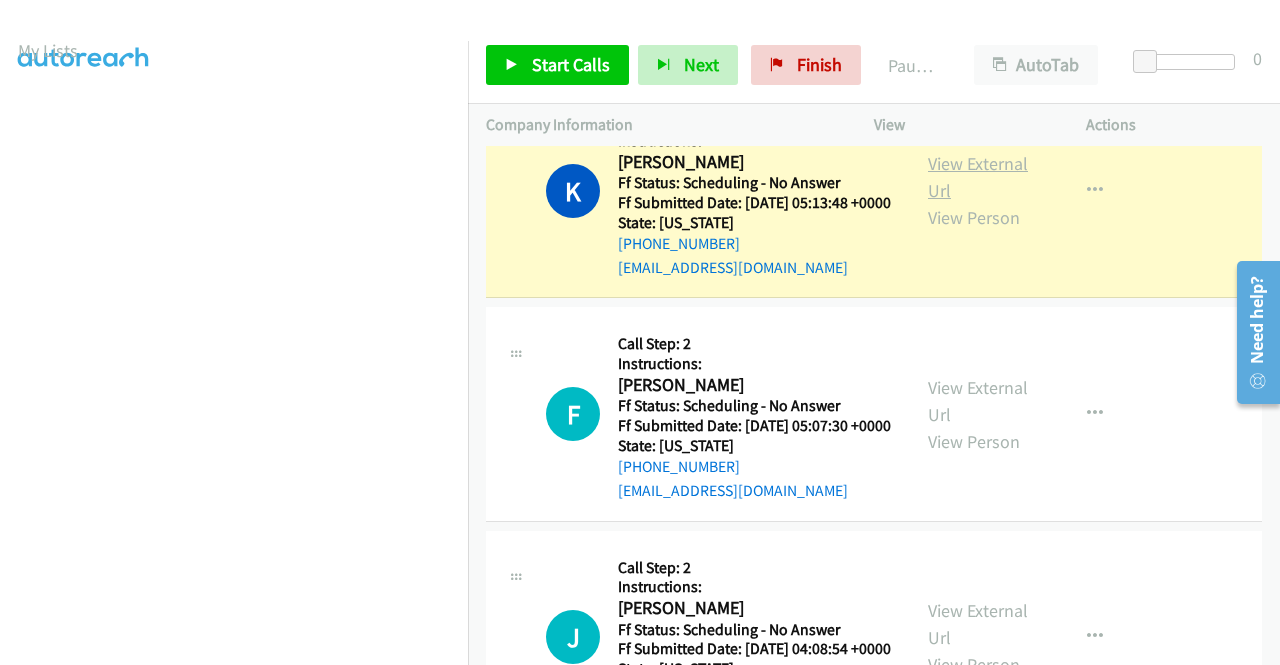 click on "View External Url" at bounding box center [978, 177] 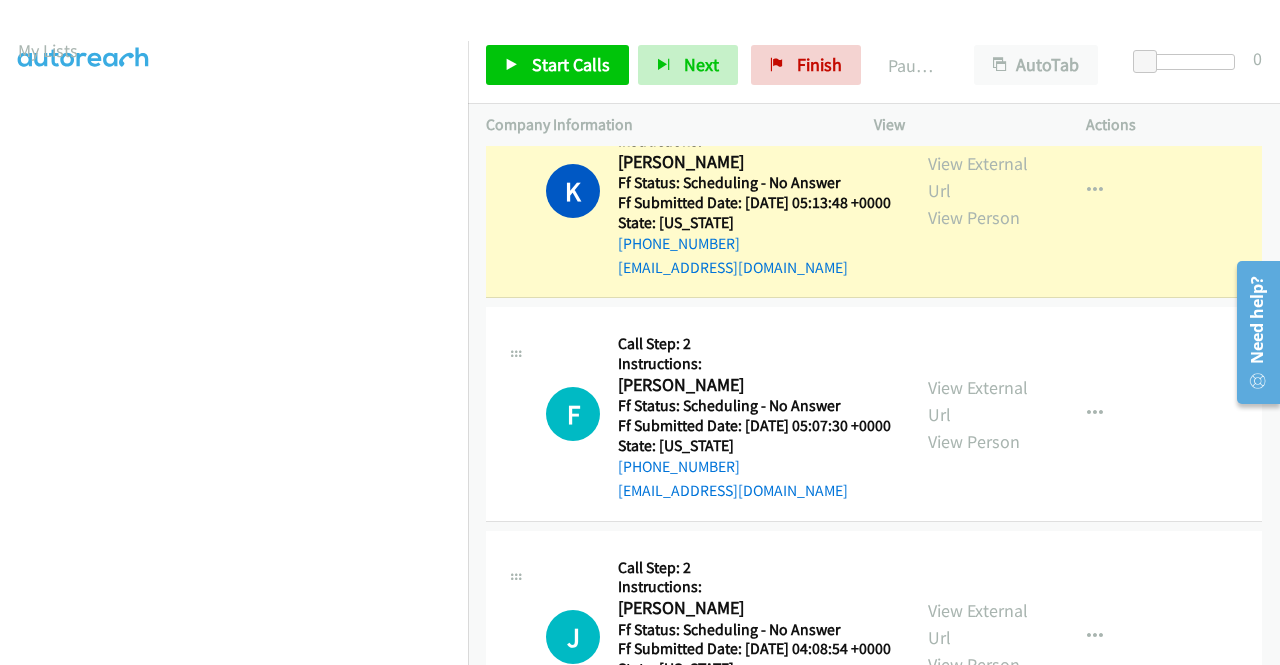 scroll, scrollTop: 456, scrollLeft: 0, axis: vertical 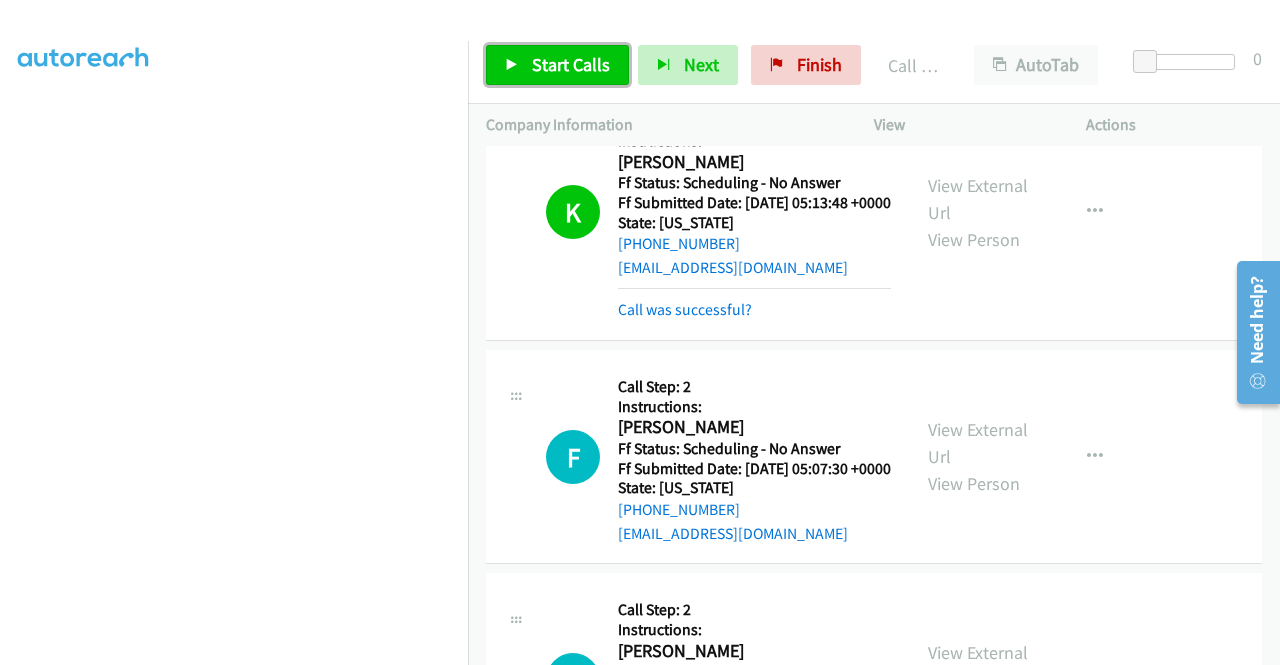 click on "Start Calls" at bounding box center (571, 64) 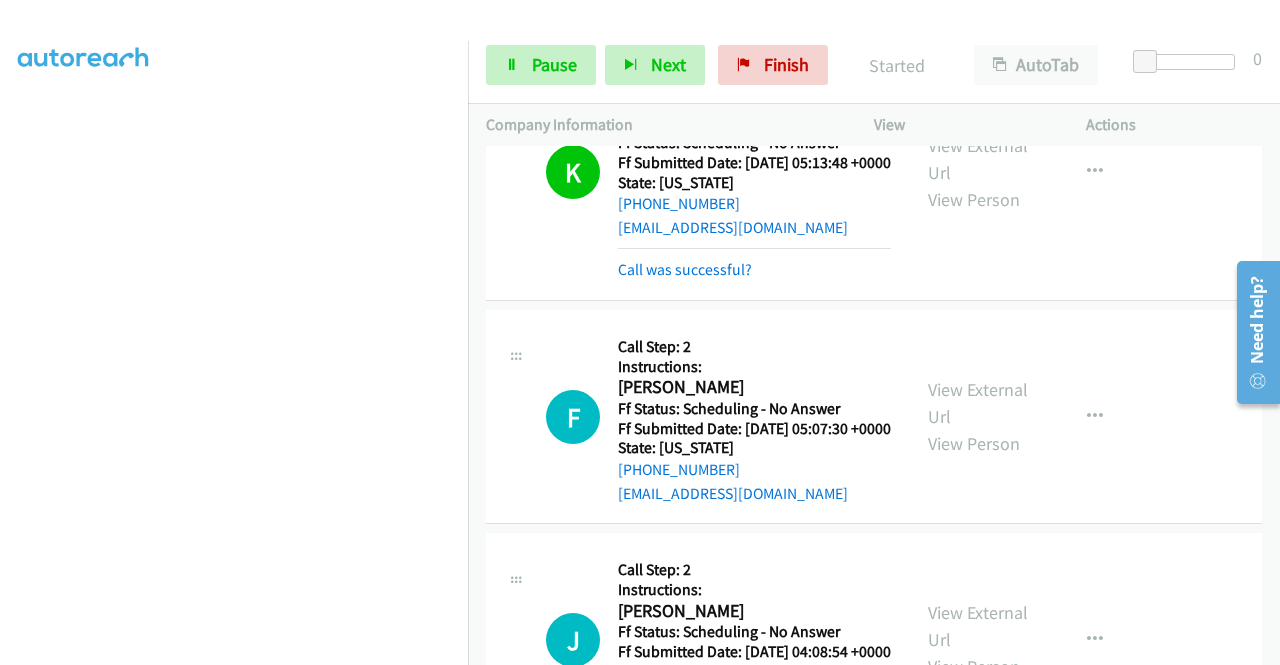 scroll, scrollTop: 1057, scrollLeft: 0, axis: vertical 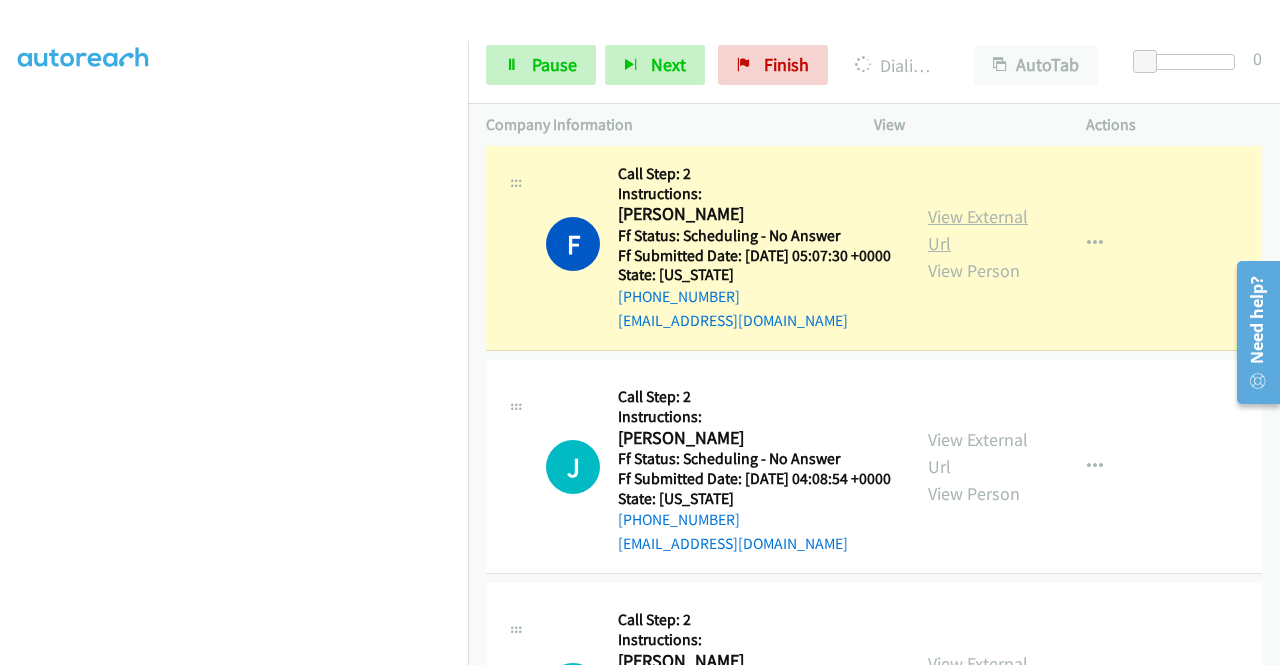 click on "View External Url" at bounding box center [978, 230] 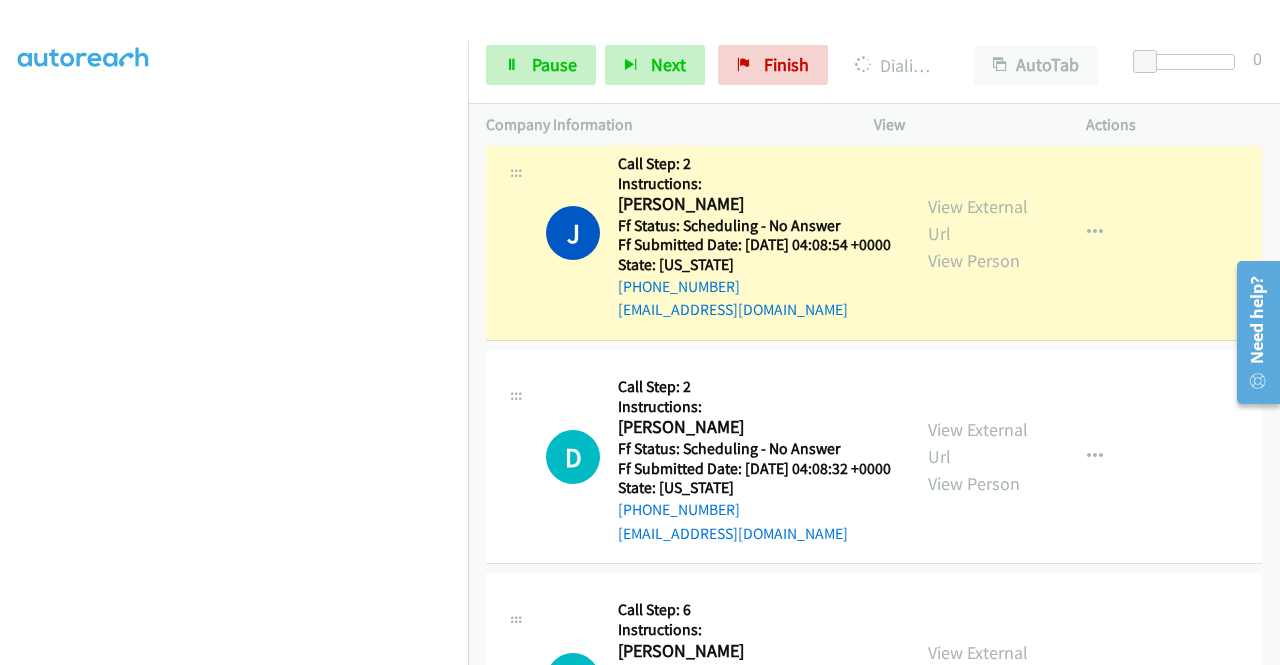 scroll, scrollTop: 1350, scrollLeft: 0, axis: vertical 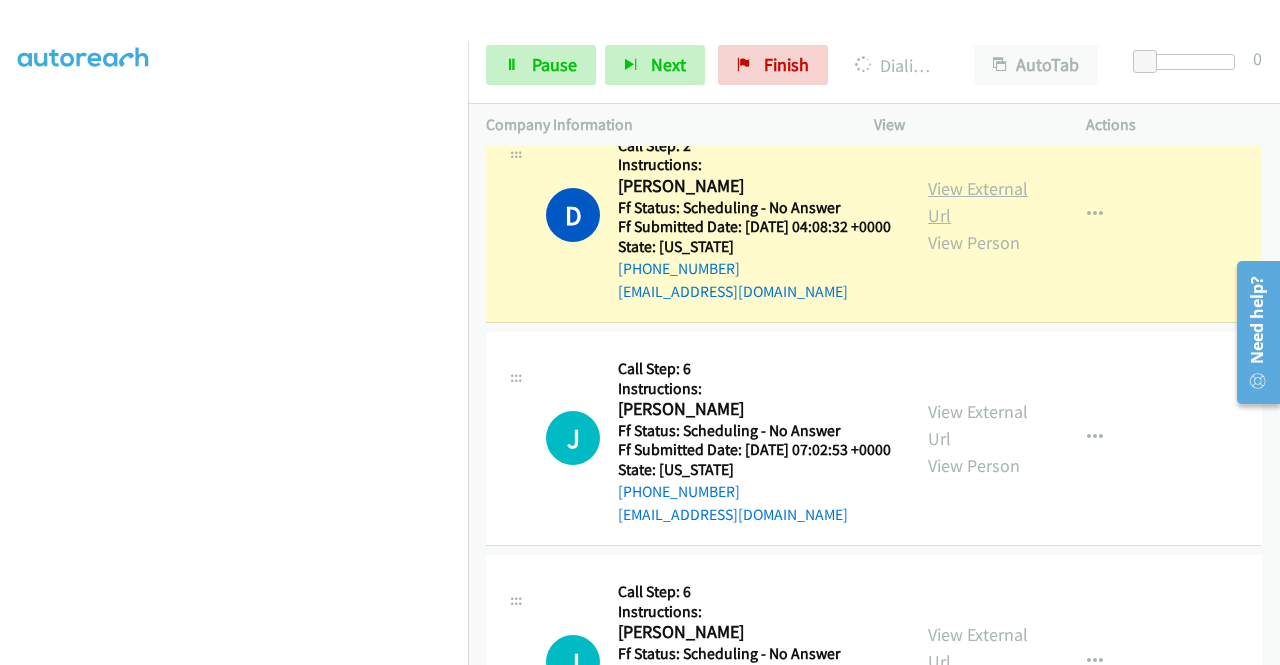 click on "View External Url" at bounding box center [978, 202] 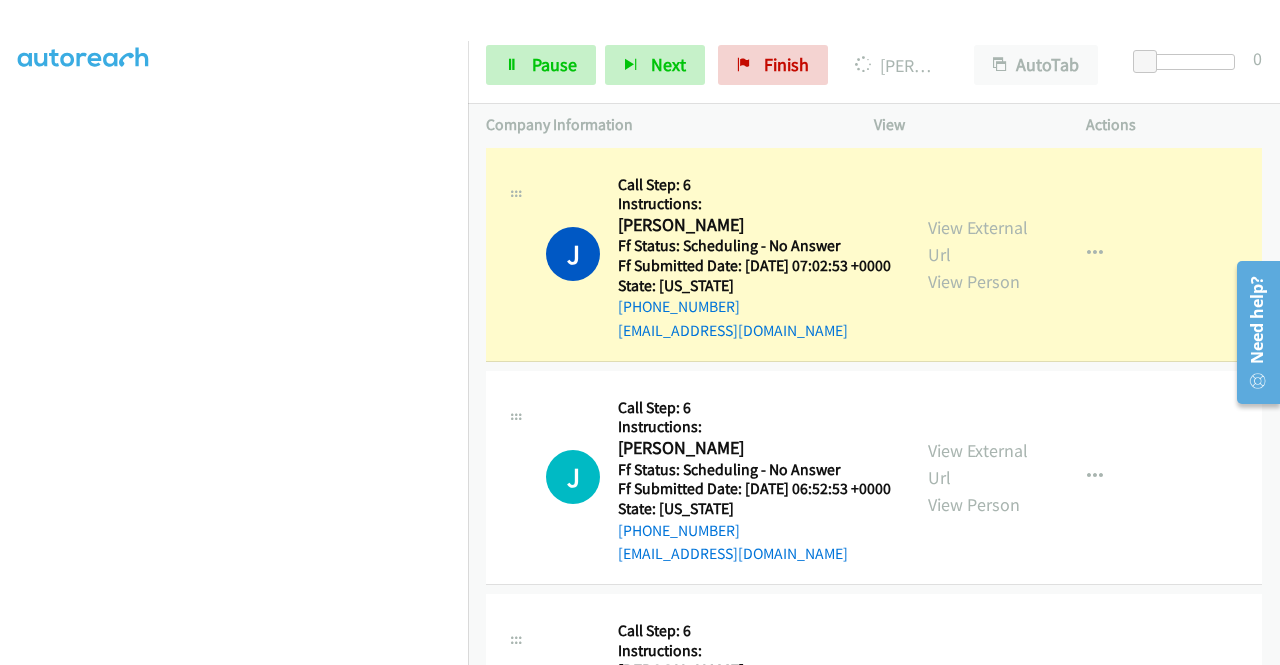 scroll, scrollTop: 1857, scrollLeft: 0, axis: vertical 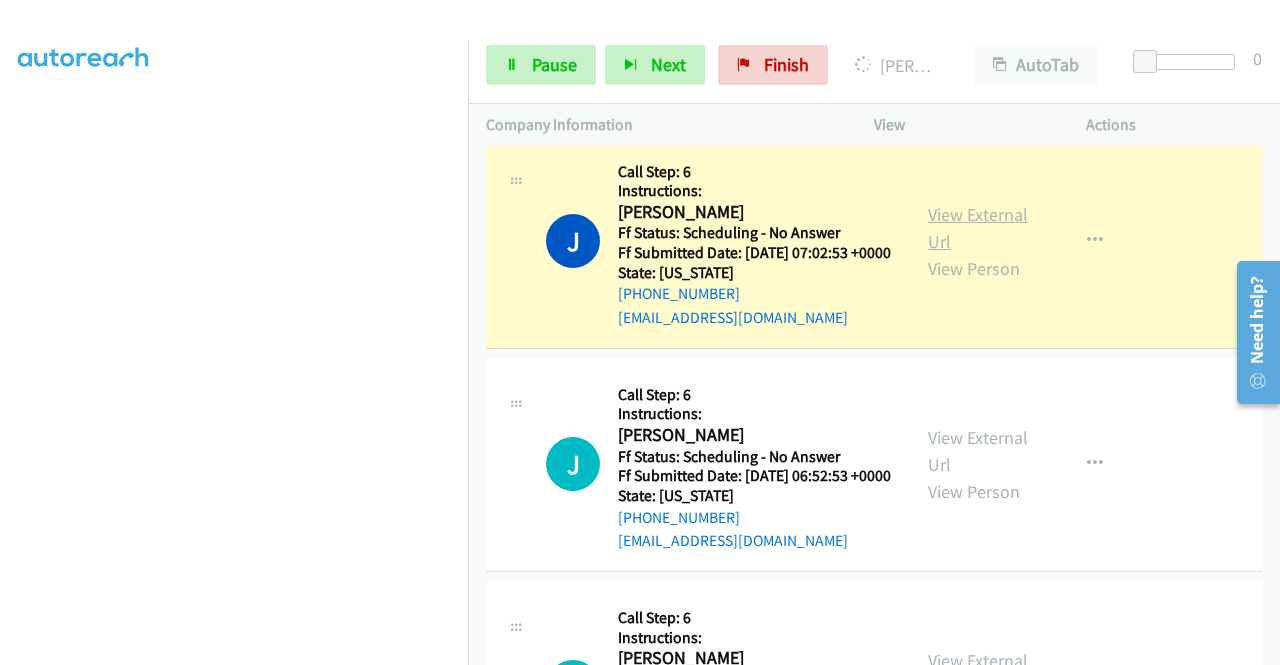 click on "View External Url" at bounding box center (978, 228) 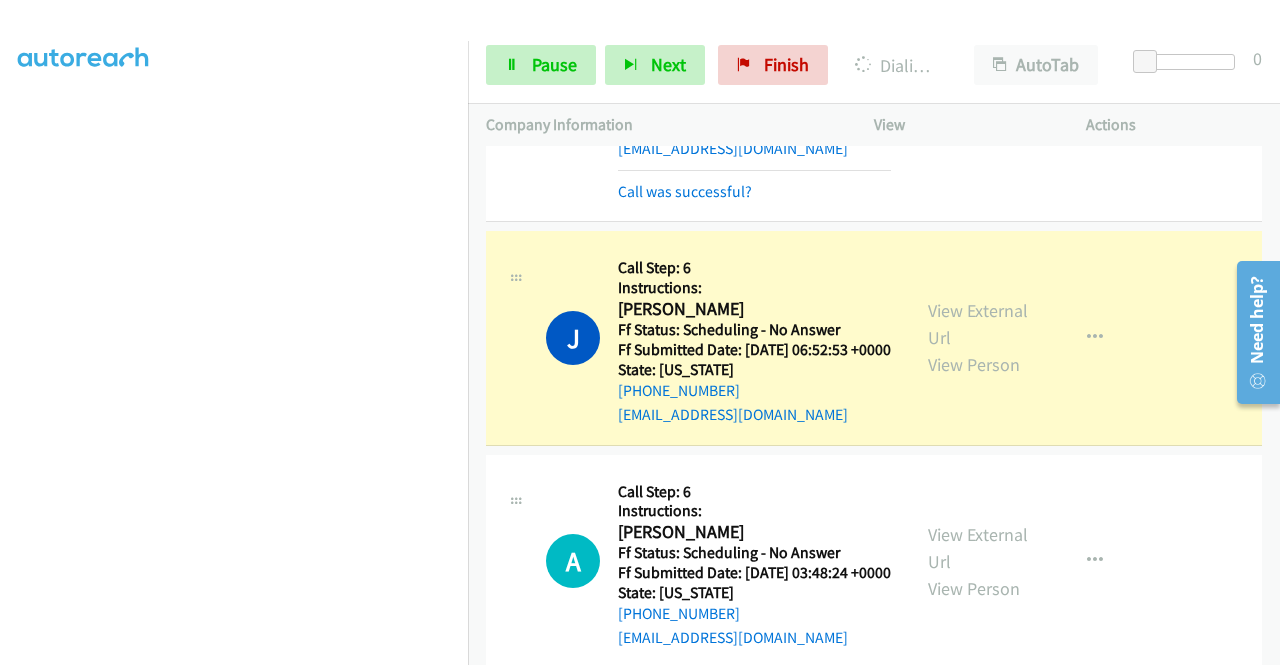 scroll, scrollTop: 2044, scrollLeft: 0, axis: vertical 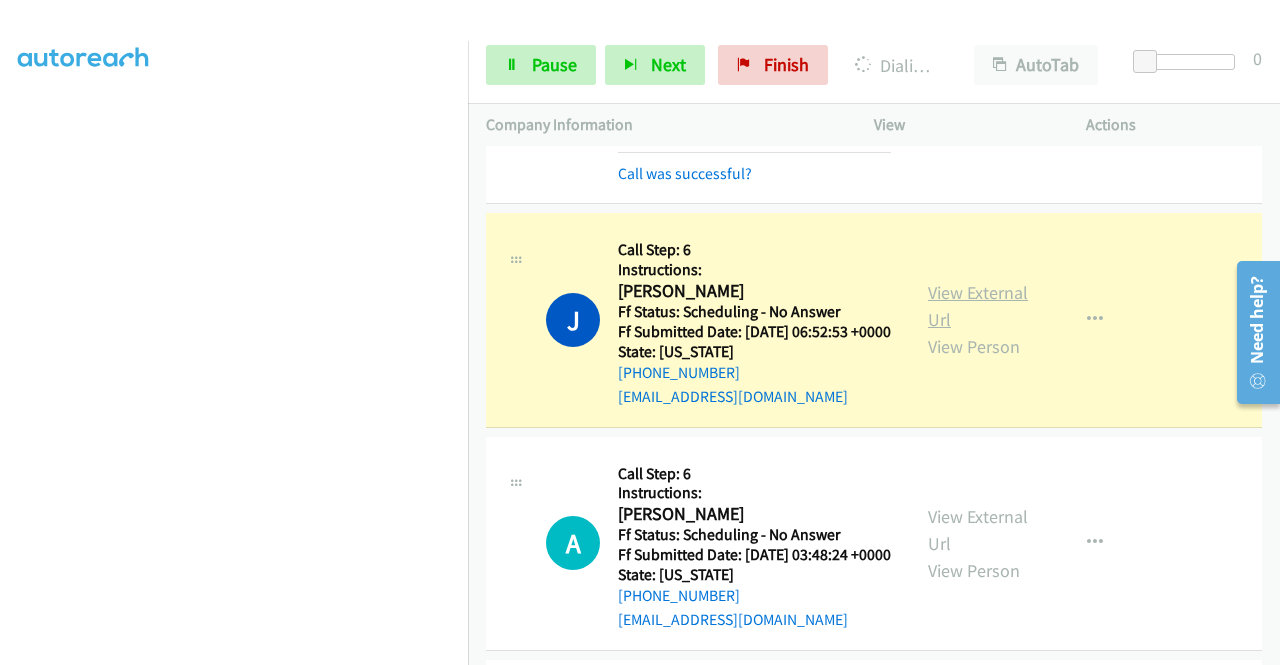 click on "View External Url" at bounding box center [978, 306] 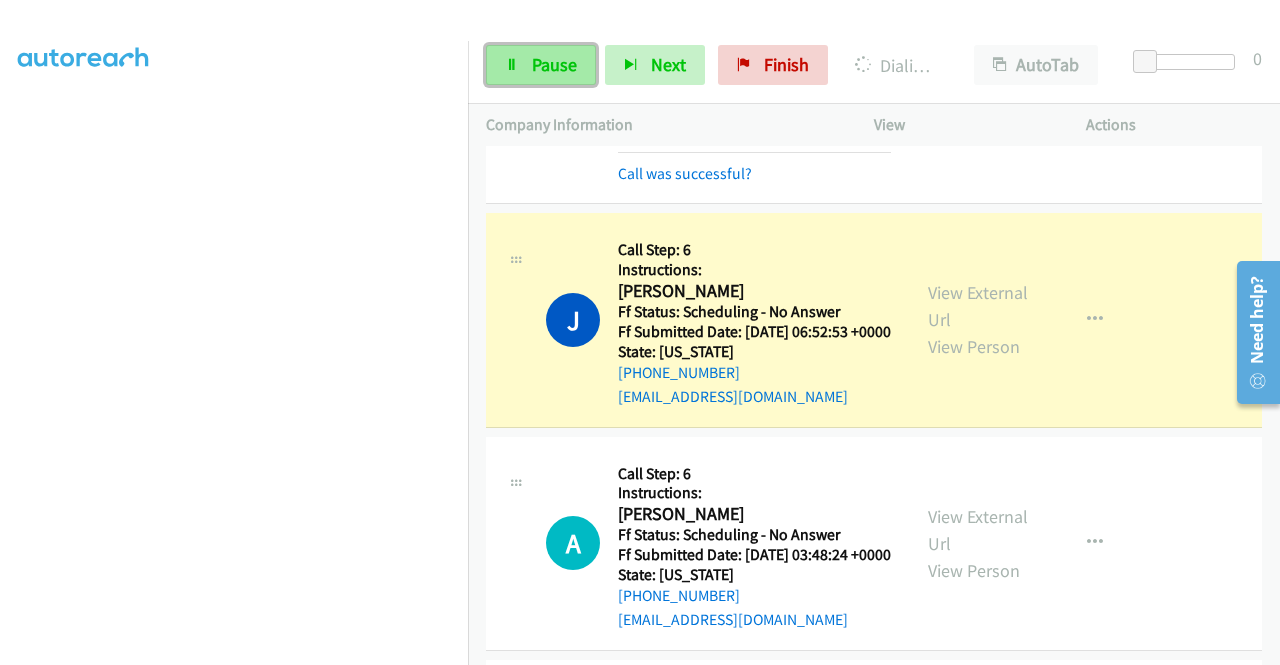click at bounding box center (512, 66) 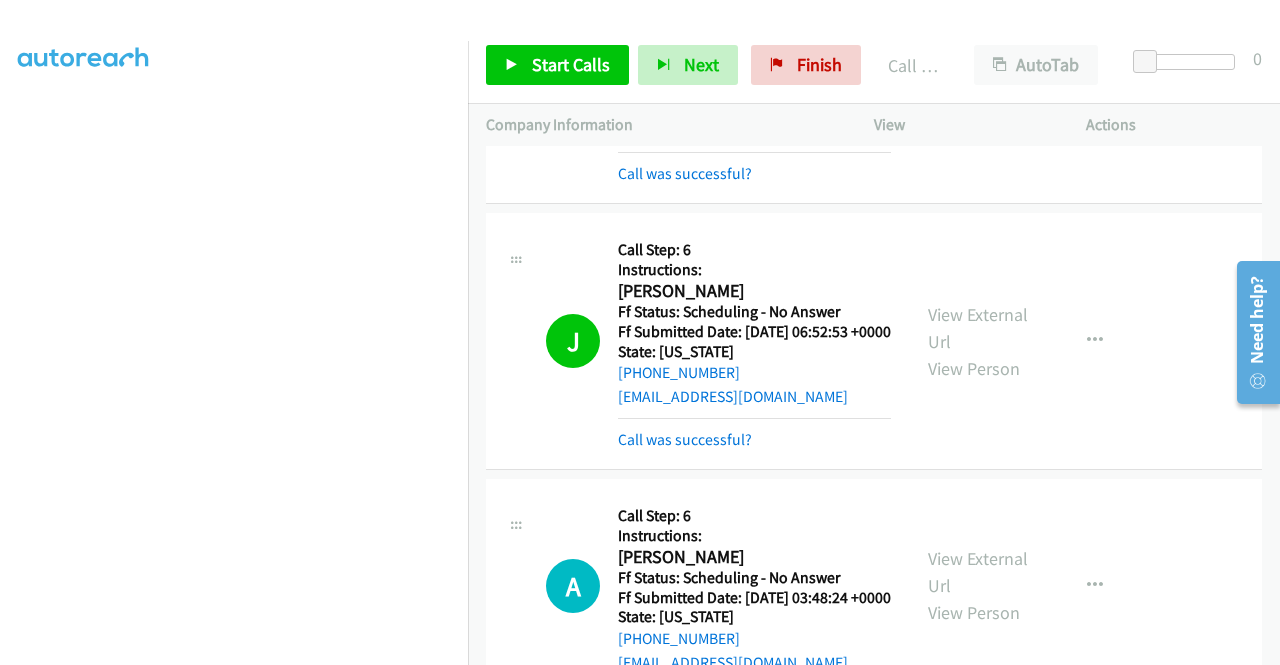 scroll, scrollTop: 2484, scrollLeft: 0, axis: vertical 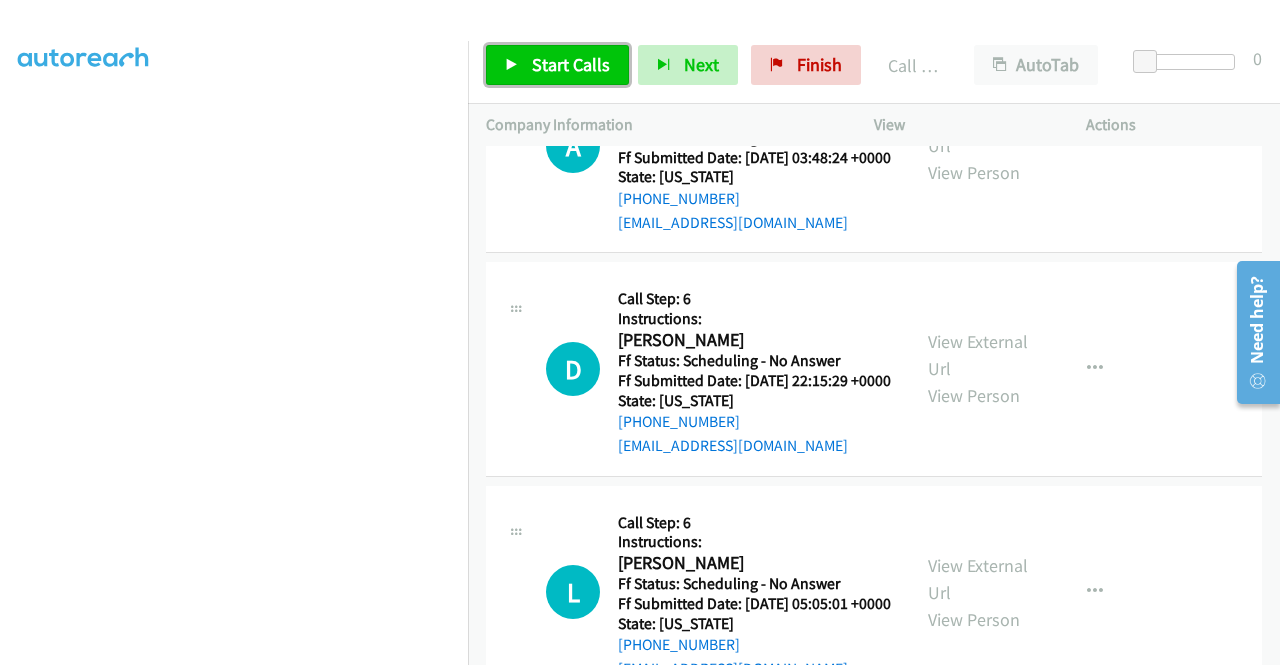 click on "Start Calls" at bounding box center [557, 65] 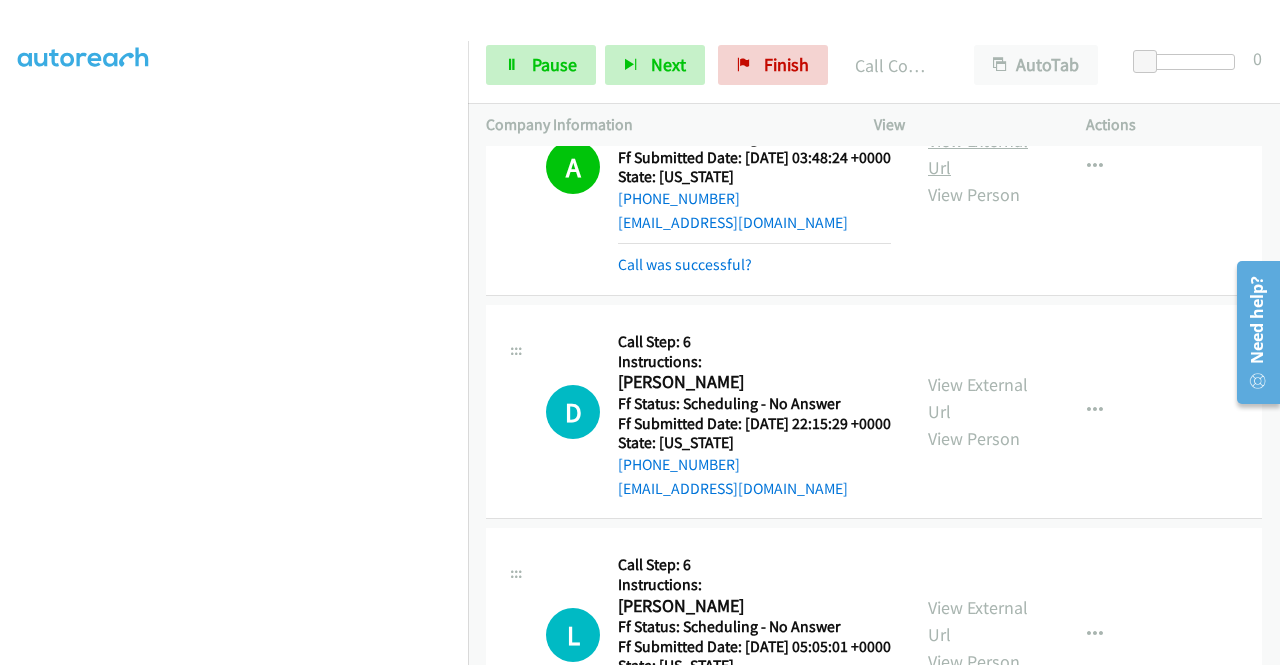 click on "View External Url" at bounding box center [978, 154] 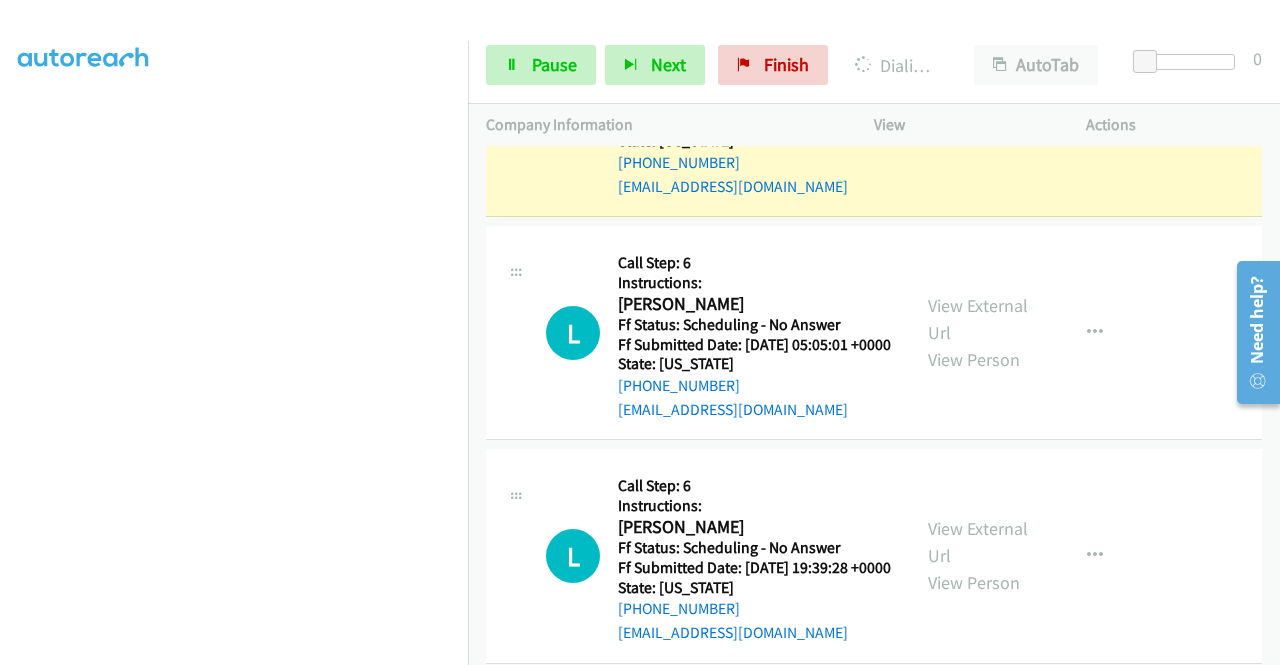 scroll, scrollTop: 2804, scrollLeft: 0, axis: vertical 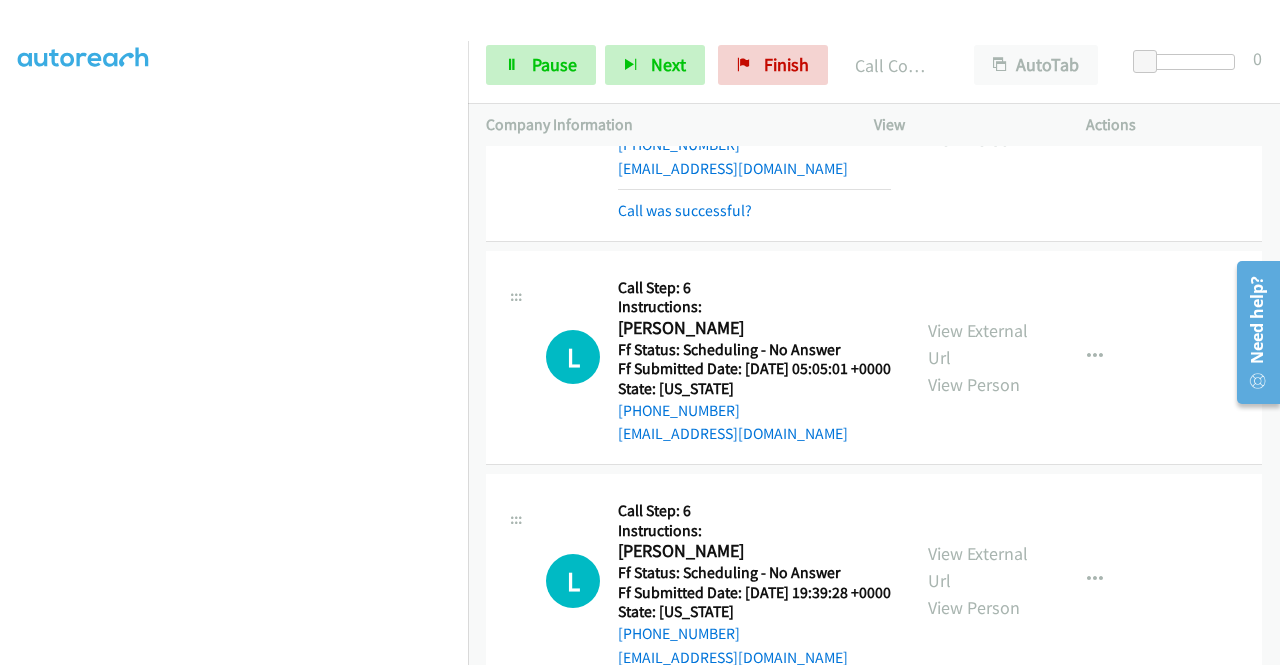 click on "View External Url" at bounding box center (978, 99) 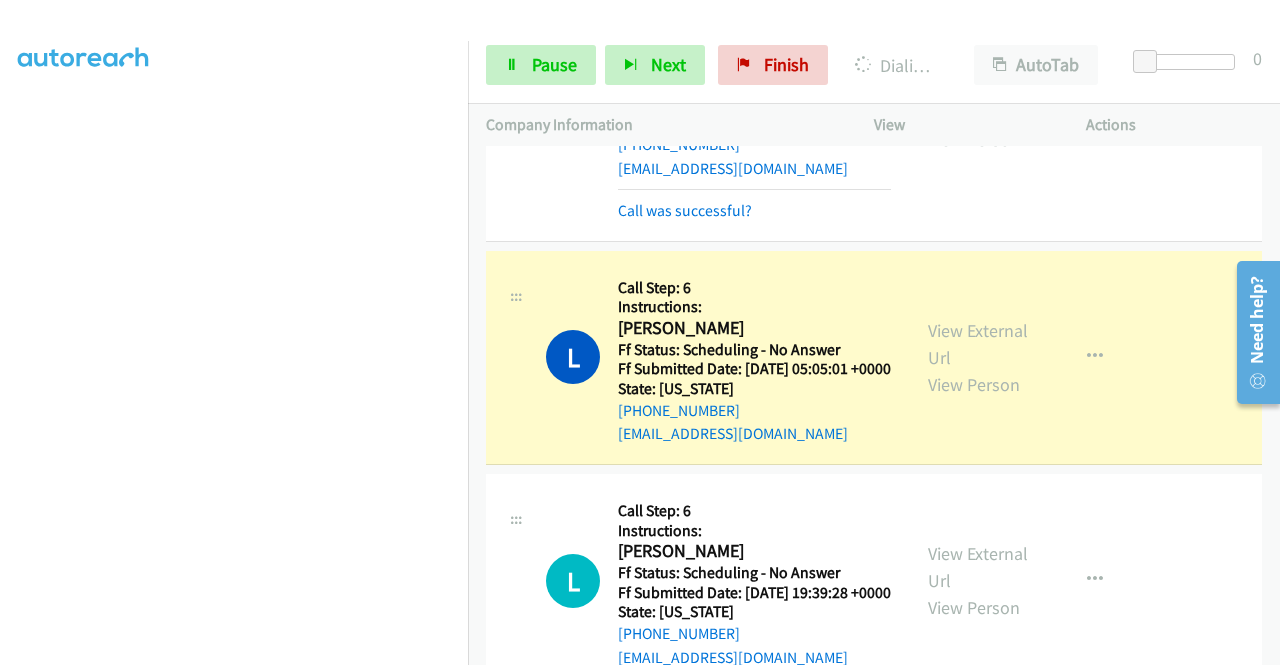 scroll, scrollTop: 0, scrollLeft: 0, axis: both 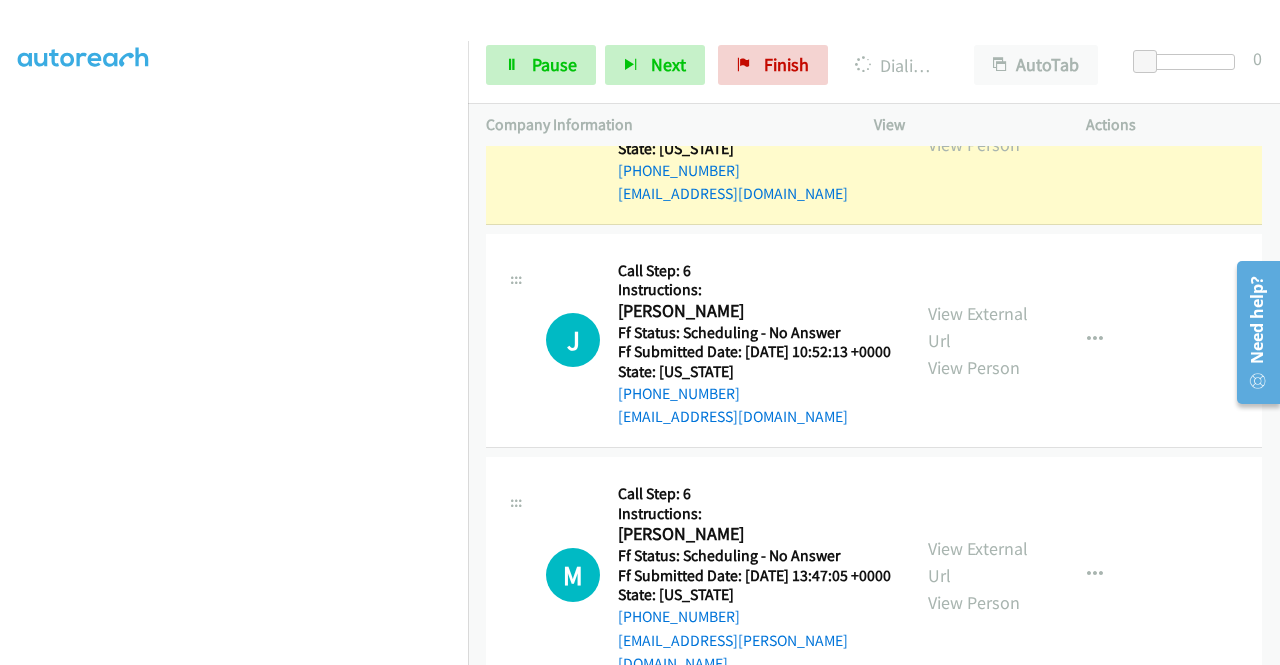 click on "View External Url" at bounding box center [978, 104] 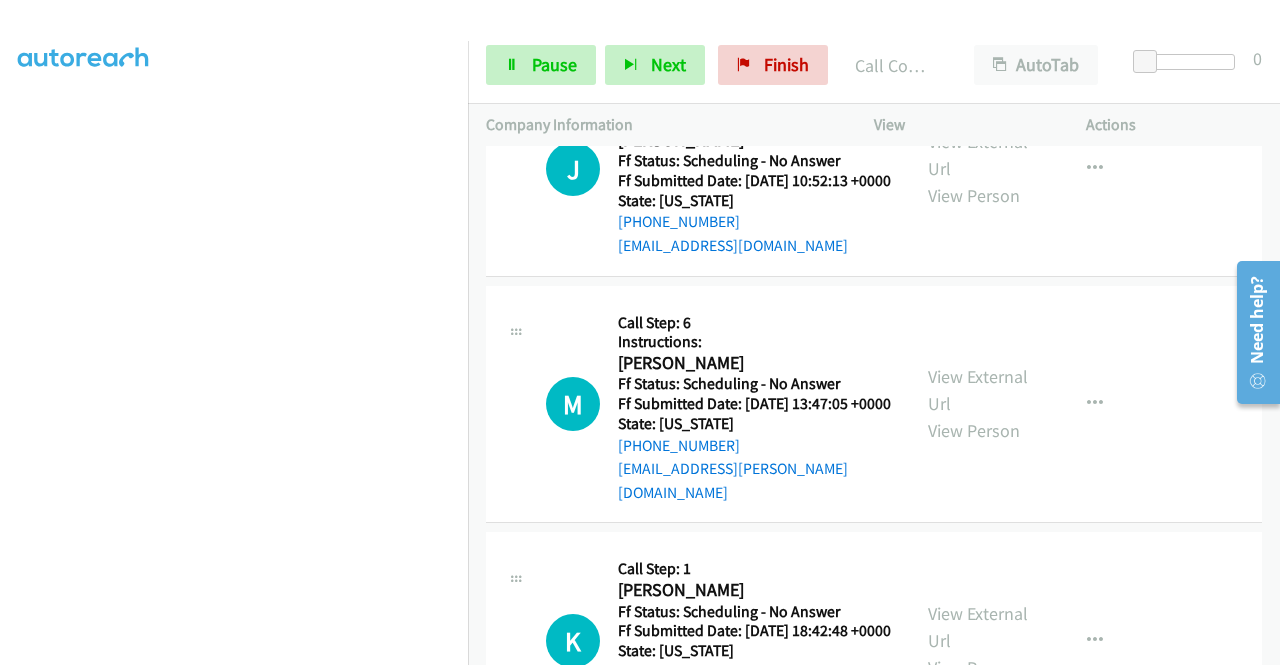 scroll, scrollTop: 3670, scrollLeft: 0, axis: vertical 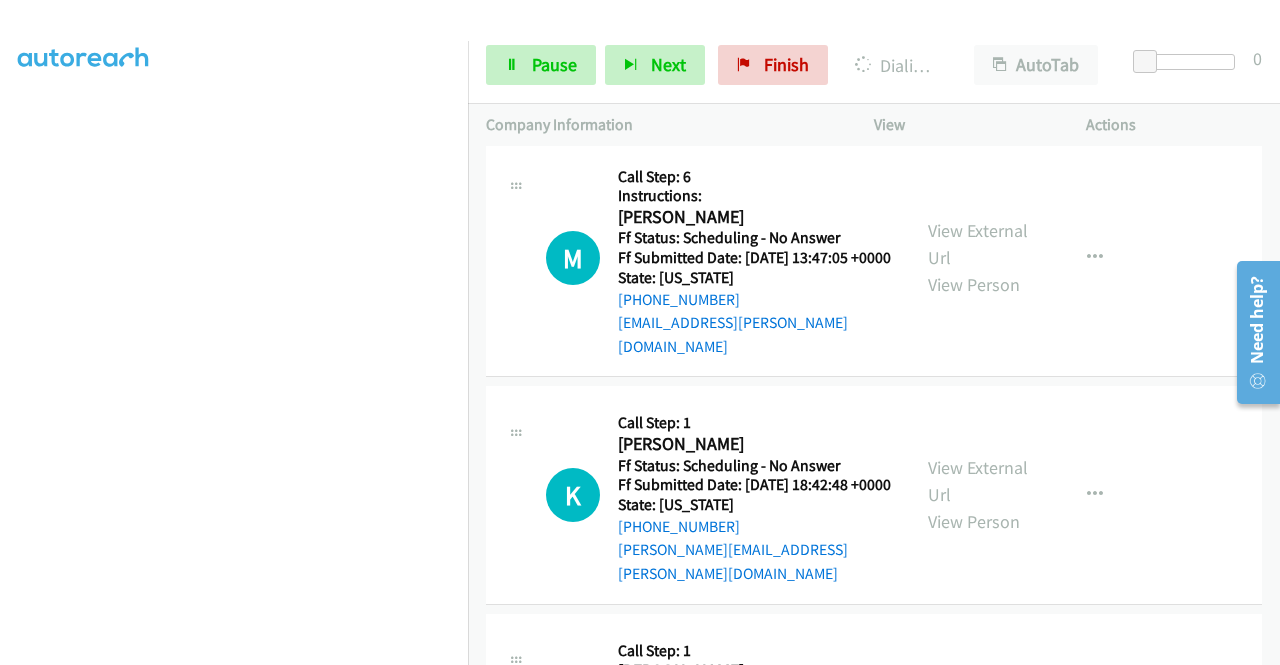 click on "View External Url" at bounding box center (978, 9) 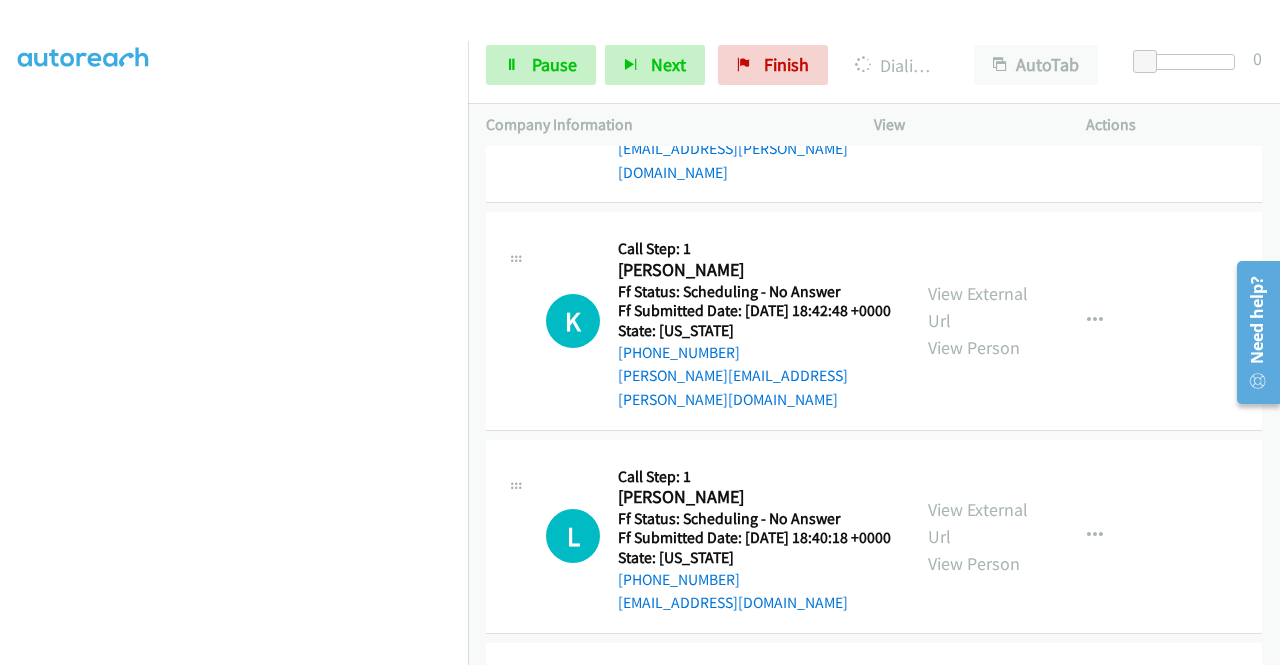 scroll, scrollTop: 3884, scrollLeft: 0, axis: vertical 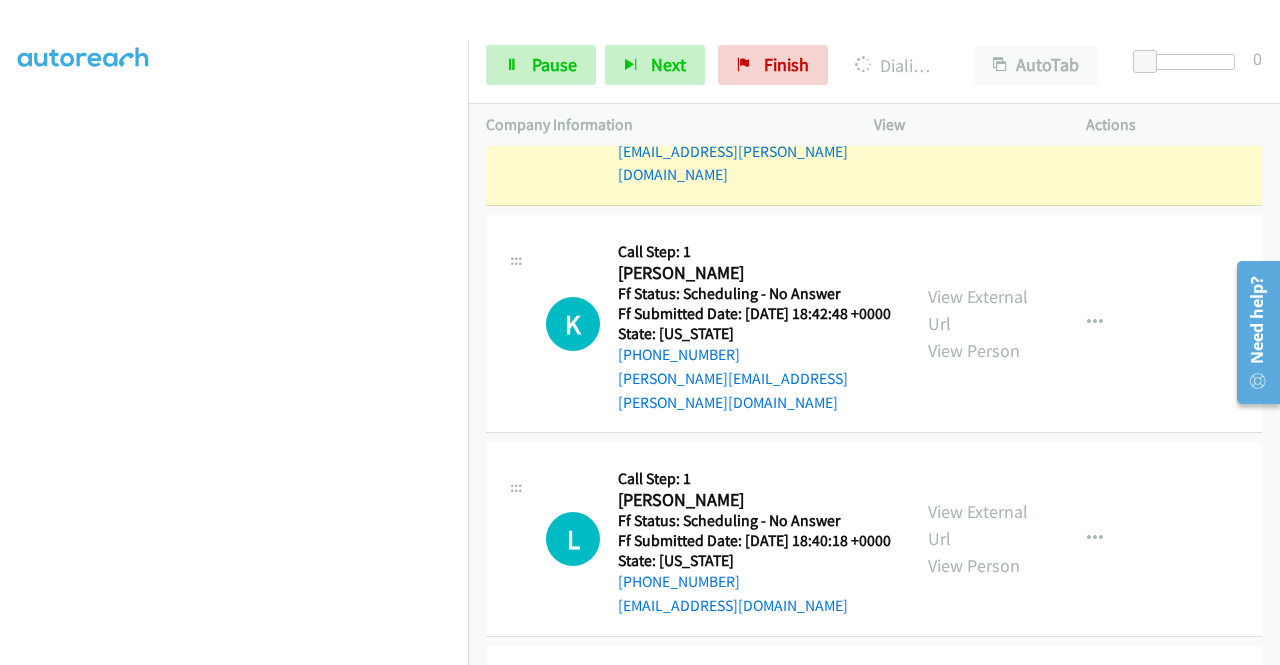 click on "View External Url" at bounding box center [978, 73] 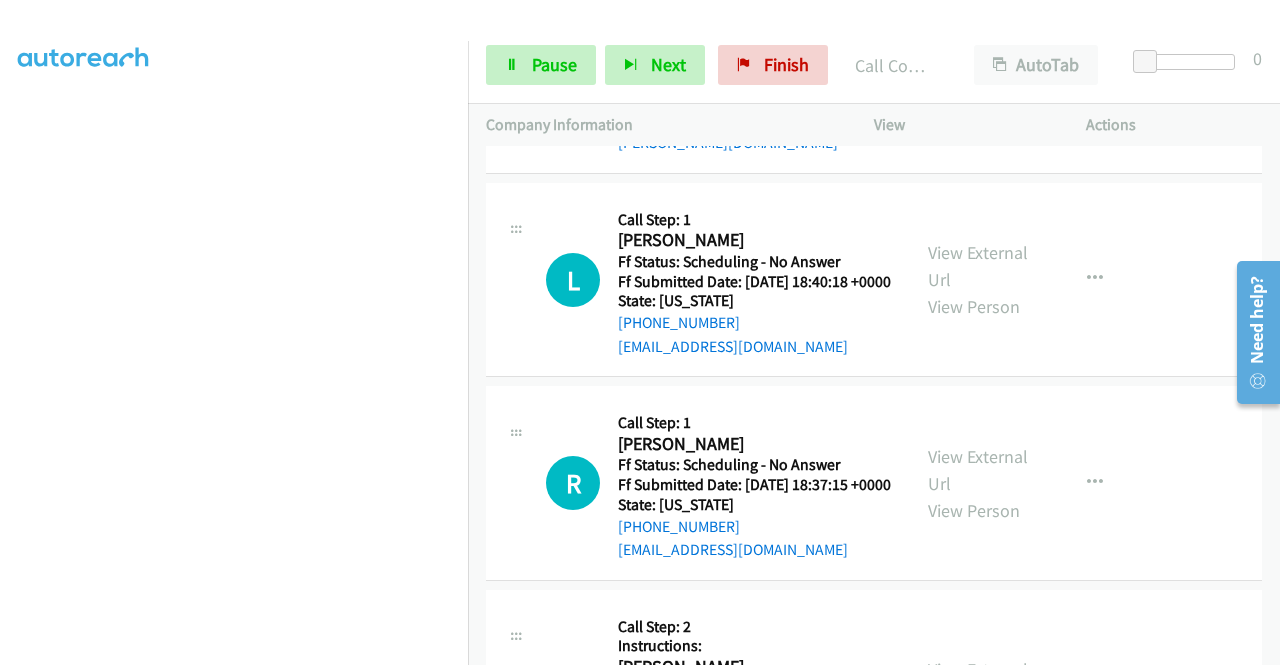 scroll, scrollTop: 4204, scrollLeft: 0, axis: vertical 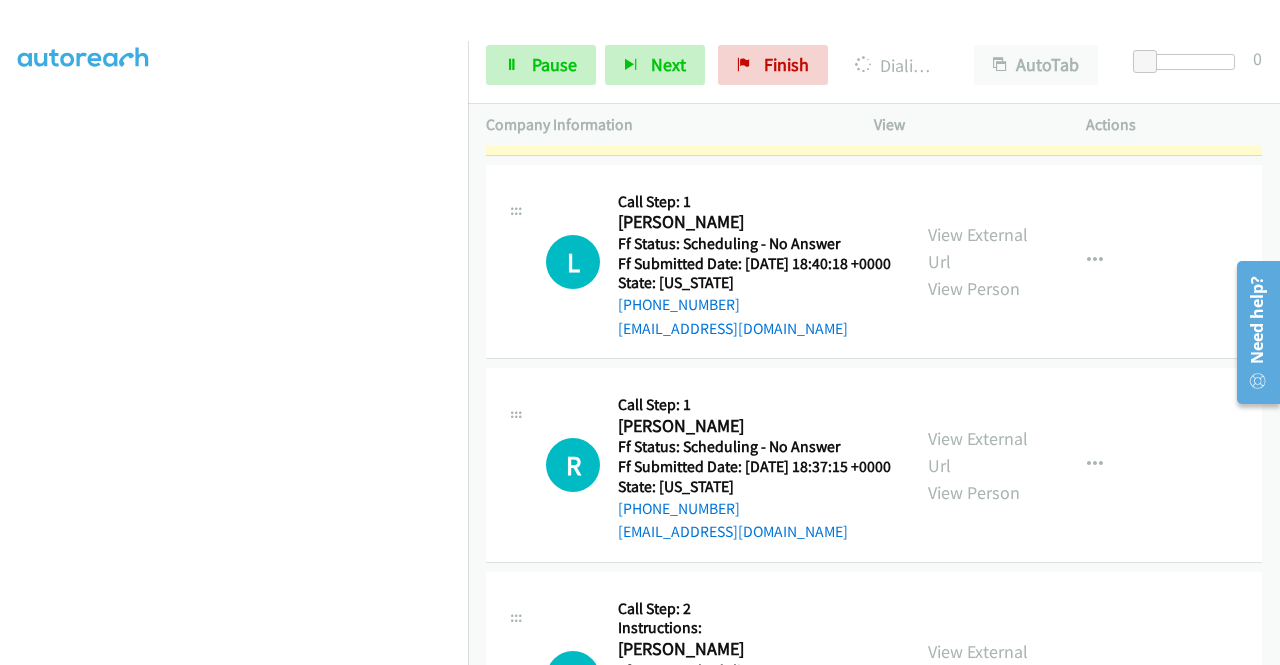 click on "View External Url" at bounding box center [978, 33] 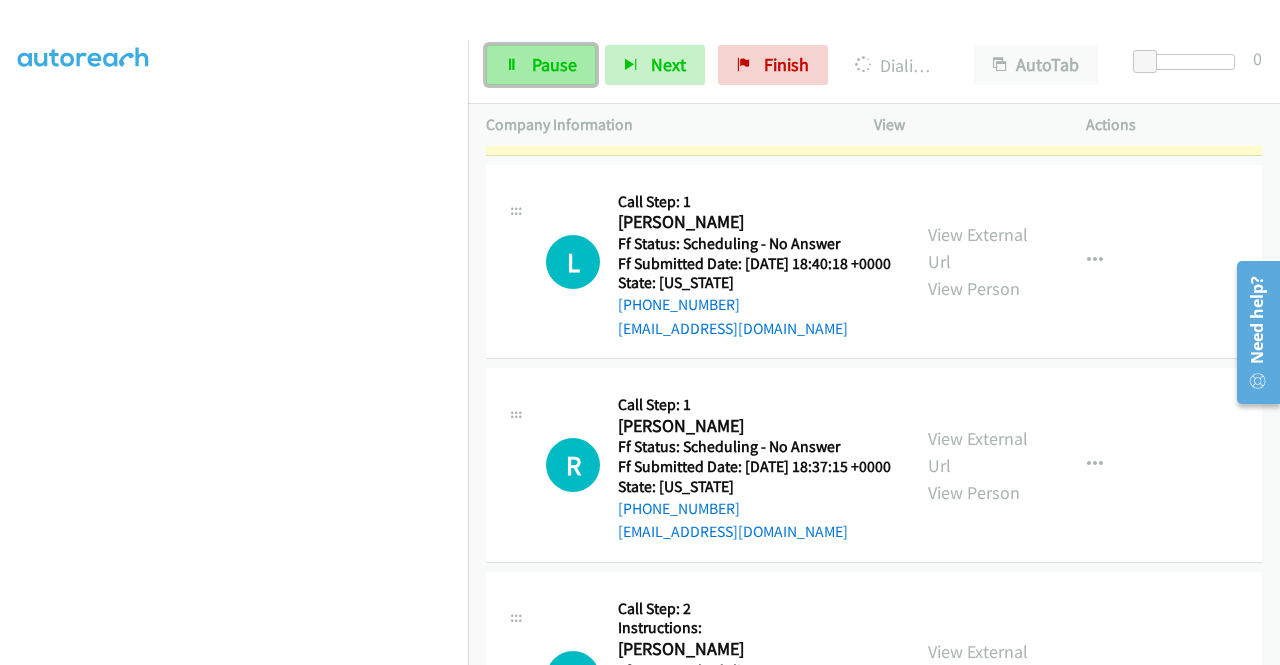 click on "Pause" at bounding box center [554, 64] 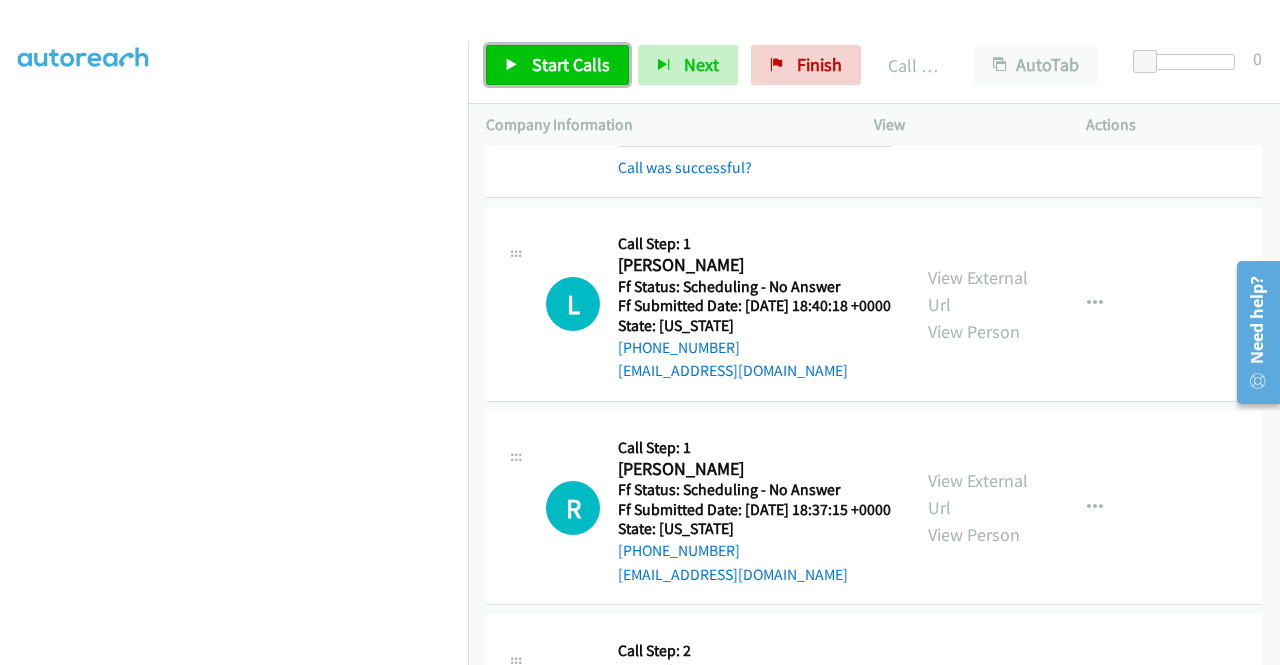 click on "Start Calls" at bounding box center (571, 64) 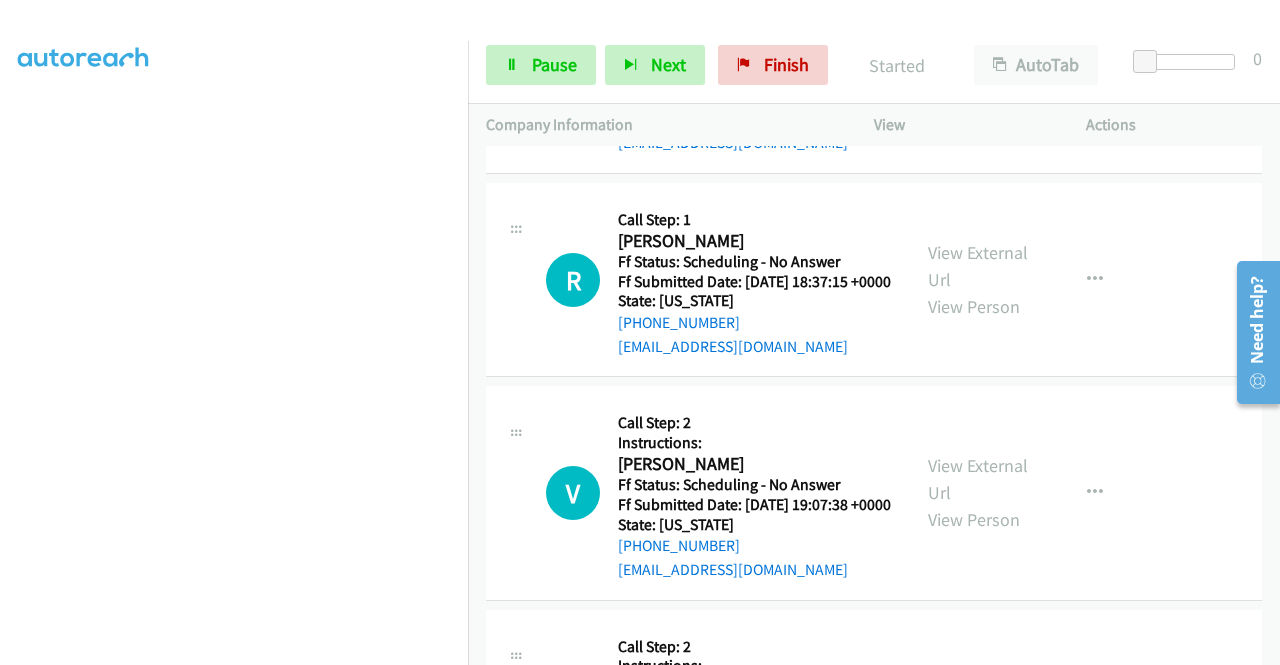 scroll, scrollTop: 4484, scrollLeft: 0, axis: vertical 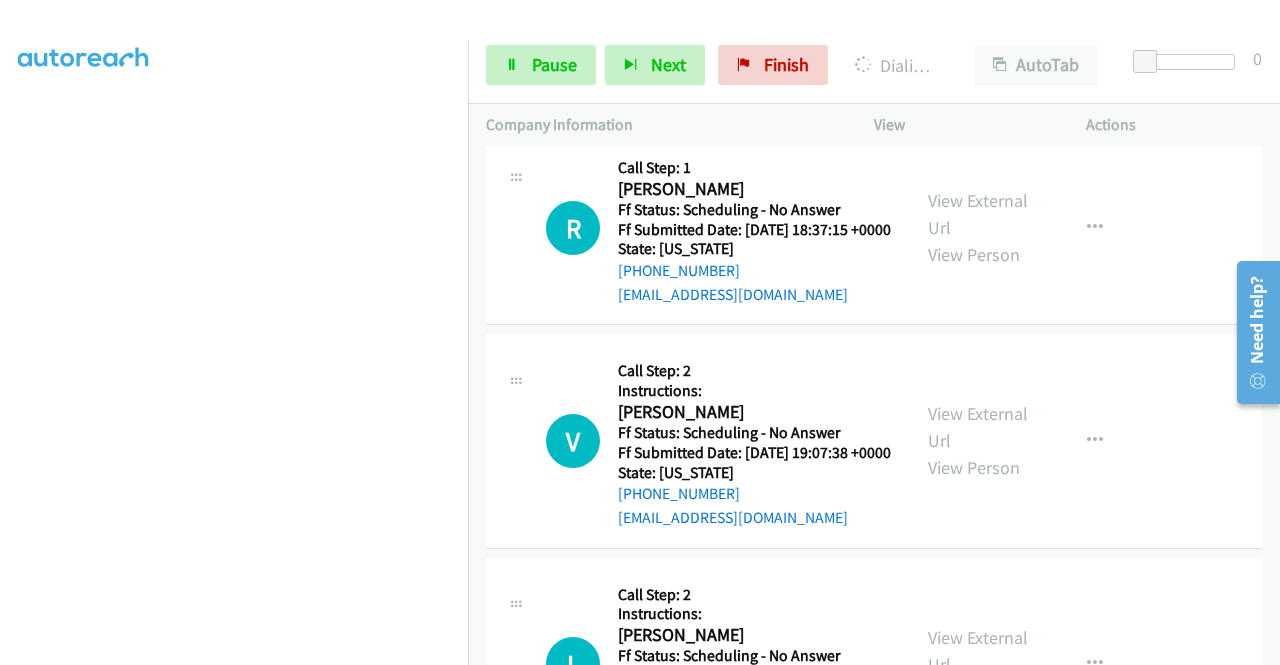 click on "View External Url" at bounding box center [978, 11] 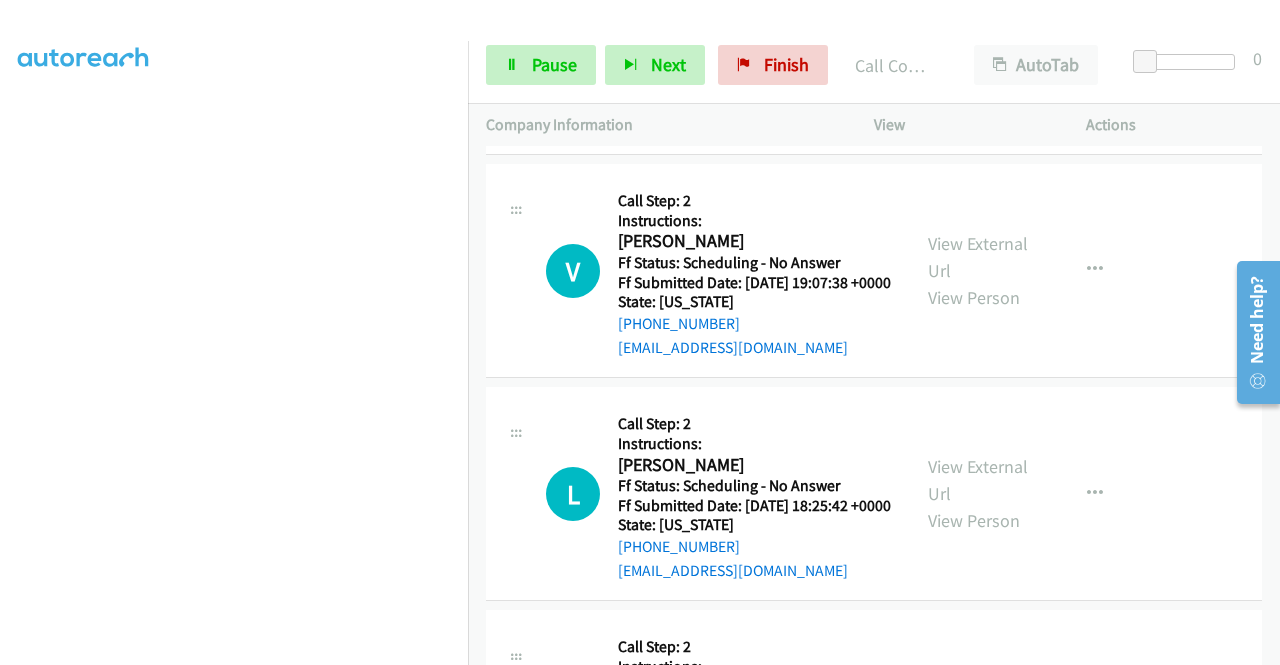scroll, scrollTop: 4737, scrollLeft: 0, axis: vertical 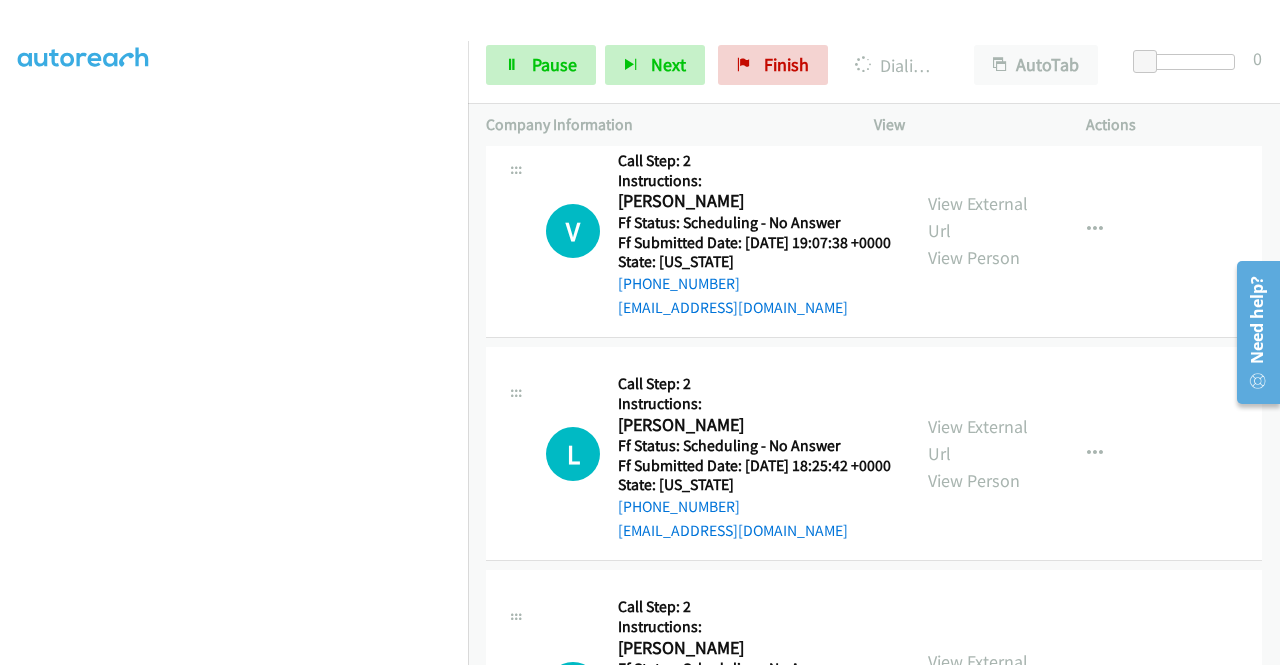 click on "View External Url" at bounding box center (978, 4) 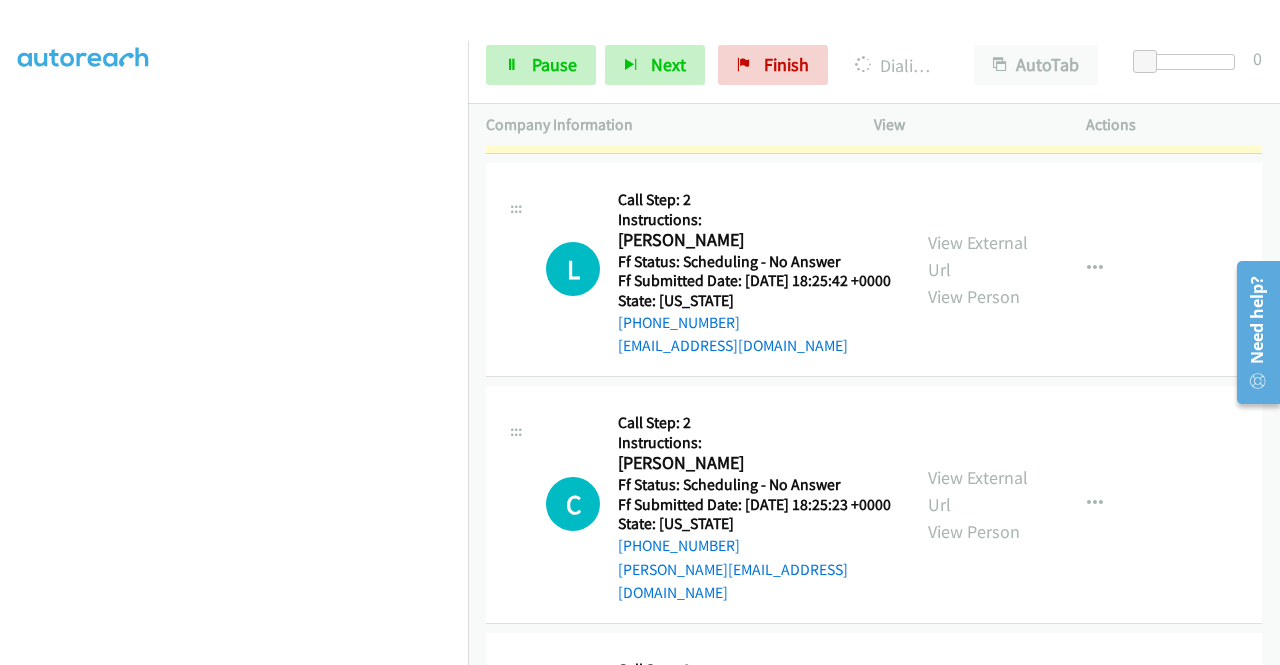 scroll, scrollTop: 5097, scrollLeft: 0, axis: vertical 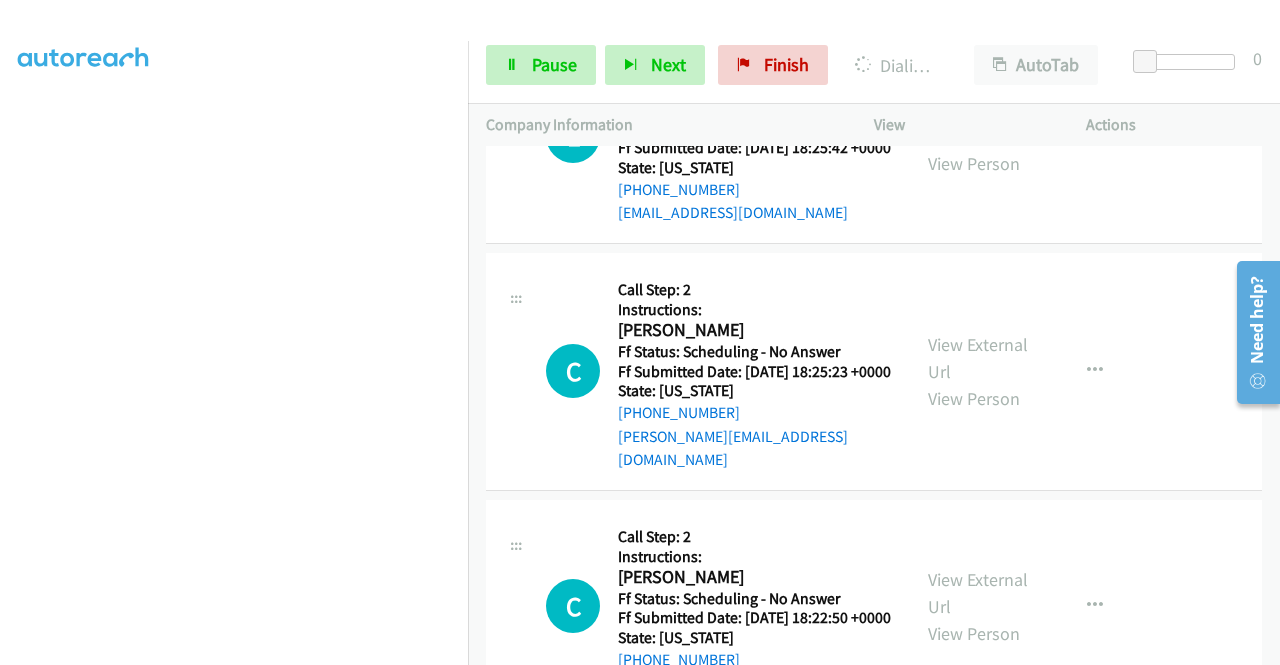 click on "View External Url" at bounding box center (978, -100) 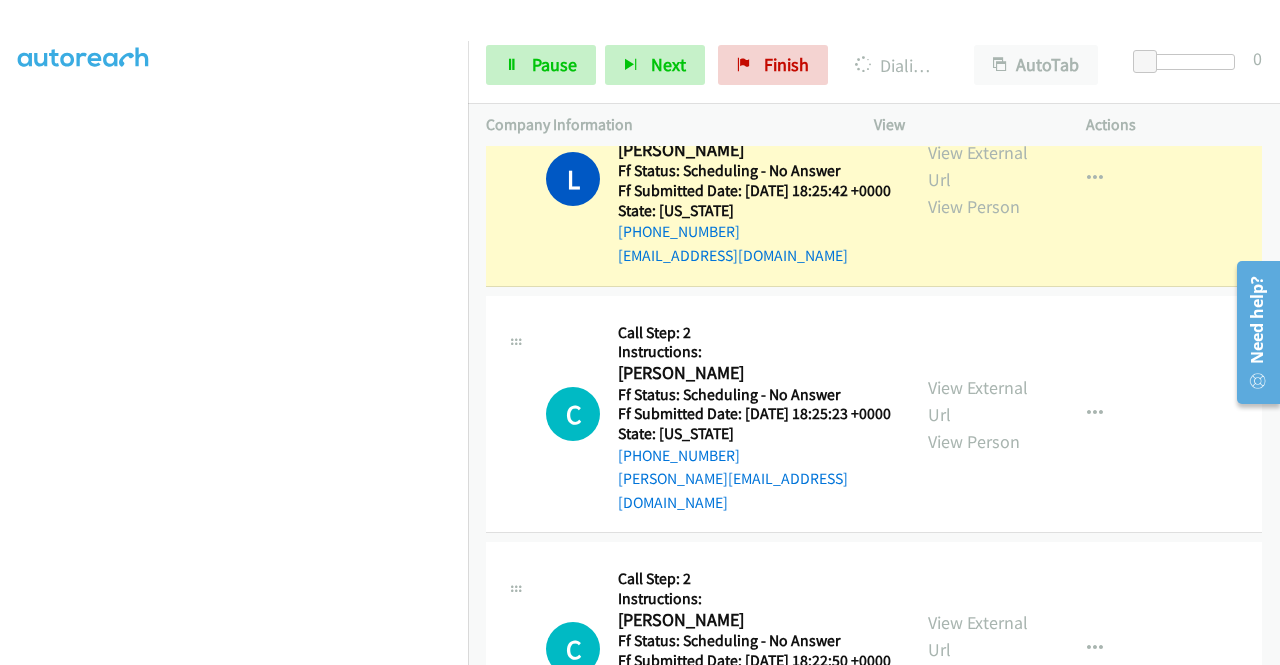 scroll, scrollTop: 0, scrollLeft: 0, axis: both 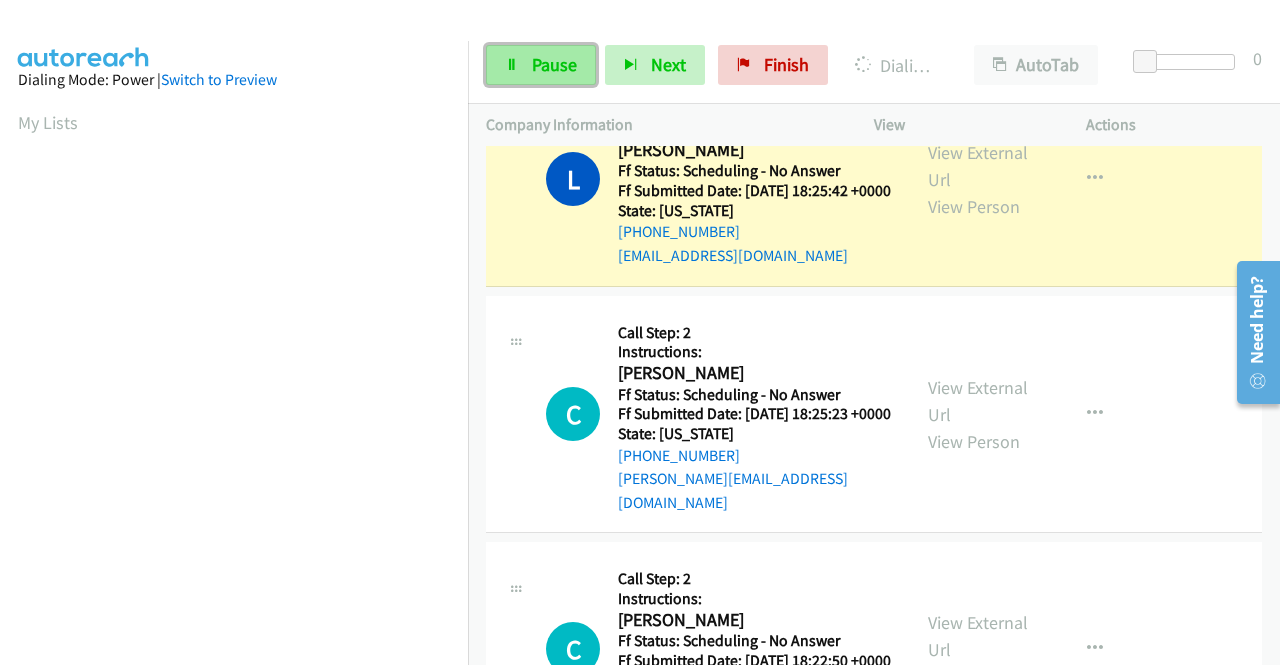 click on "Pause" at bounding box center (541, 65) 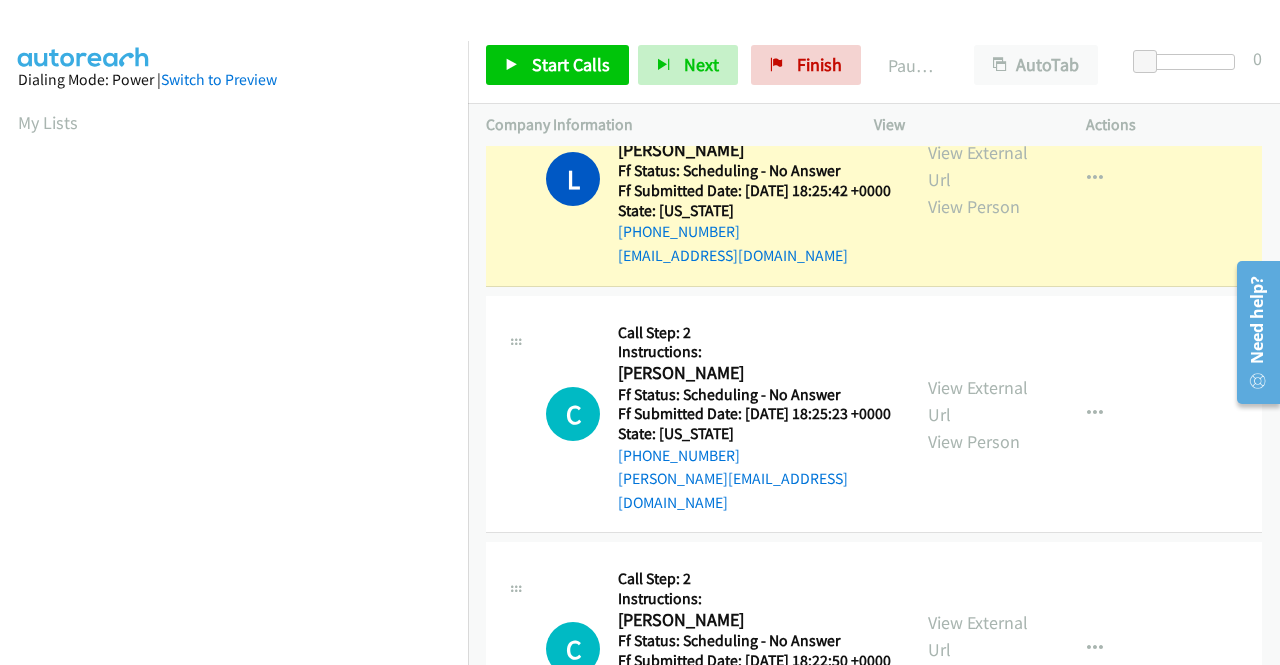 scroll, scrollTop: 456, scrollLeft: 0, axis: vertical 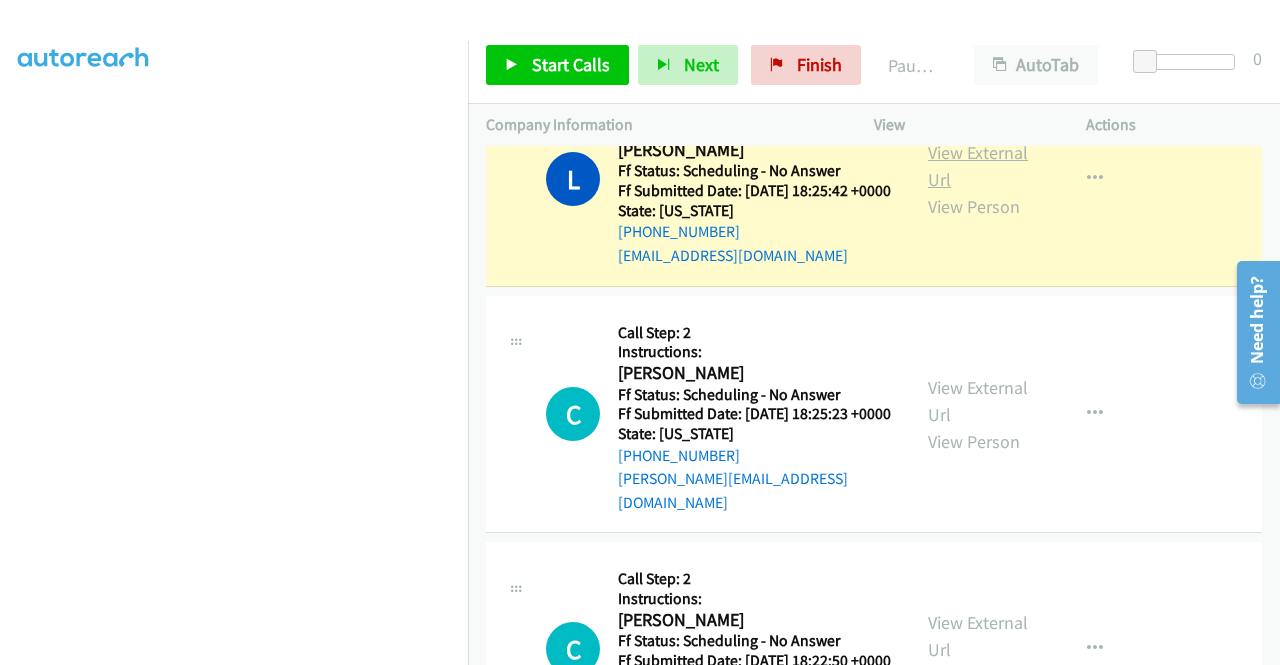 click on "View External Url" at bounding box center [978, 166] 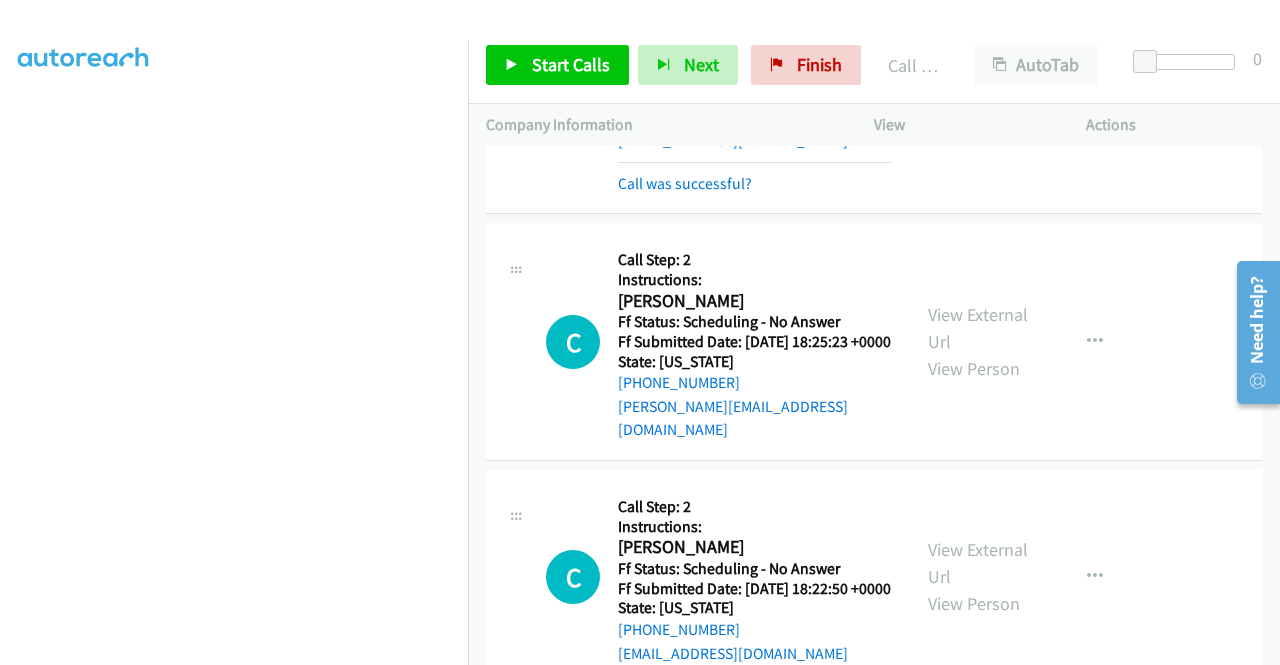 scroll, scrollTop: 5231, scrollLeft: 0, axis: vertical 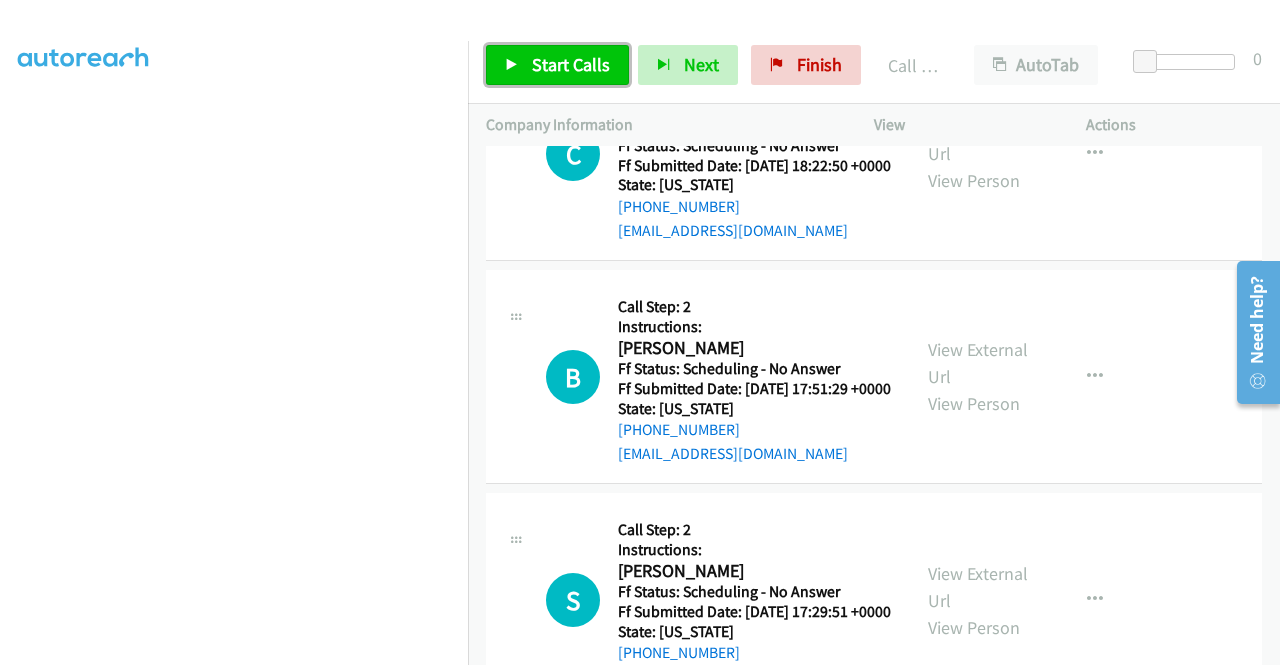 click on "Start Calls" at bounding box center [571, 64] 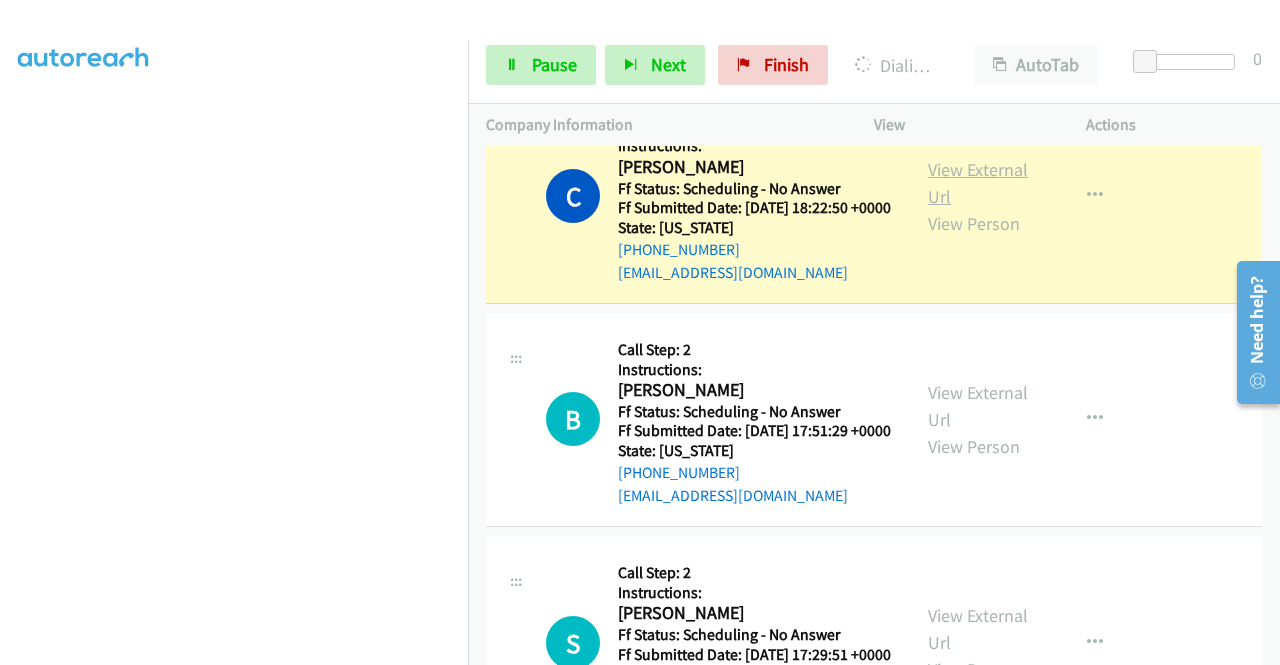 click on "View External Url" at bounding box center (978, 183) 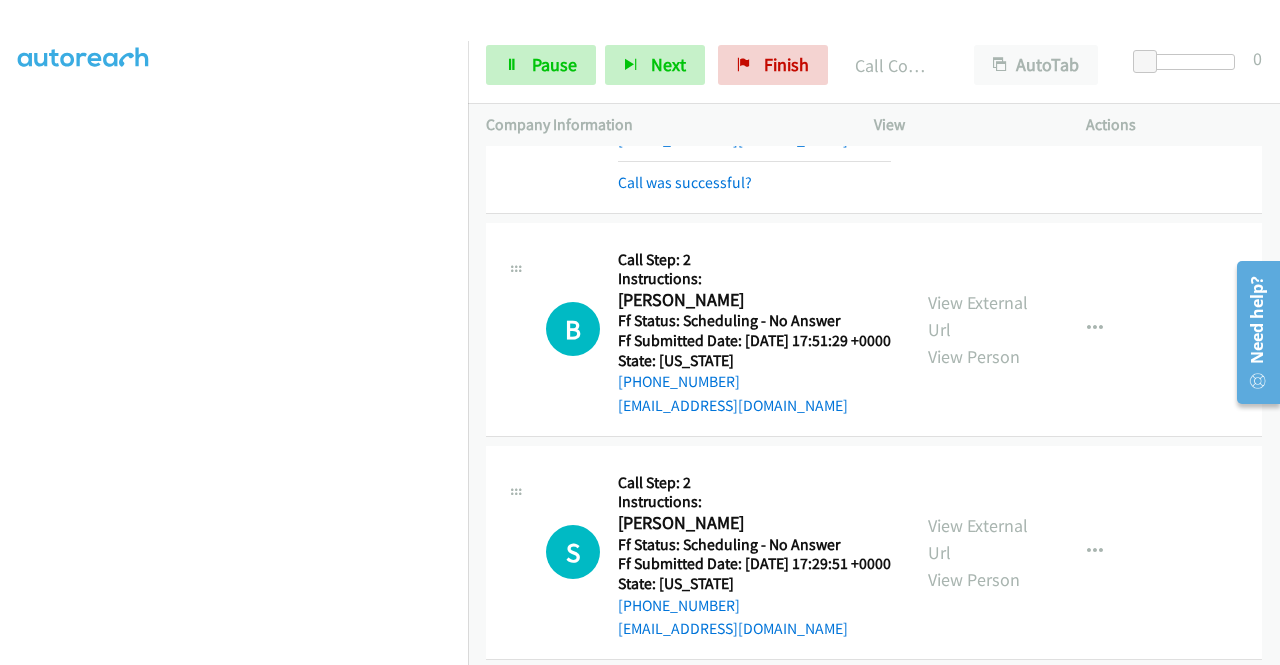 scroll, scrollTop: 5862, scrollLeft: 0, axis: vertical 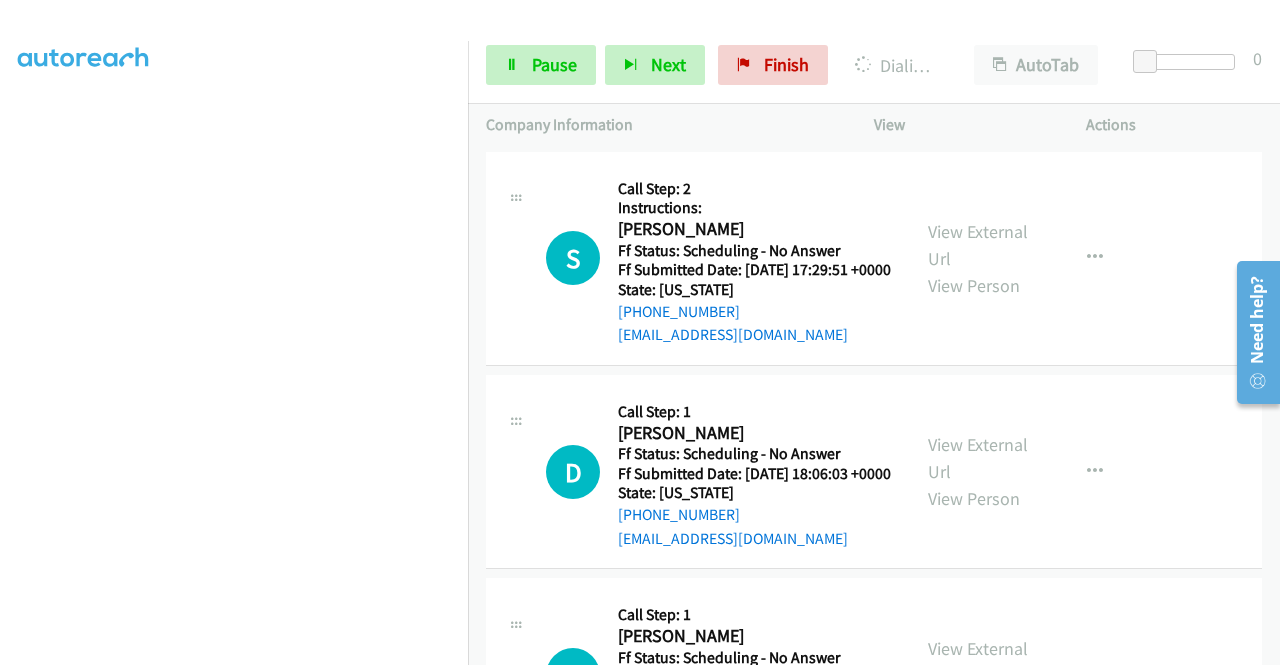 click on "View External Url" at bounding box center (978, 22) 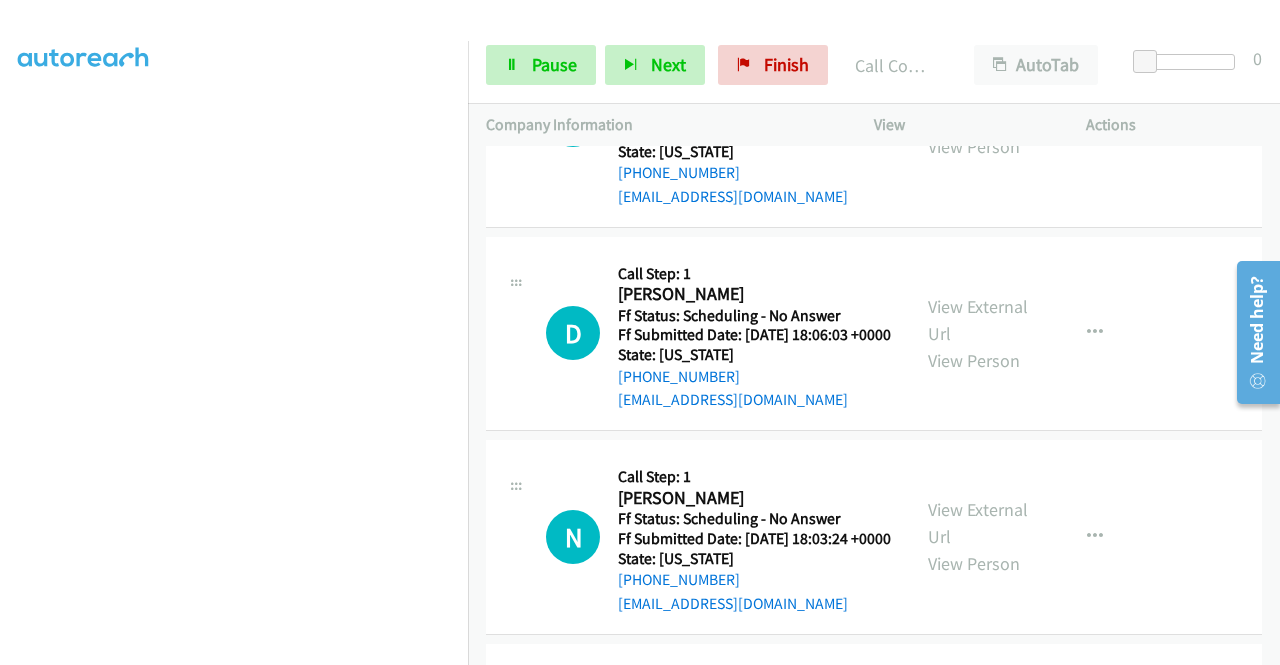 scroll, scrollTop: 6262, scrollLeft: 0, axis: vertical 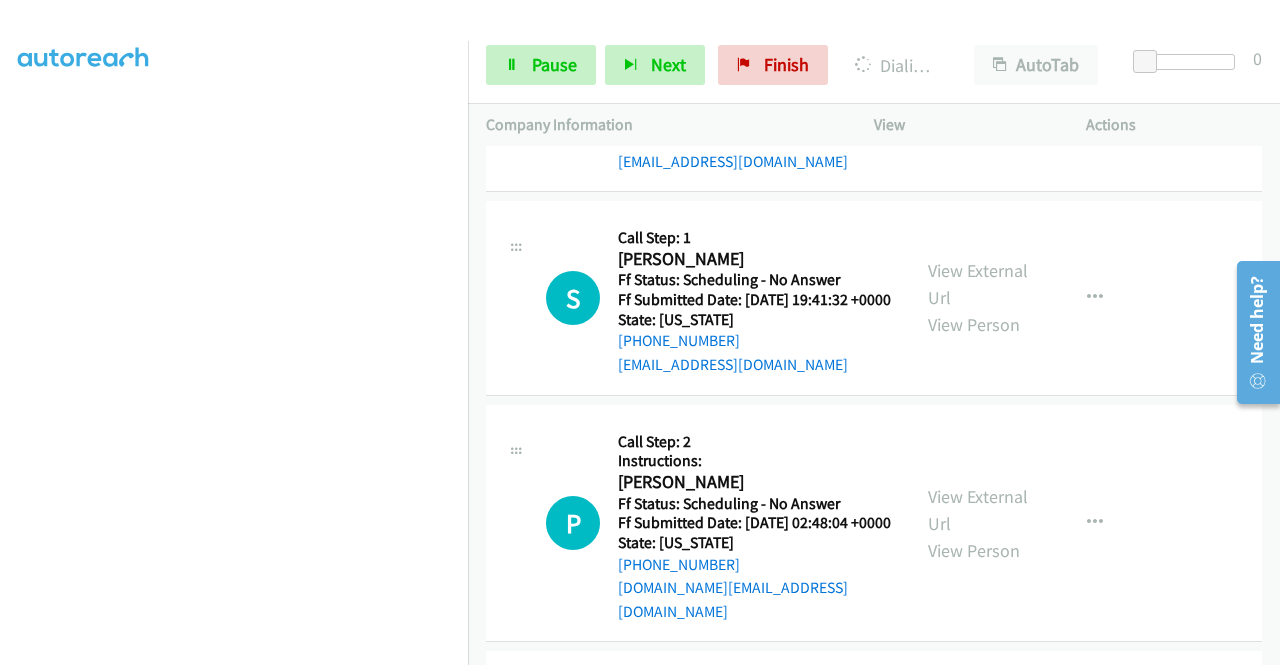 click on "View External Url" at bounding box center [978, -123] 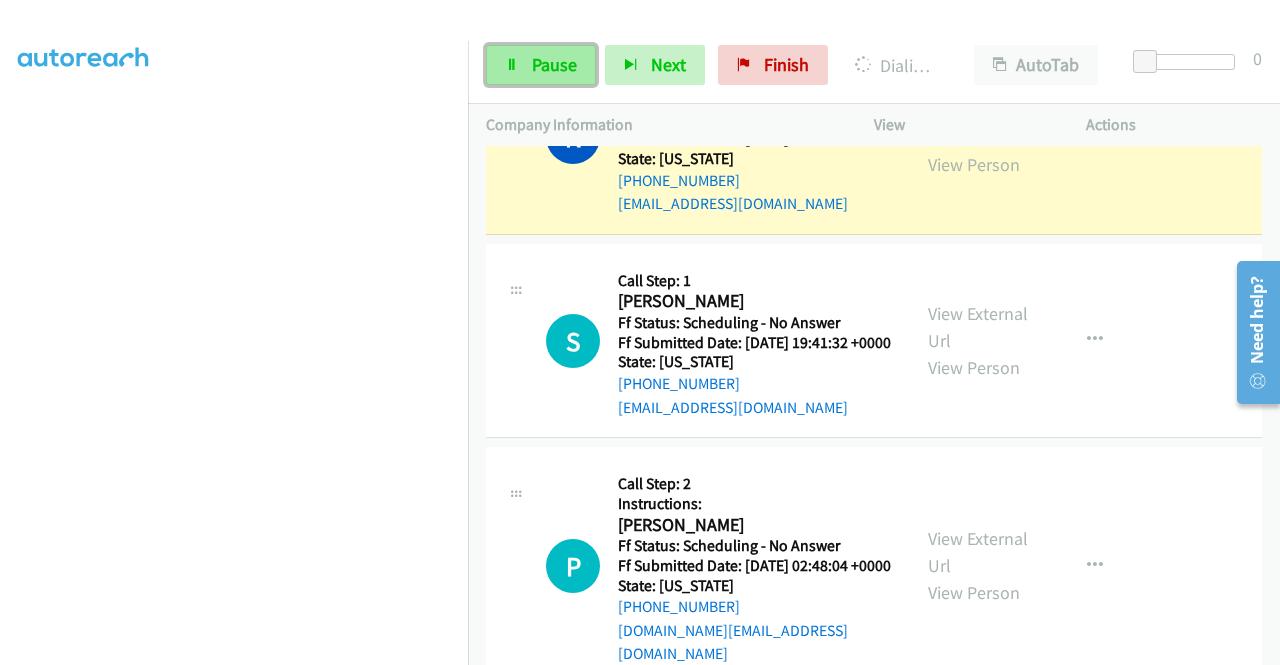 click on "Pause" at bounding box center (554, 64) 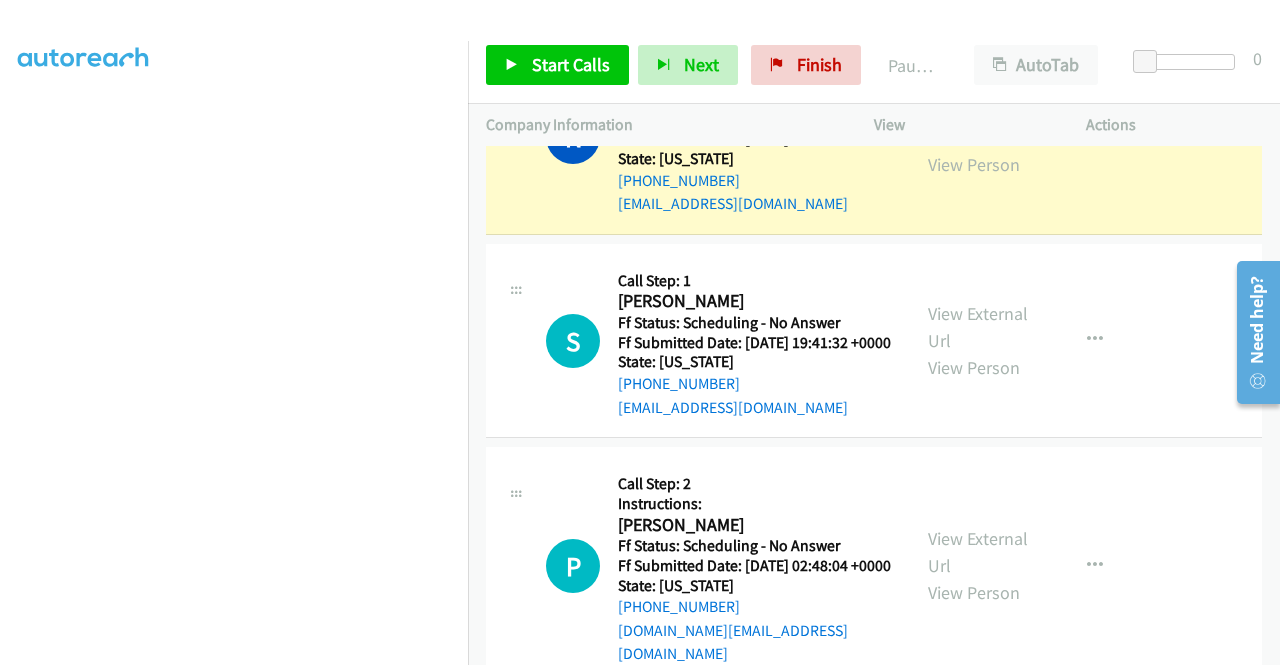 click on "View External Url" at bounding box center [978, 124] 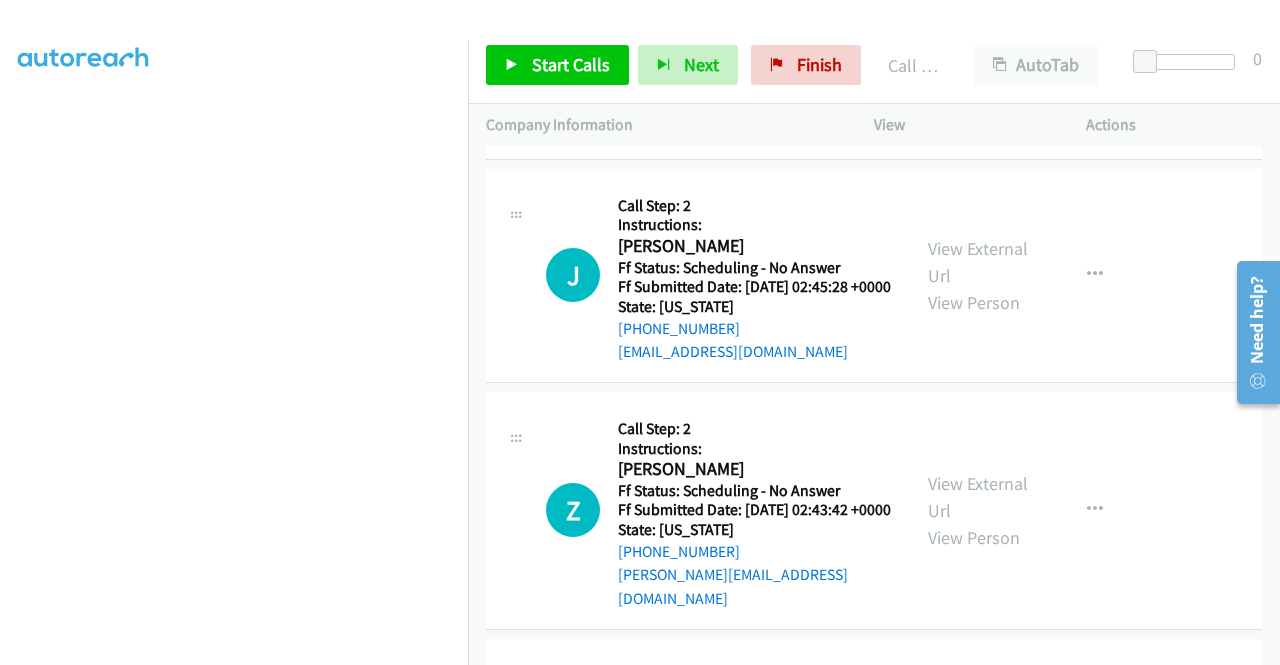 scroll, scrollTop: 7171, scrollLeft: 0, axis: vertical 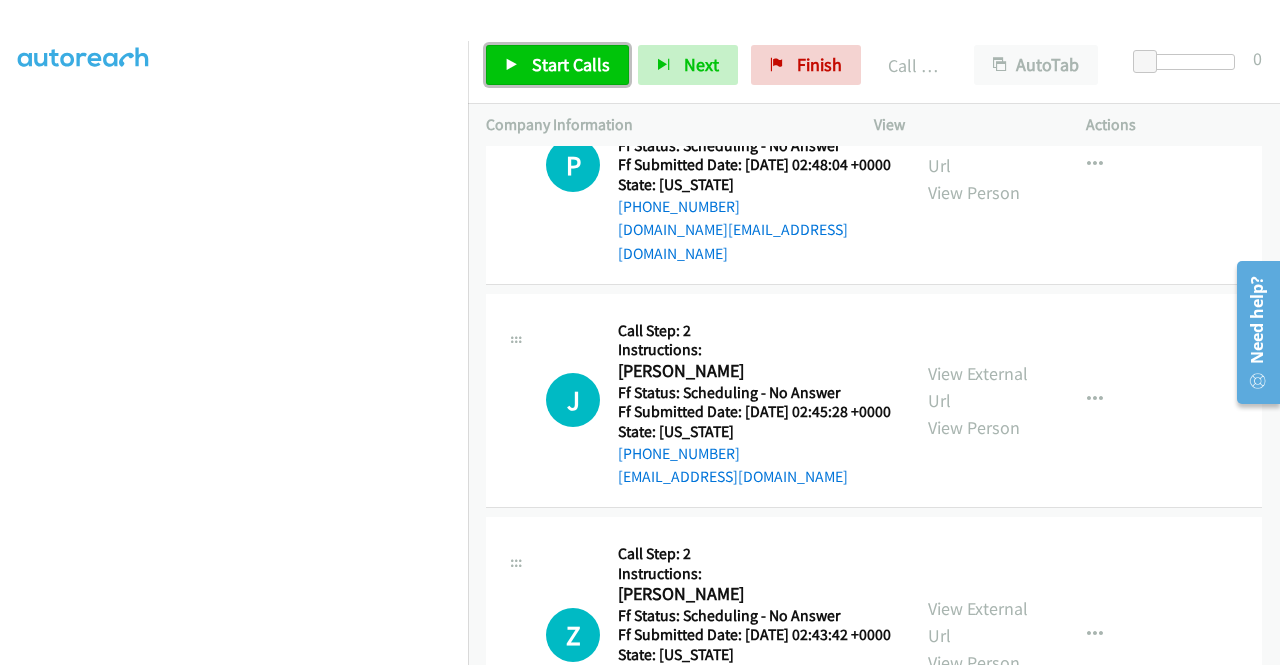 click on "Start Calls" at bounding box center (571, 64) 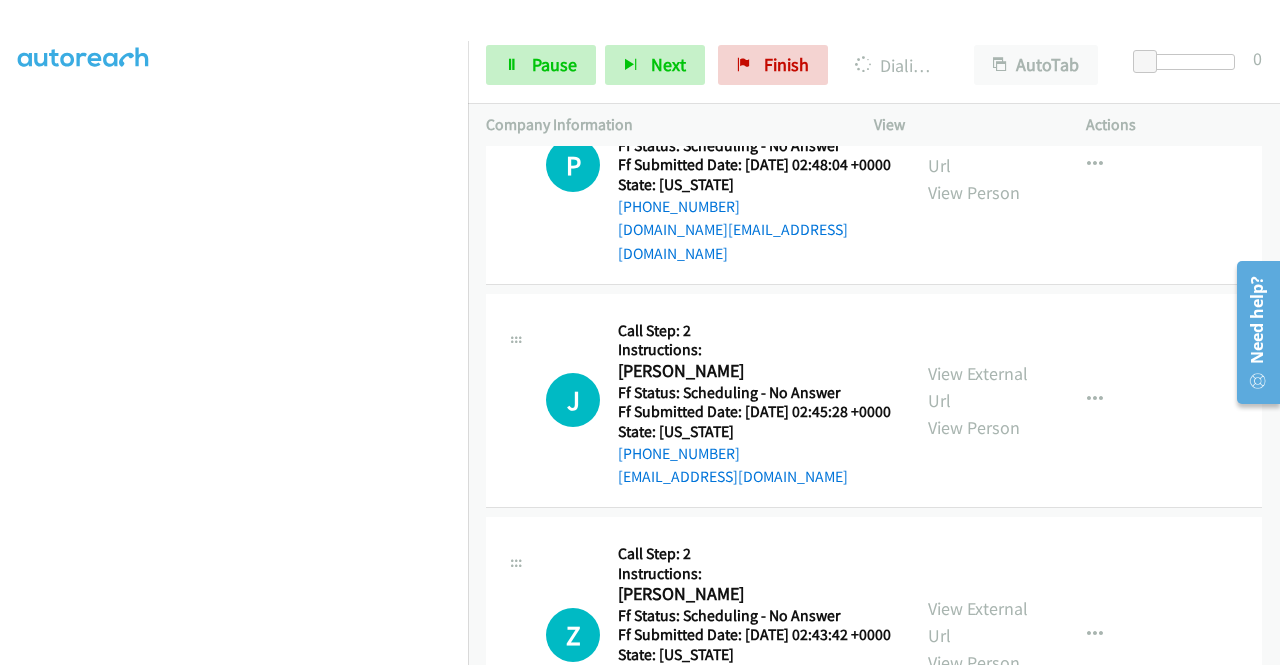 click on "View External Url" at bounding box center (978, -73) 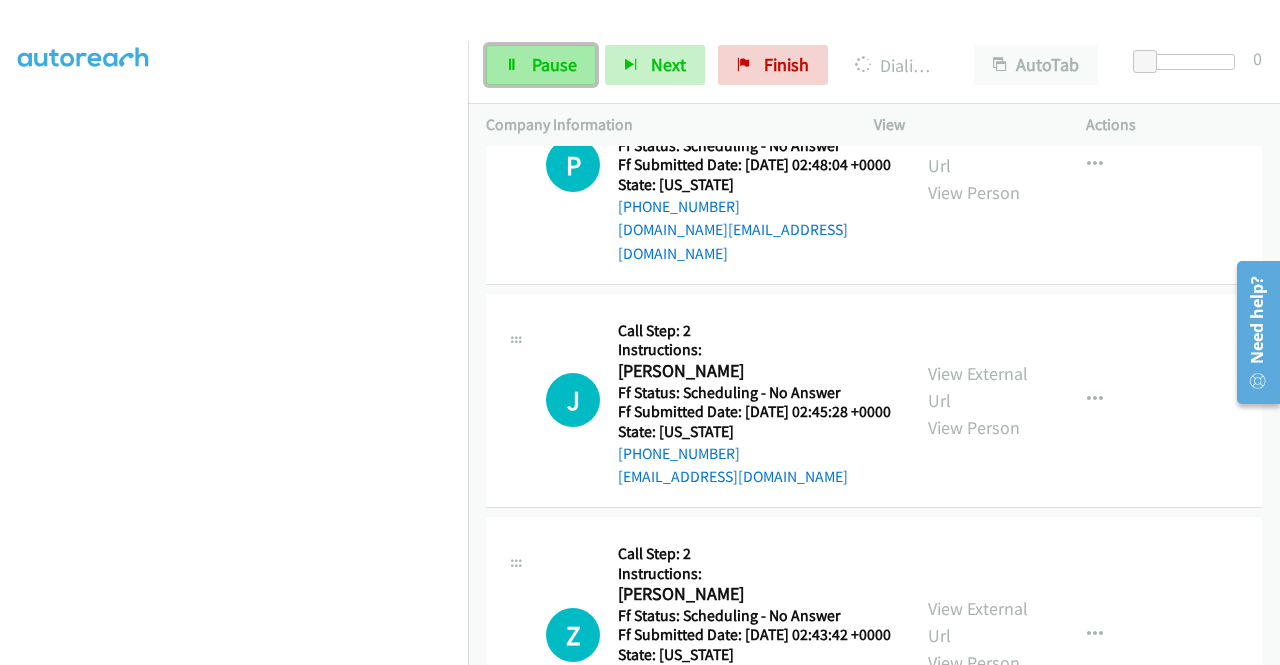 click on "Pause" at bounding box center [541, 65] 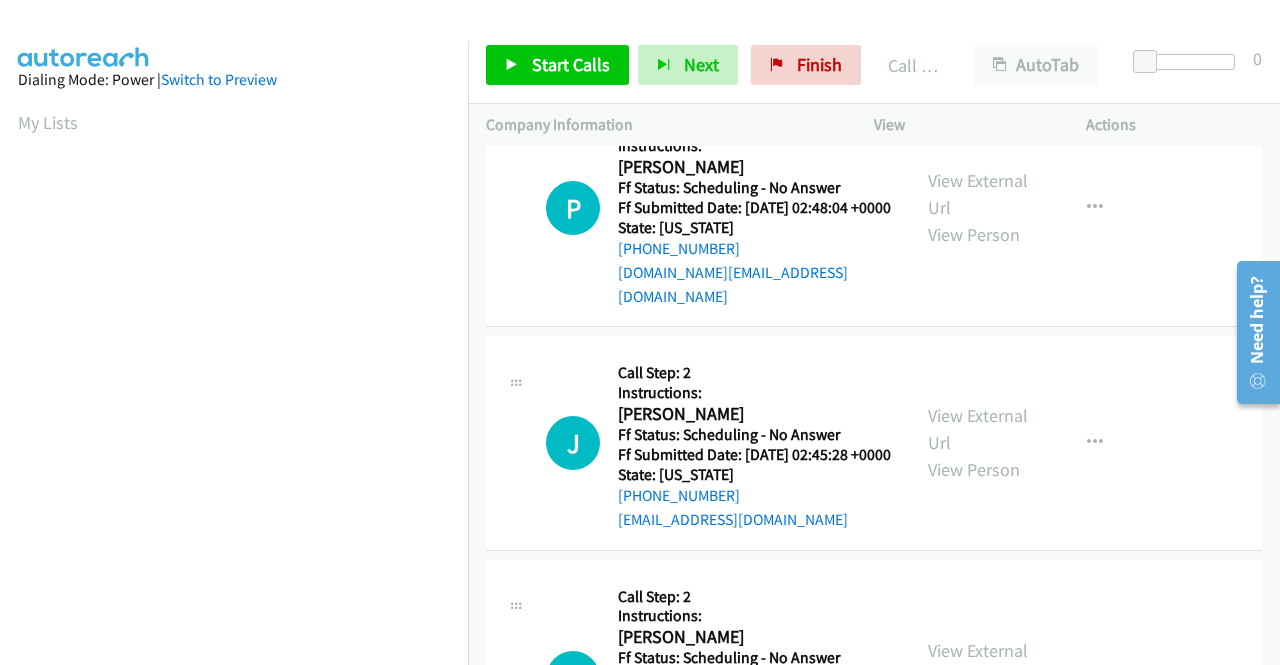 scroll, scrollTop: 456, scrollLeft: 0, axis: vertical 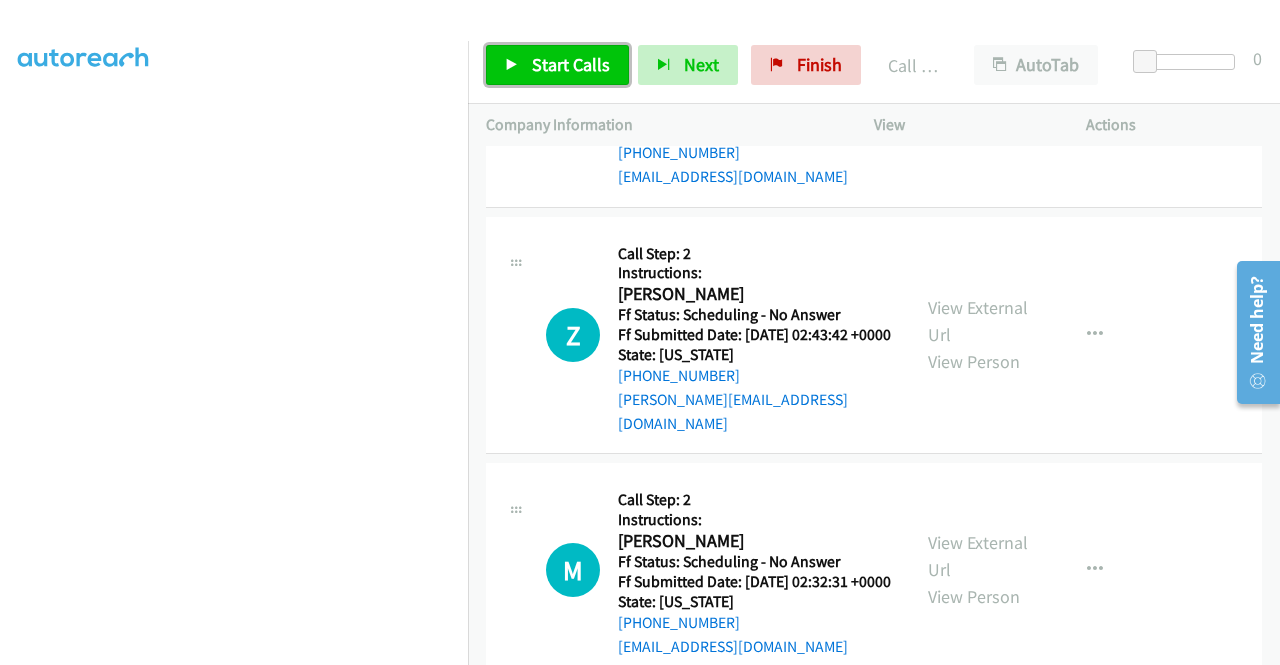 click on "Start Calls" at bounding box center [571, 64] 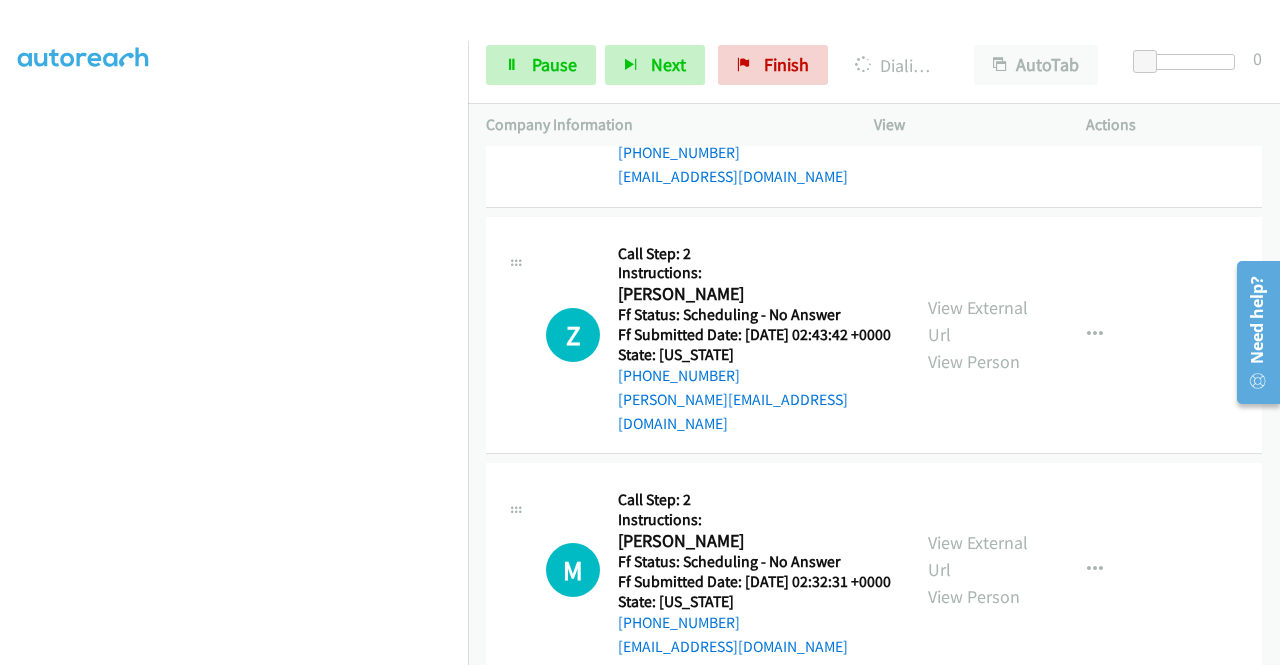 click on "View External Url" at bounding box center (978, -149) 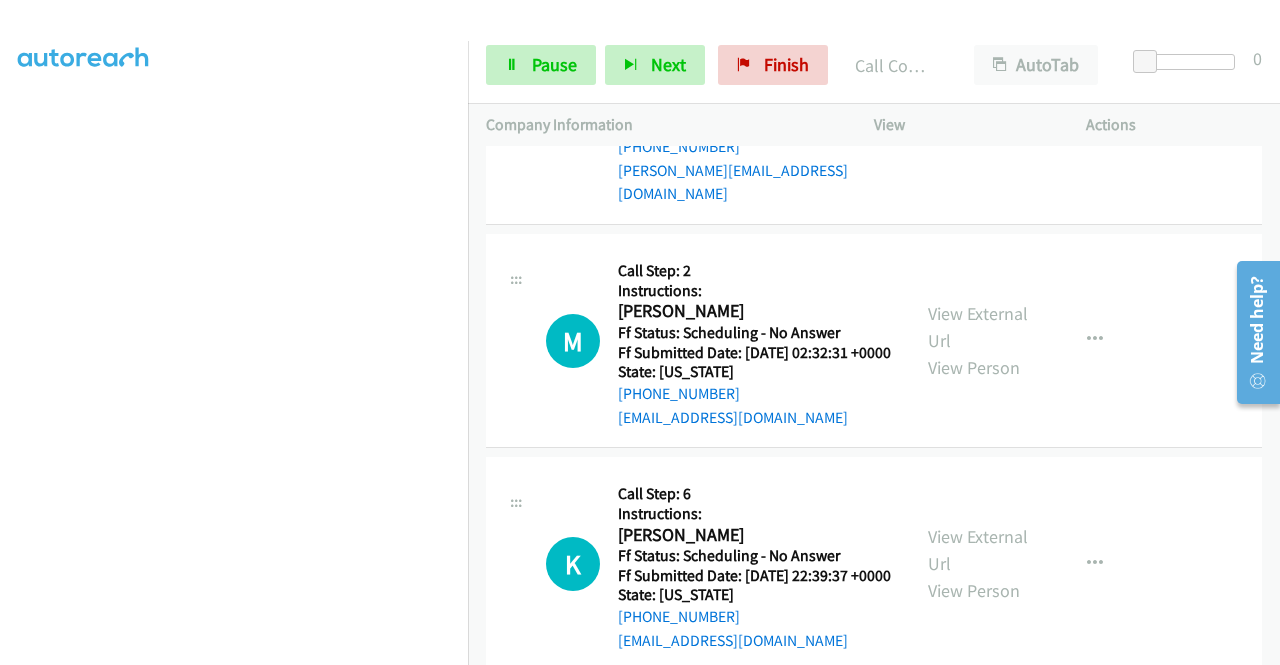scroll, scrollTop: 7794, scrollLeft: 0, axis: vertical 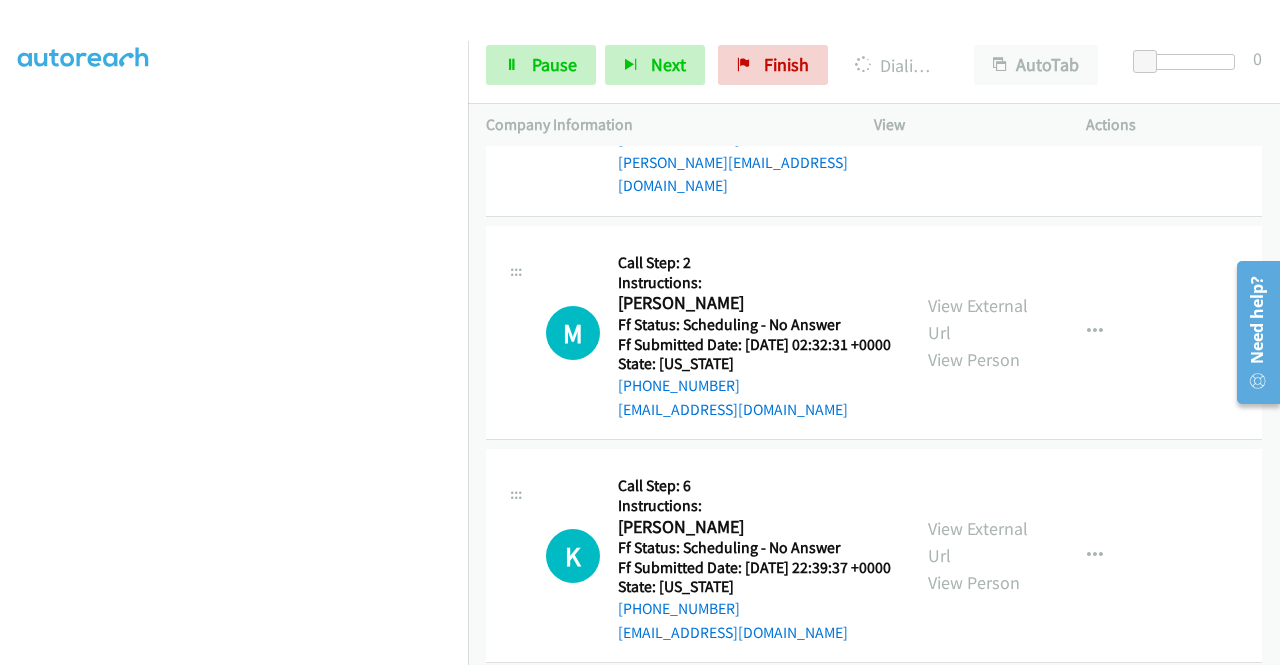 click on "View External Url" at bounding box center [978, -151] 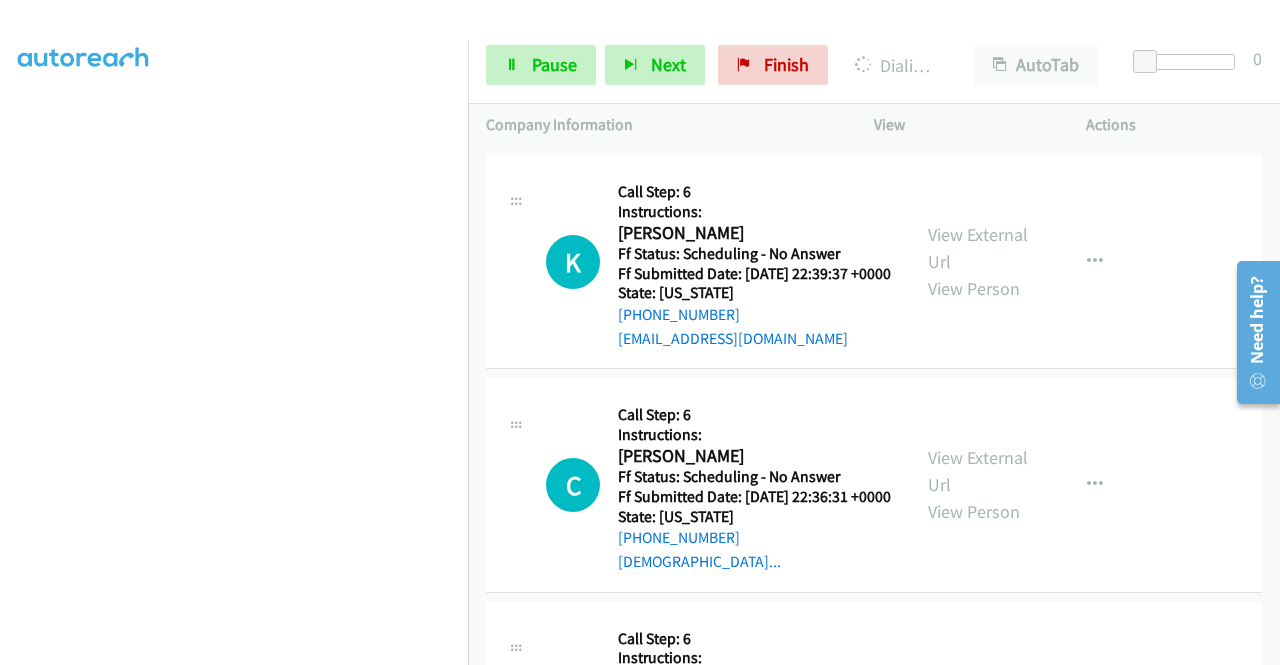 scroll, scrollTop: 8130, scrollLeft: 0, axis: vertical 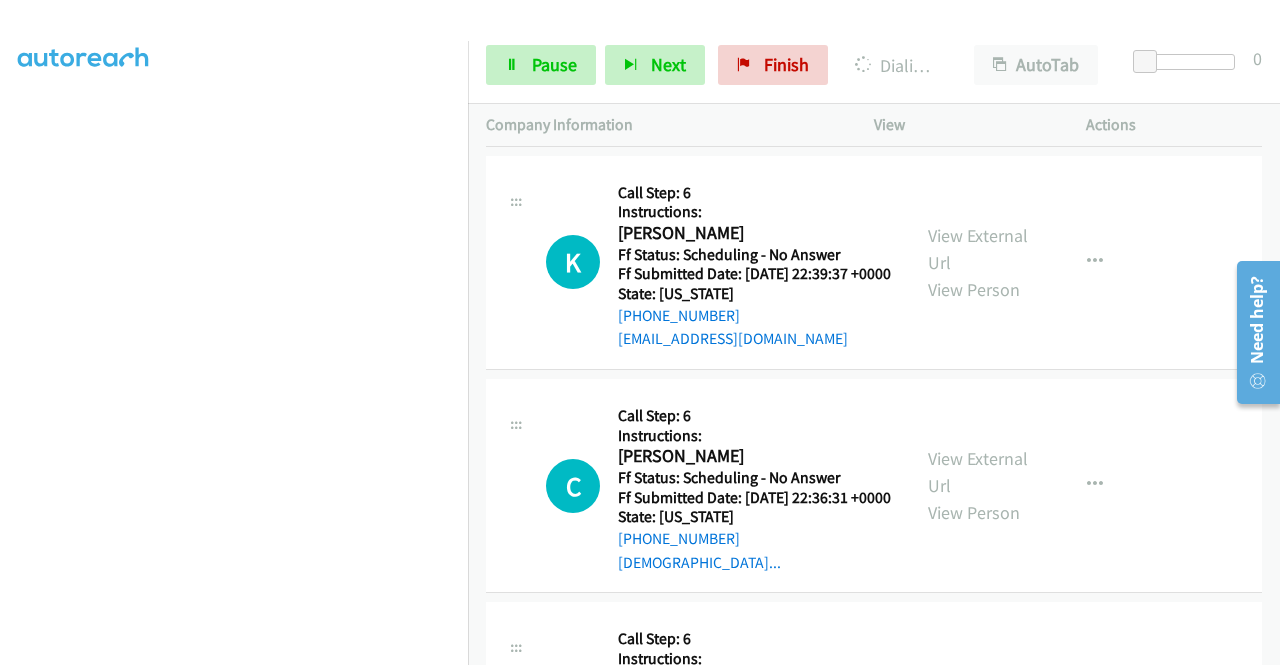 click on "View External Url" at bounding box center (978, -209) 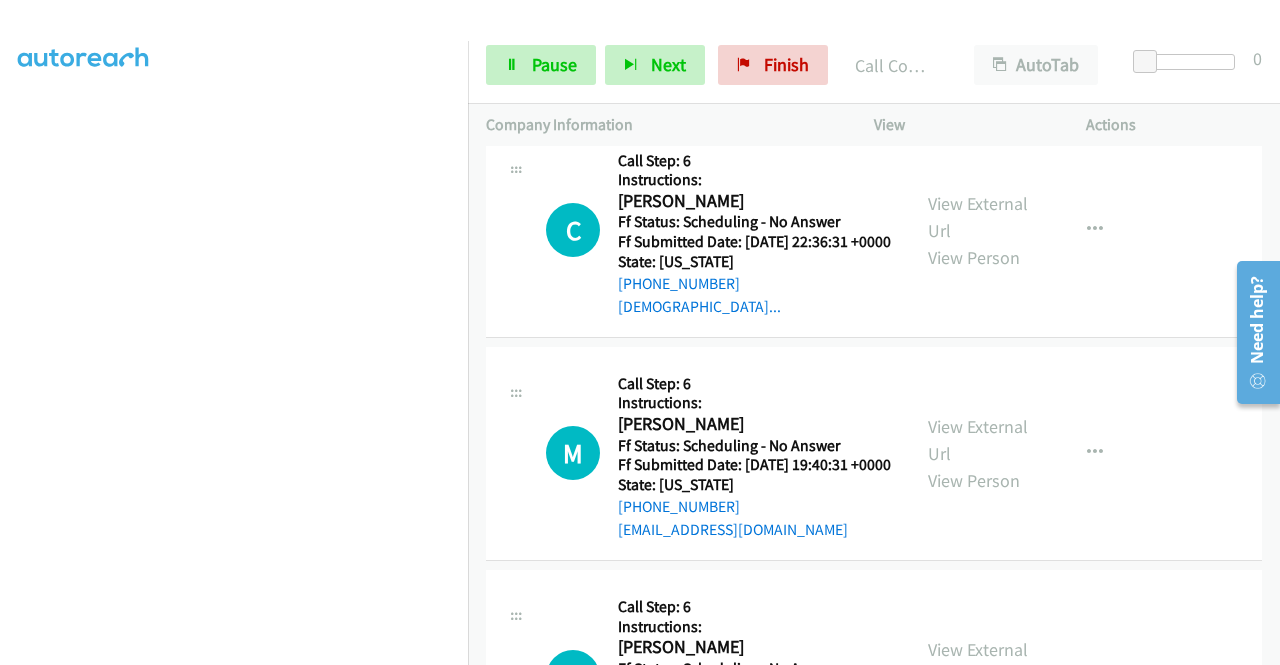 scroll, scrollTop: 8450, scrollLeft: 0, axis: vertical 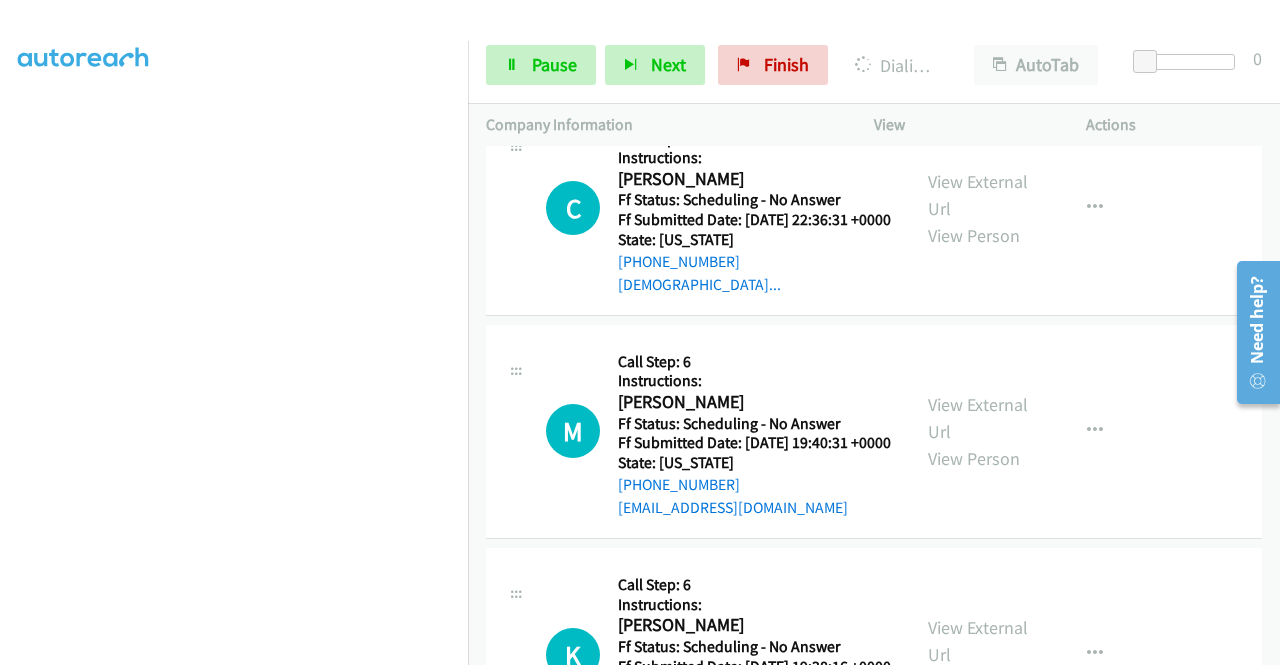 click on "View External Url
View Person" at bounding box center [980, -239] 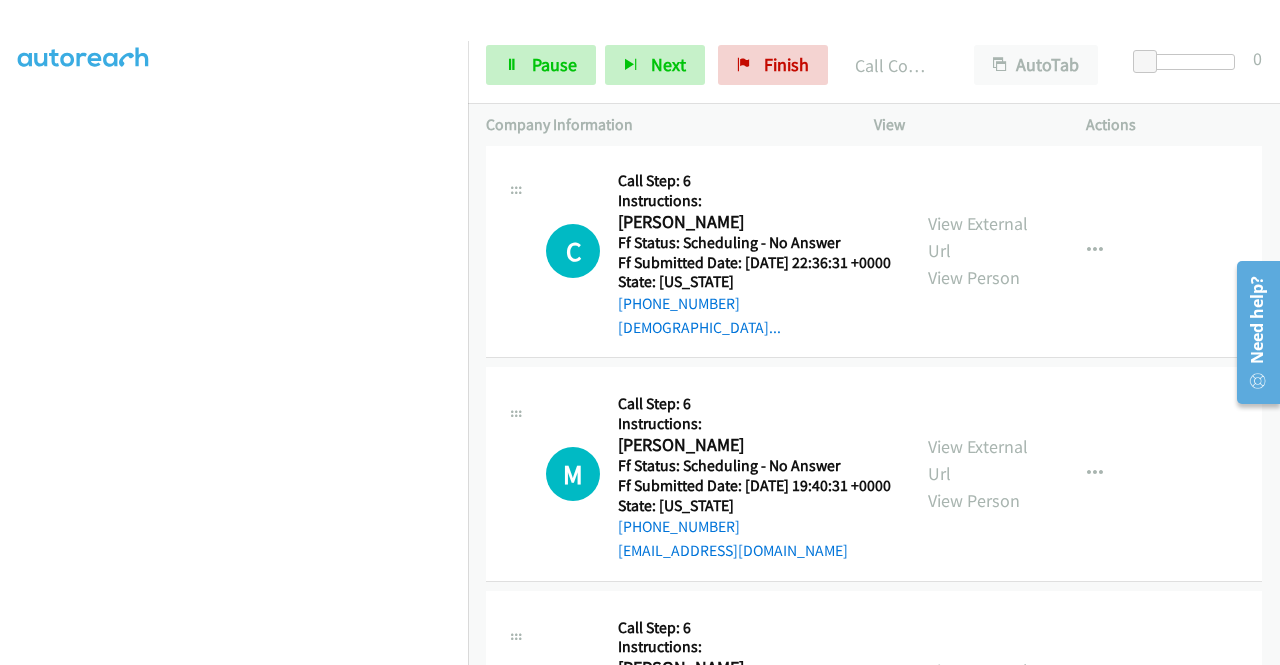 click on "+1 415-964-1034
Call failed - Please reload the list and try again
The Callbar Failed to Load Please Open it and Reload the Page
Hmm something isn't quite right.. Please refresh the page
Hmm something isn't quite right.. Please refresh the page
No records are currently dialable. We'll auto-refresh when new records are added or you can switch to another list or campaign.
Loading New Records ...
Y
Callback Scheduled
Call Step: 1
Yiota Ahladas
America/New_York
Ff Status: Scheduling - No Answer
Ff Submitted Date: 2025-07-01 18:18:20 +0000
State: Vermont
+1 802-355-0025
yiotahere@gmail.com
Call was successful?
View External Url
View Person
View External Url
Email
Schedule/Manage Callback
Skip Call
Add to do not call list
H
Callback Scheduled
Call Step: 2" at bounding box center (874, 405) 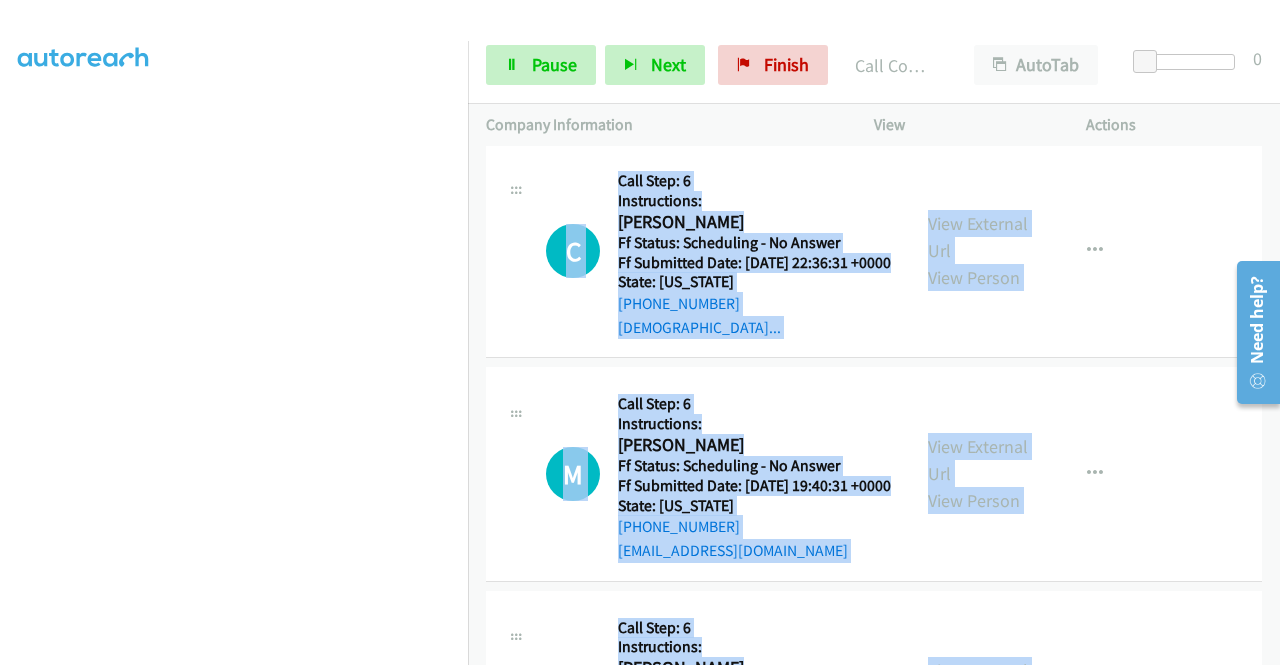 click on "+1 415-964-1034
Call failed - Please reload the list and try again
The Callbar Failed to Load Please Open it and Reload the Page
Hmm something isn't quite right.. Please refresh the page
Hmm something isn't quite right.. Please refresh the page
No records are currently dialable. We'll auto-refresh when new records are added or you can switch to another list or campaign.
Loading New Records ...
Y
Callback Scheduled
Call Step: 1
Yiota Ahladas
America/New_York
Ff Status: Scheduling - No Answer
Ff Submitted Date: 2025-07-01 18:18:20 +0000
State: Vermont
+1 802-355-0025
yiotahere@gmail.com
Call was successful?
View External Url
View Person
View External Url
Email
Schedule/Manage Callback
Skip Call
Add to do not call list
H
Callback Scheduled
Call Step: 2" at bounding box center (874, 405) 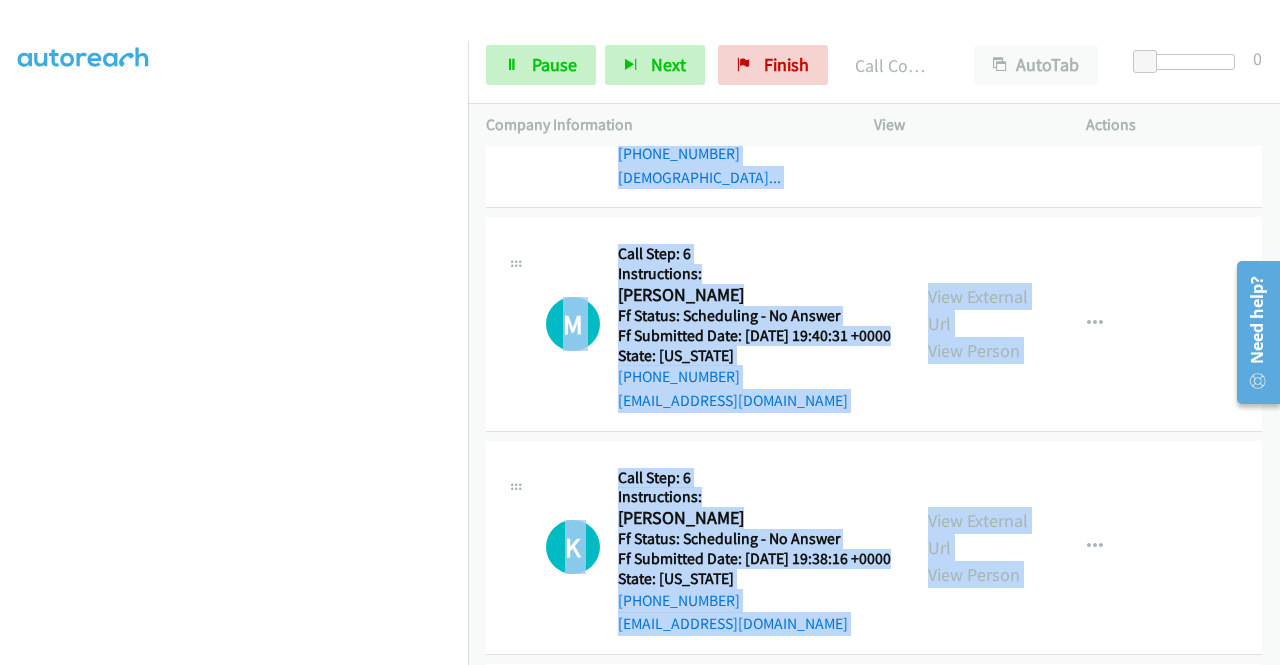 scroll, scrollTop: 8610, scrollLeft: 0, axis: vertical 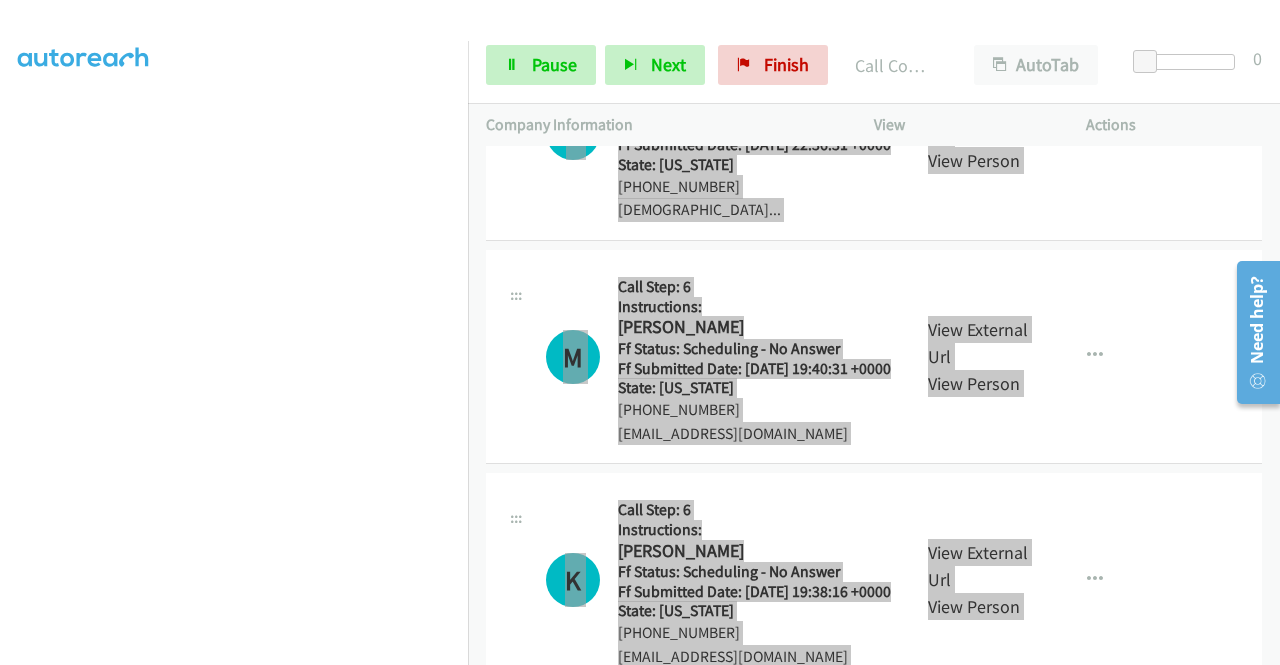click on "View External Url" at bounding box center [978, -125] 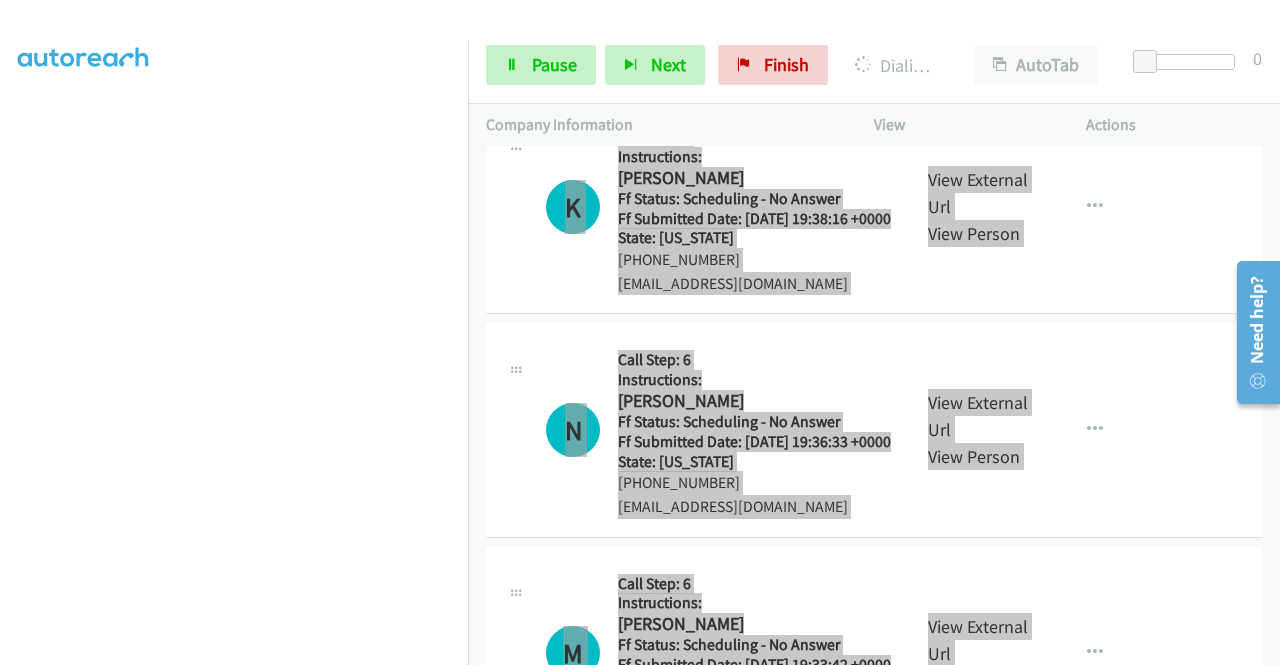 scroll, scrollTop: 8996, scrollLeft: 0, axis: vertical 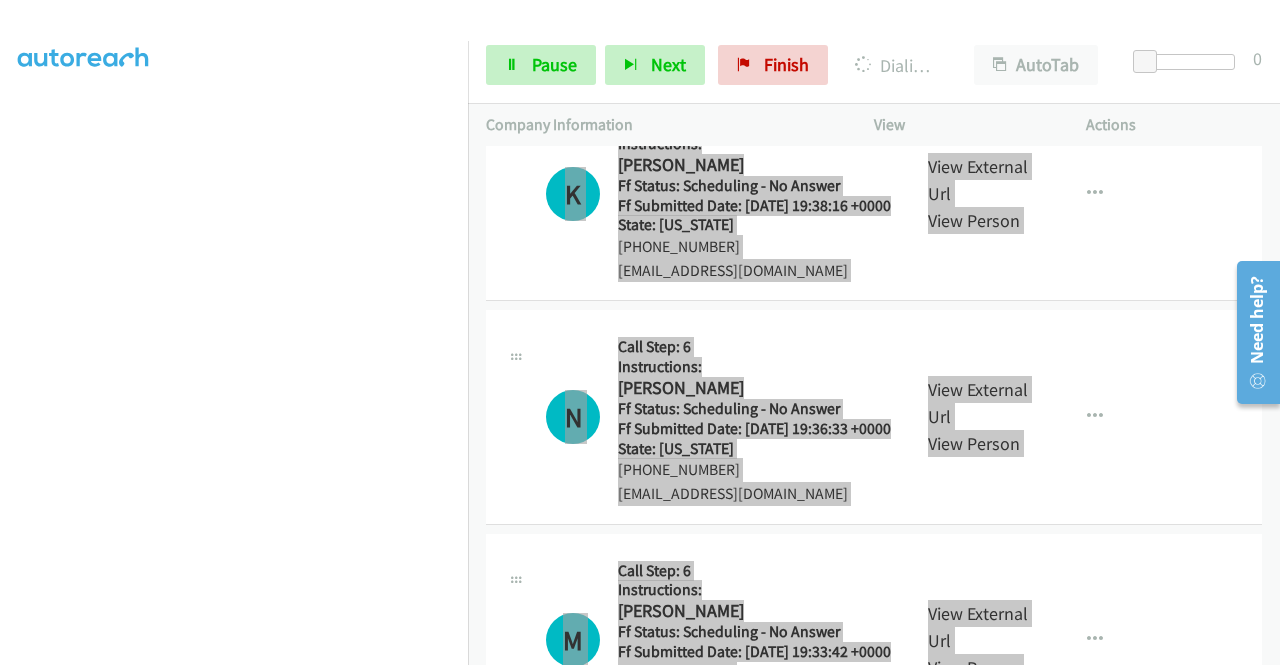 click on "View External Url" at bounding box center (978, -266) 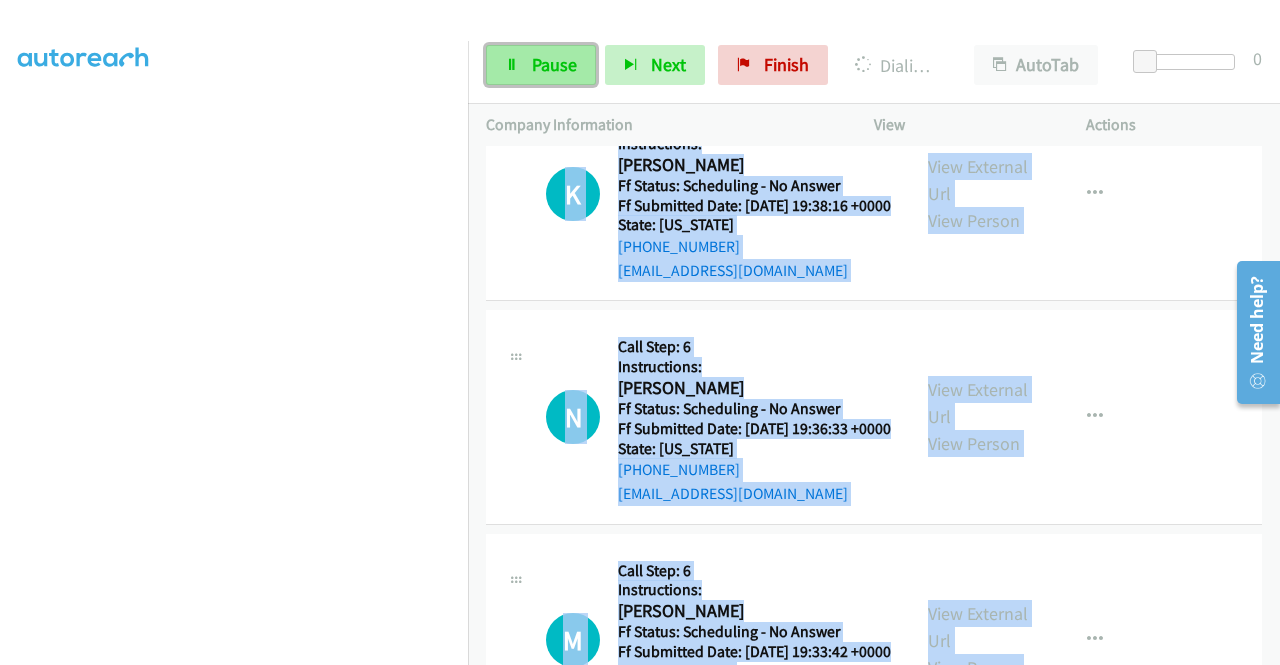 click on "Pause" at bounding box center (554, 64) 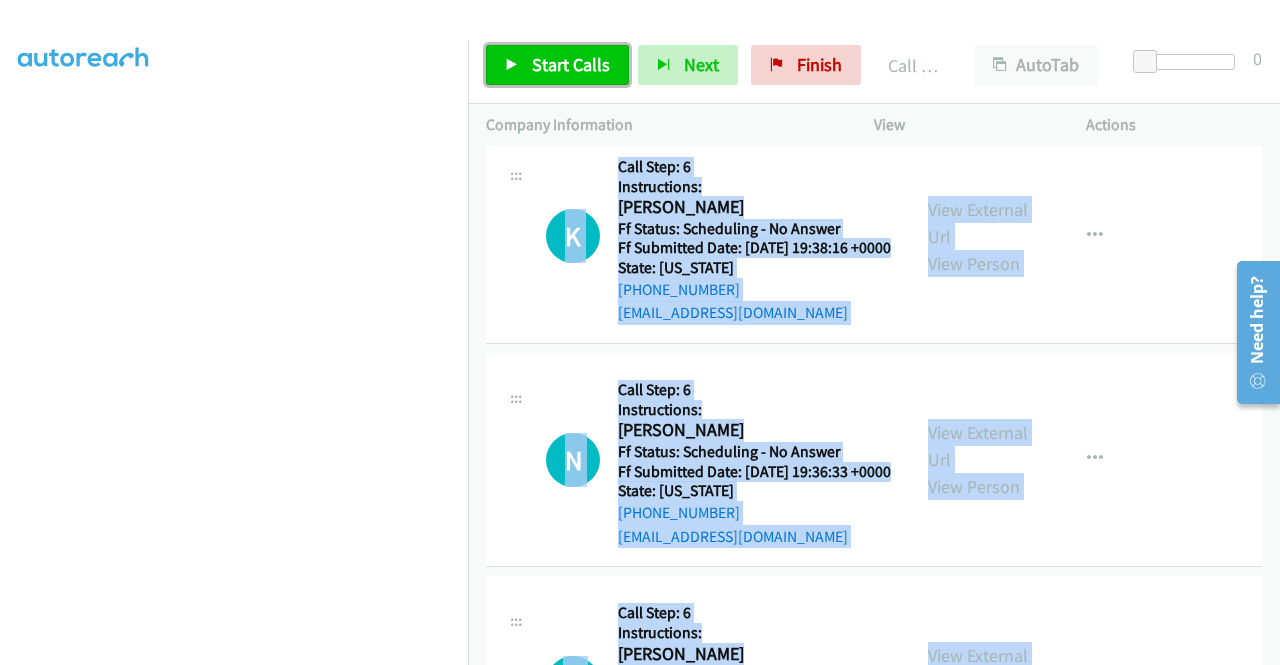 click on "Start Calls" at bounding box center (571, 64) 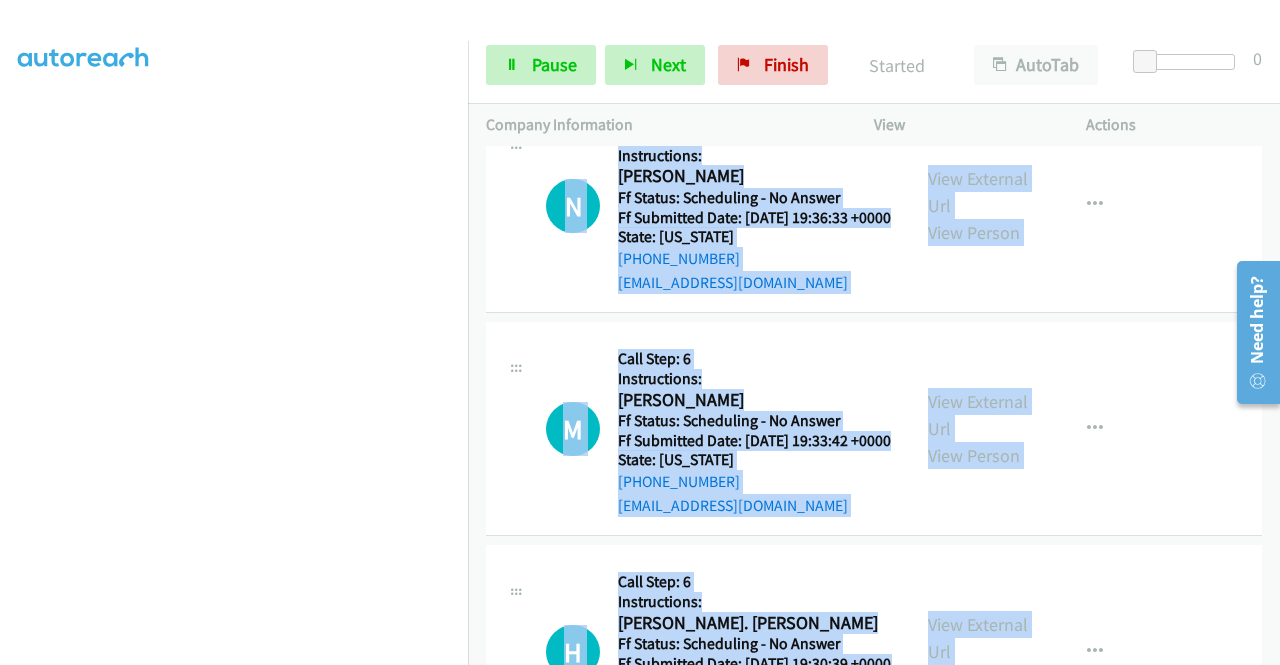 scroll, scrollTop: 9290, scrollLeft: 0, axis: vertical 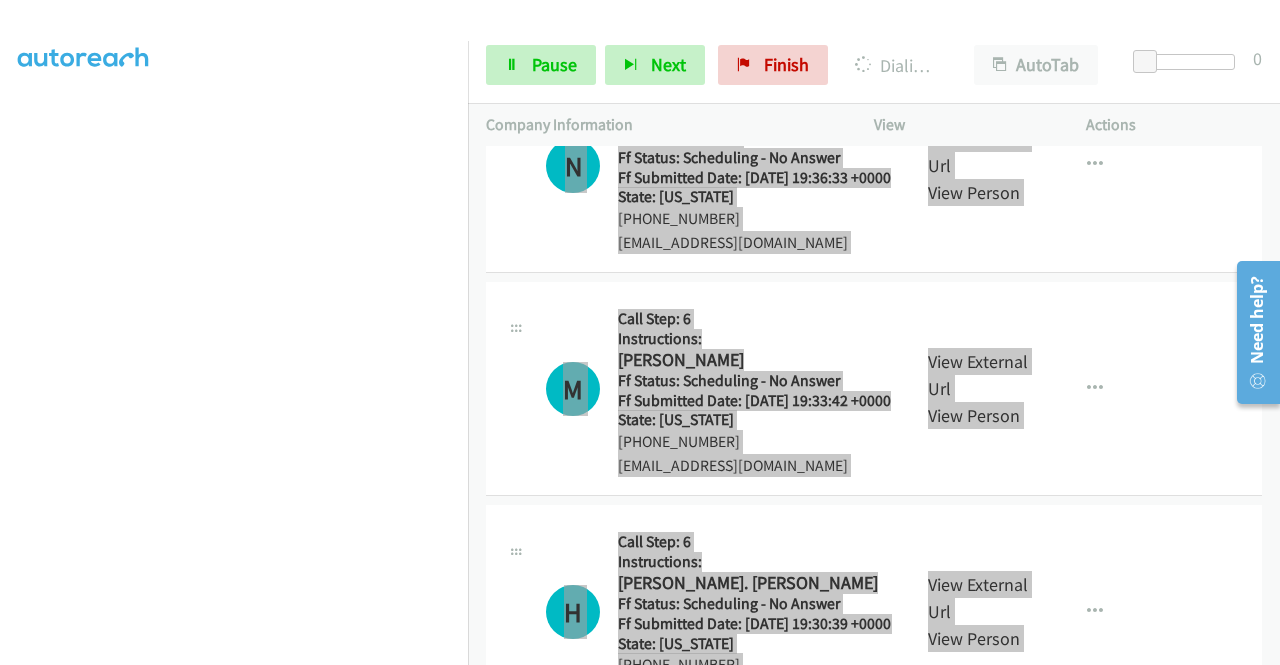 click on "View External Url" at bounding box center [978, -294] 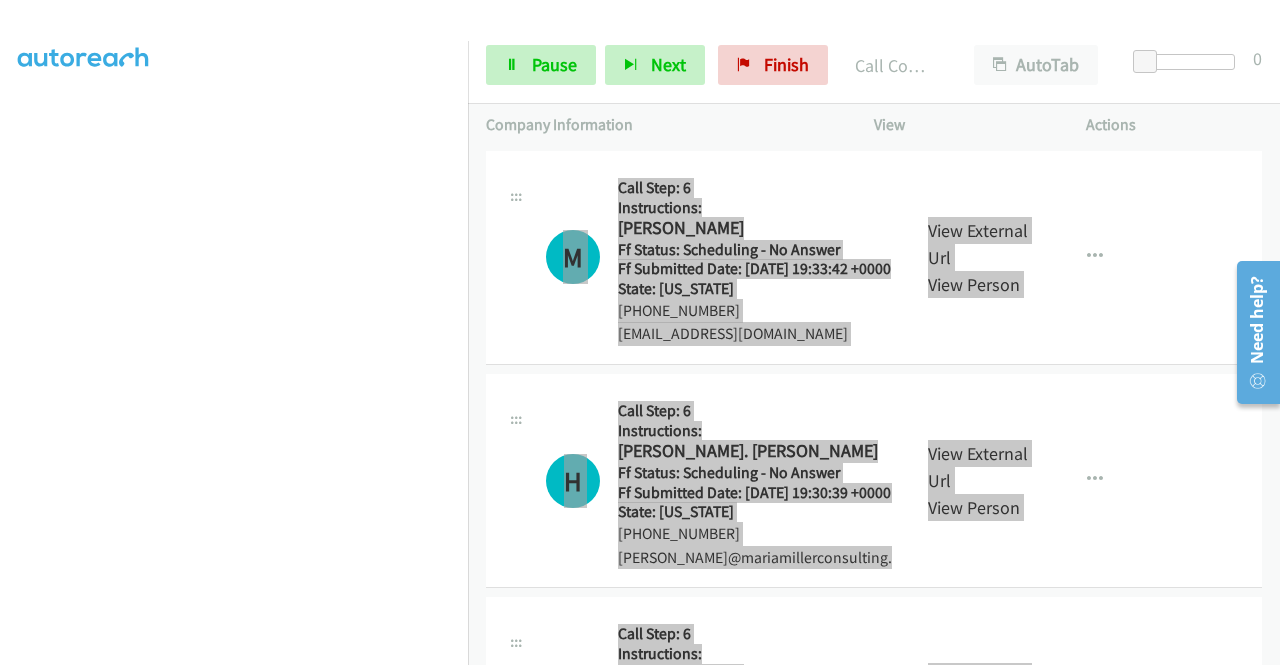 scroll, scrollTop: 9504, scrollLeft: 0, axis: vertical 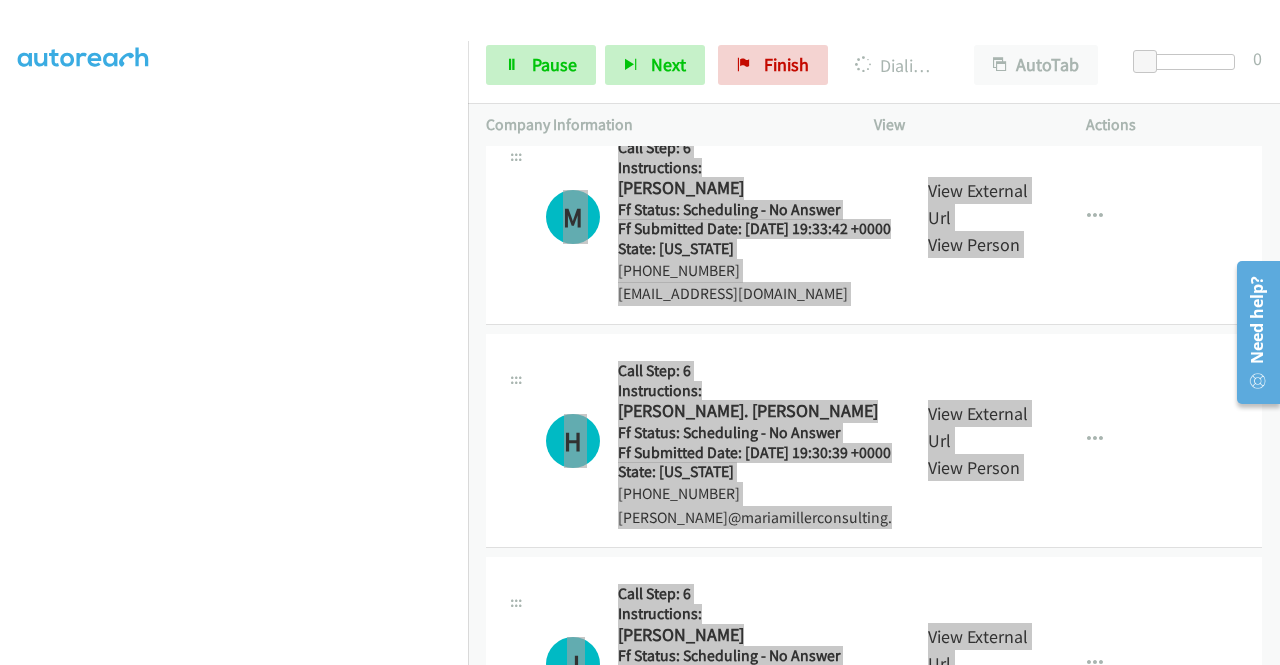 click on "View External Url" at bounding box center [978, -242] 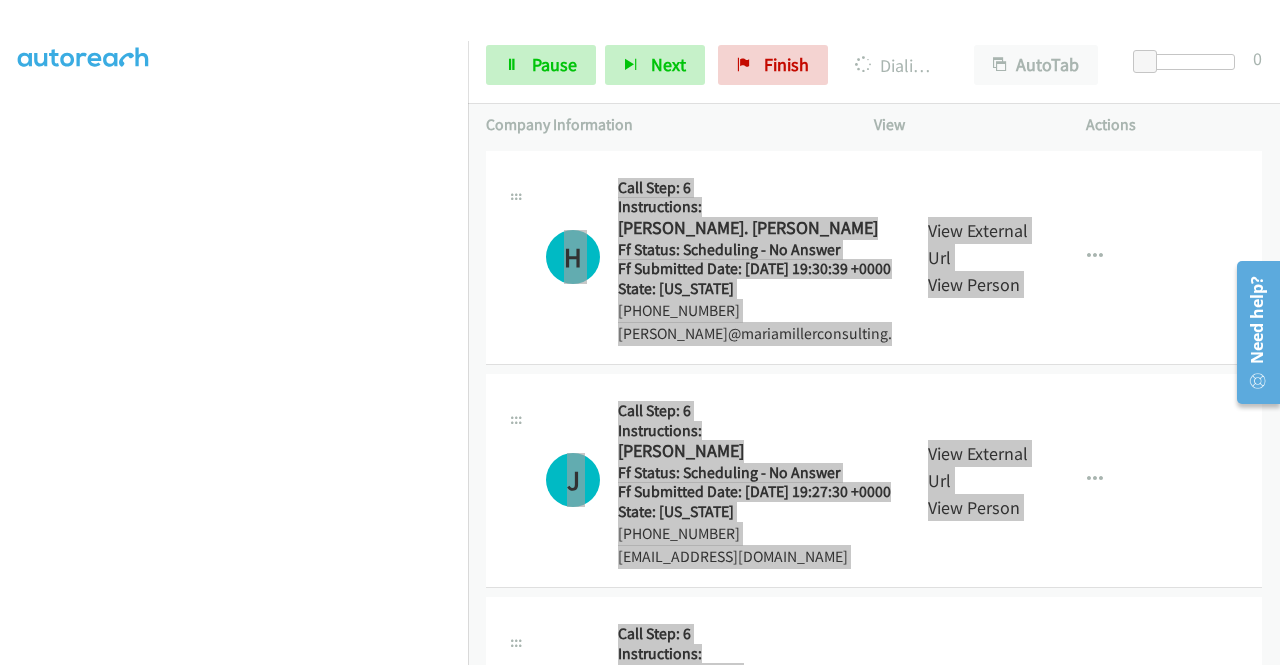 scroll, scrollTop: 9770, scrollLeft: 0, axis: vertical 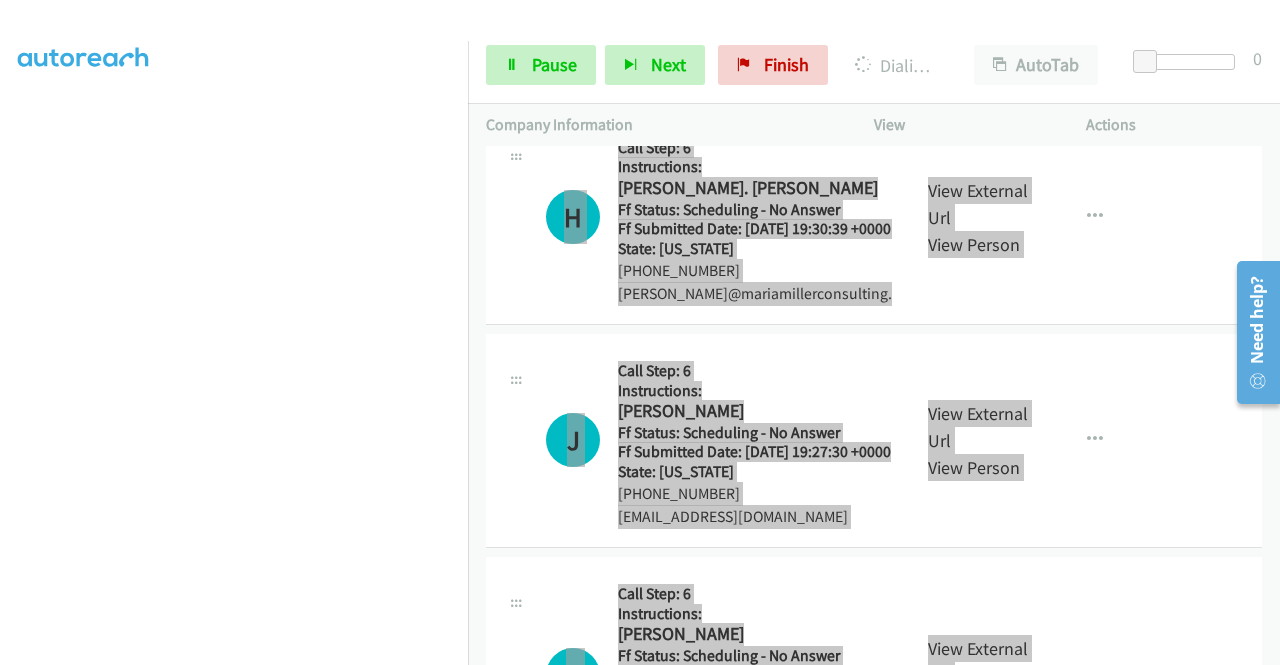 click on "View External Url" at bounding box center [978, -243] 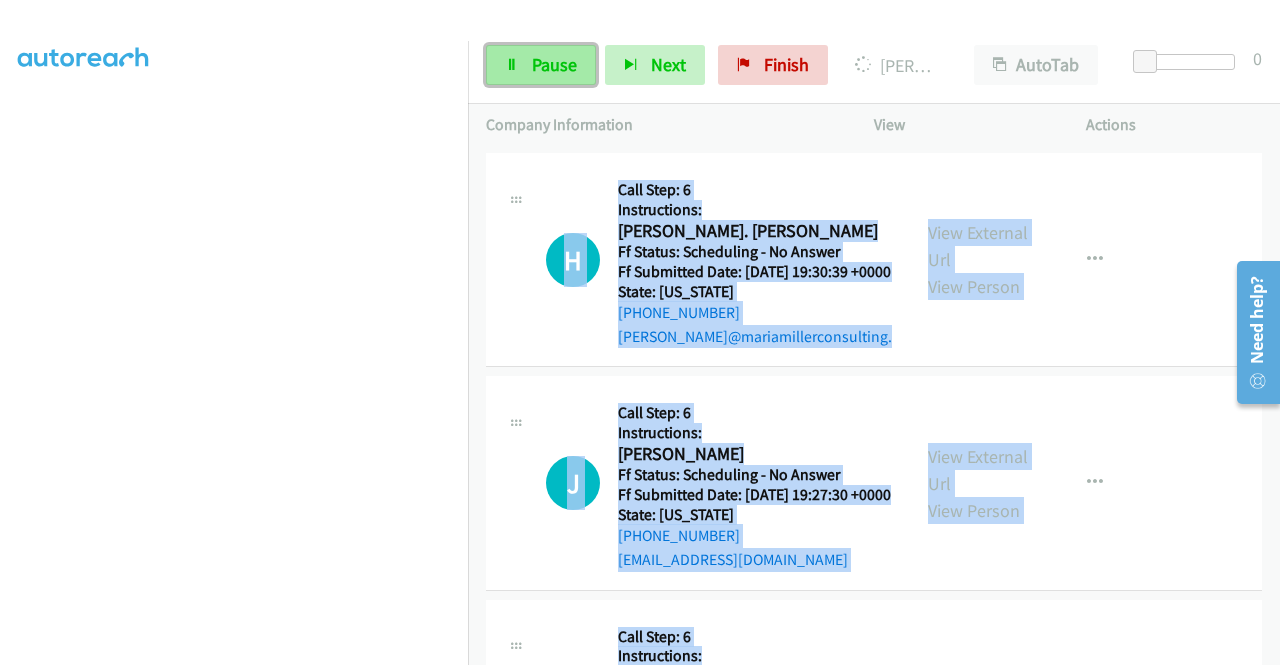 click on "Pause" at bounding box center [554, 64] 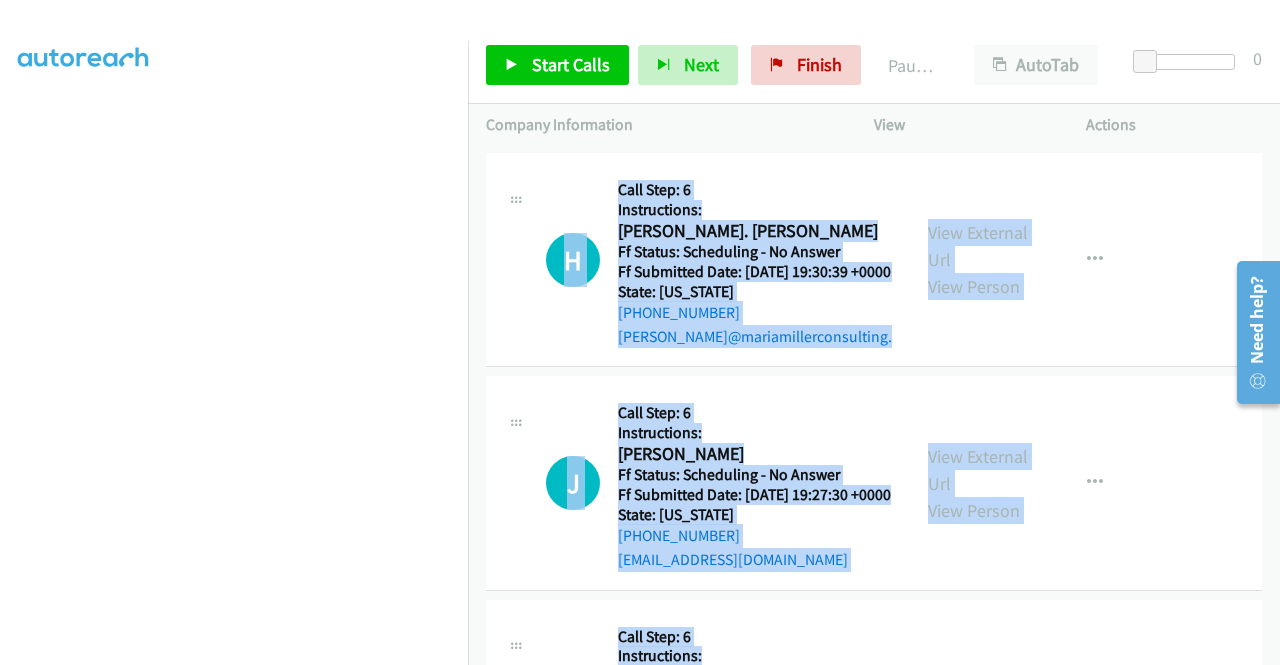click on "View External Url" at bounding box center [978, 23] 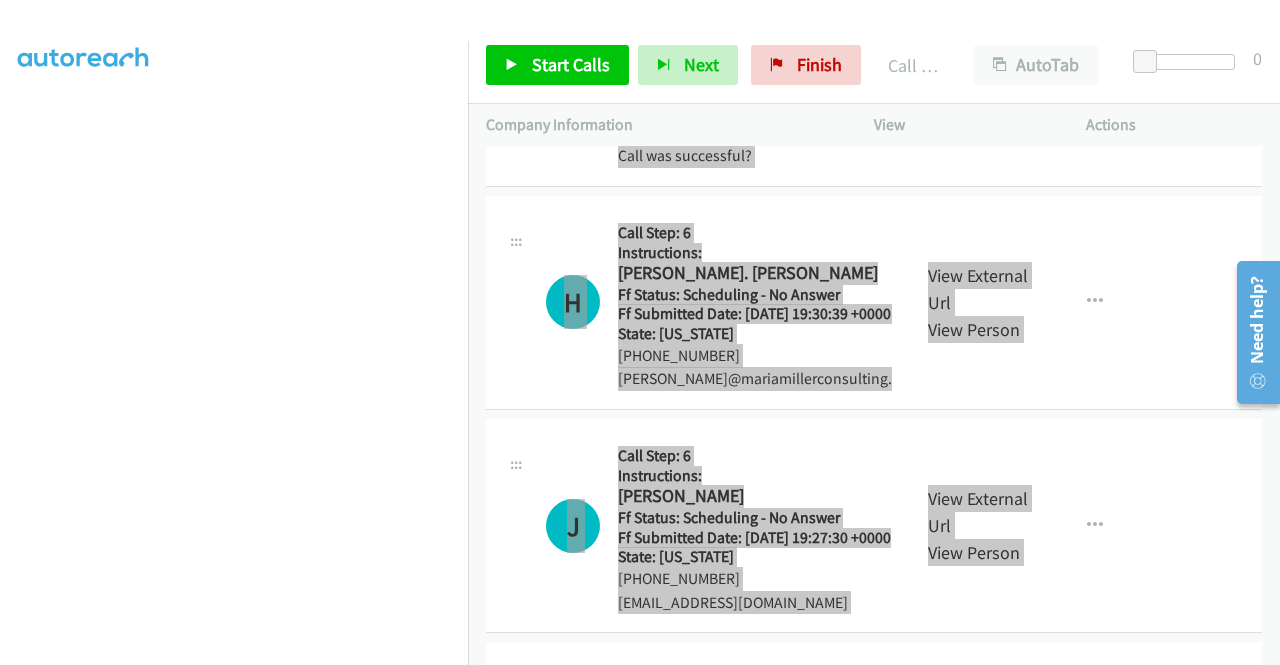 click on "M
Callback Scheduled
Call Step: 6
Instructions:
Marco Castillo
America/New_York
Ff Status: Scheduling - No Answer
Ff Submitted Date: 2025-06-20 19:33:42 +0000
State: Florida
+1 954-812-3605
marcoscatering0@gmail.com
Call was successful?
View External Url
View Person
View External Url
Email
Schedule/Manage Callback
Skip Call
Add to do not call list" at bounding box center (874, 59) 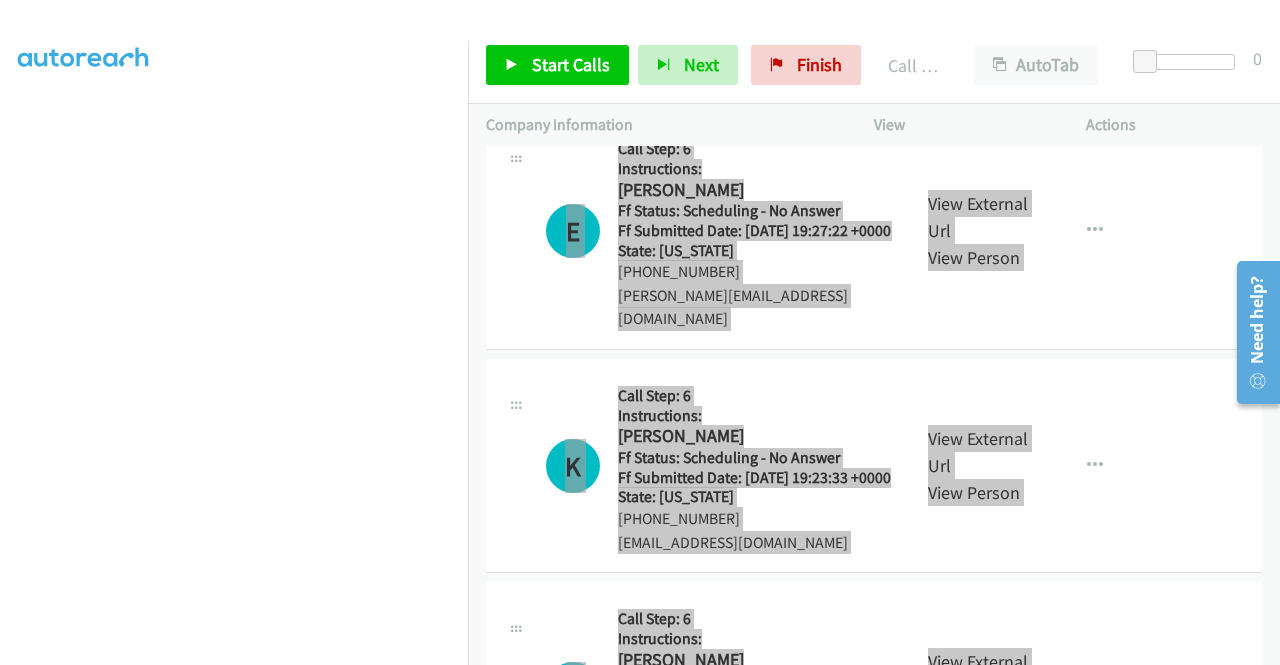 scroll, scrollTop: 10399, scrollLeft: 0, axis: vertical 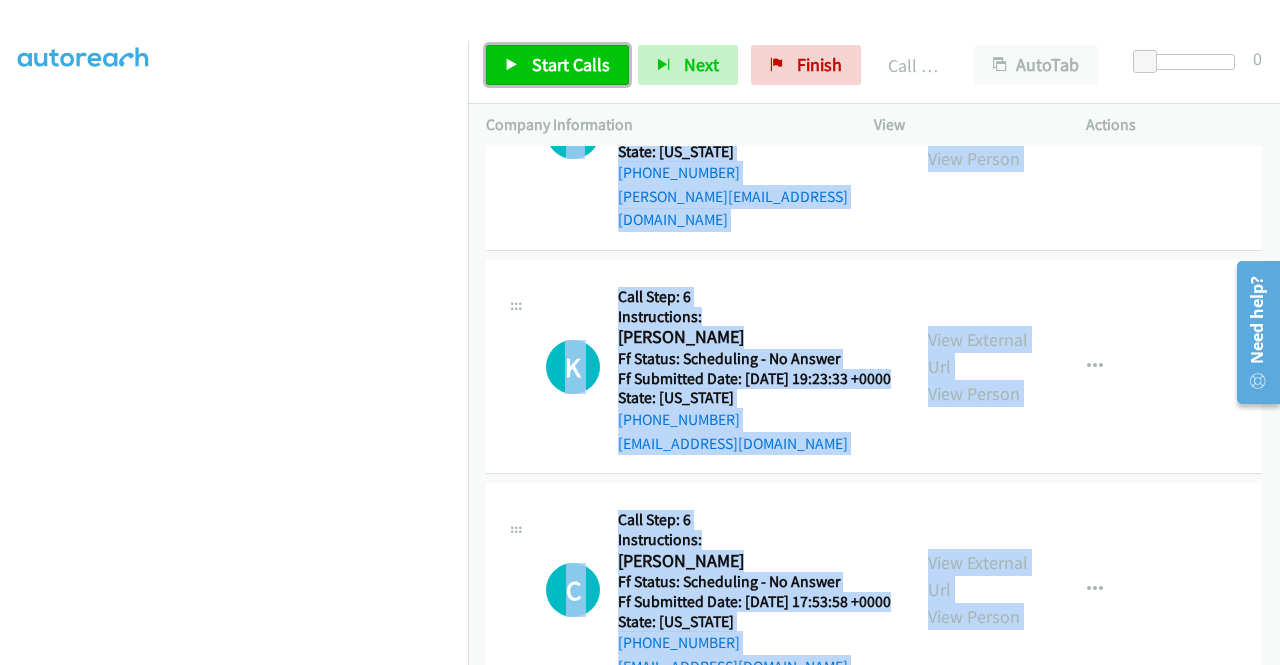 click on "Start Calls" at bounding box center (571, 64) 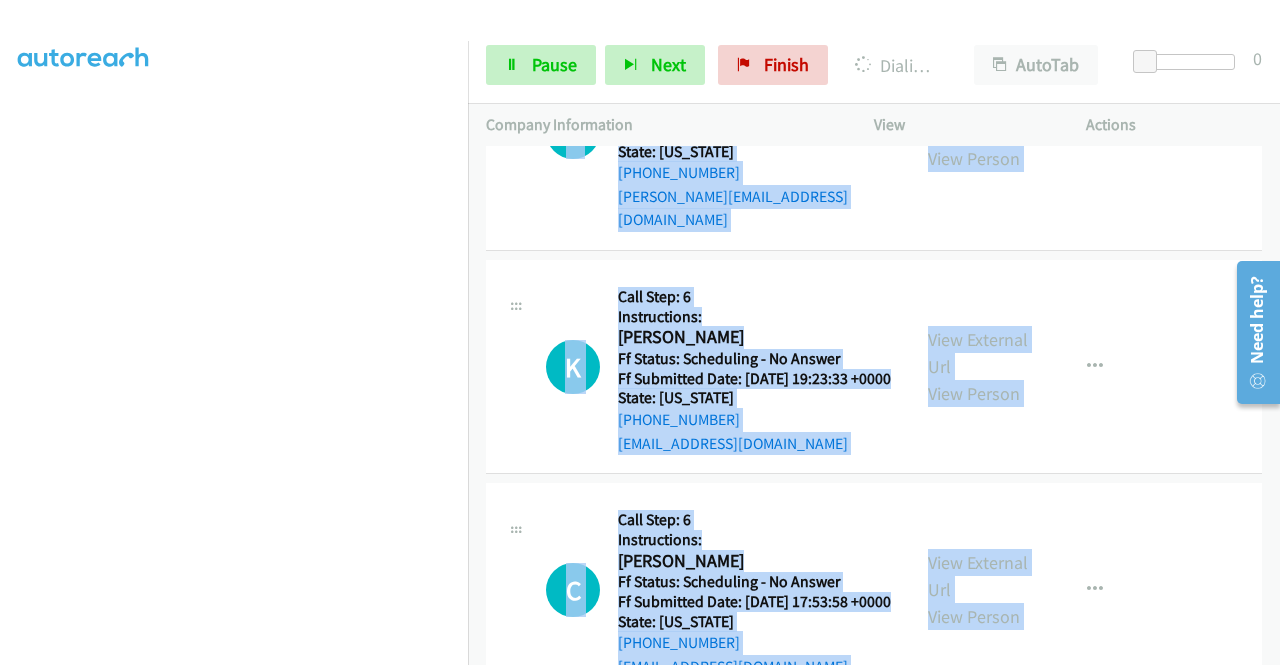 click on "View External Url" at bounding box center (978, -340) 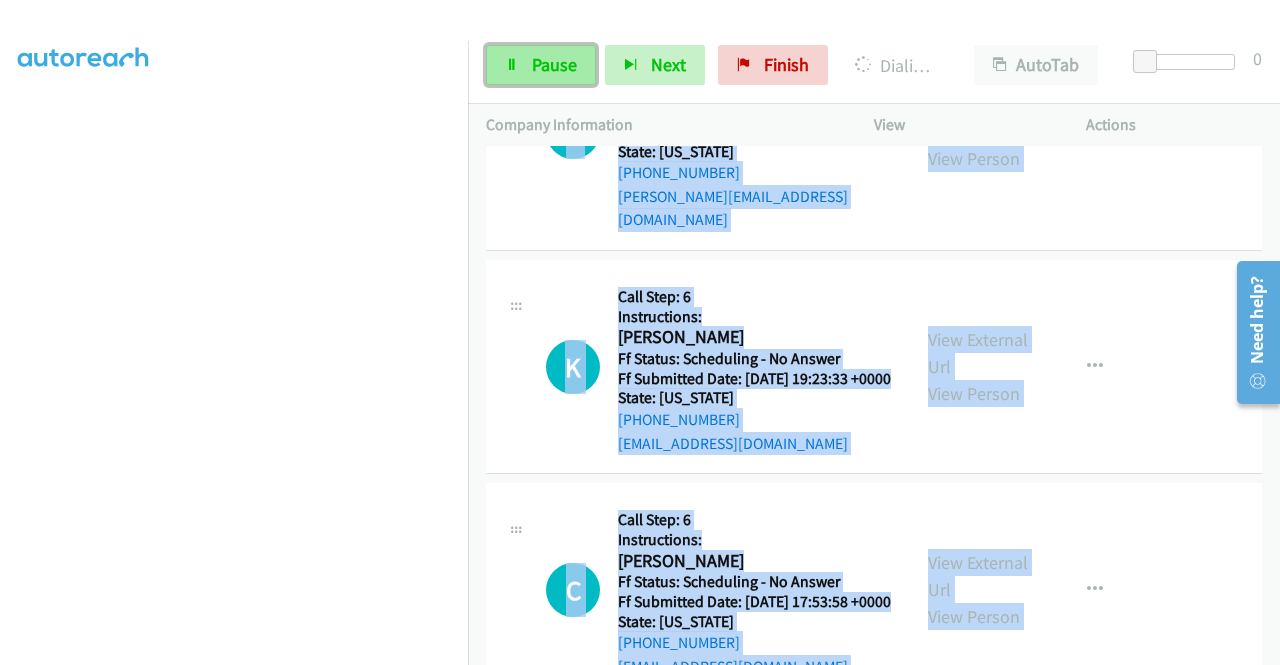 click on "Pause" at bounding box center [541, 65] 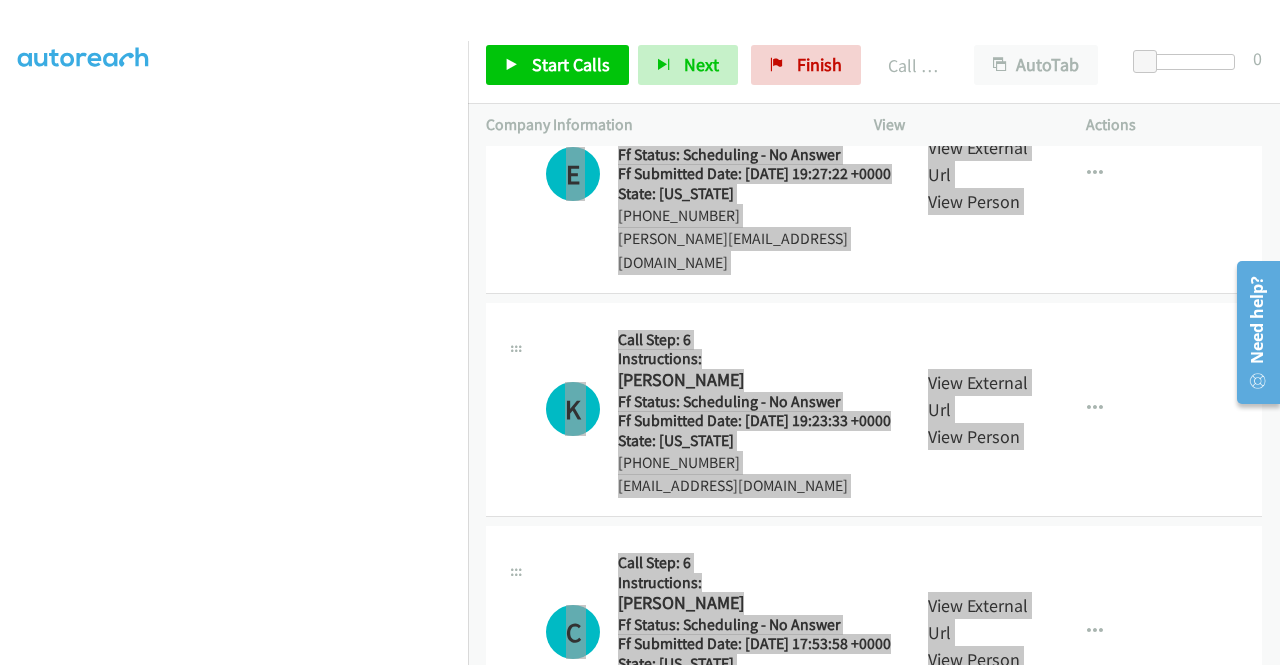 click on "Call was successful?" at bounding box center [755, -207] 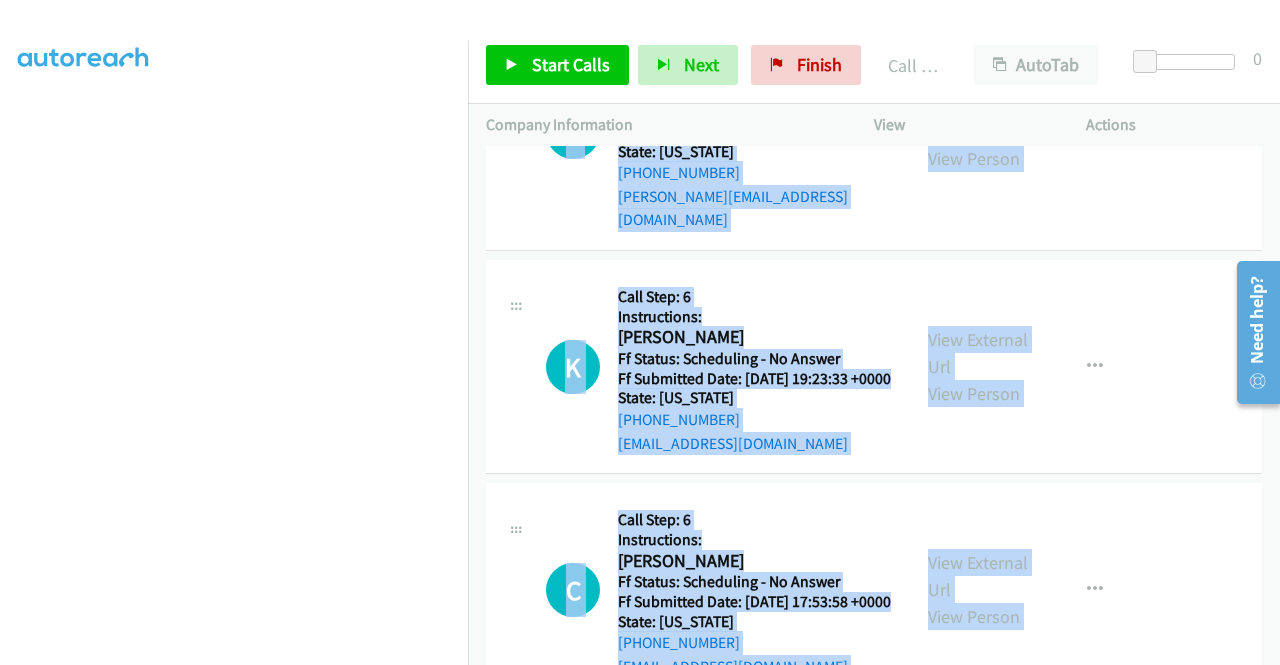 click at bounding box center (1095, -327) 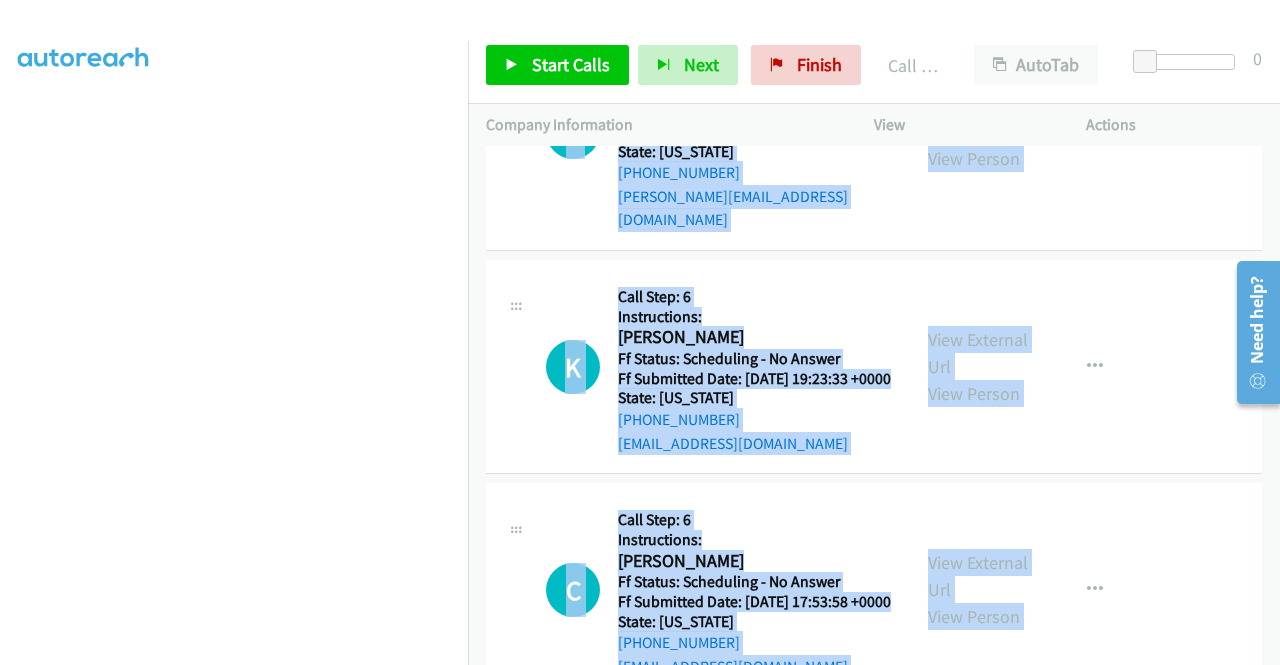 click on "Add to do not call list" at bounding box center (988, -156) 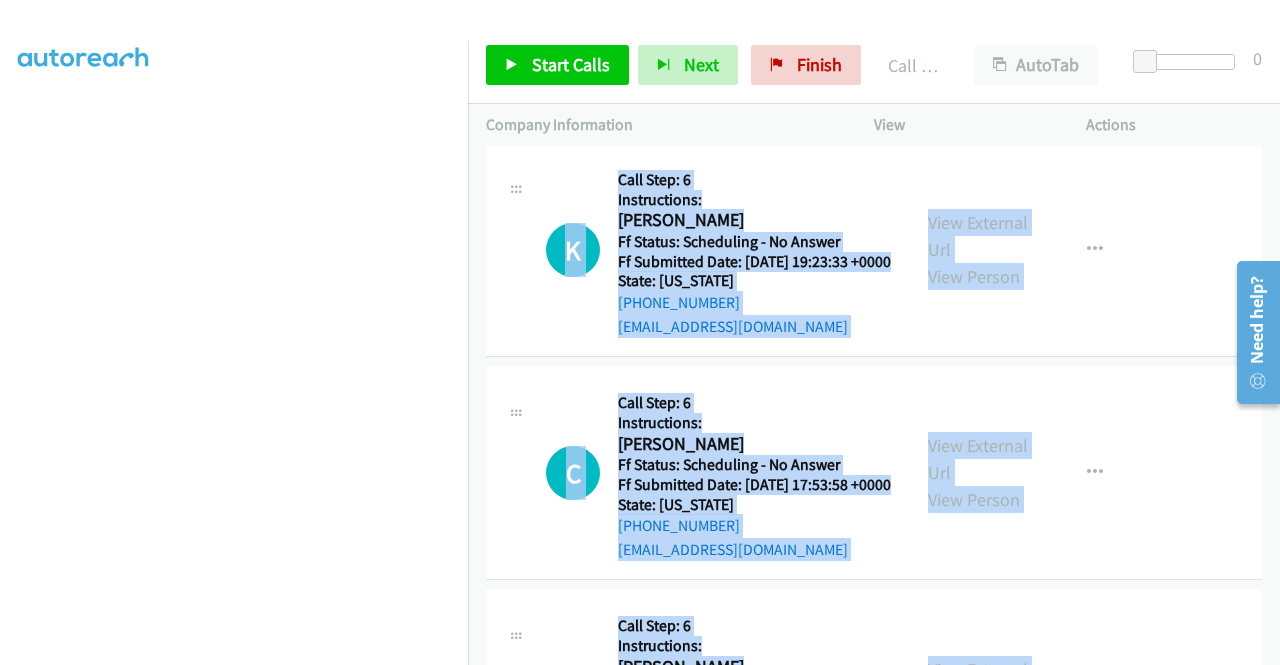 scroll, scrollTop: 10519, scrollLeft: 0, axis: vertical 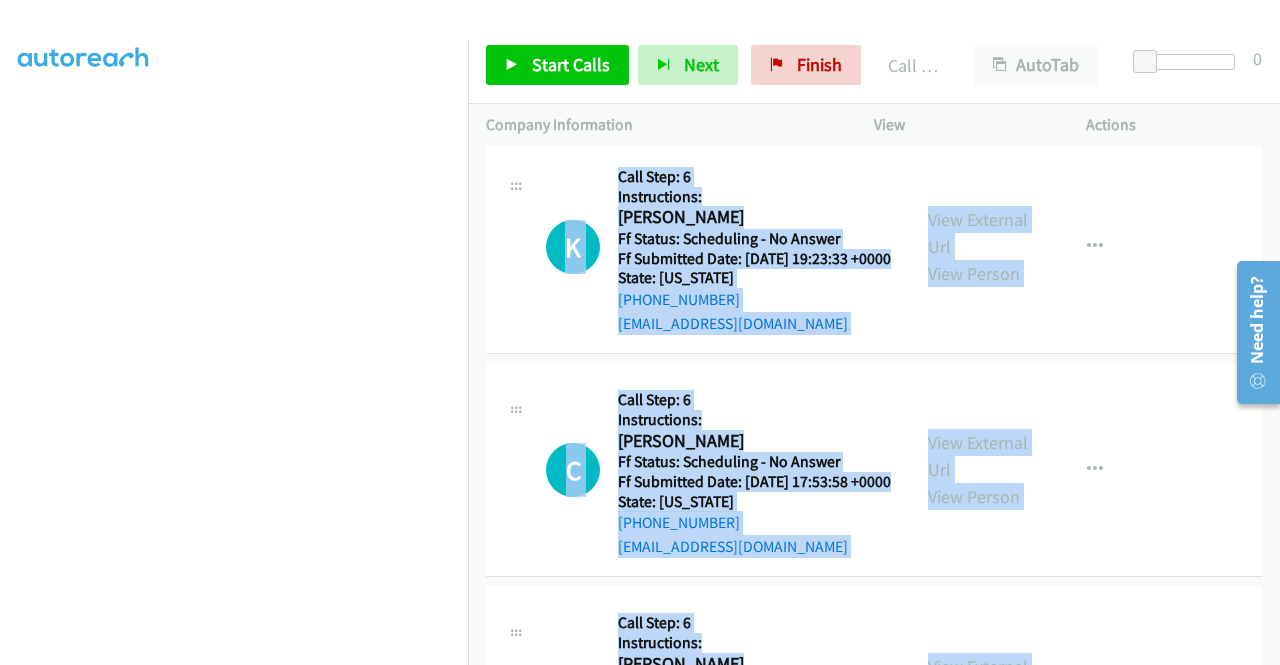 type 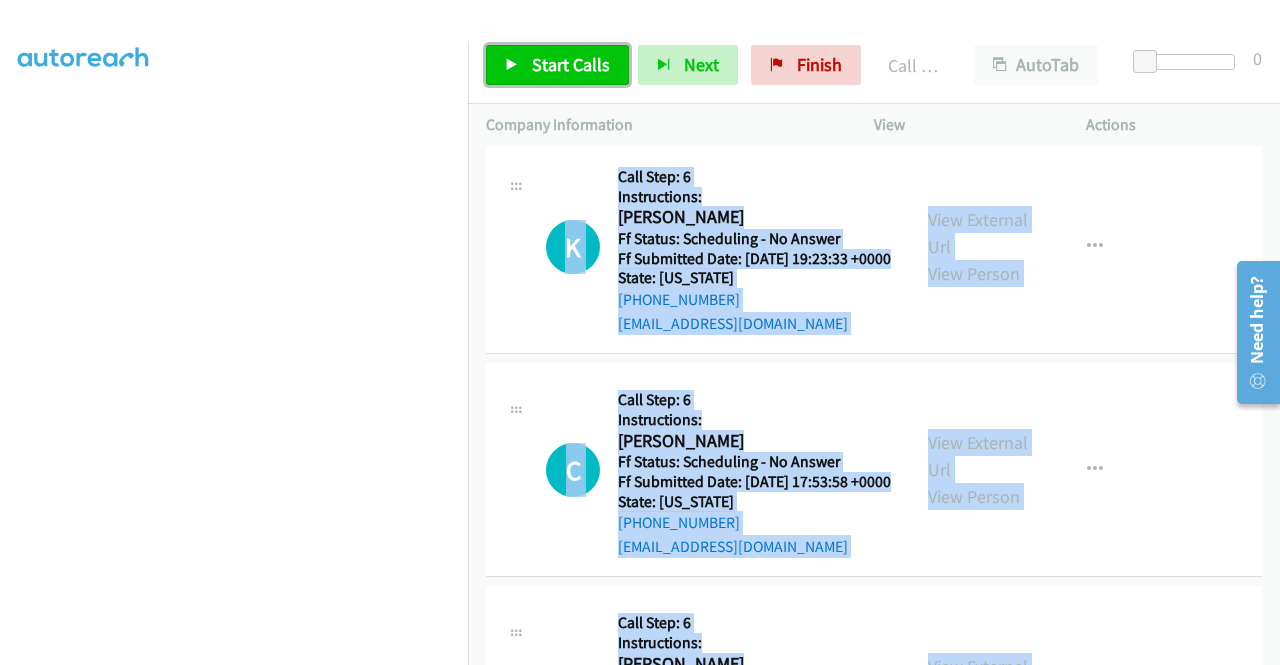 click on "Start Calls" at bounding box center [557, 65] 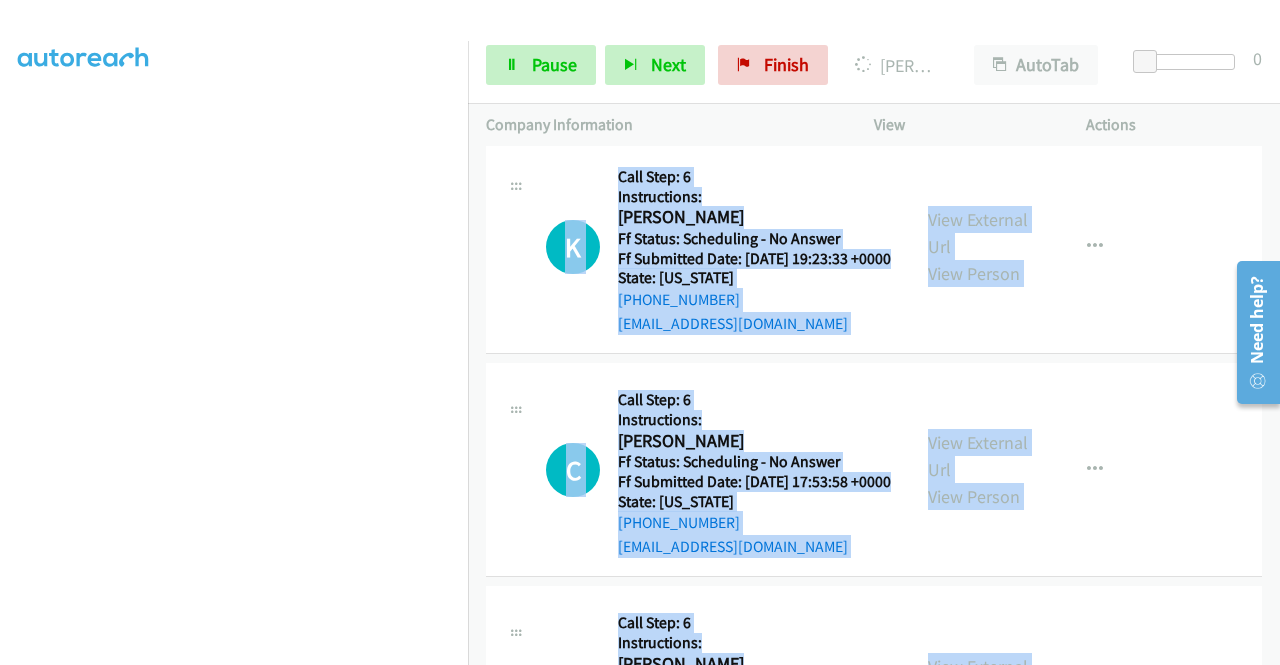 click on "View External Url" at bounding box center [978, -237] 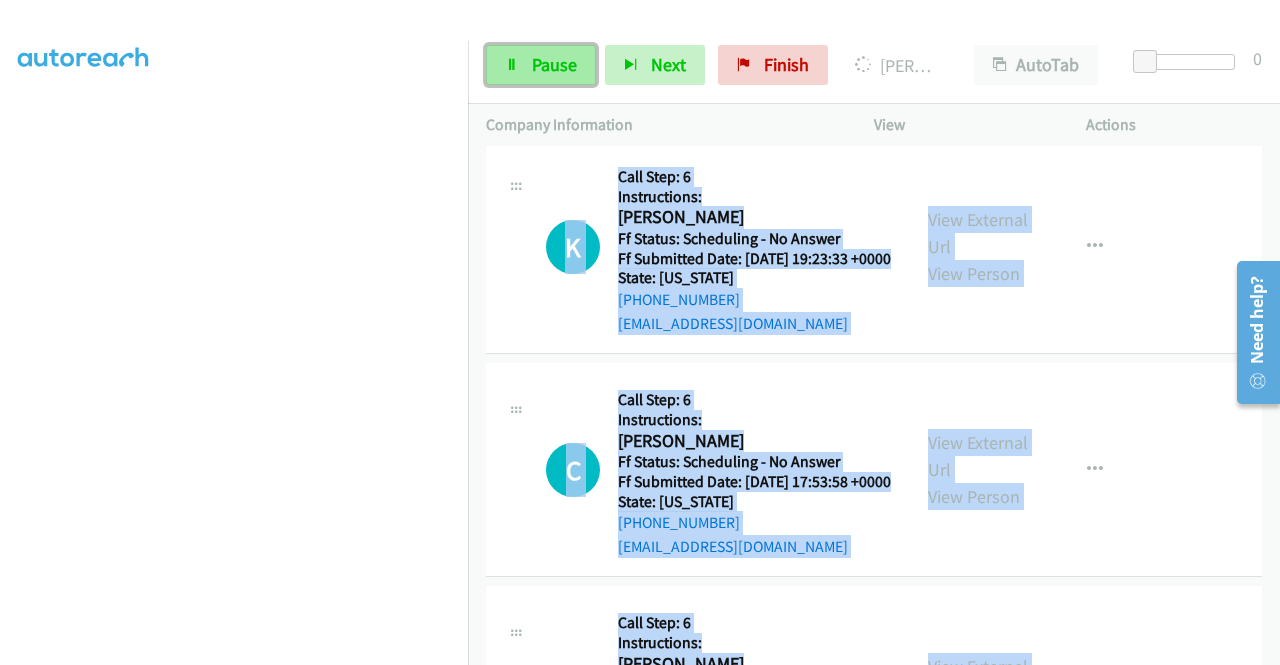 click on "Pause" at bounding box center [554, 64] 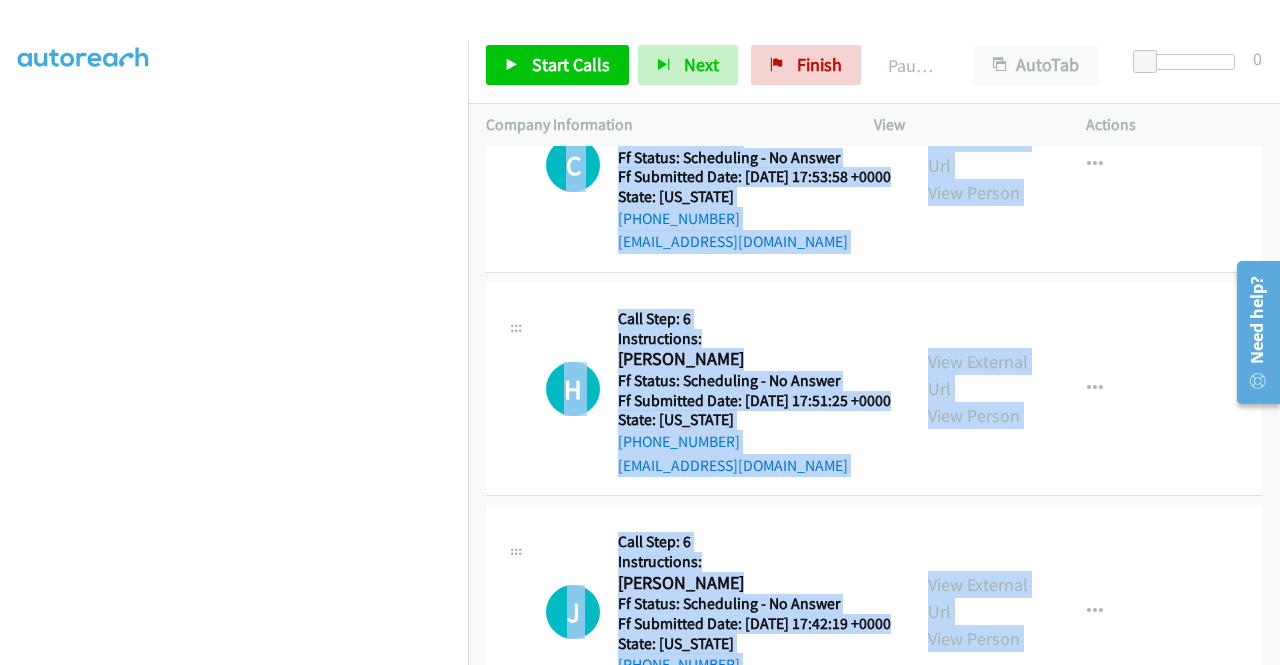 scroll, scrollTop: 10879, scrollLeft: 0, axis: vertical 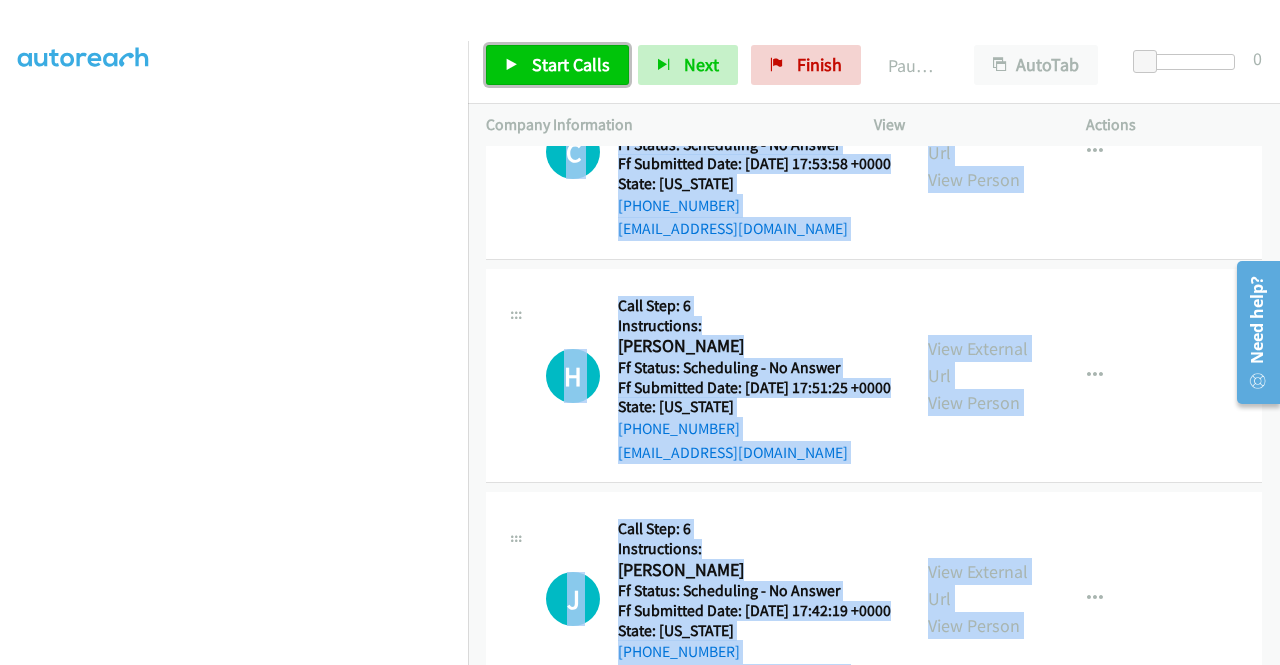 click on "Start Calls" at bounding box center [571, 64] 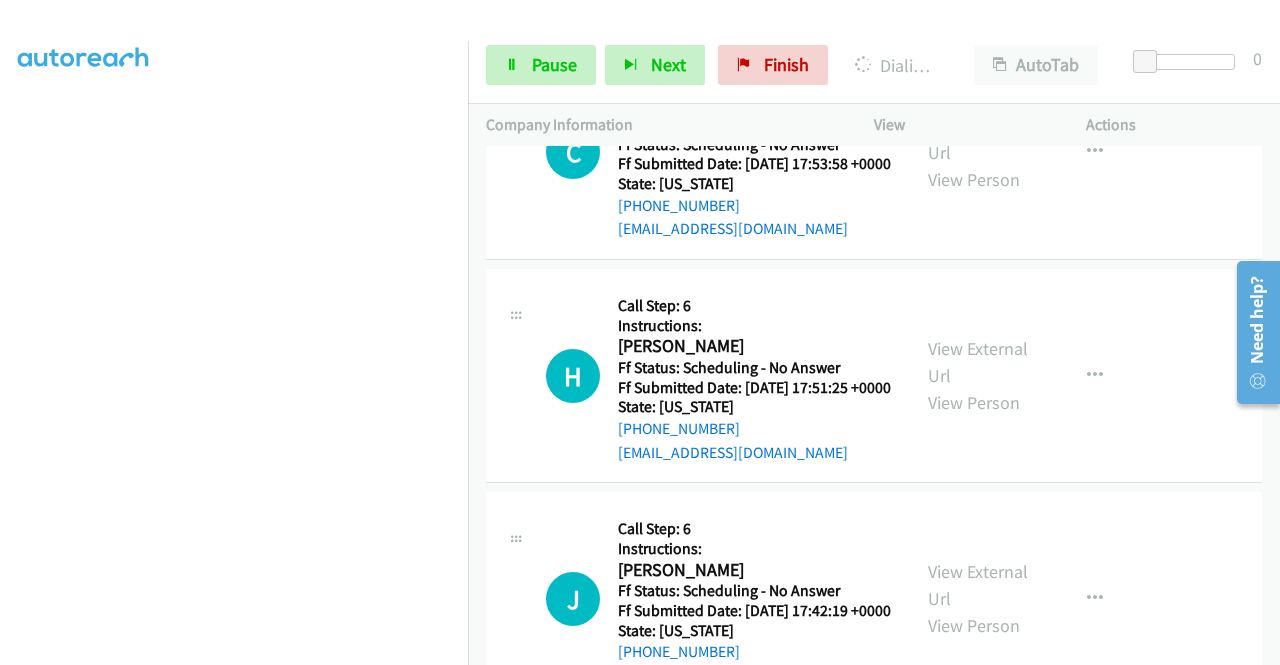 click on "+1 415-964-1034
Call failed - Please reload the list and try again
The Callbar Failed to Load Please Open it and Reload the Page
Hmm something isn't quite right.. Please refresh the page
Hmm something isn't quite right.. Please refresh the page
No records are currently dialable. We'll auto-refresh when new records are added or you can switch to another list or campaign.
Loading New Records ...
Y
Callback Scheduled
Call Step: 1
Yiota Ahladas
America/New_York
Ff Status: Scheduling - No Answer
Ff Submitted Date: 2025-07-01 18:18:20 +0000
State: Vermont
+1 802-355-0025
yiotahere@gmail.com
Call was successful?
View External Url
View Person
View External Url
Email
Schedule/Manage Callback
Skip Call
Add to do not call list
H
Callback Scheduled
Call Step: 2" at bounding box center (874, 405) 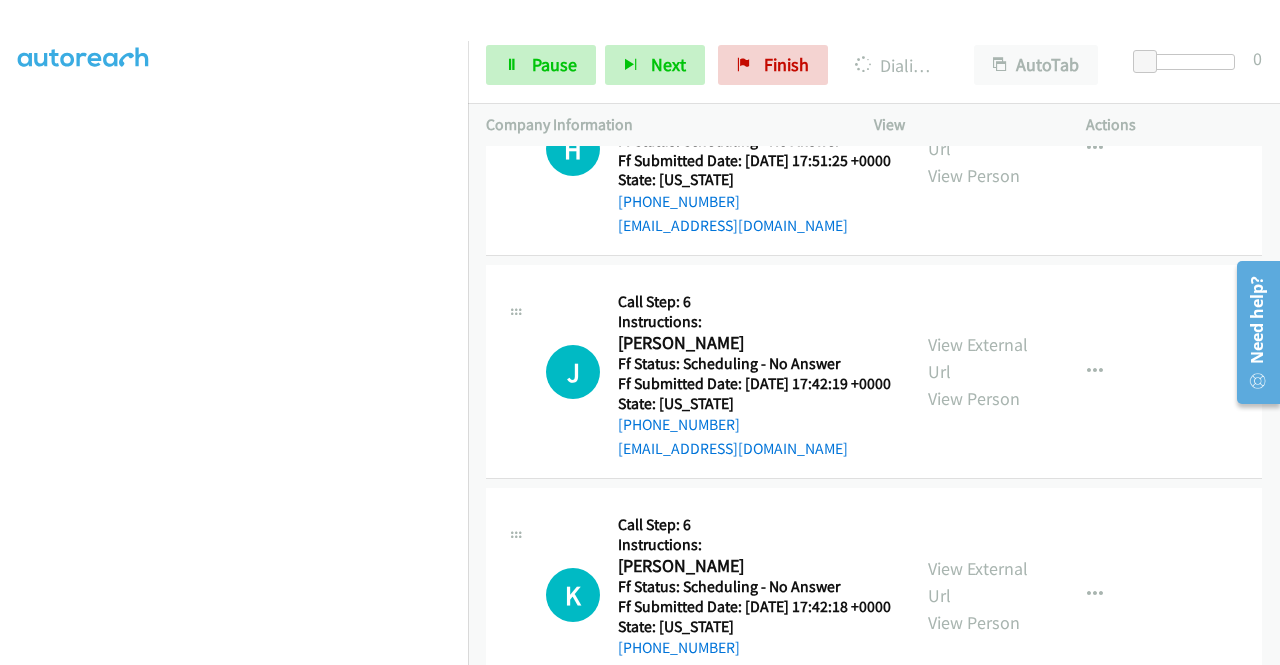 scroll, scrollTop: 11199, scrollLeft: 0, axis: vertical 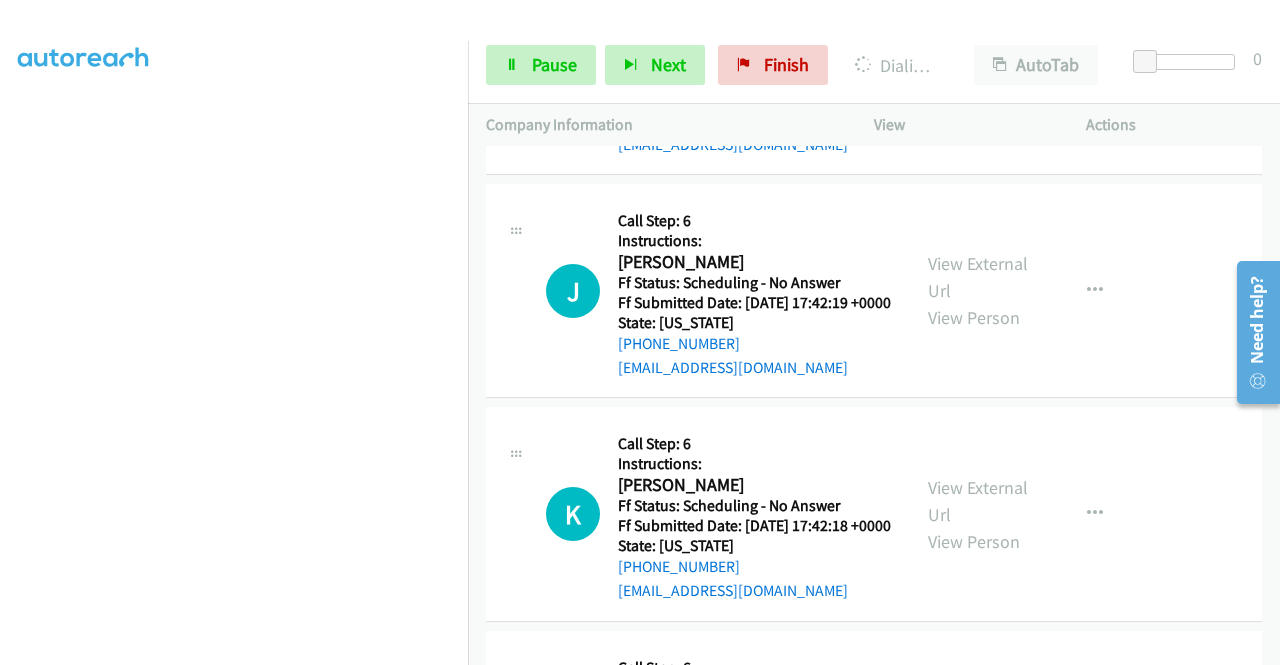 click on "+1 415-964-1034
Call failed - Please reload the list and try again
The Callbar Failed to Load Please Open it and Reload the Page
Hmm something isn't quite right.. Please refresh the page
Hmm something isn't quite right.. Please refresh the page
No records are currently dialable. We'll auto-refresh when new records are added or you can switch to another list or campaign.
Loading New Records ...
Y
Callback Scheduled
Call Step: 1
Yiota Ahladas
America/New_York
Ff Status: Scheduling - No Answer
Ff Submitted Date: 2025-07-01 18:18:20 +0000
State: Vermont
+1 802-355-0025
yiotahere@gmail.com
Call was successful?
View External Url
View Person
View External Url
Email
Schedule/Manage Callback
Skip Call
Add to do not call list
H
Callback Scheduled
Call Step: 2" at bounding box center [874, 405] 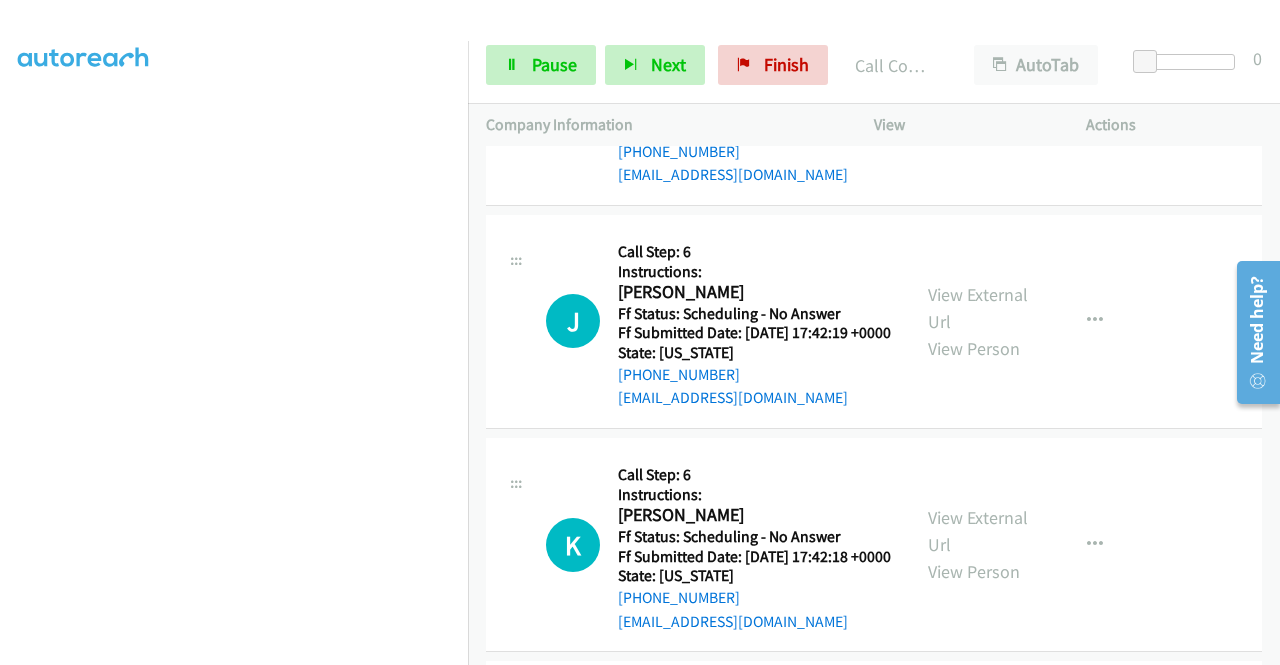 click on "View External Url" at bounding box center (978, -383) 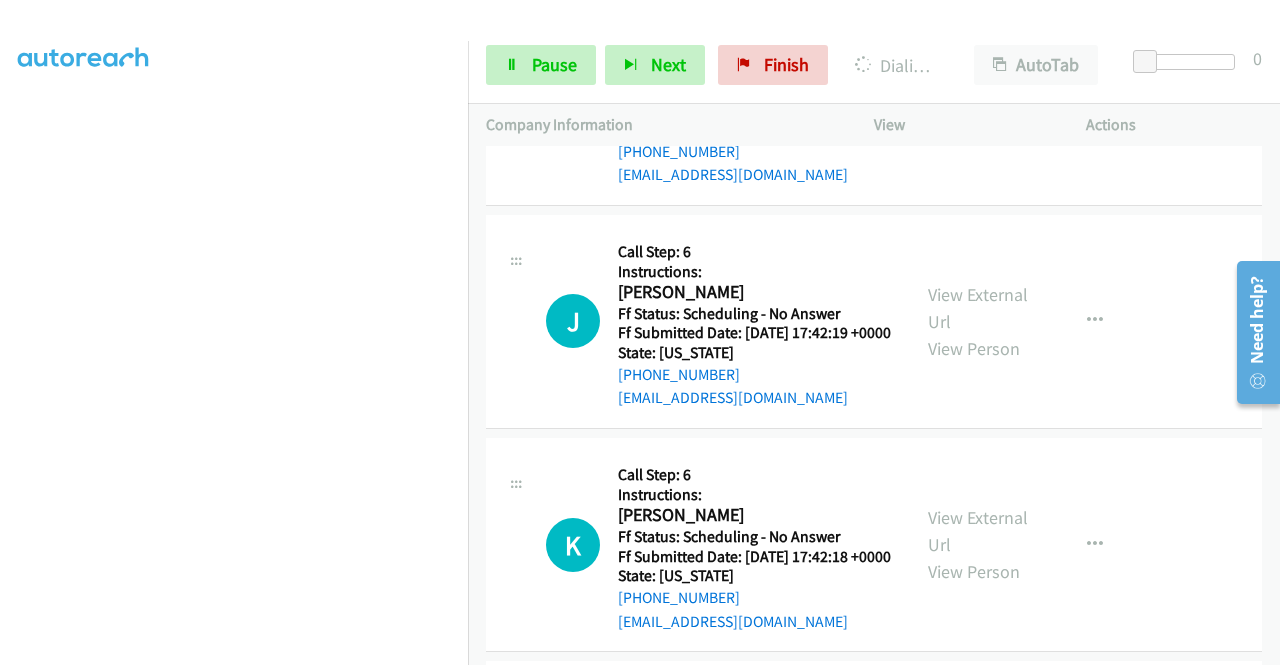 click on "View External Url" at bounding box center [978, -138] 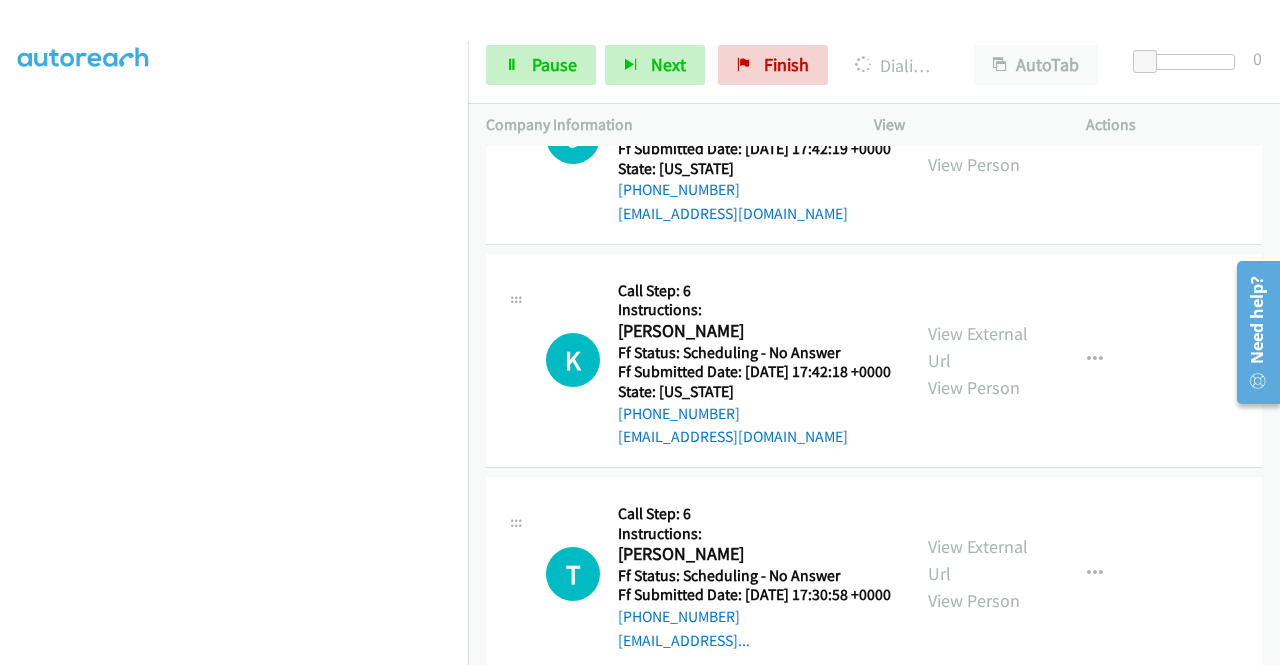 scroll, scrollTop: 11612, scrollLeft: 0, axis: vertical 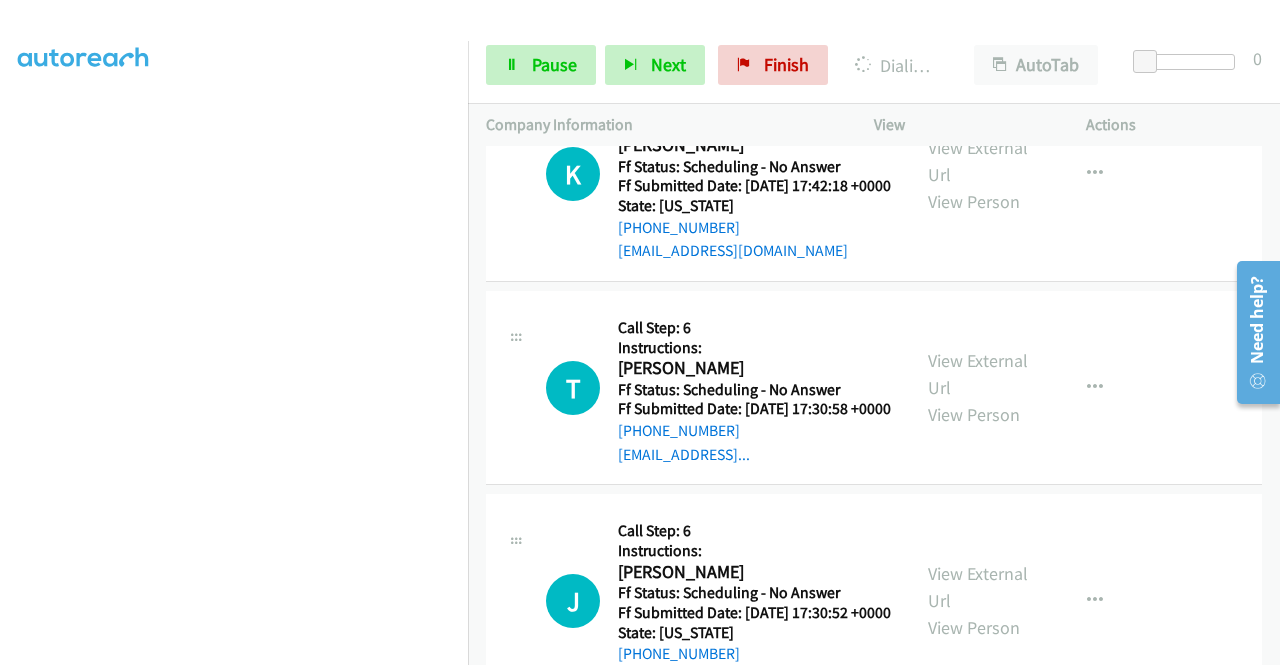 click on "View External Url" at bounding box center [978, -286] 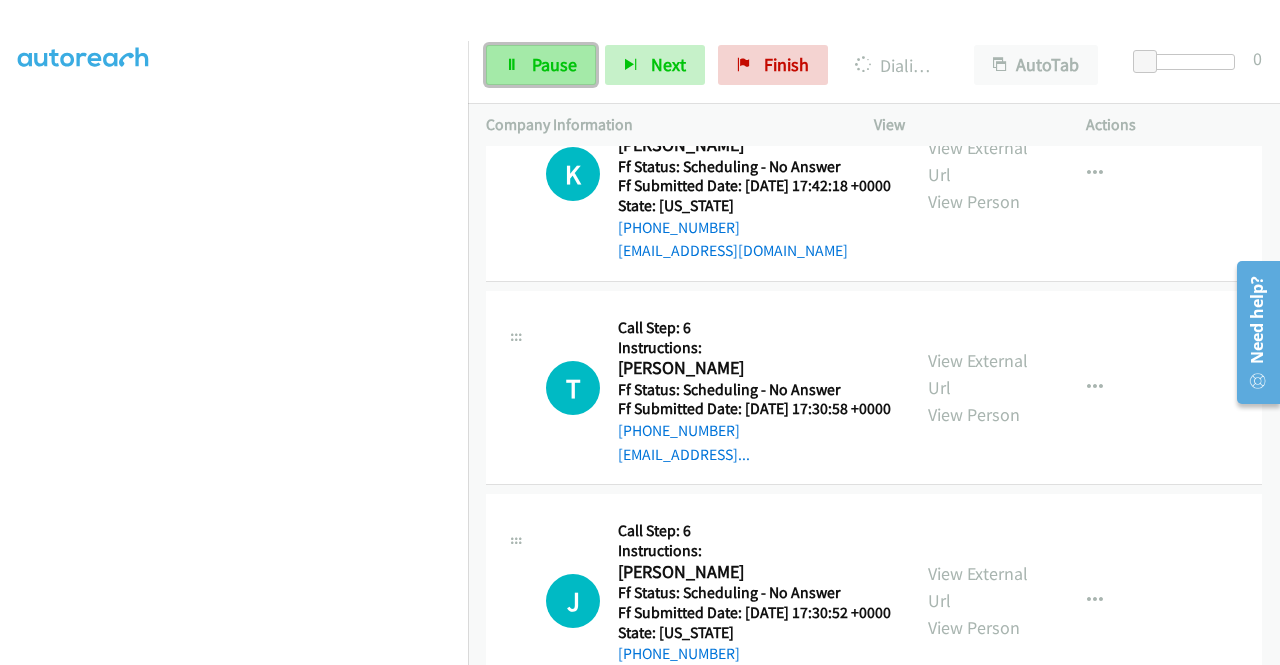 click on "Pause" at bounding box center [541, 65] 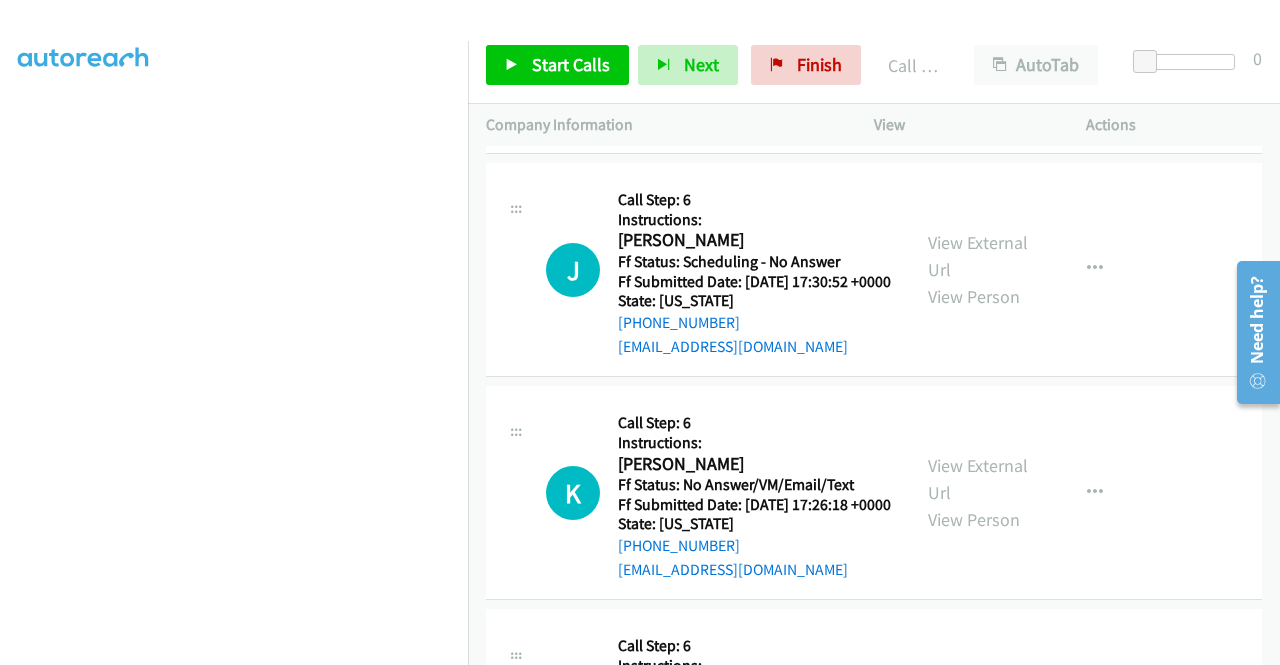 scroll, scrollTop: 11986, scrollLeft: 0, axis: vertical 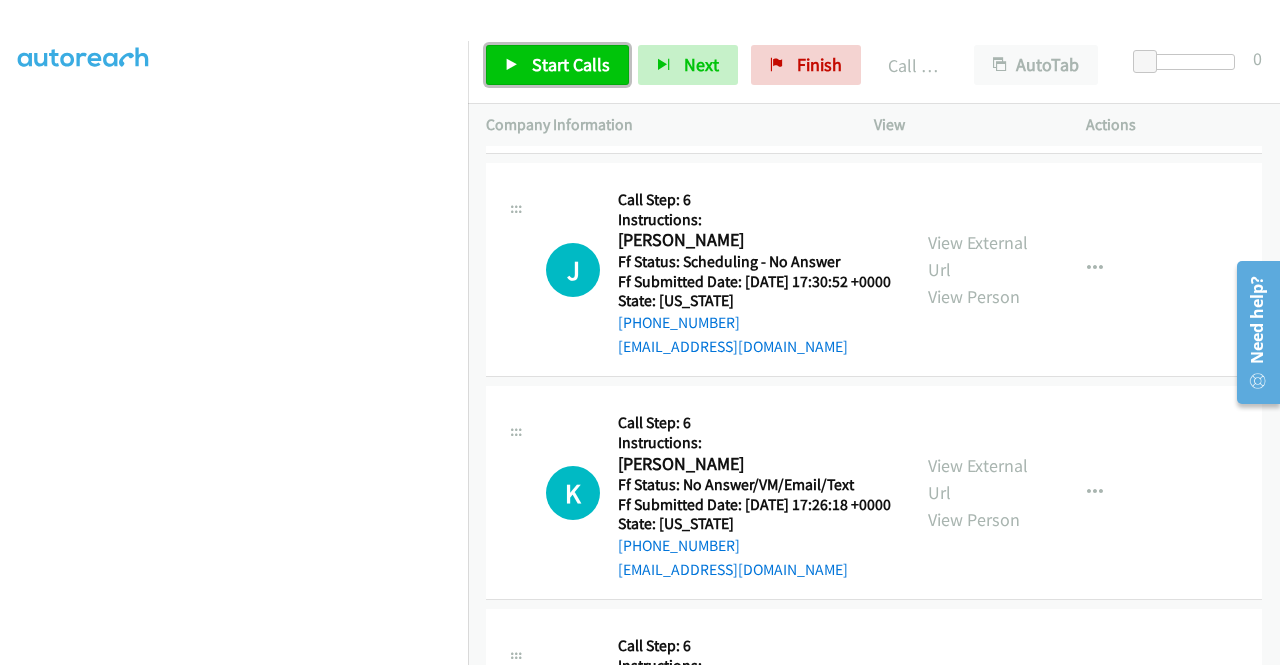click on "Start Calls" at bounding box center (557, 65) 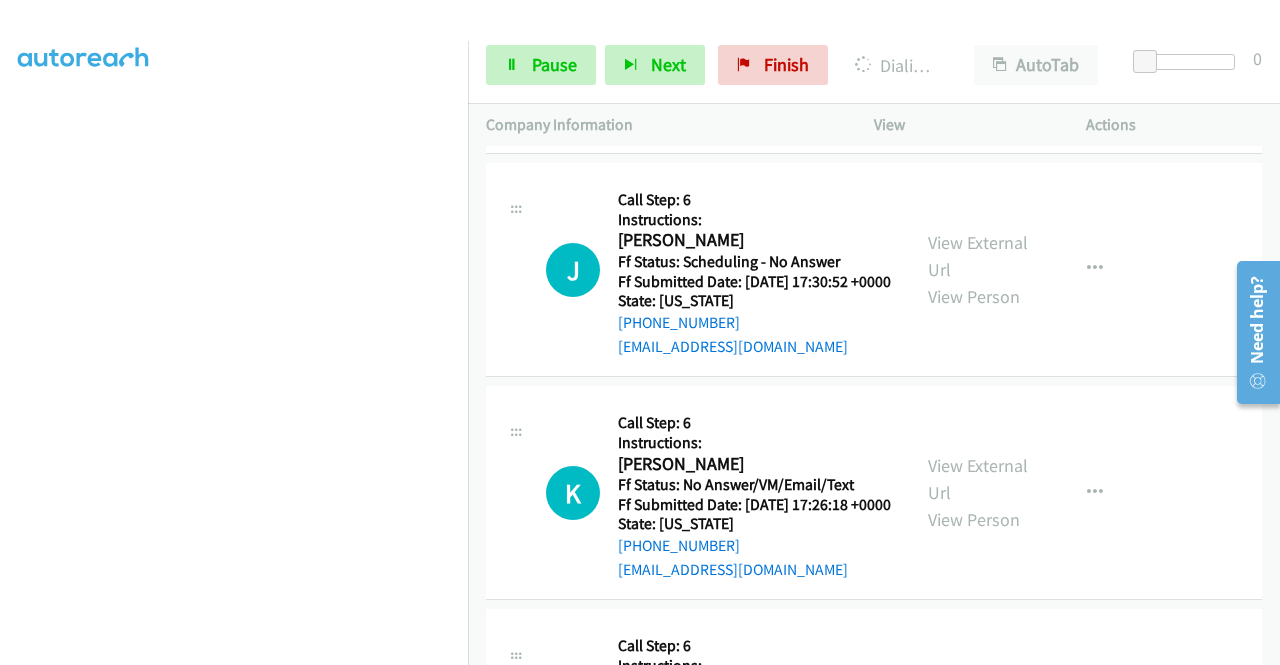 click on "View External Url" at bounding box center (978, -394) 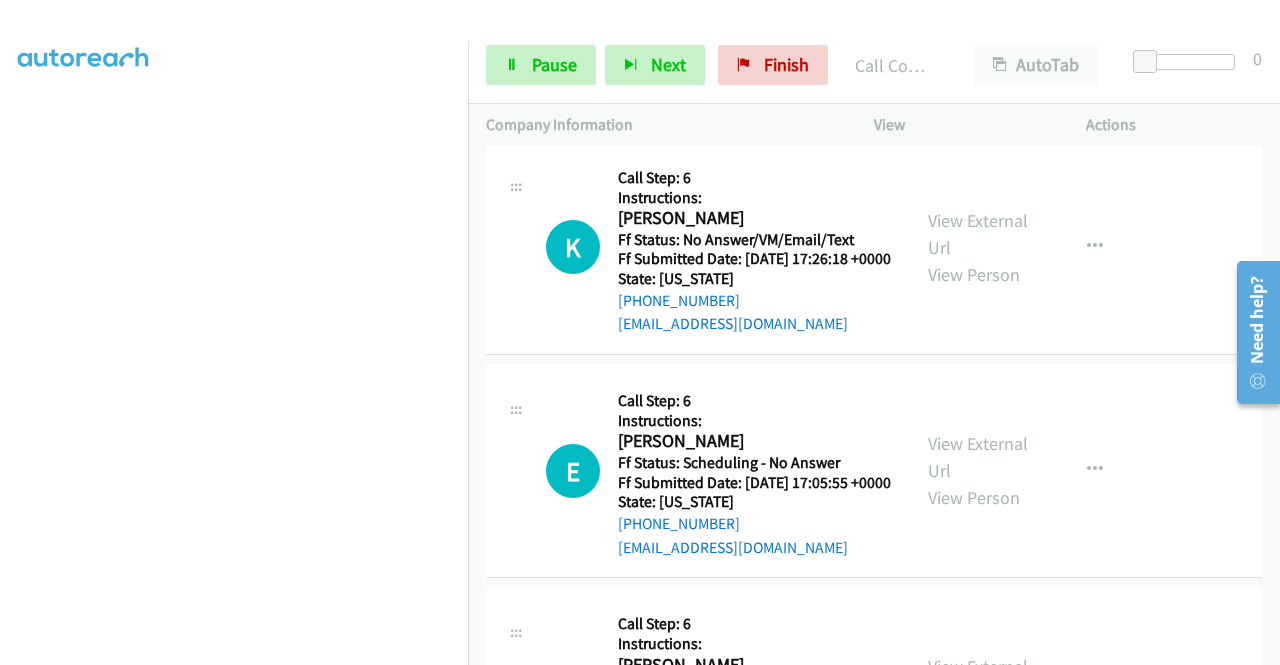 scroll, scrollTop: 12274, scrollLeft: 0, axis: vertical 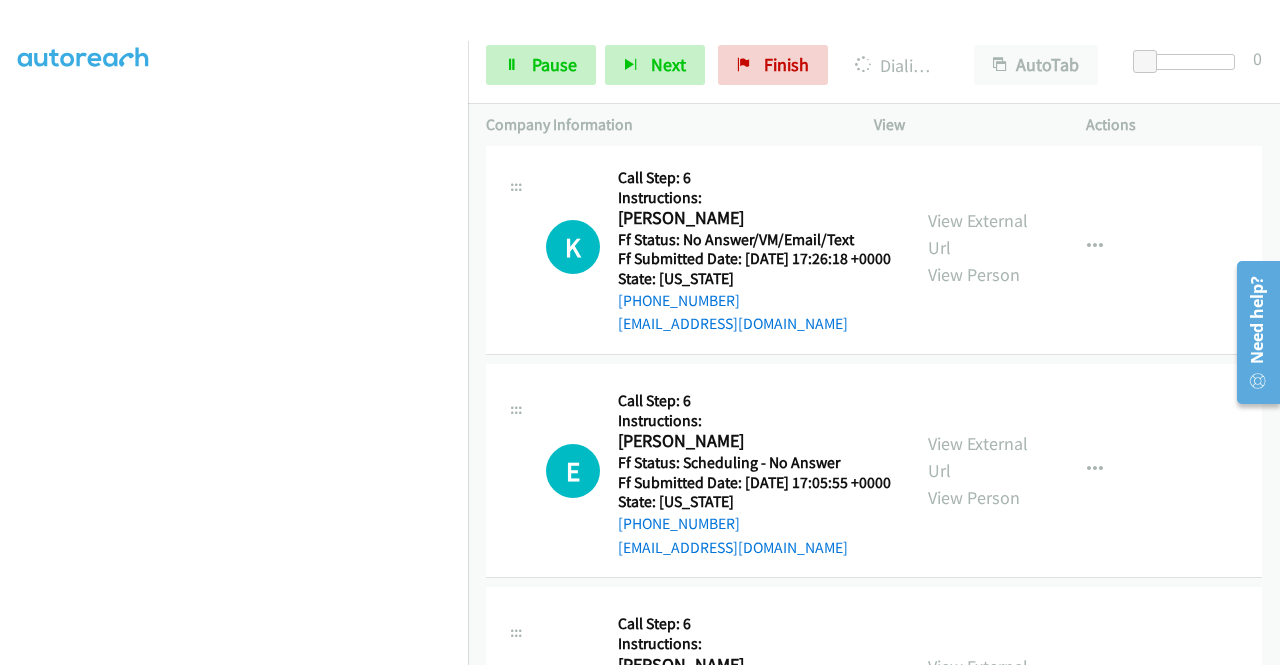 click on "View External Url" at bounding box center (978, -416) 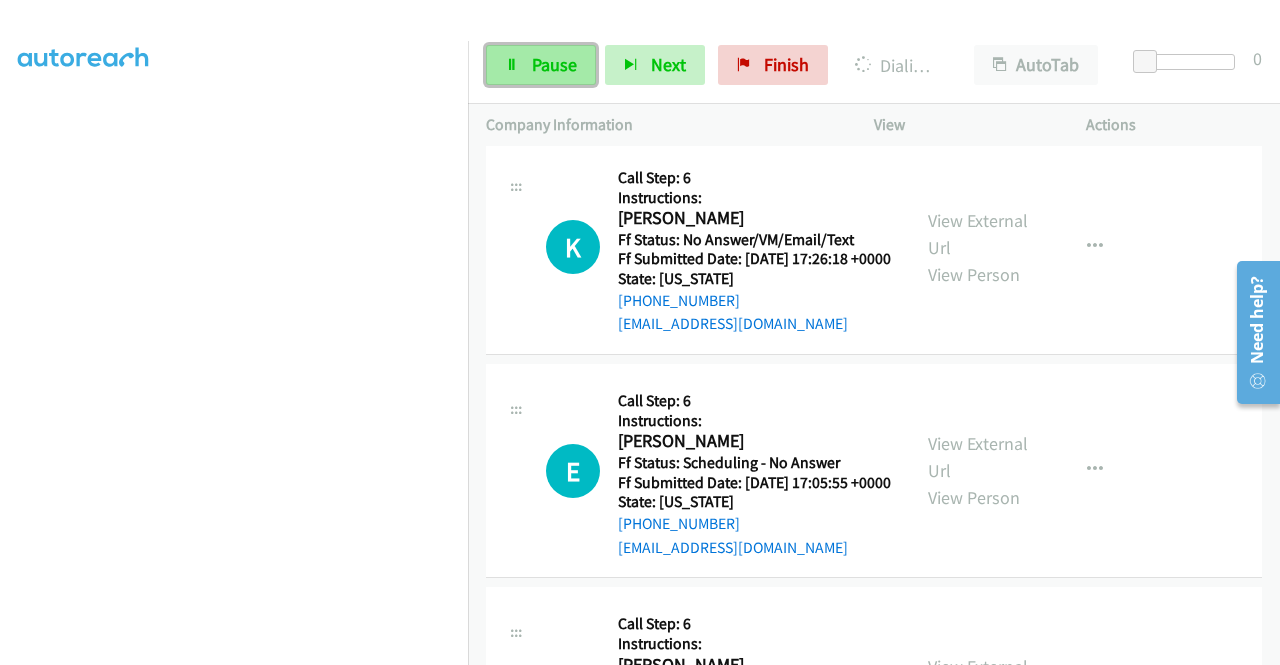 click on "Pause" at bounding box center (541, 65) 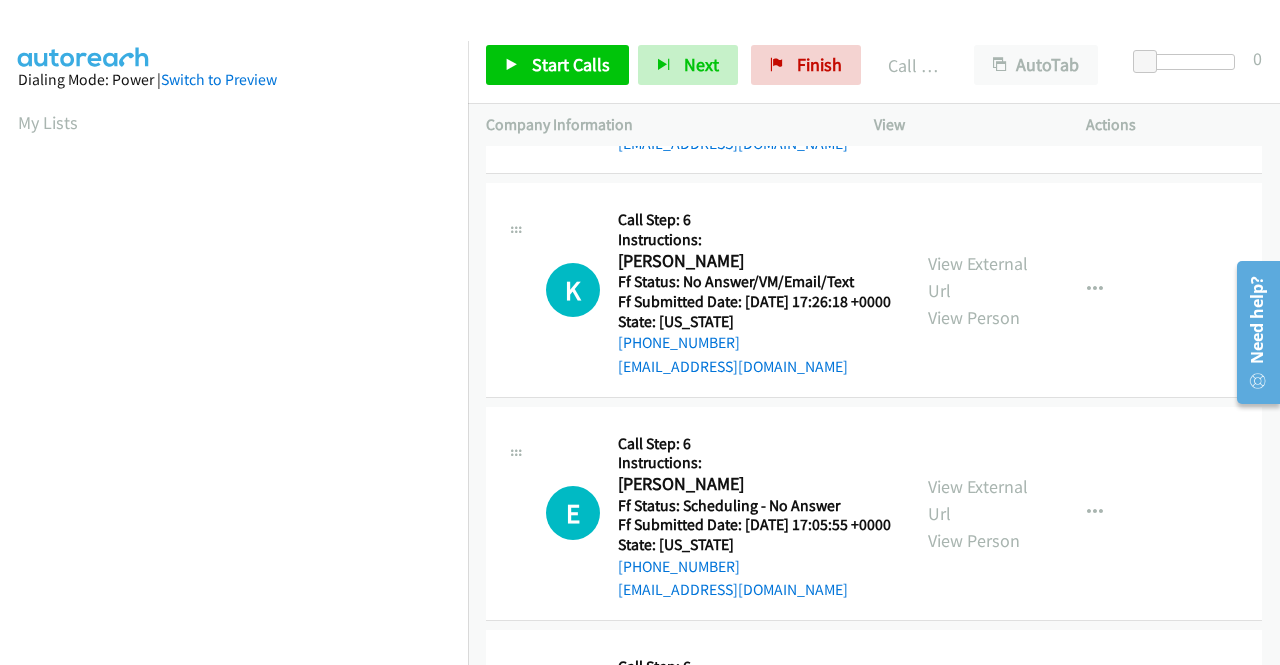scroll, scrollTop: 456, scrollLeft: 0, axis: vertical 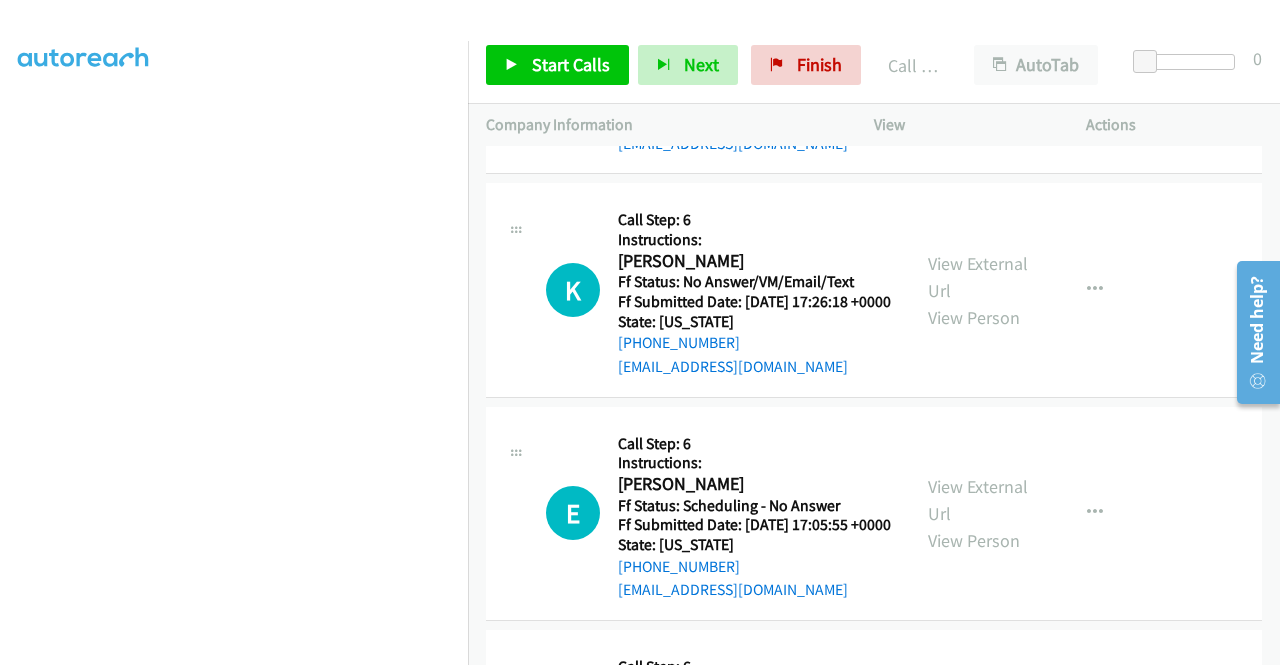 click on "Call was successful?" at bounding box center [754, -288] 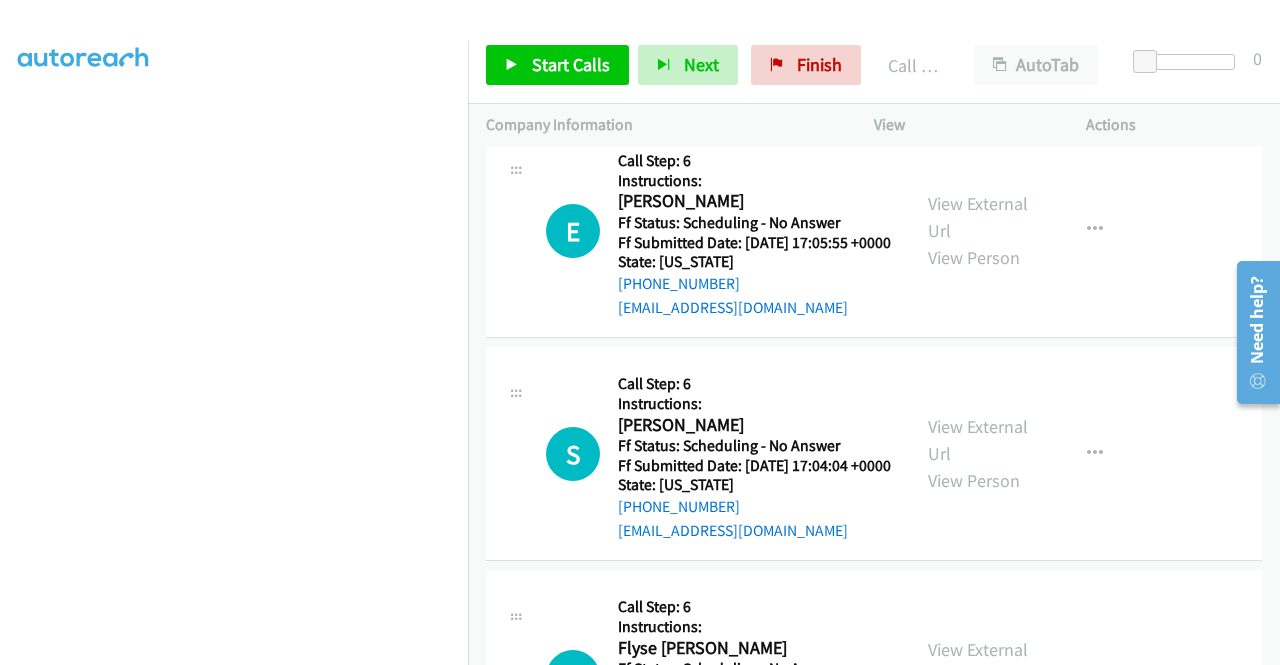scroll, scrollTop: 12554, scrollLeft: 0, axis: vertical 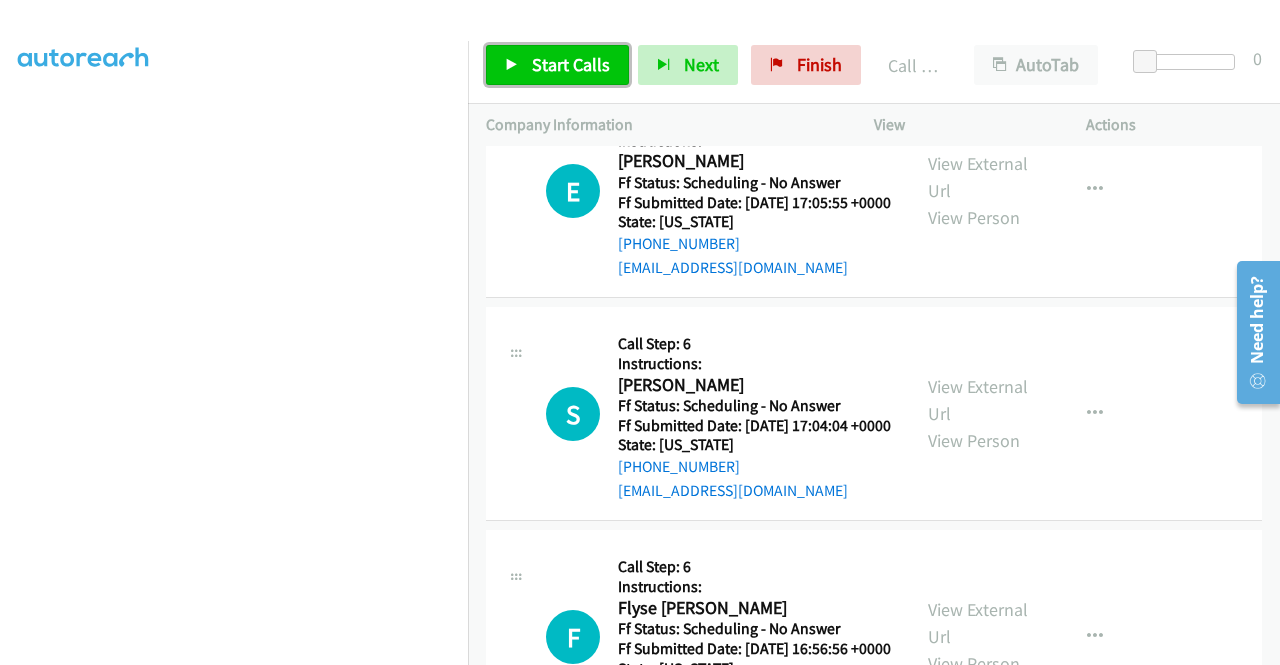 click on "Start Calls" at bounding box center (571, 64) 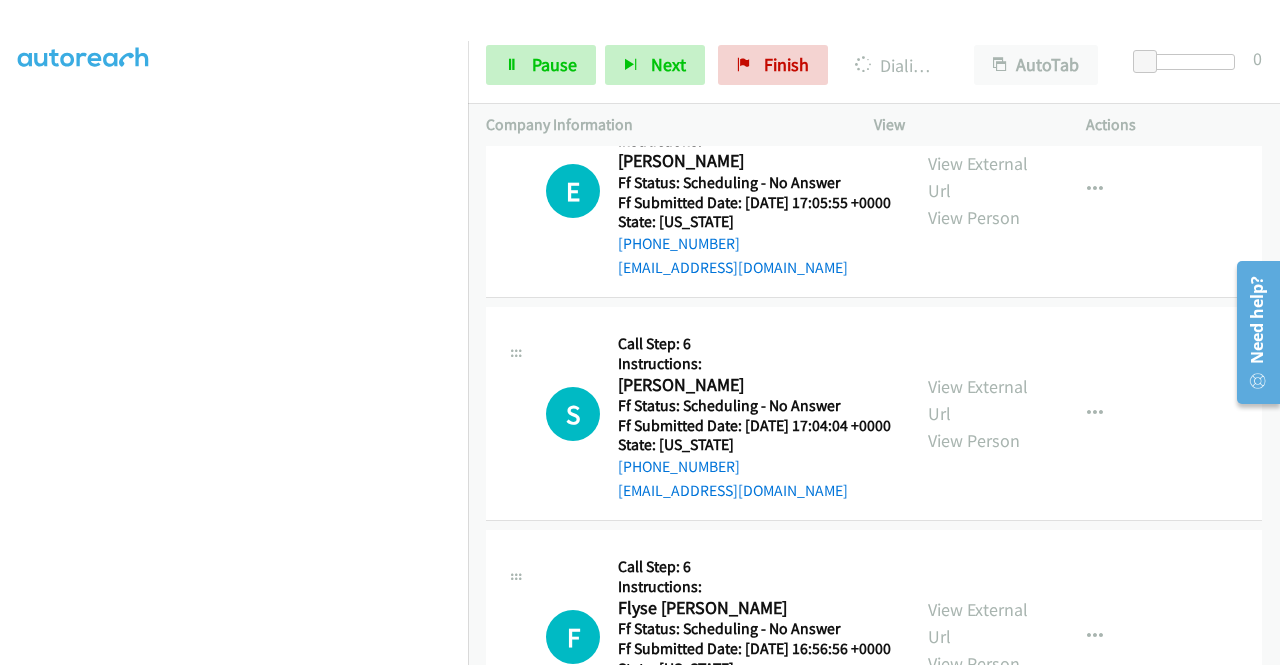 click on "View External Url" at bounding box center (978, -483) 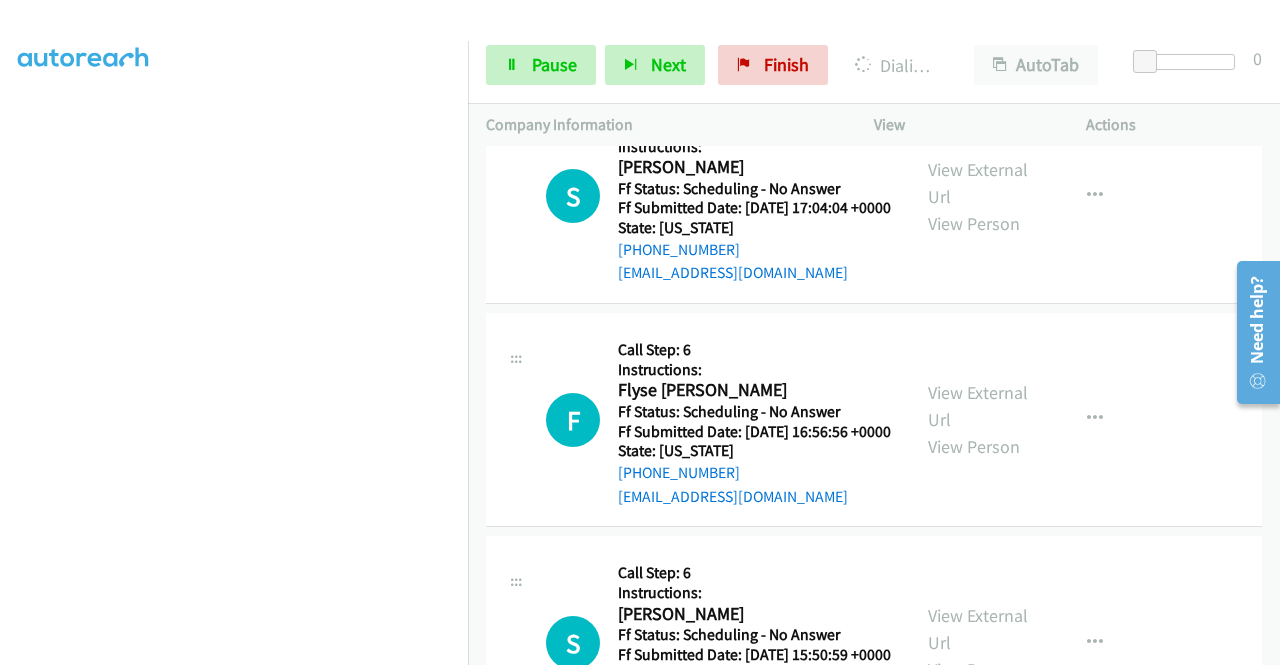 scroll, scrollTop: 12834, scrollLeft: 0, axis: vertical 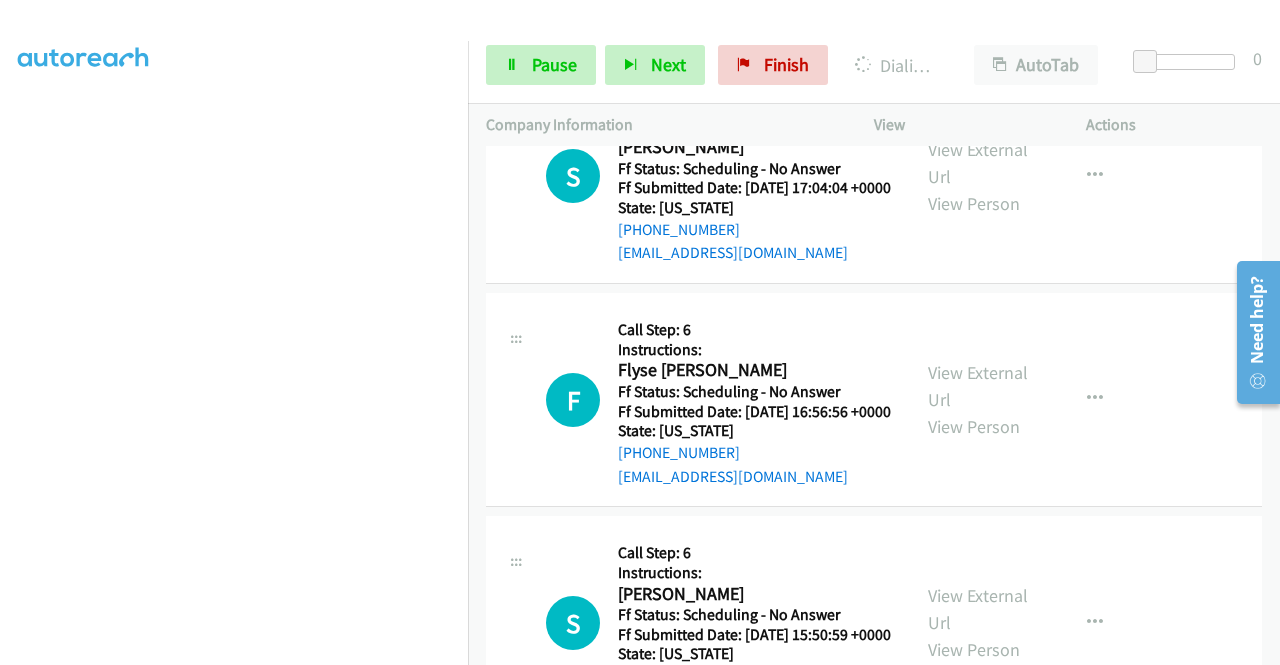 click on "View External Url" at bounding box center [978, -507] 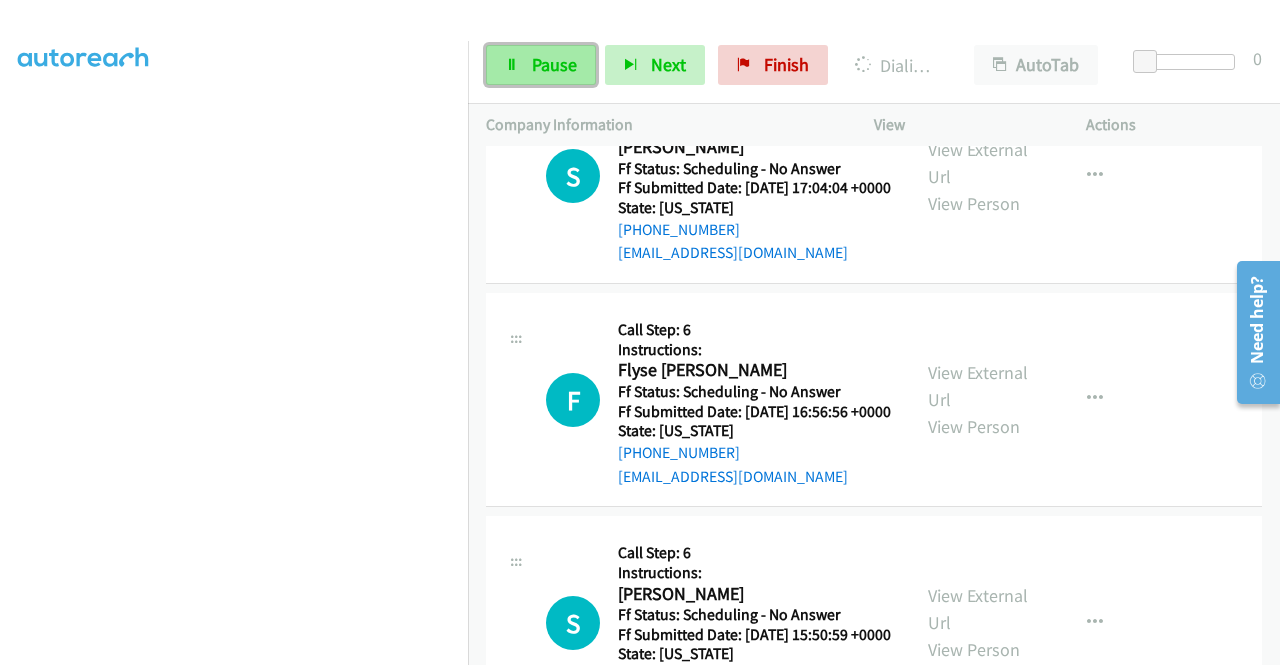 click on "Pause" at bounding box center [541, 65] 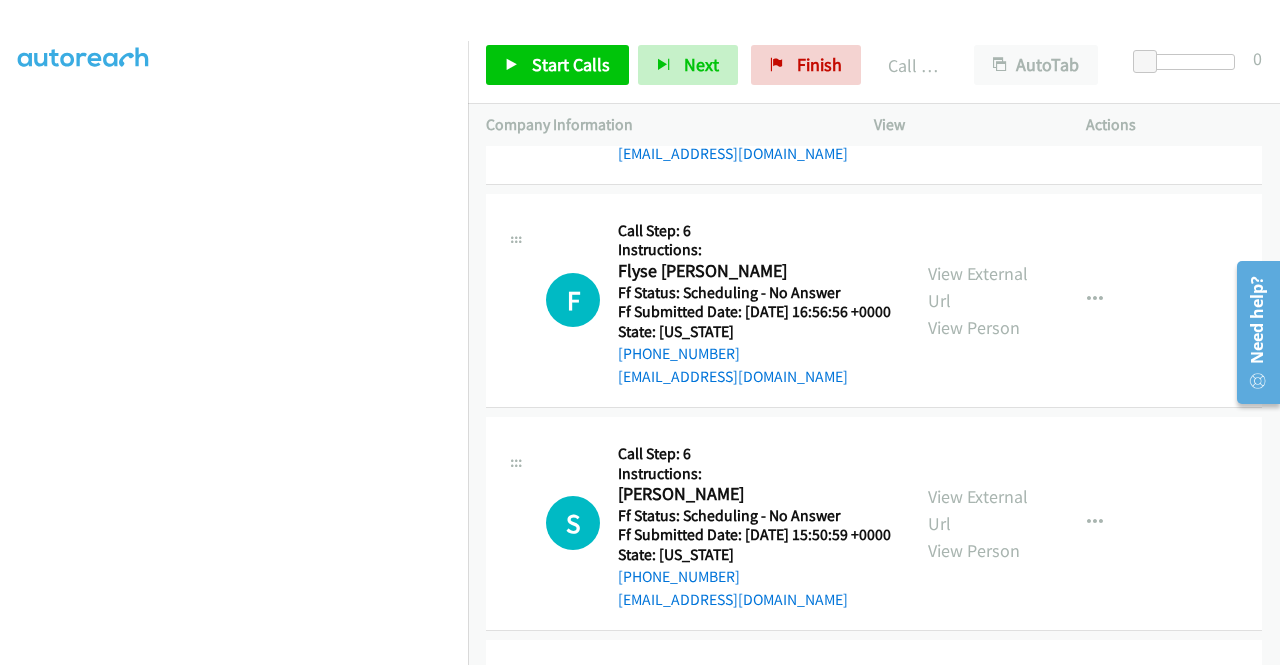 scroll, scrollTop: 12994, scrollLeft: 0, axis: vertical 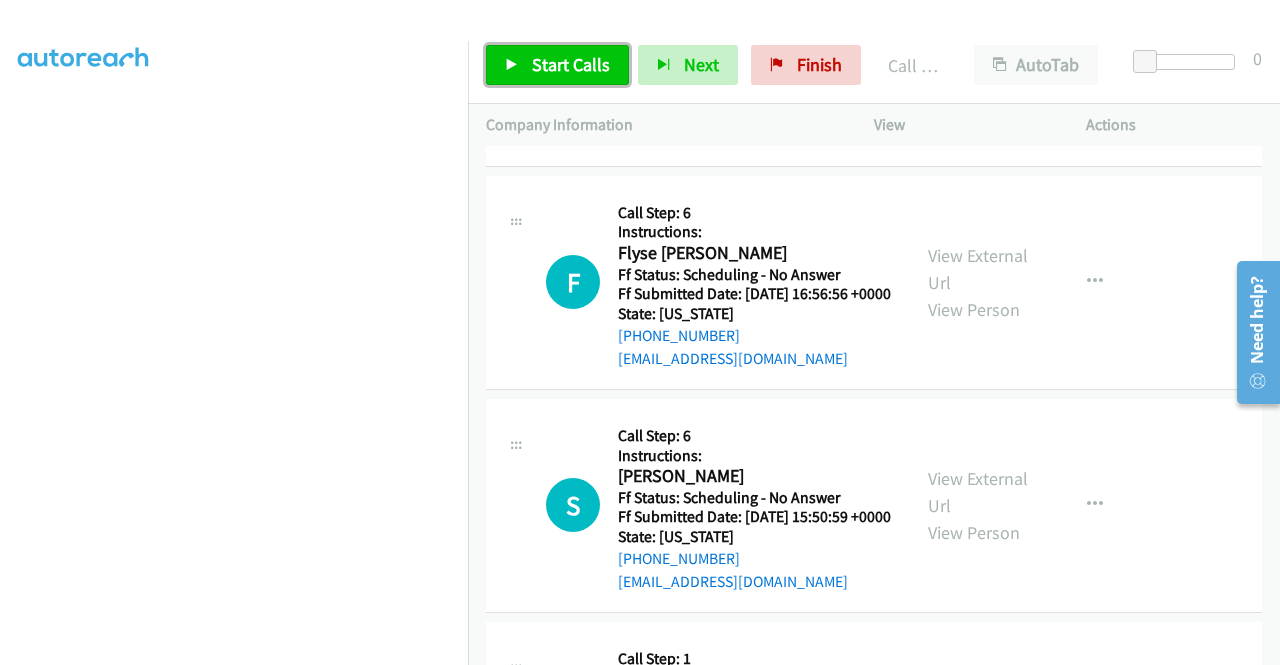 click on "Start Calls" at bounding box center [571, 64] 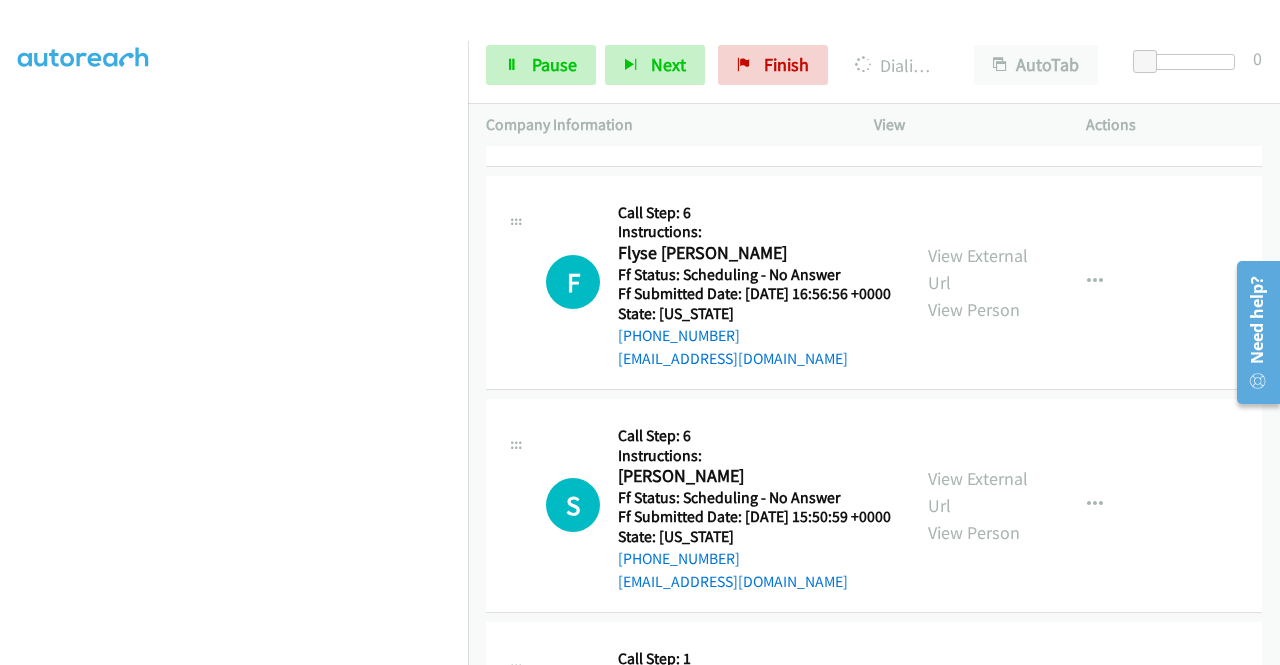 click on "View External Url" at bounding box center [978, -401] 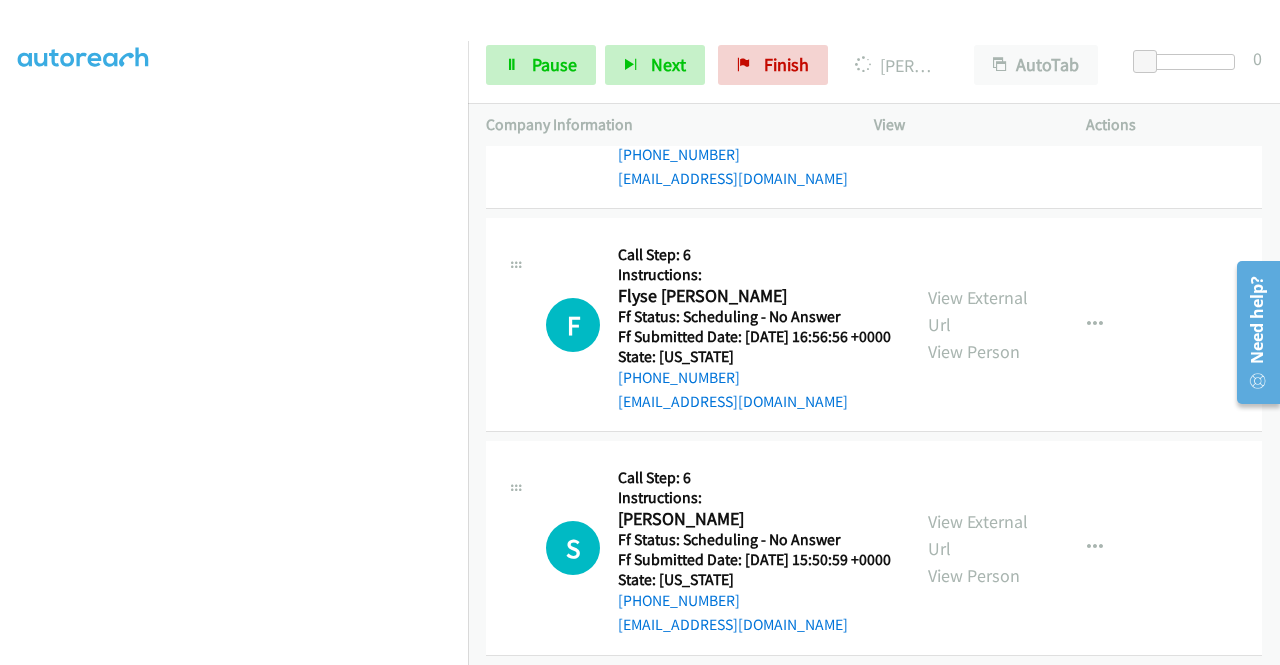 click on "K
Callback Scheduled
Call Step: 6
Instructions:
Katherine Farey
America/Los_Angeles
Ff Status: No Answer/VM/Email/Text
Ff Submitted Date: 2025-06-20 17:26:18 +0000
State: California
+1 510-367-2684
katherinegfarey@gmail.com
Call was successful?
View External Url
View Person
View External Url
Email
Schedule/Manage Callback
Skip Call
Add to do not call list" at bounding box center [874, -366] 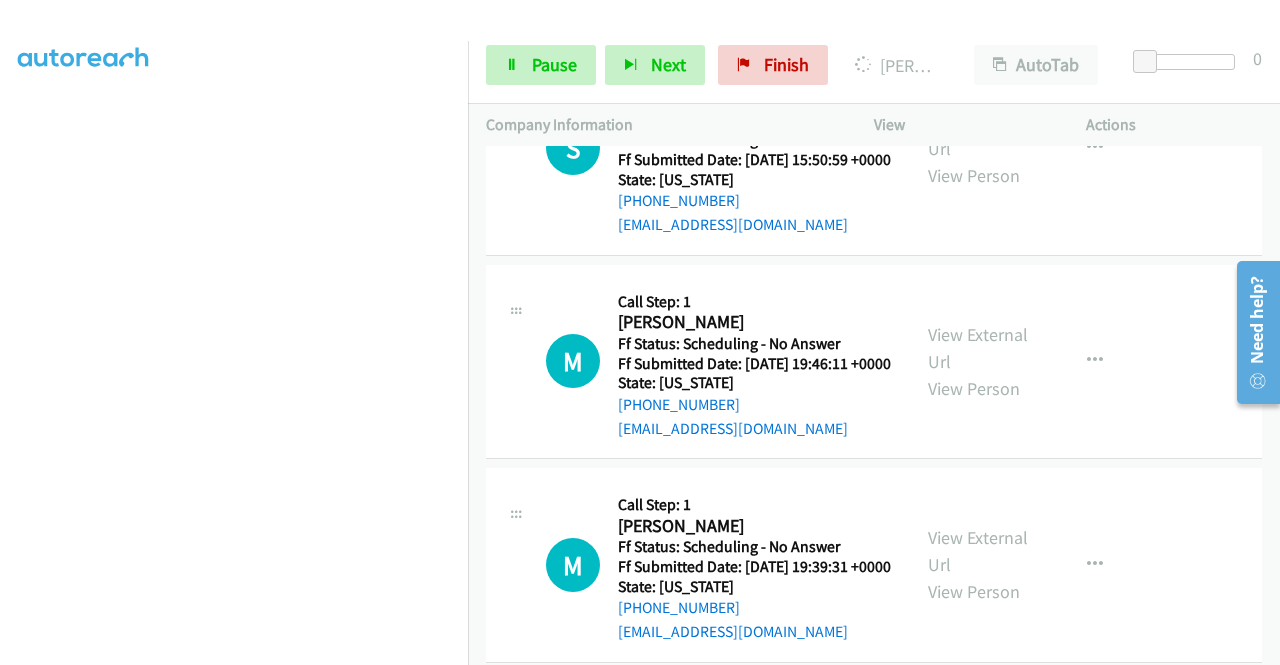 scroll, scrollTop: 13434, scrollLeft: 0, axis: vertical 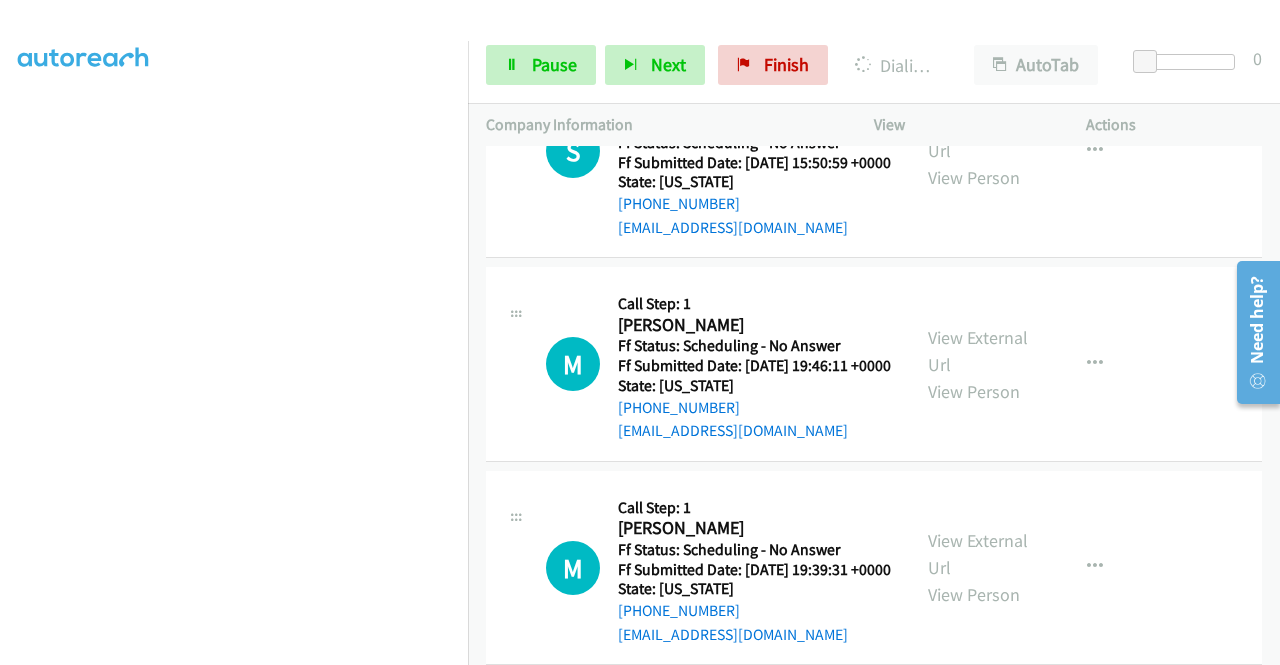 click on "View External Url" at bounding box center [978, -309] 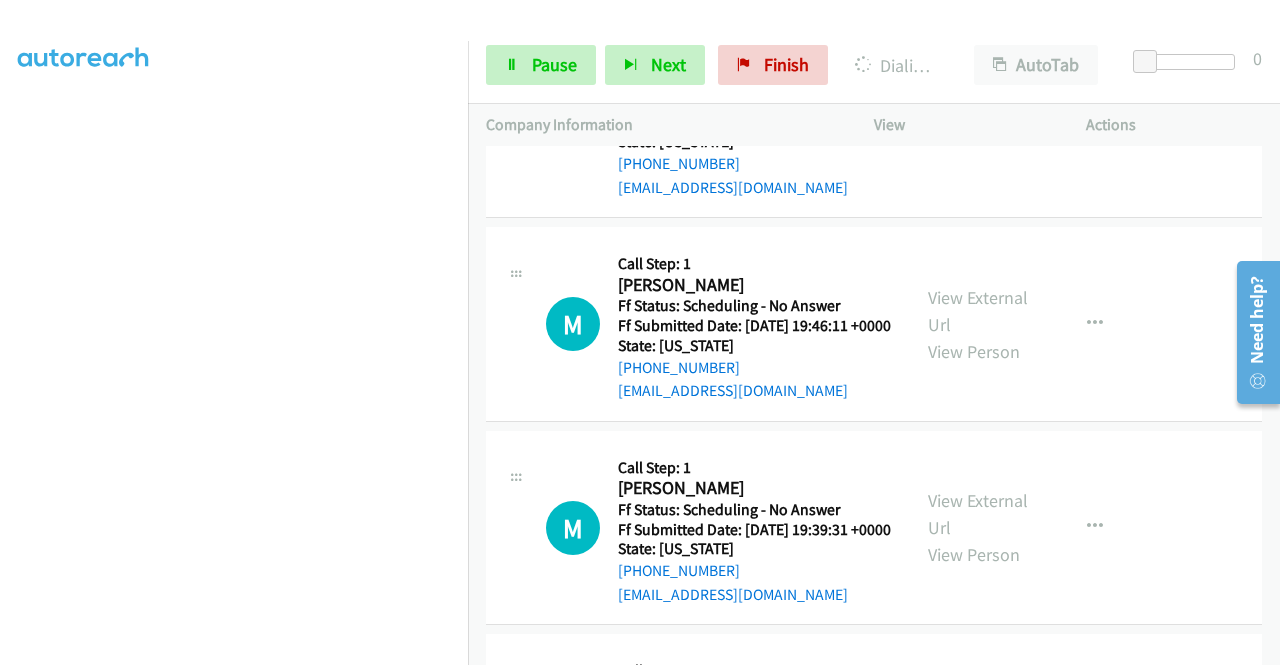 scroll, scrollTop: 13514, scrollLeft: 0, axis: vertical 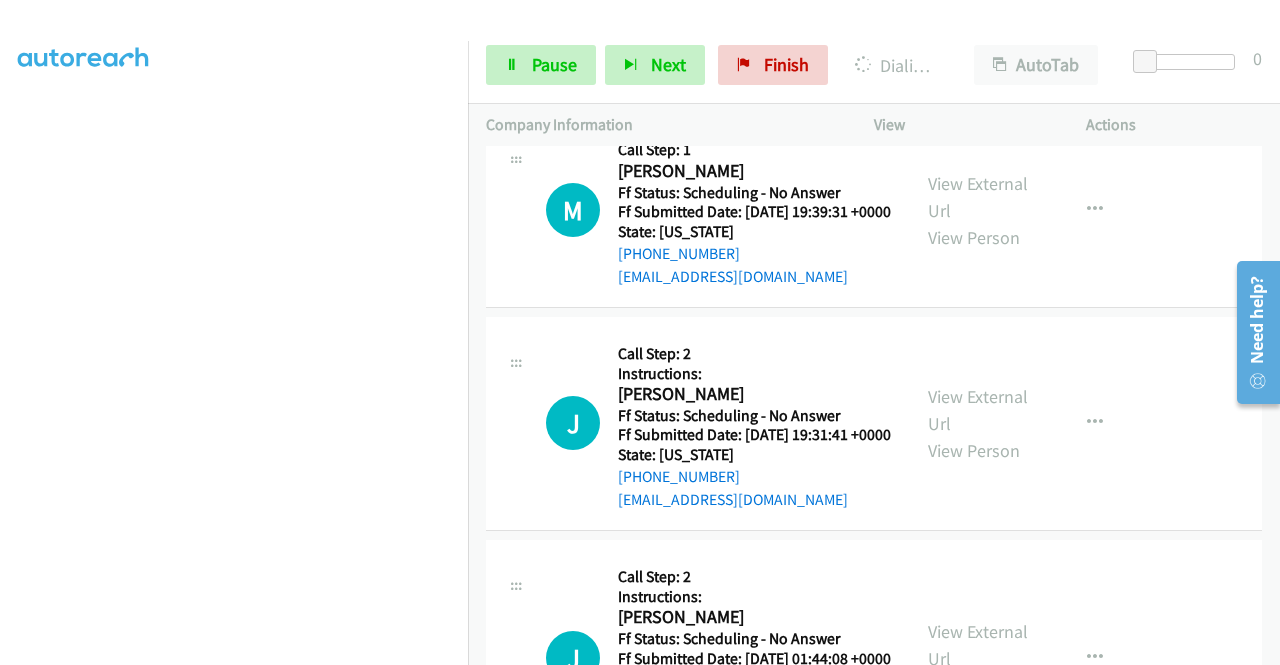 click on "View External Url" at bounding box center [978, -443] 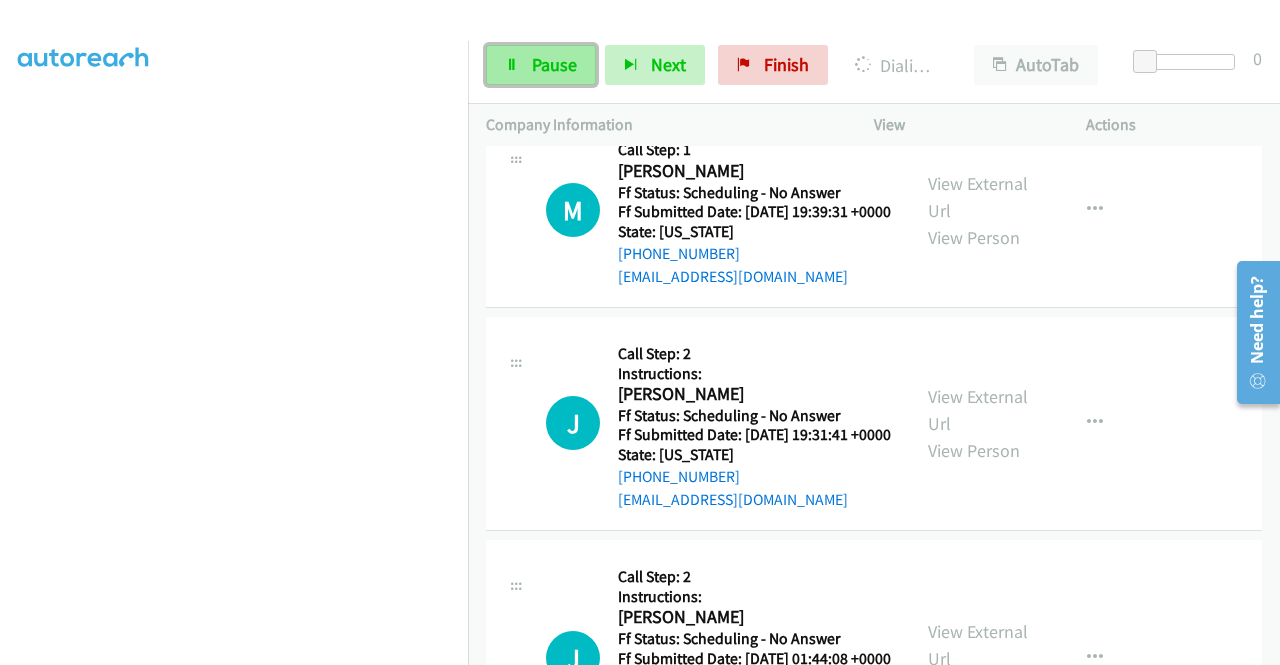 click on "Pause" at bounding box center [541, 65] 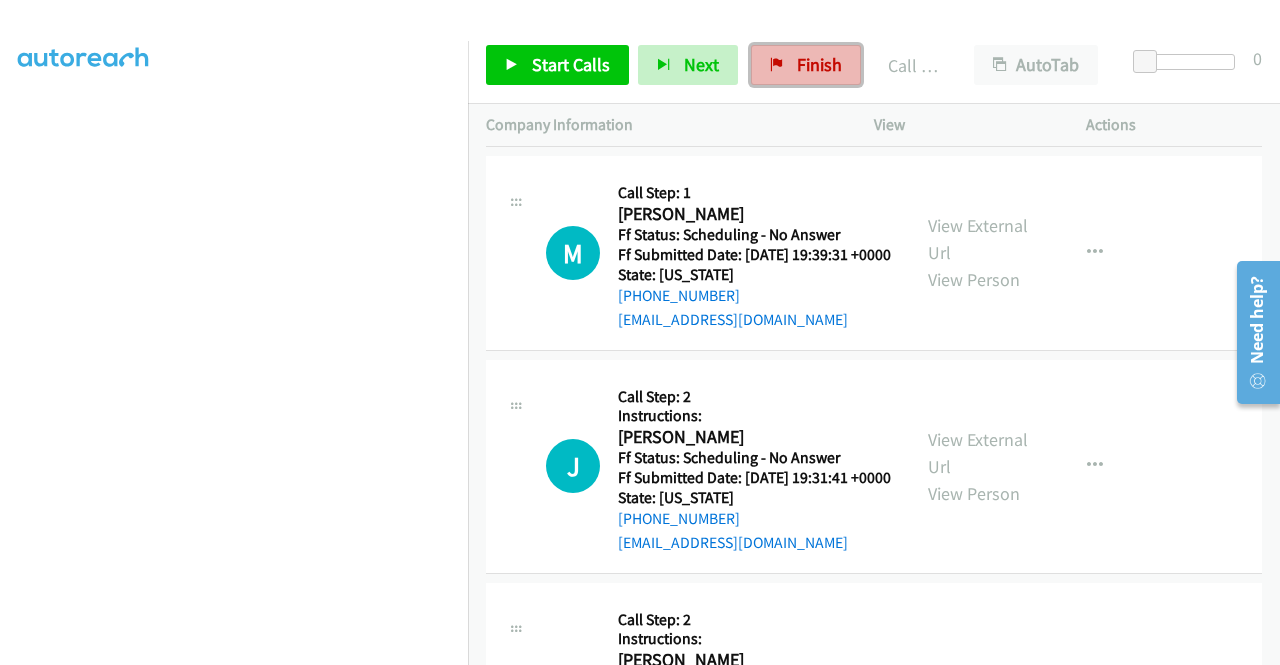click on "Finish" at bounding box center (806, 65) 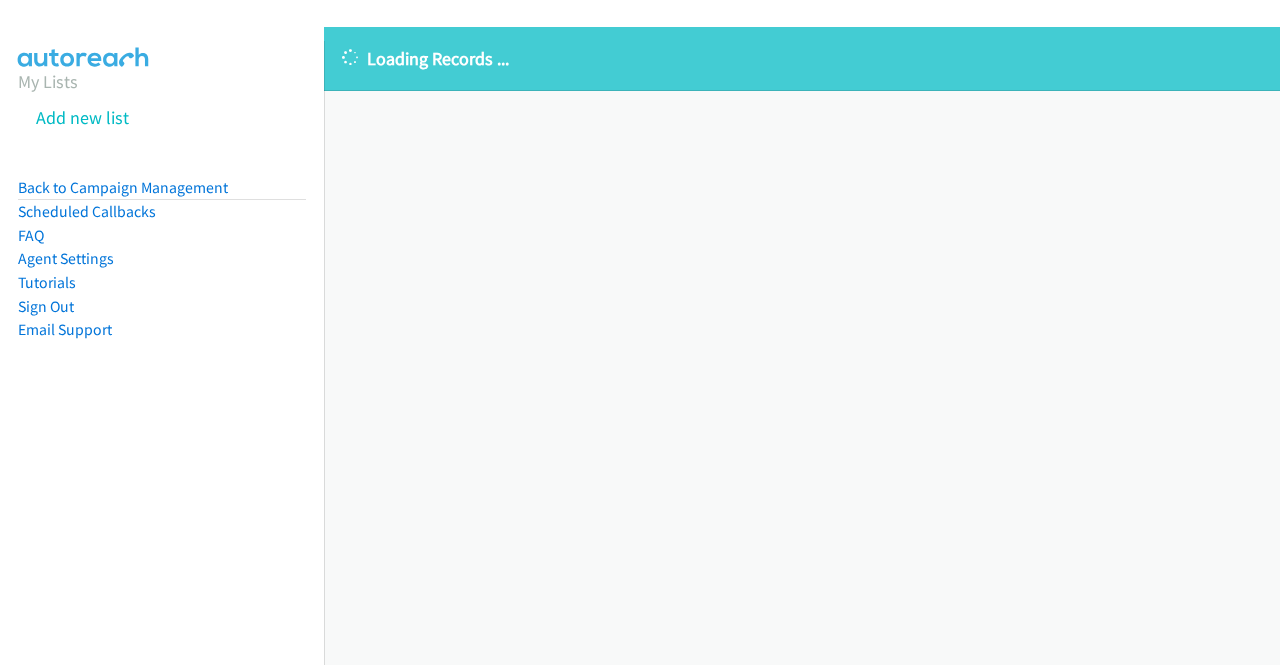 scroll, scrollTop: 0, scrollLeft: 0, axis: both 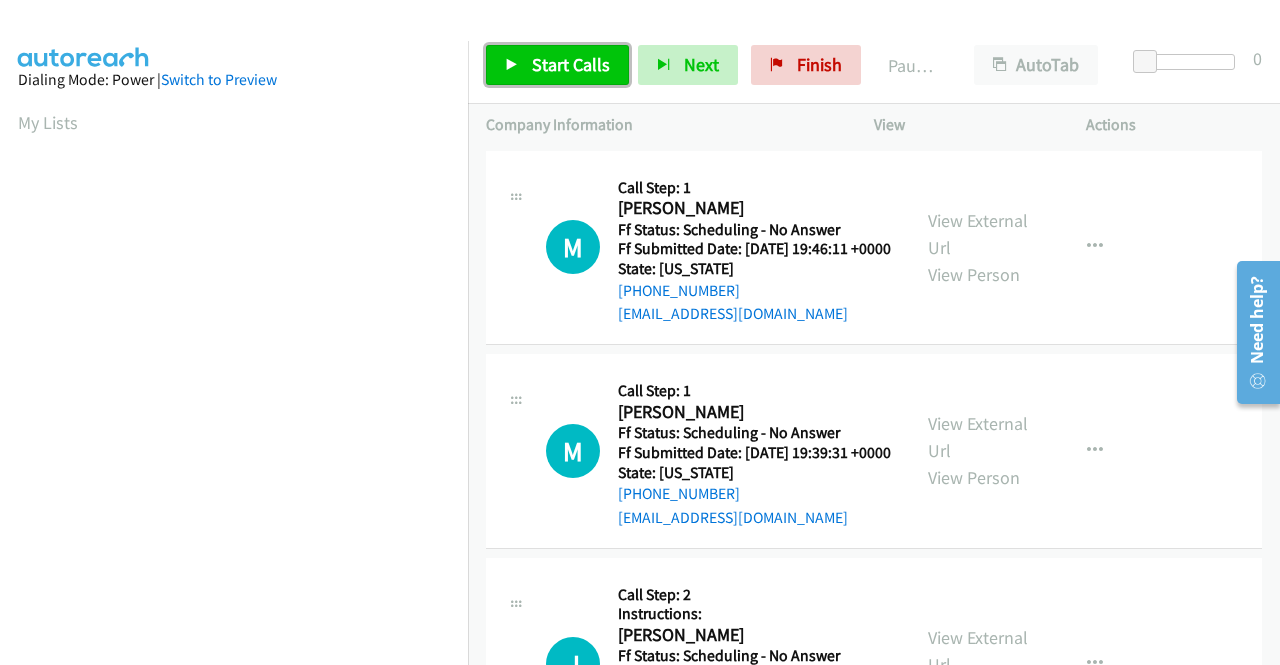 click on "Start Calls" at bounding box center (557, 65) 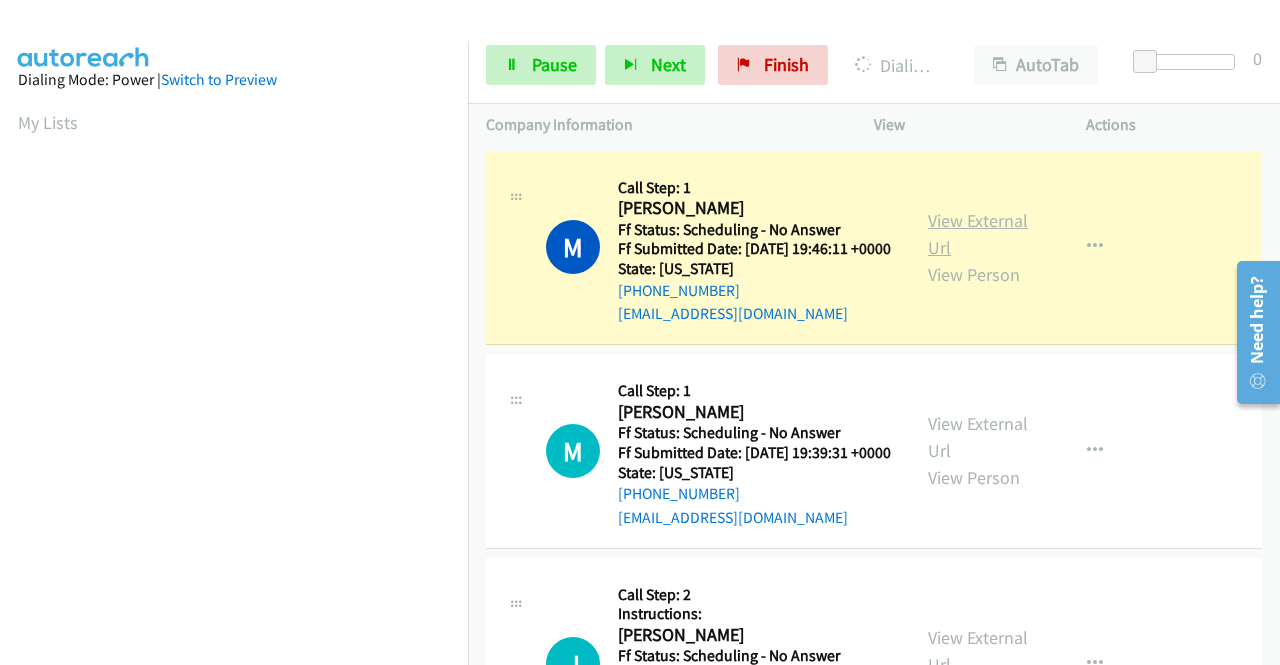 click on "View External Url" at bounding box center (978, 234) 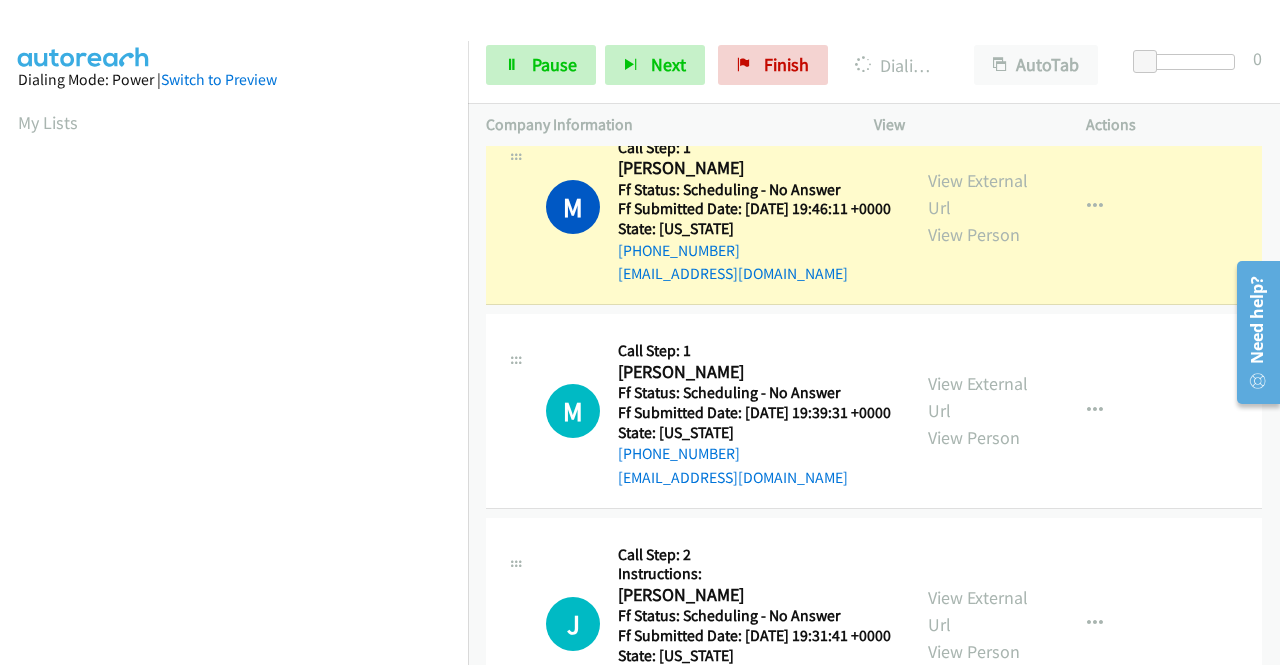 scroll, scrollTop: 146, scrollLeft: 0, axis: vertical 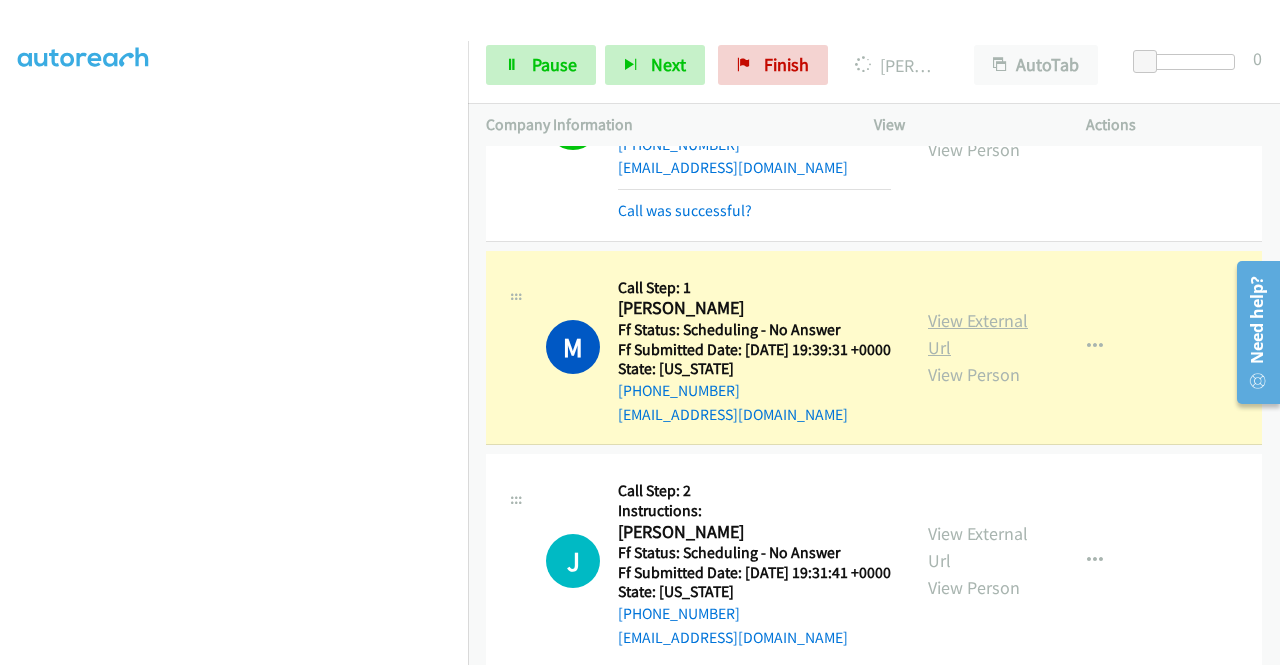 click on "View External Url" at bounding box center [978, 334] 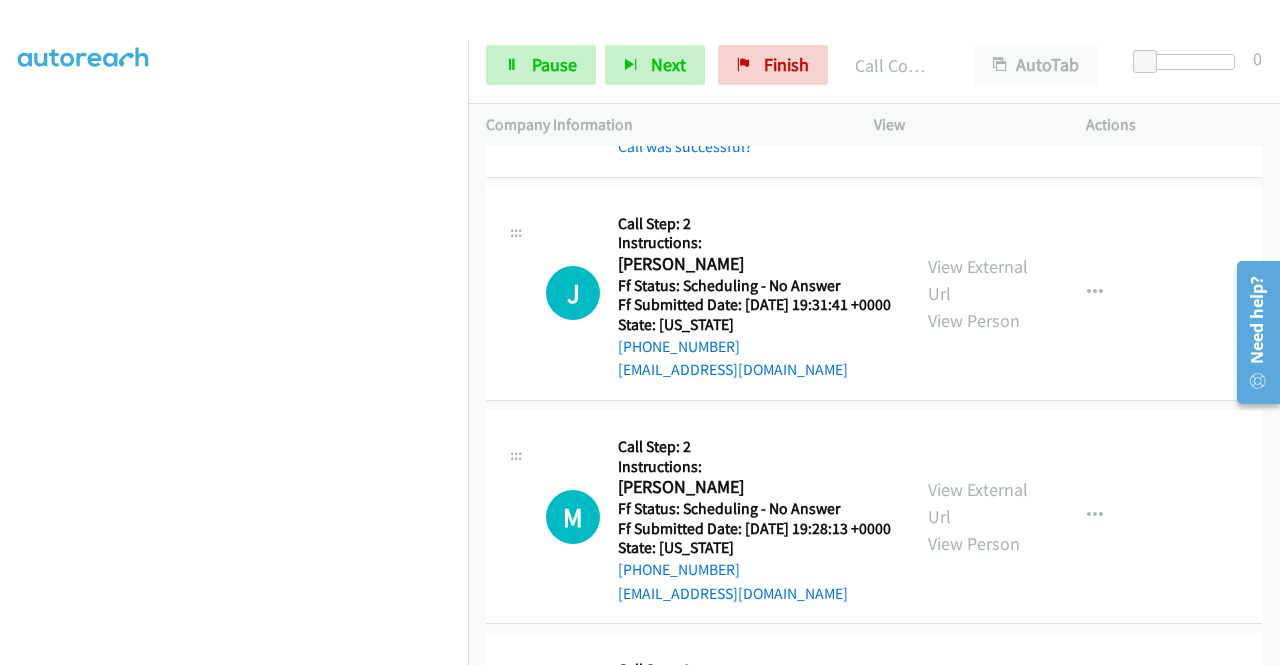 scroll, scrollTop: 493, scrollLeft: 0, axis: vertical 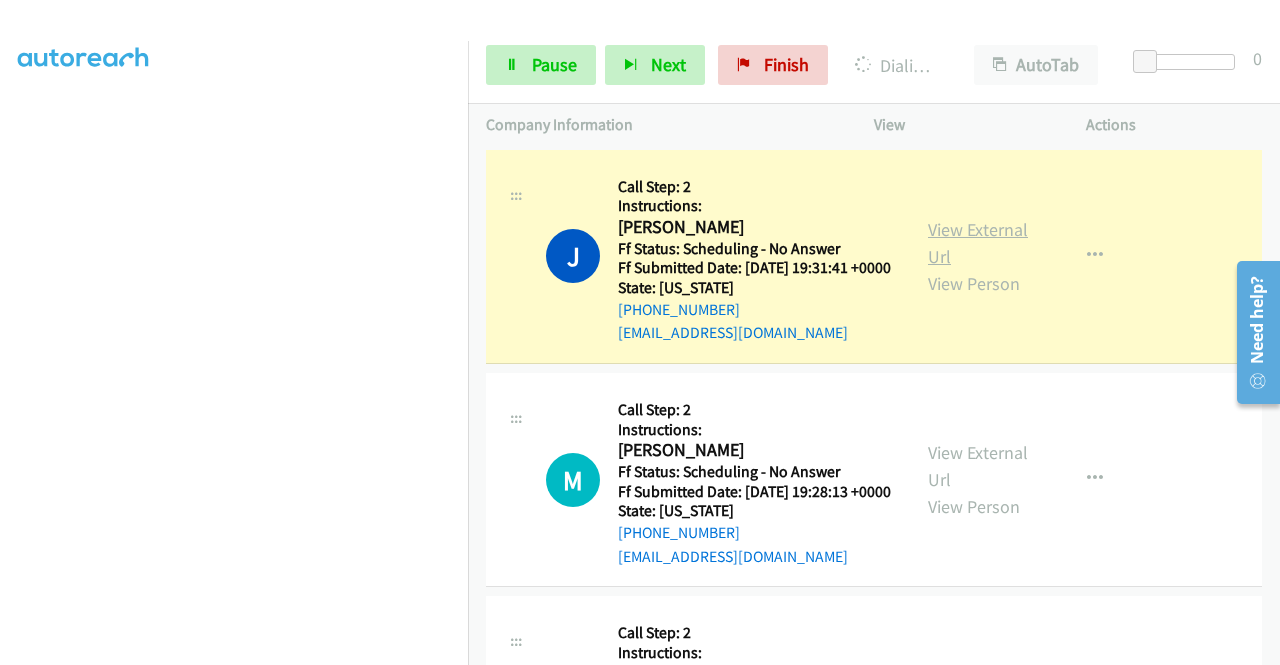 click on "View External Url" at bounding box center [978, 243] 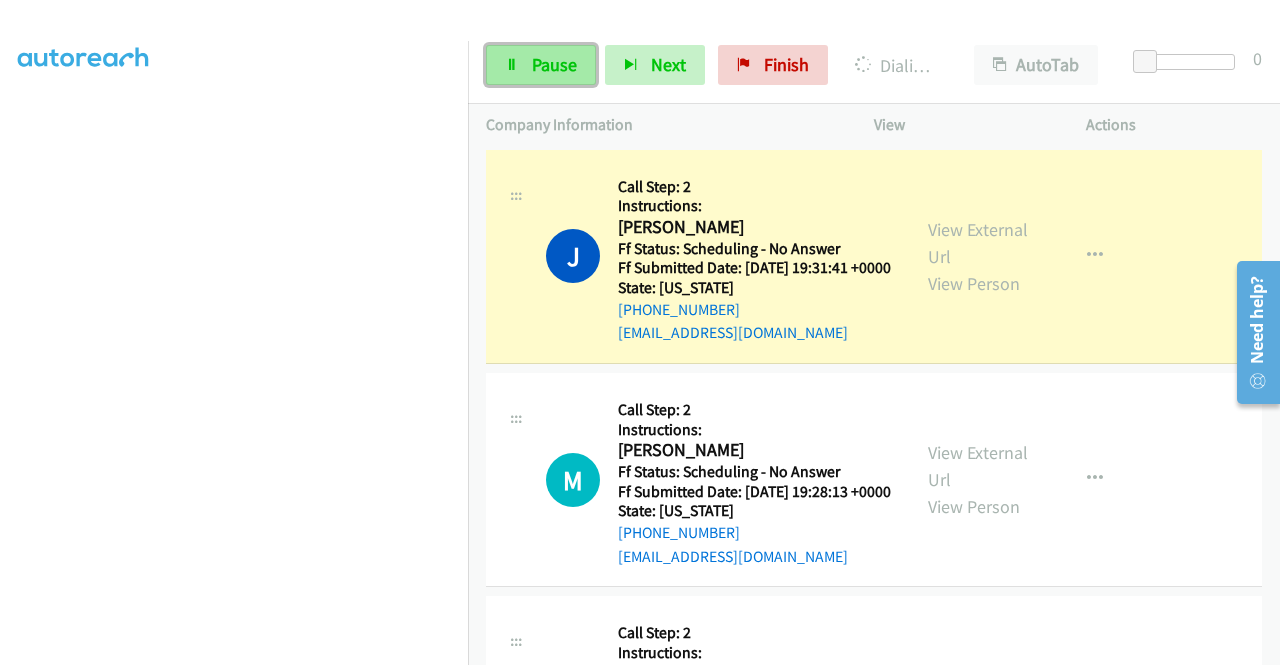 click on "Pause" at bounding box center (554, 64) 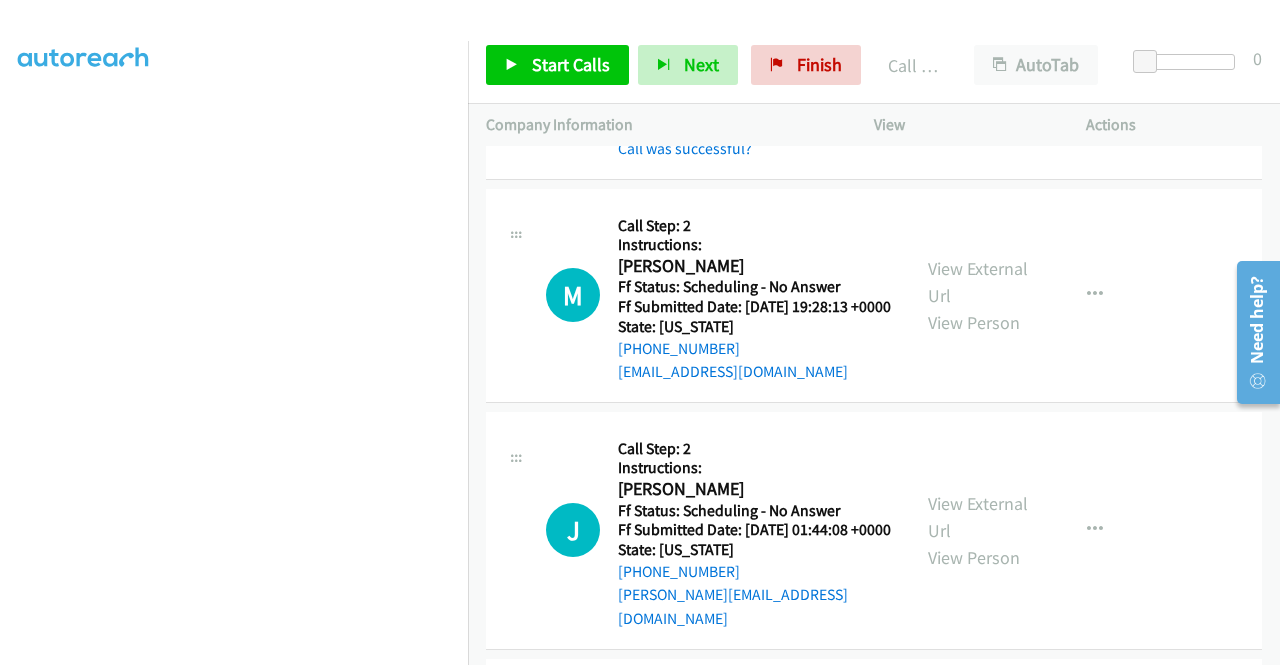 scroll, scrollTop: 760, scrollLeft: 0, axis: vertical 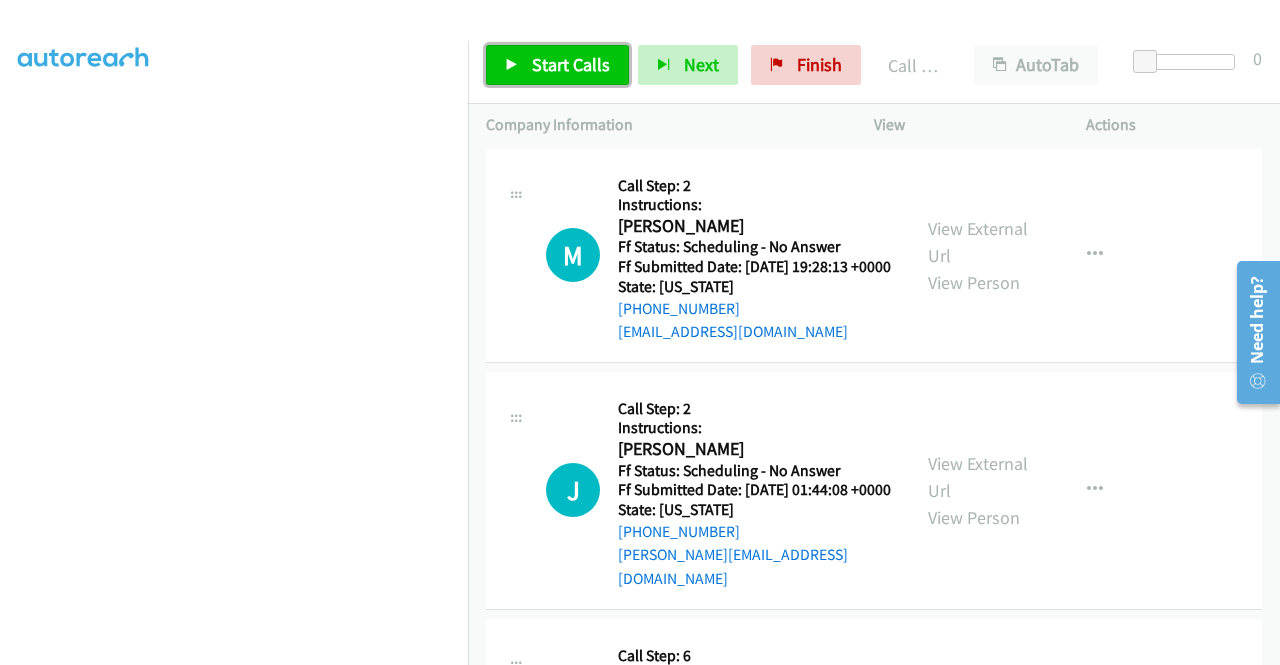 click on "Start Calls" at bounding box center (557, 65) 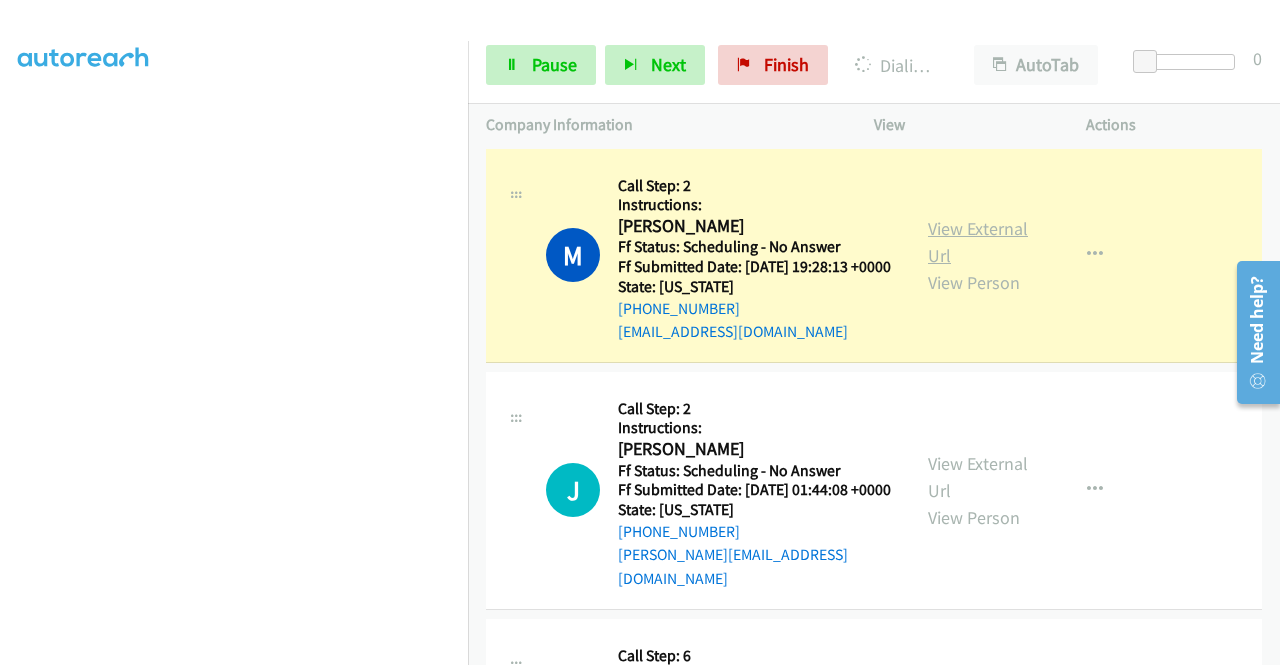 click on "View External Url" at bounding box center (978, 242) 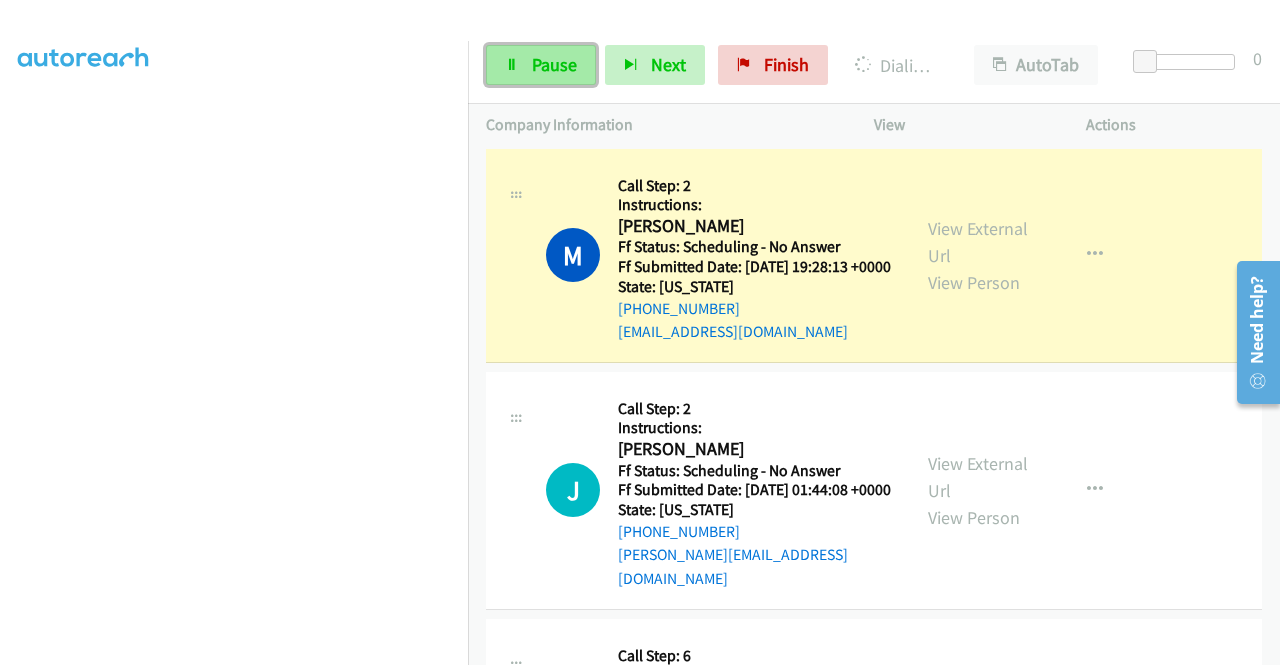 click on "Pause" at bounding box center [554, 64] 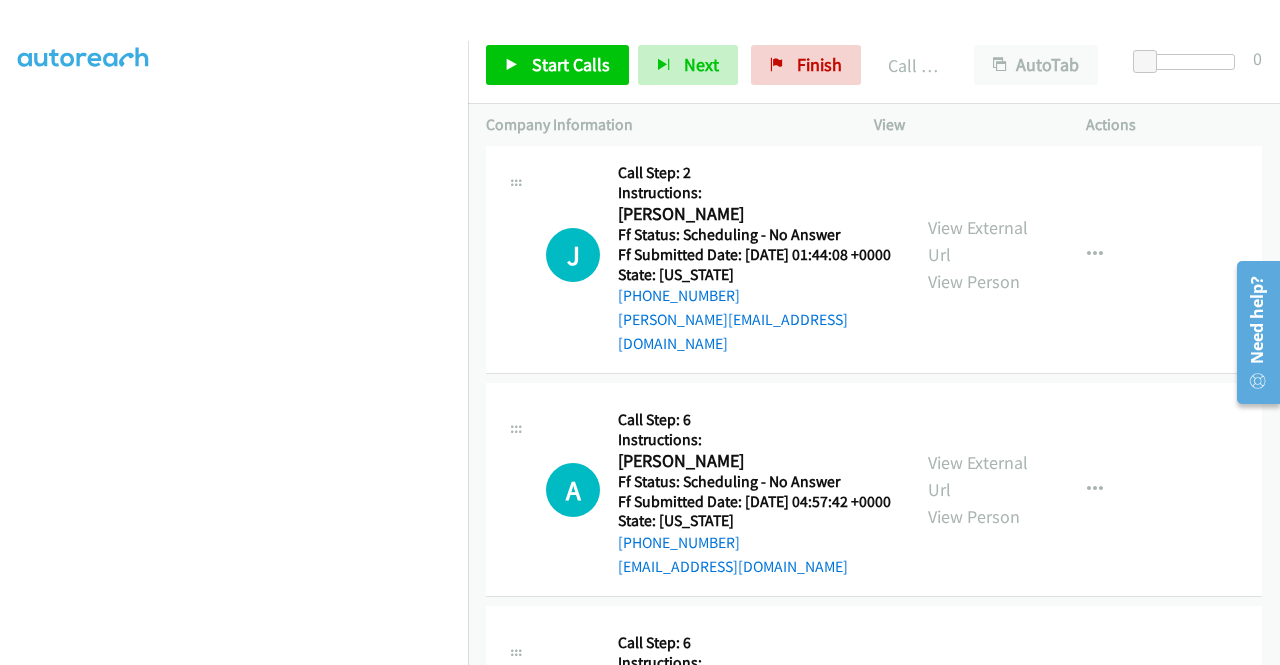 scroll, scrollTop: 1040, scrollLeft: 0, axis: vertical 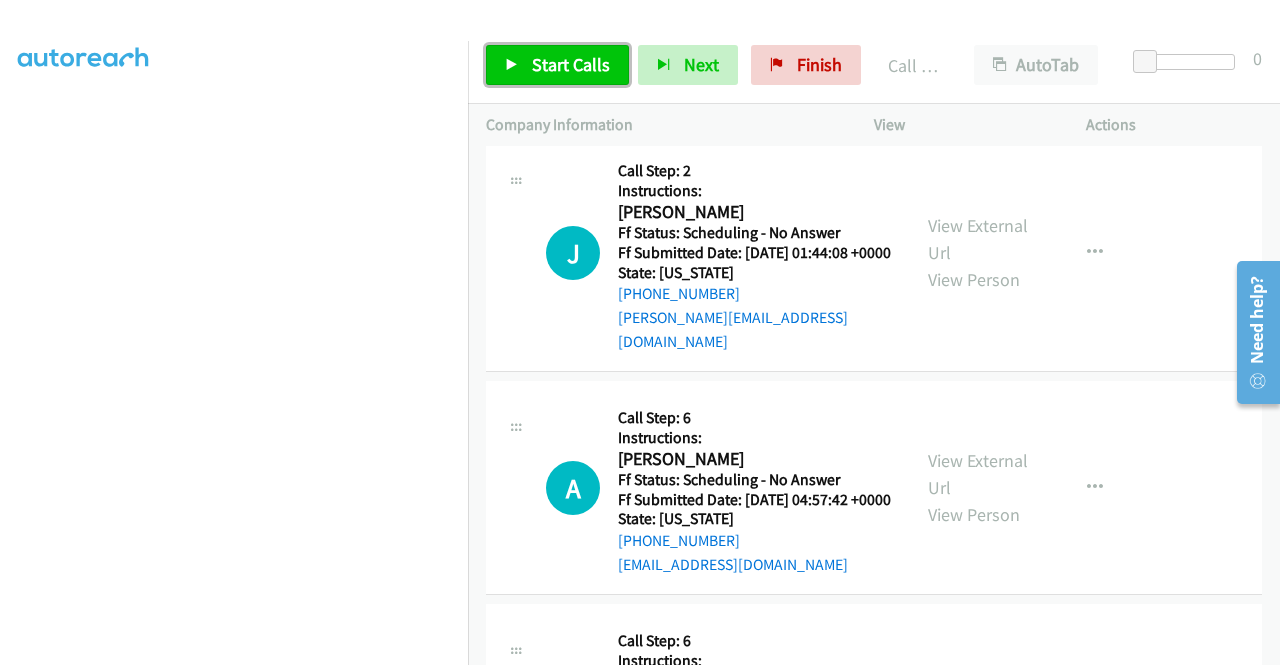 click on "Start Calls" at bounding box center [571, 64] 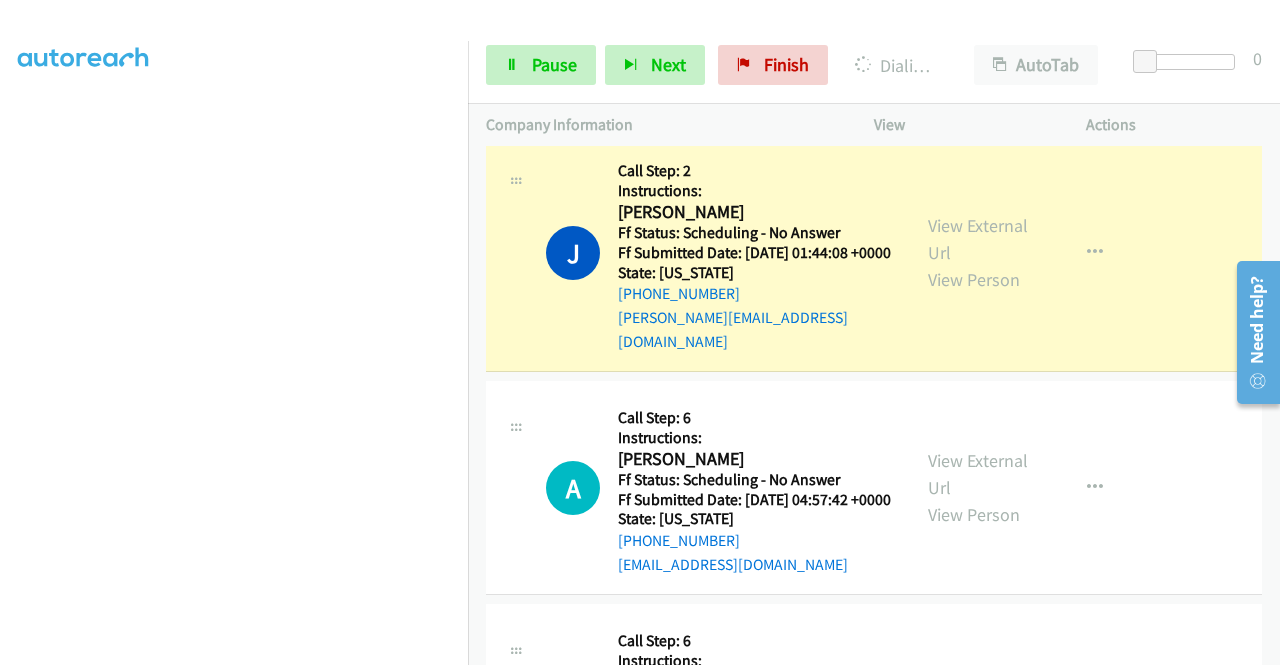 click on "View External Url
View Person" at bounding box center [980, 252] 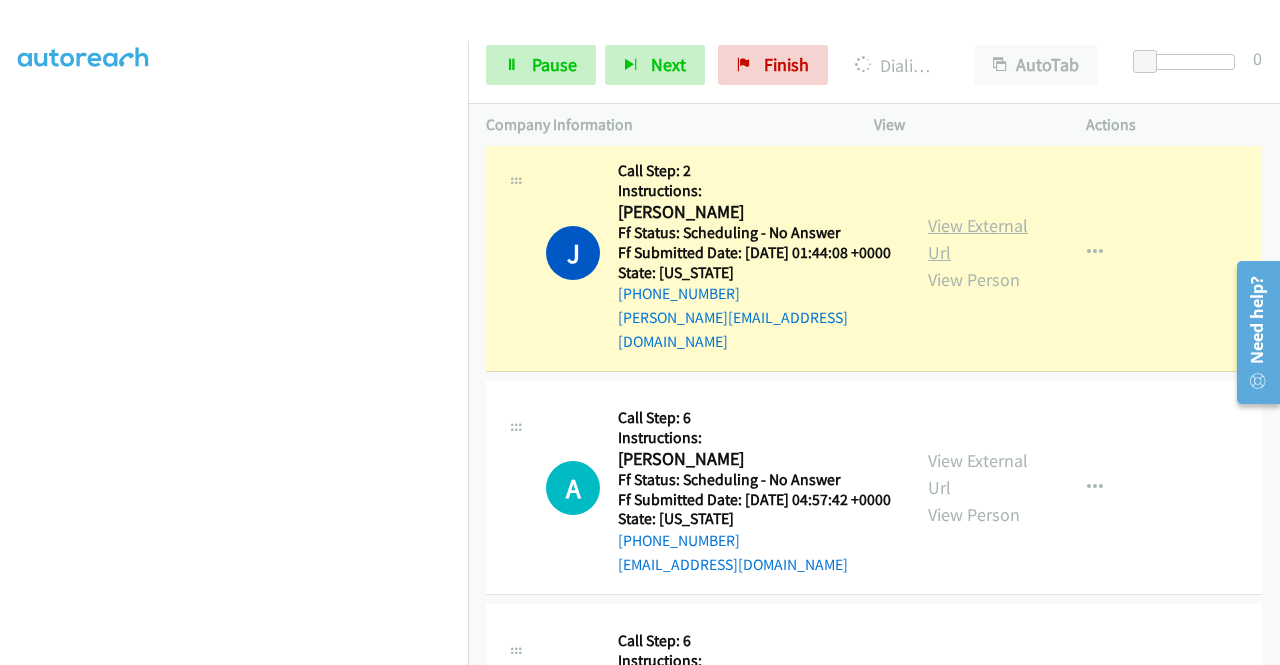 click on "View External Url" at bounding box center (978, 239) 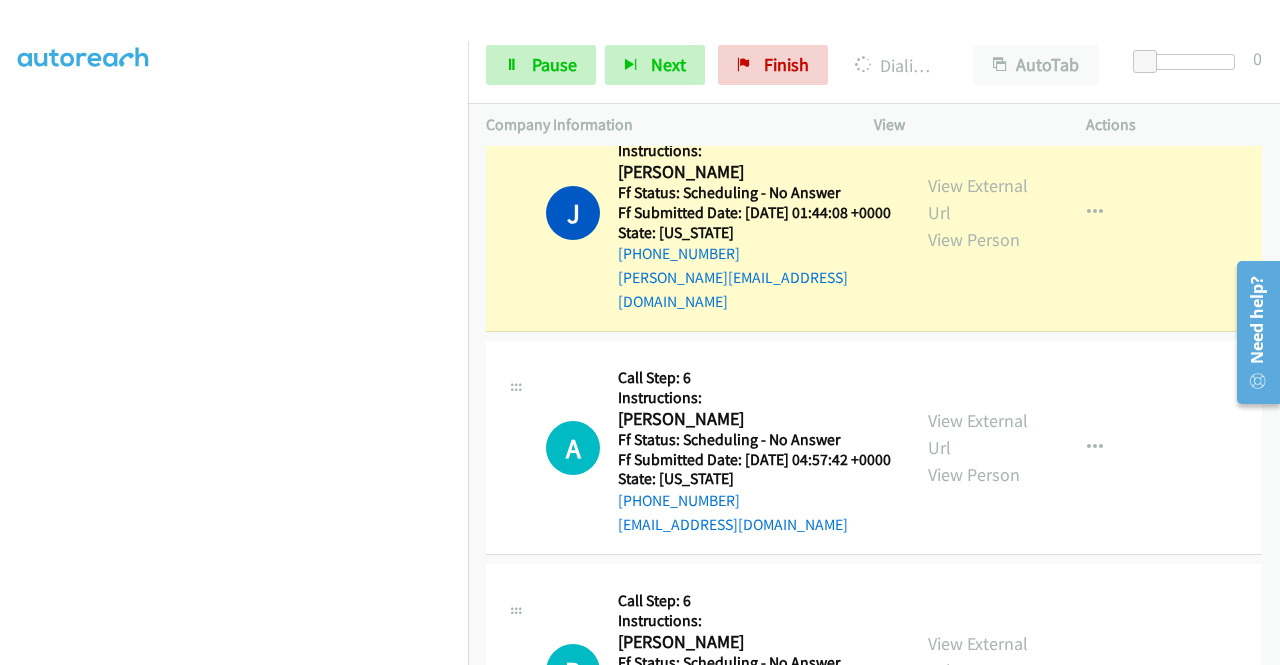 scroll, scrollTop: 1120, scrollLeft: 0, axis: vertical 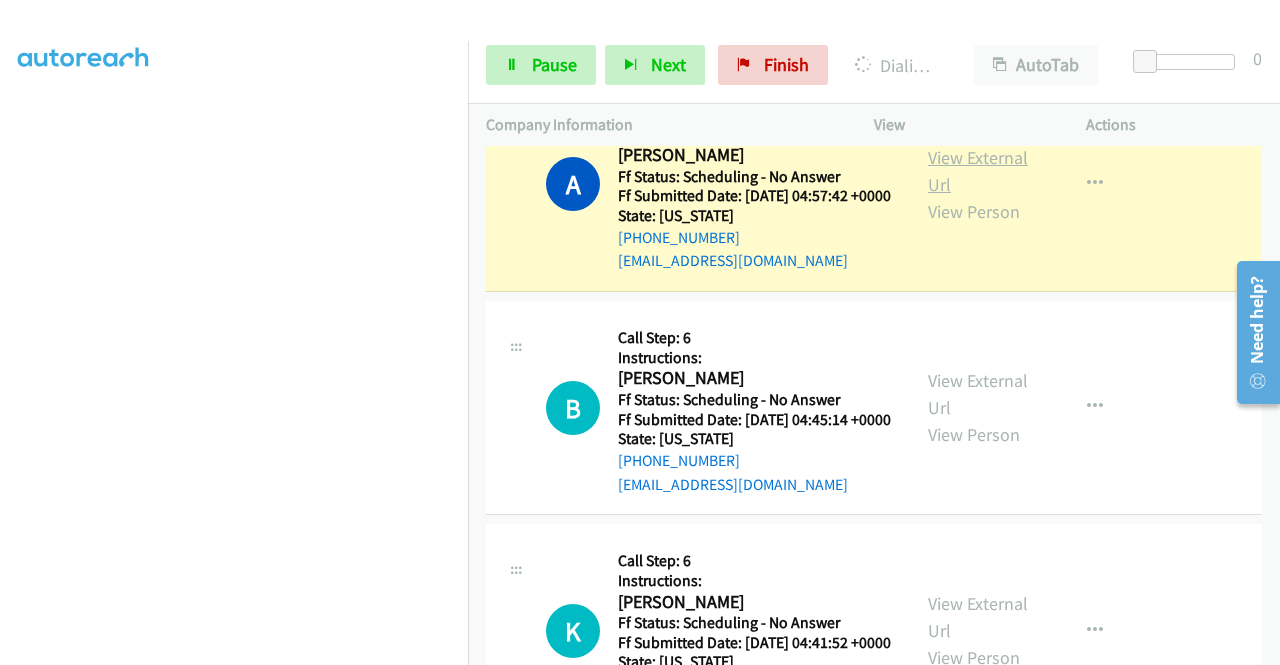 click on "View External Url" at bounding box center (978, 171) 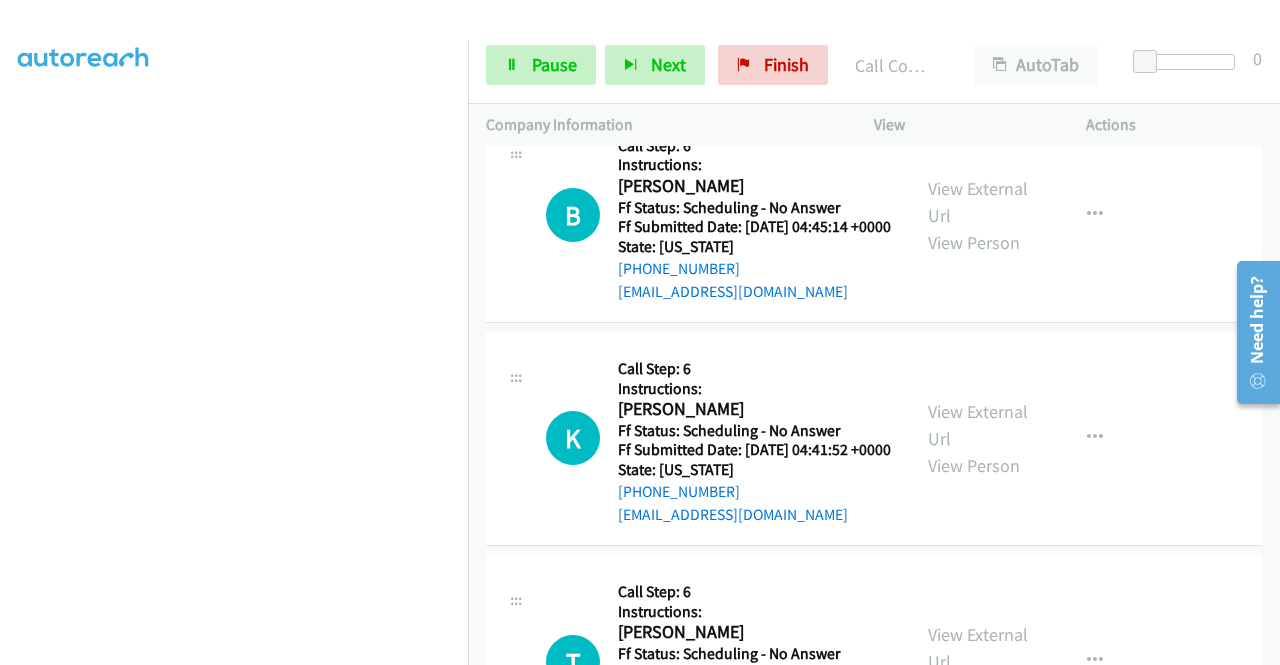 scroll, scrollTop: 1640, scrollLeft: 0, axis: vertical 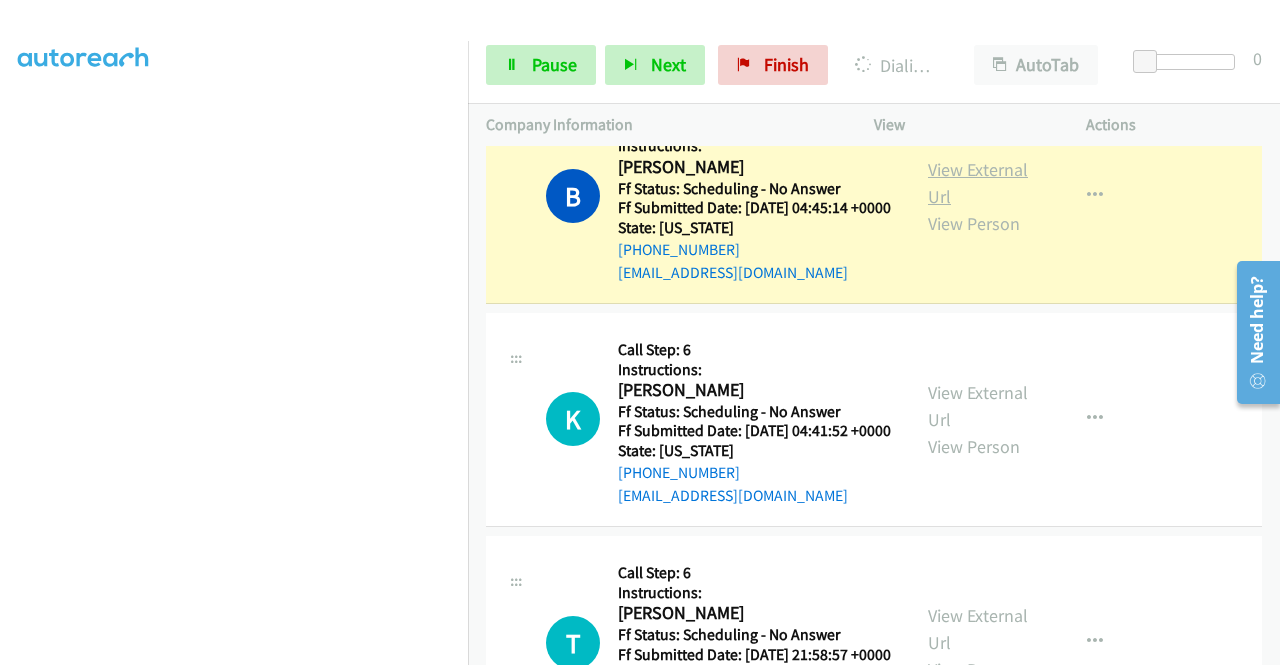 click on "View External Url" at bounding box center (978, 183) 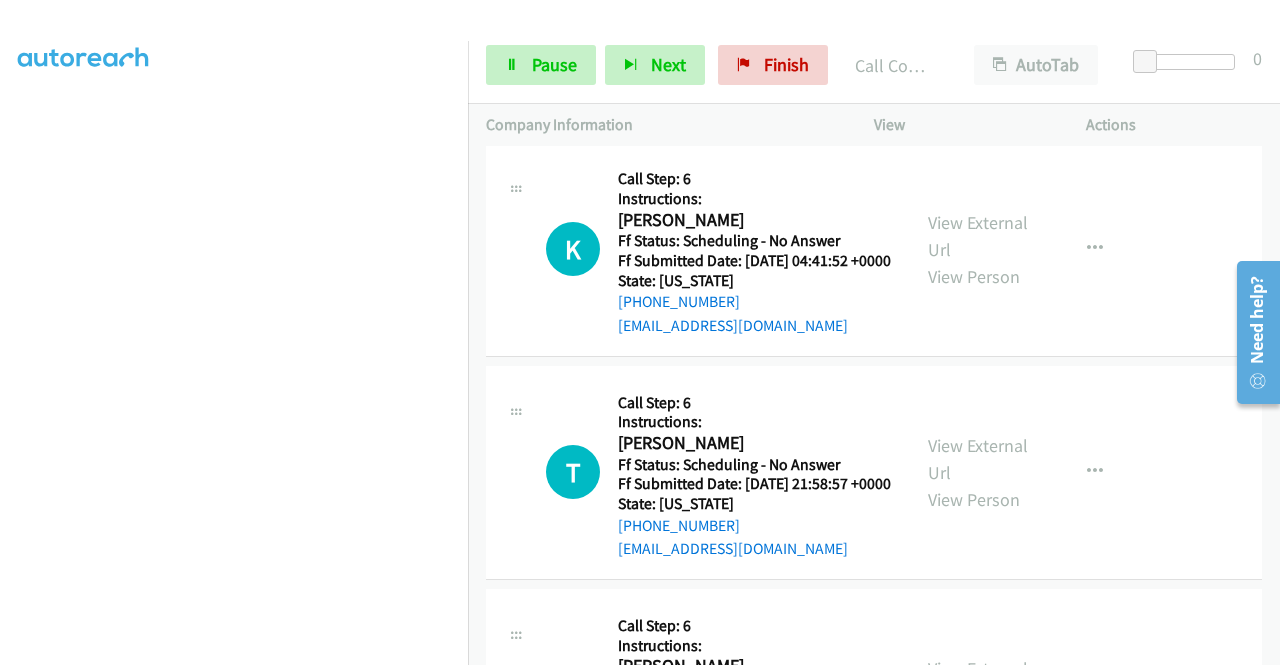 scroll, scrollTop: 1893, scrollLeft: 0, axis: vertical 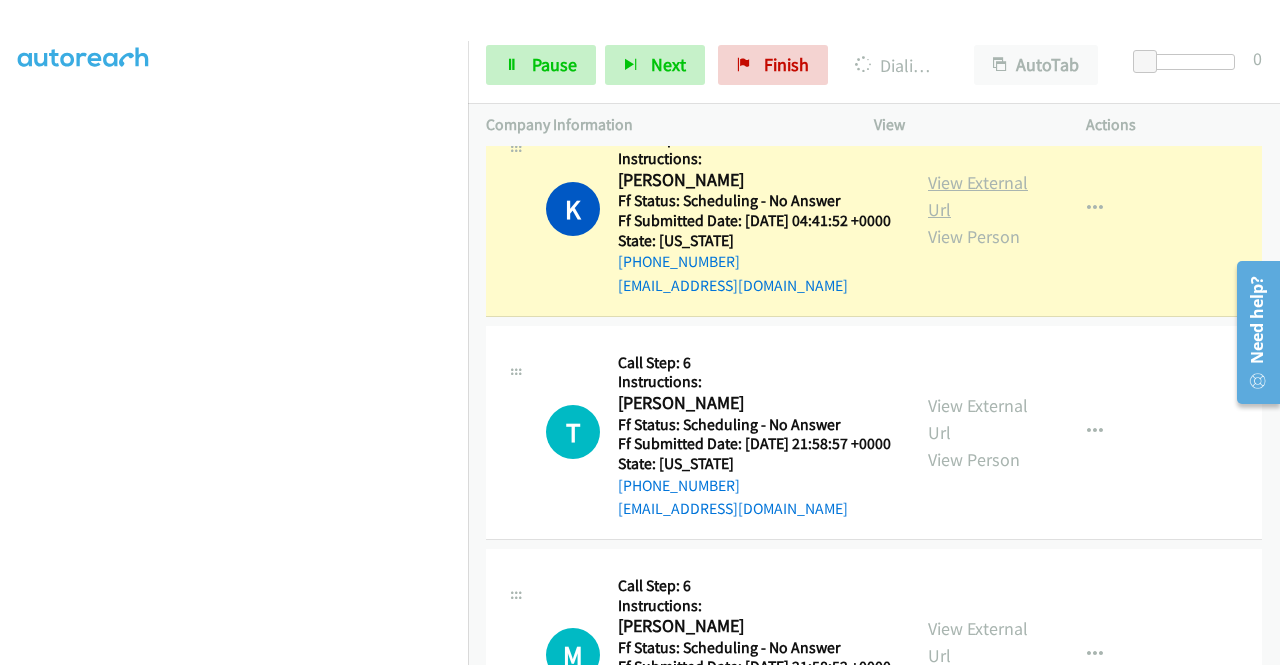 click on "View External Url" at bounding box center [978, 196] 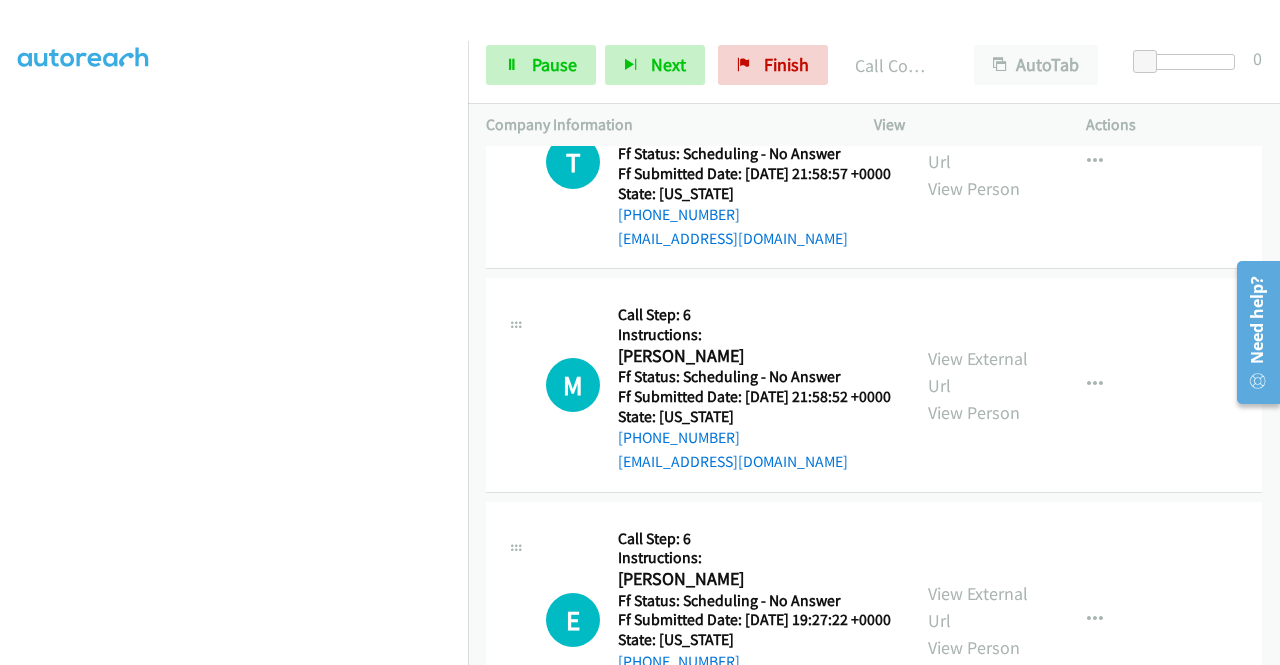 scroll, scrollTop: 2213, scrollLeft: 0, axis: vertical 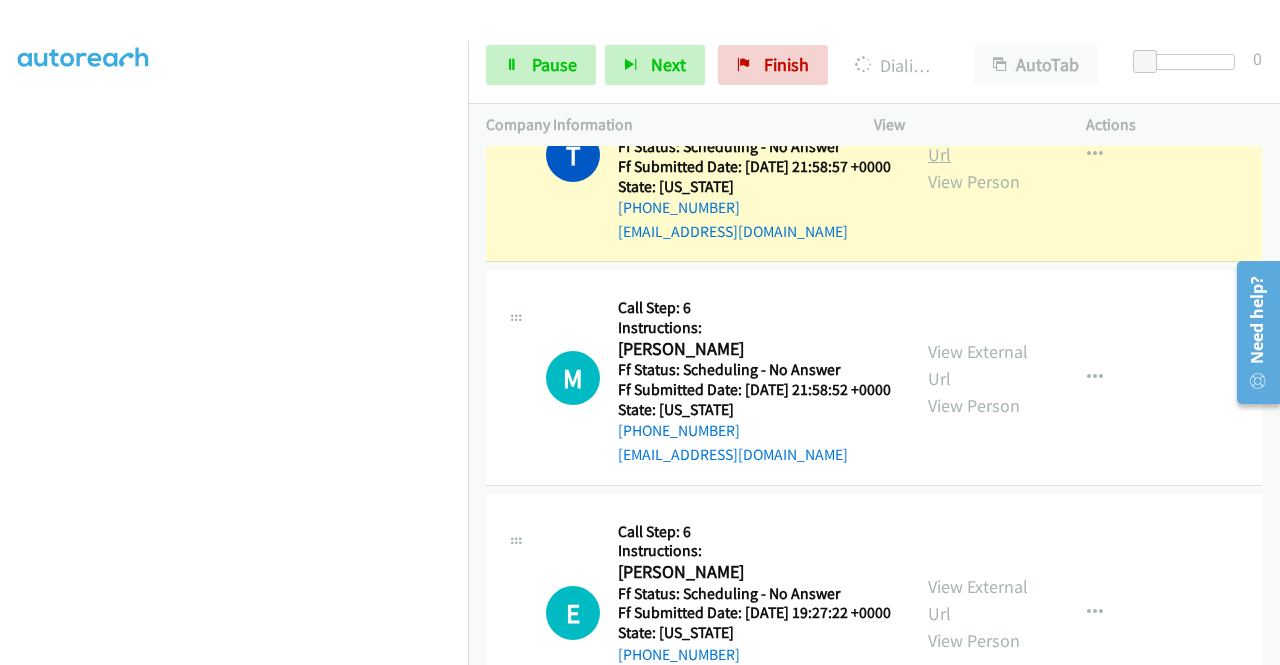 click on "View External Url" at bounding box center [978, 141] 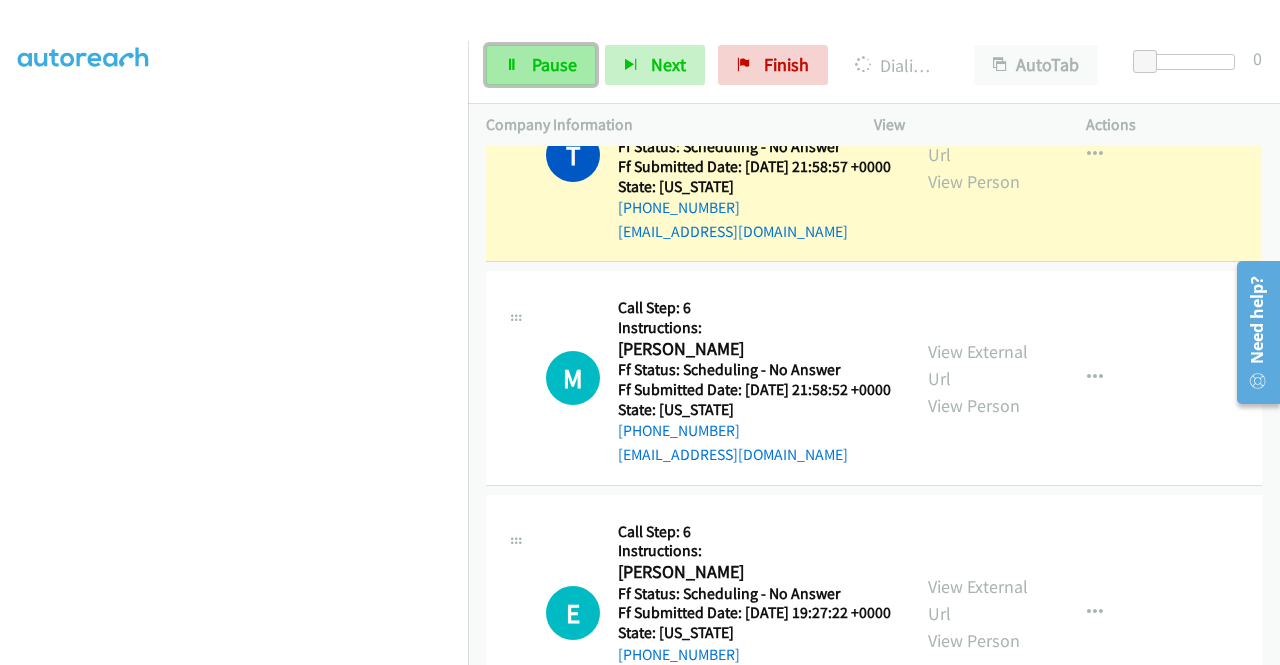 click on "Pause" at bounding box center [541, 65] 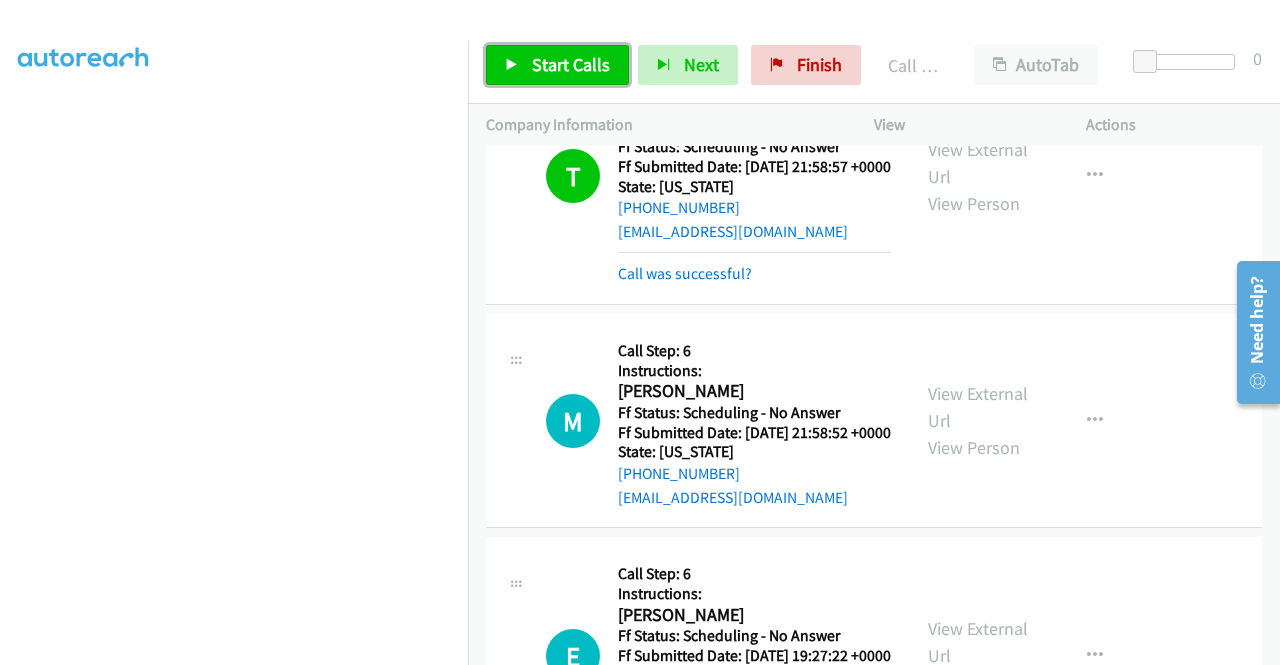 click on "Start Calls" at bounding box center (571, 64) 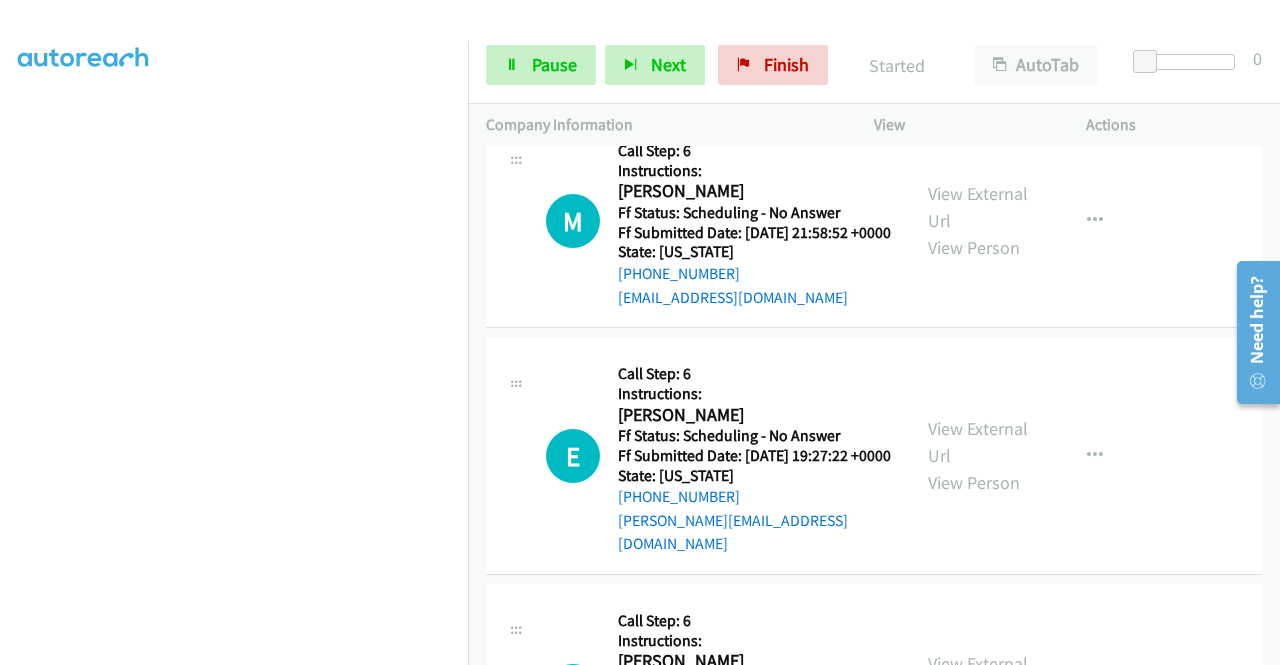 scroll, scrollTop: 2479, scrollLeft: 0, axis: vertical 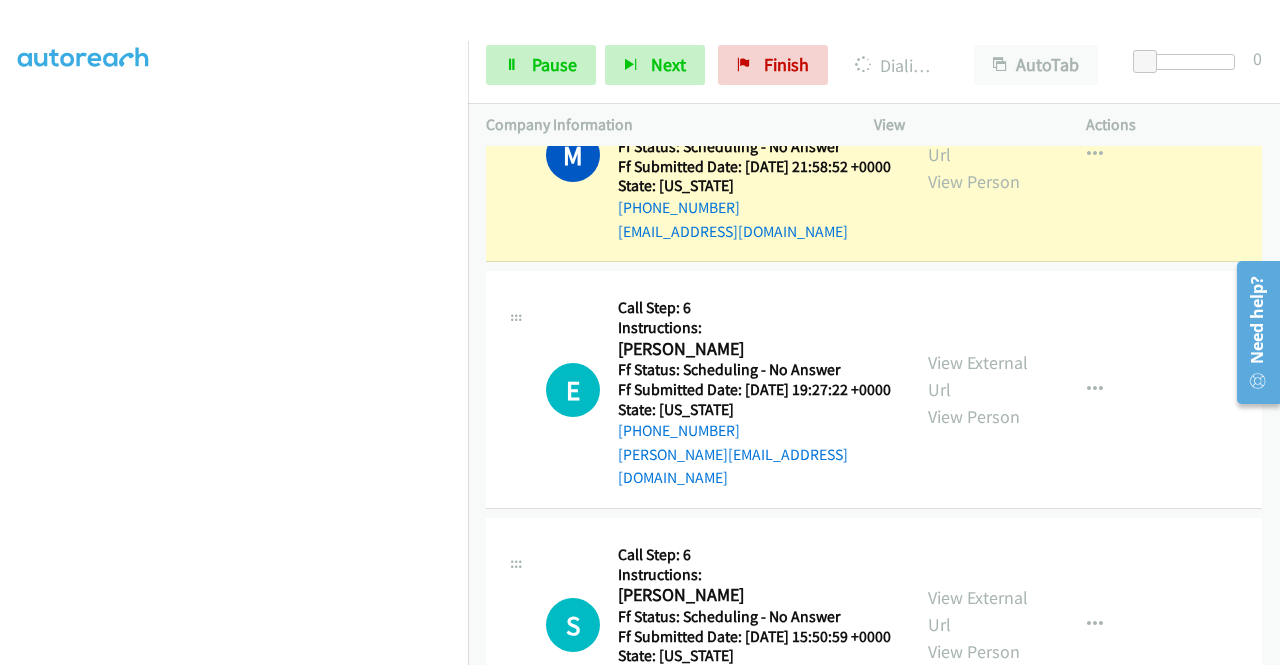 click on "View External Url
View Person" at bounding box center (980, 154) 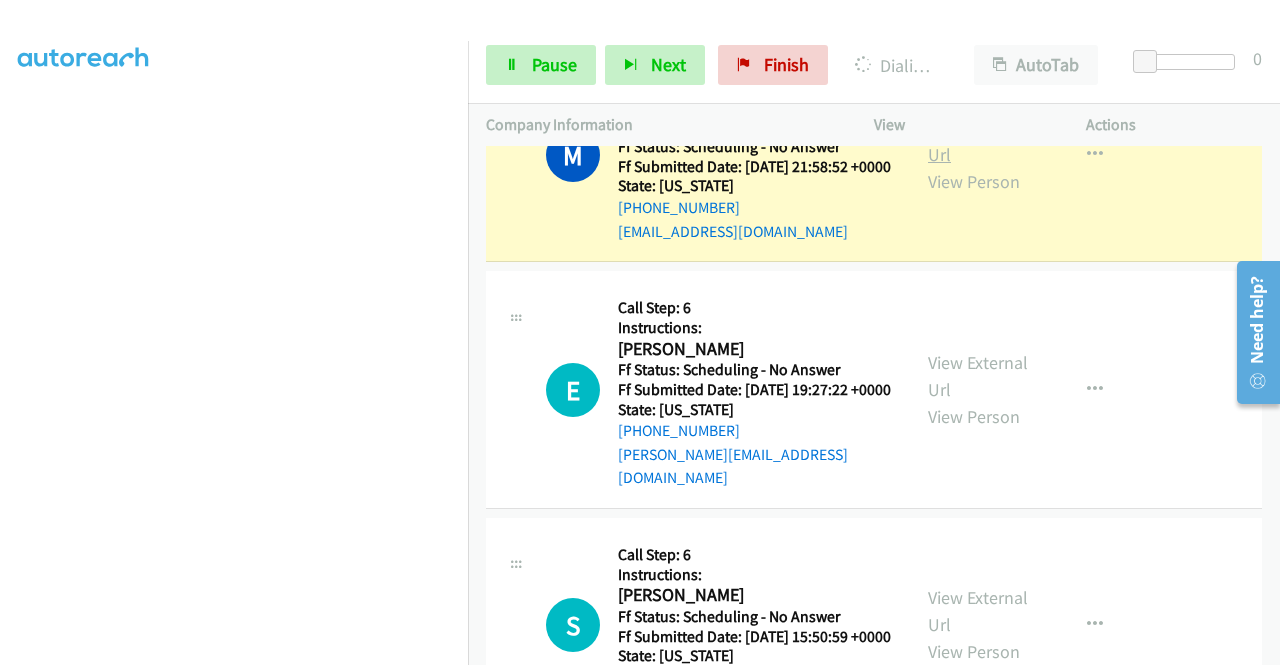 click on "View External Url" at bounding box center (978, 141) 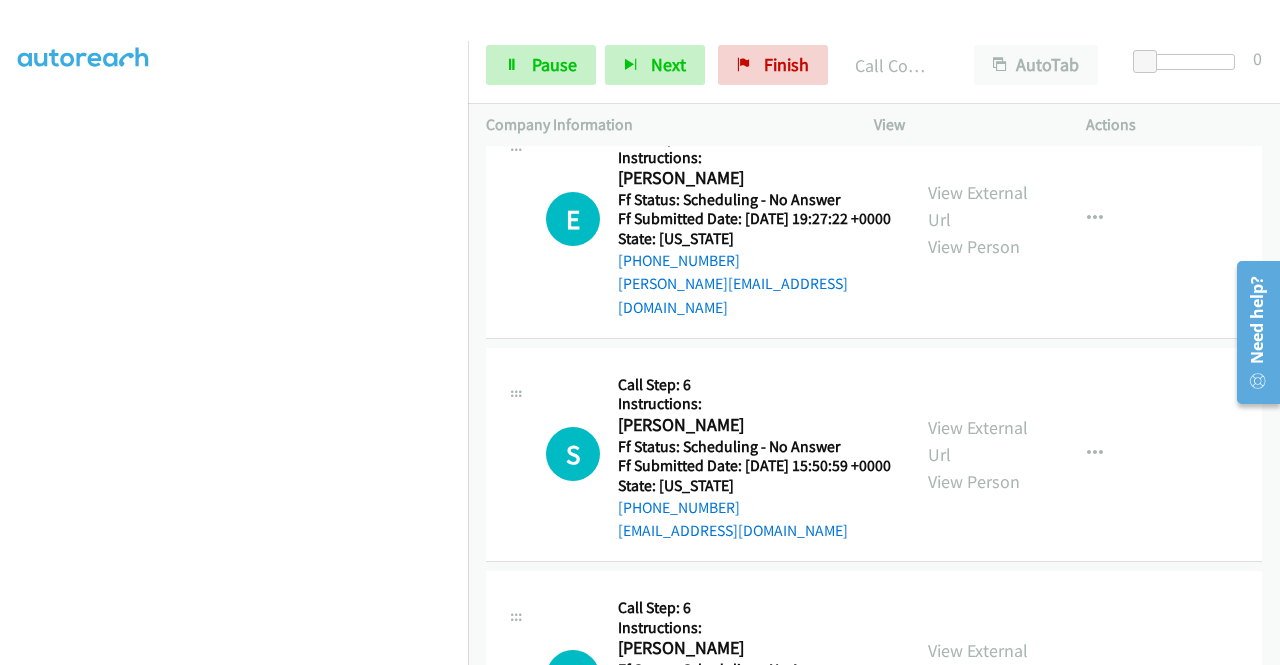 scroll, scrollTop: 2826, scrollLeft: 0, axis: vertical 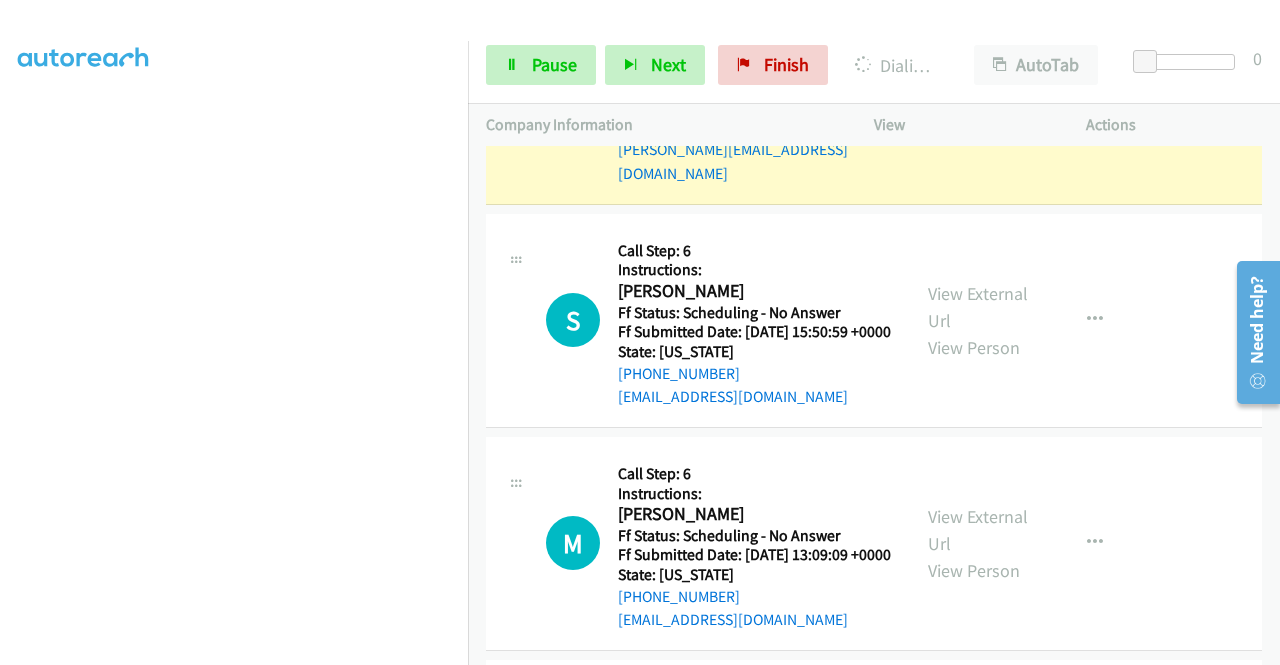 click on "View External Url
View Person
View External Url
Email
Schedule/Manage Callback
Skip Call
Add to do not call list" at bounding box center [1025, 85] 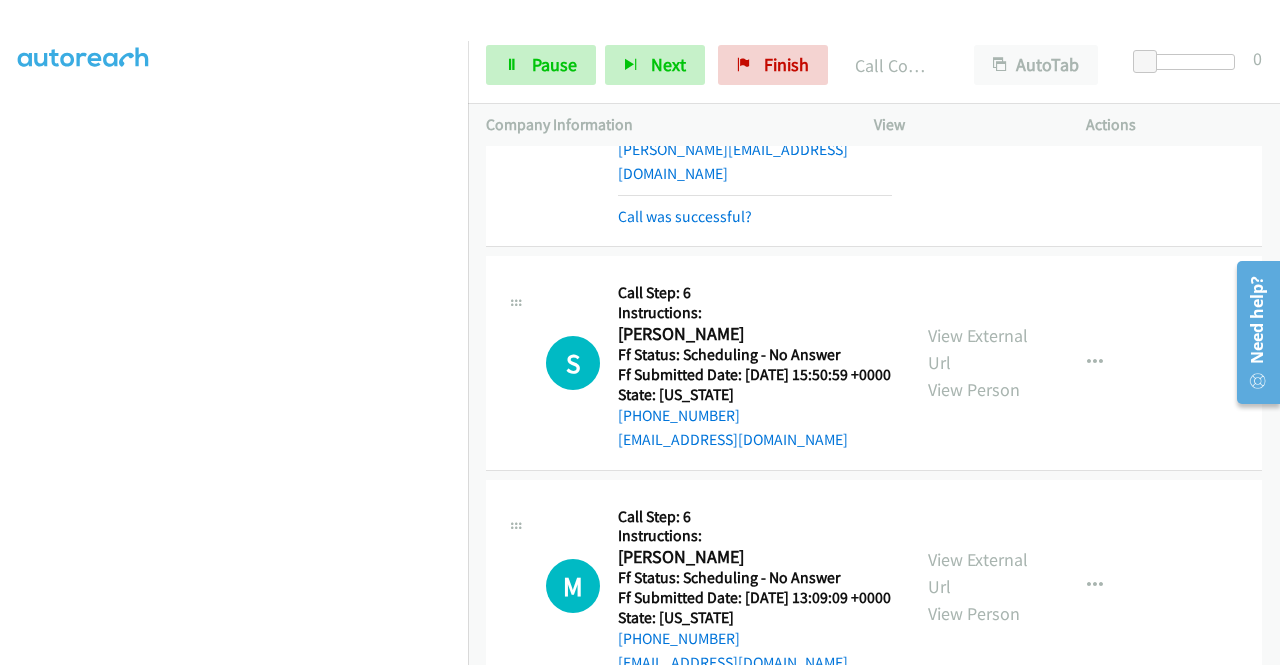 click on "View External Url" at bounding box center [978, 93] 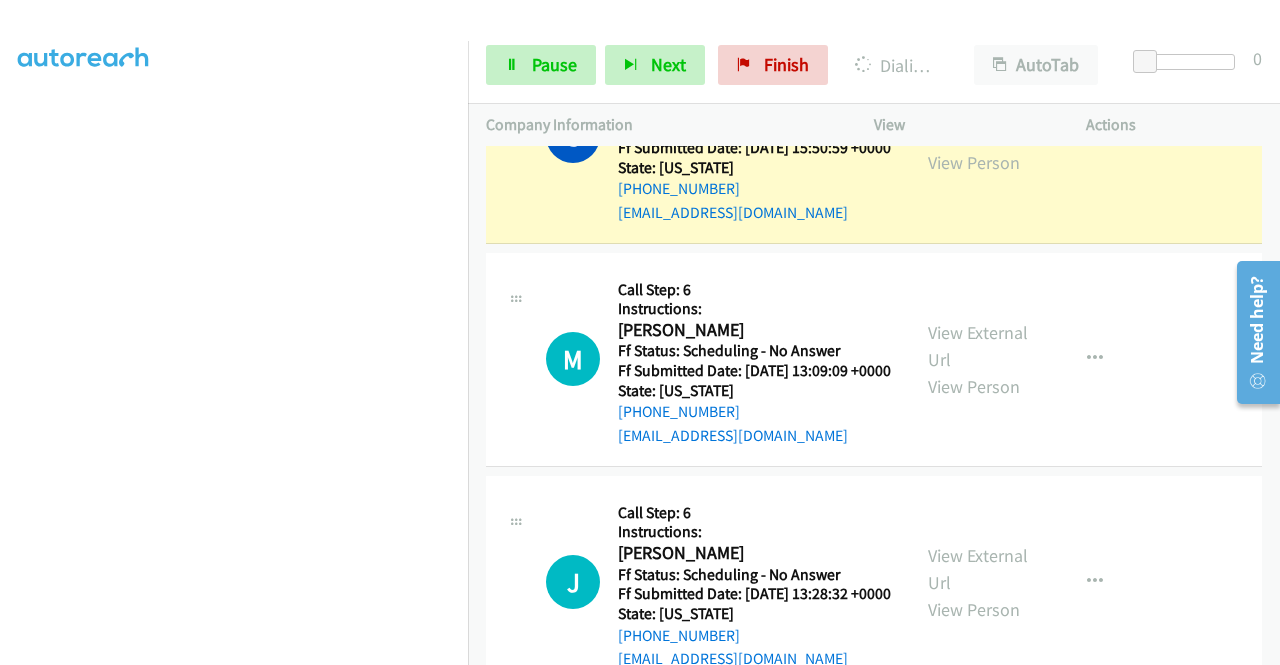 scroll, scrollTop: 3146, scrollLeft: 0, axis: vertical 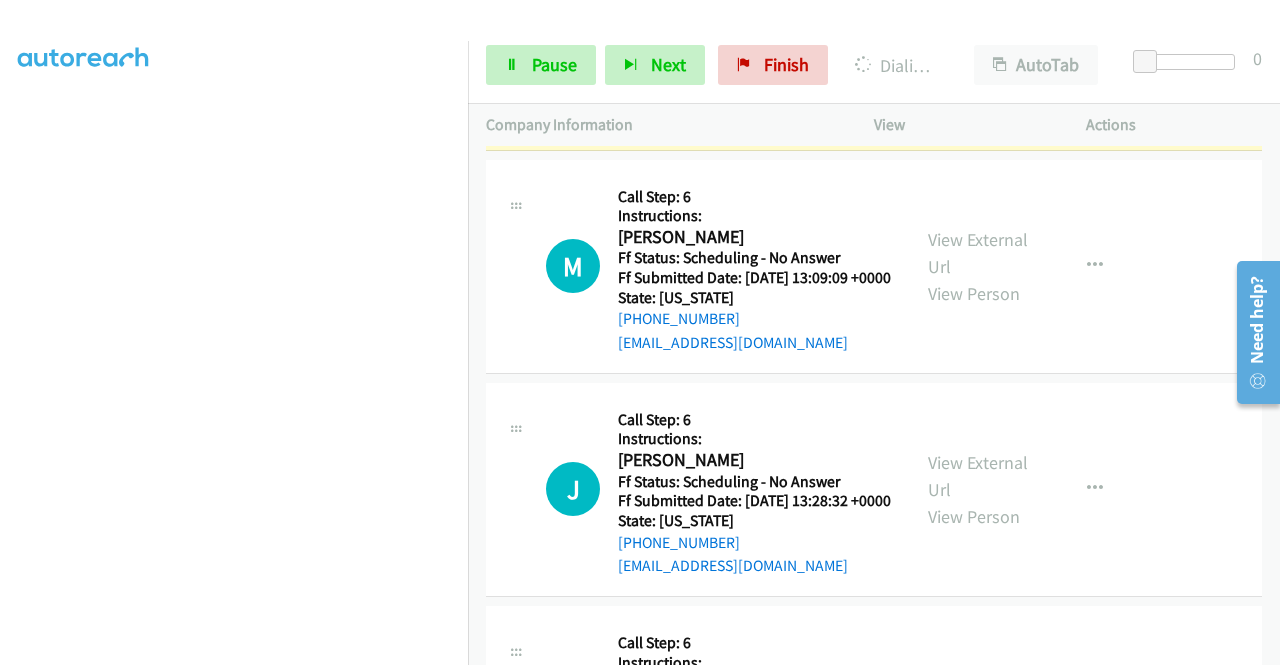 click on "View External Url" at bounding box center (978, 29) 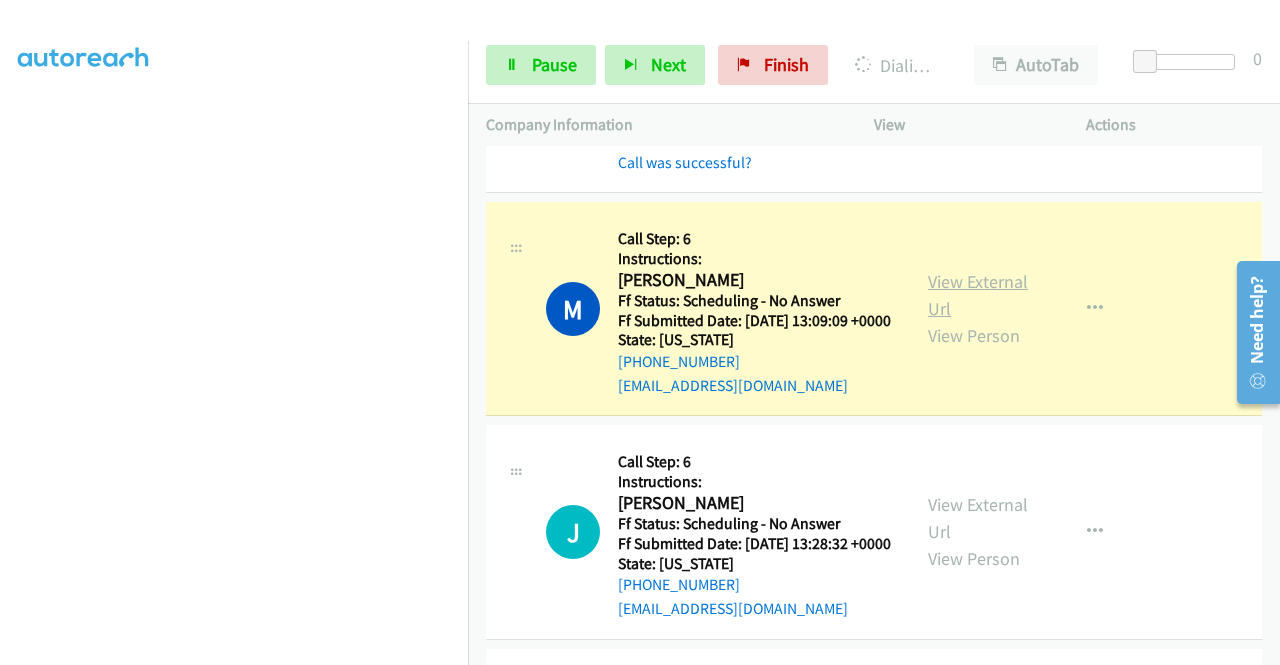 click on "View External Url" at bounding box center [978, 295] 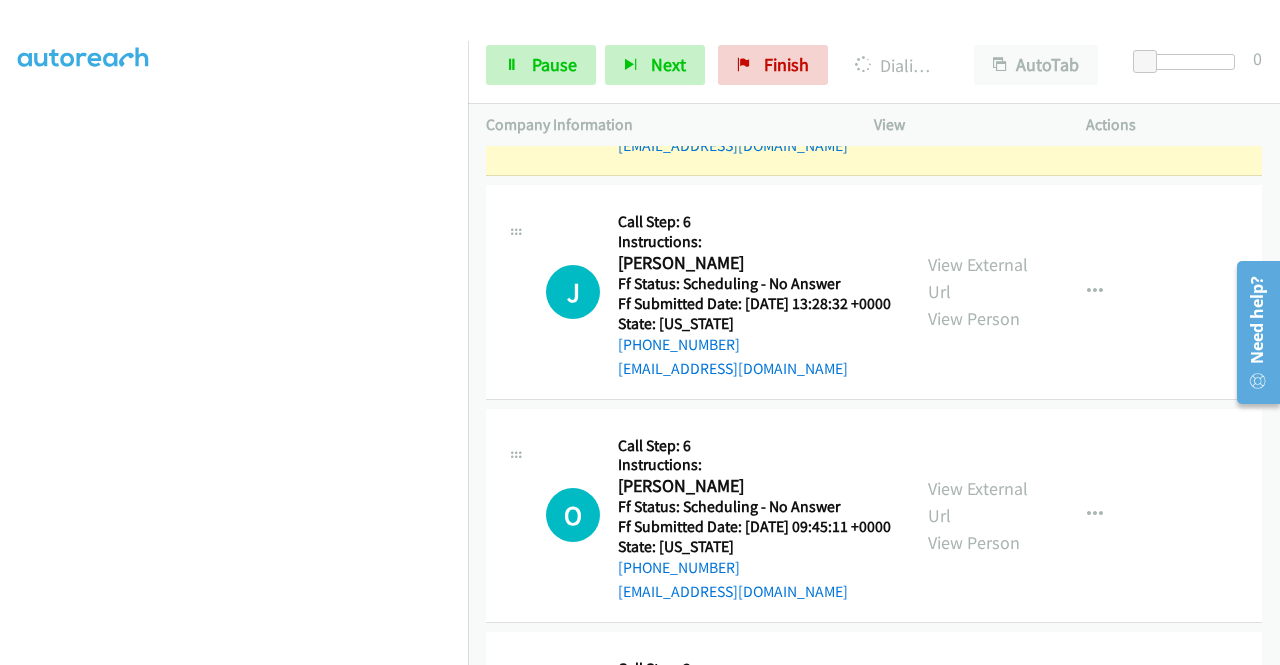 scroll, scrollTop: 3426, scrollLeft: 0, axis: vertical 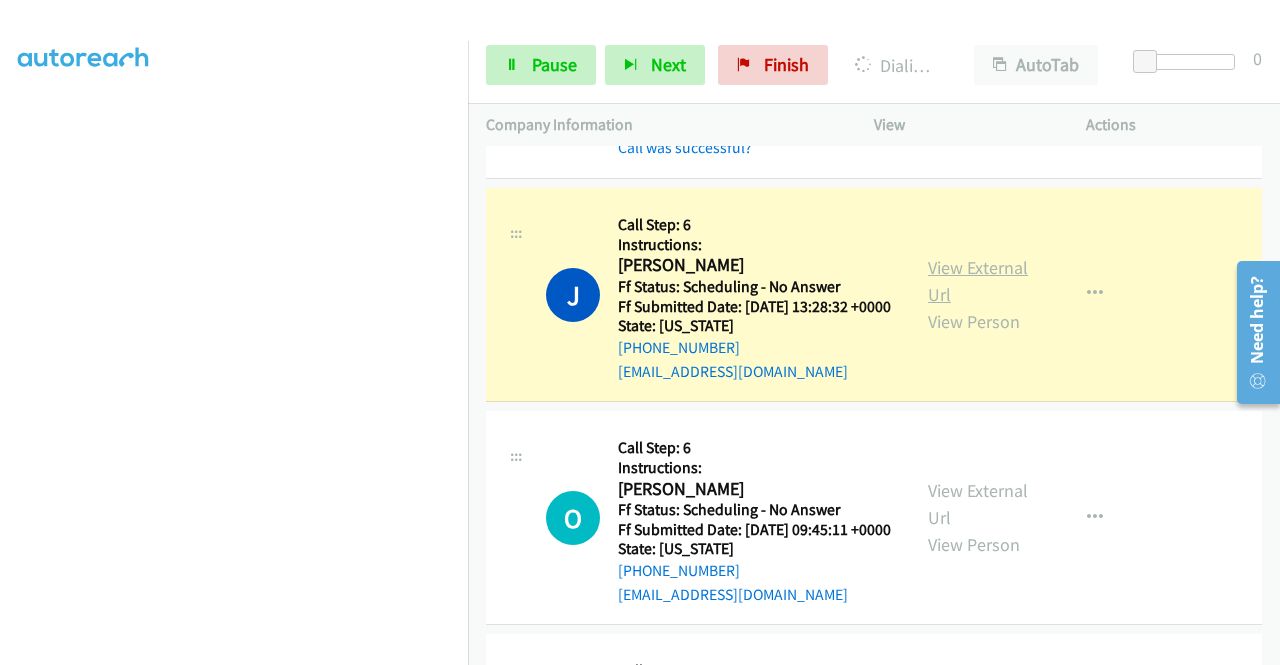 click on "View External Url" at bounding box center [978, 281] 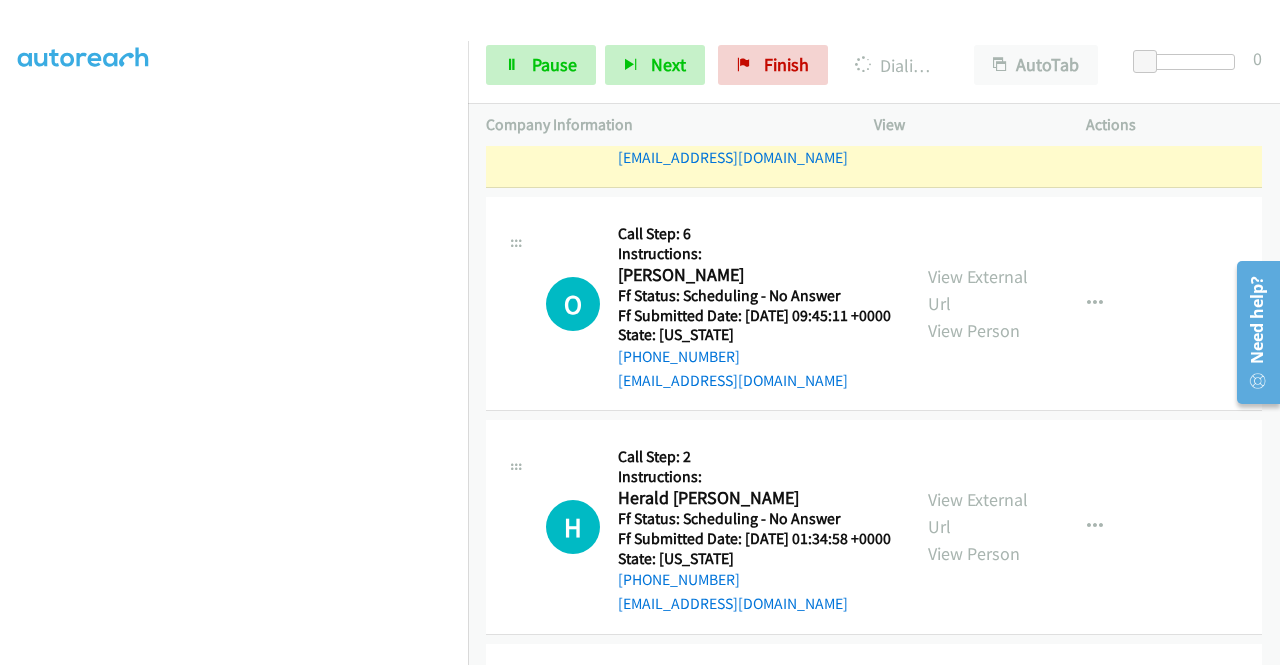 scroll, scrollTop: 3679, scrollLeft: 0, axis: vertical 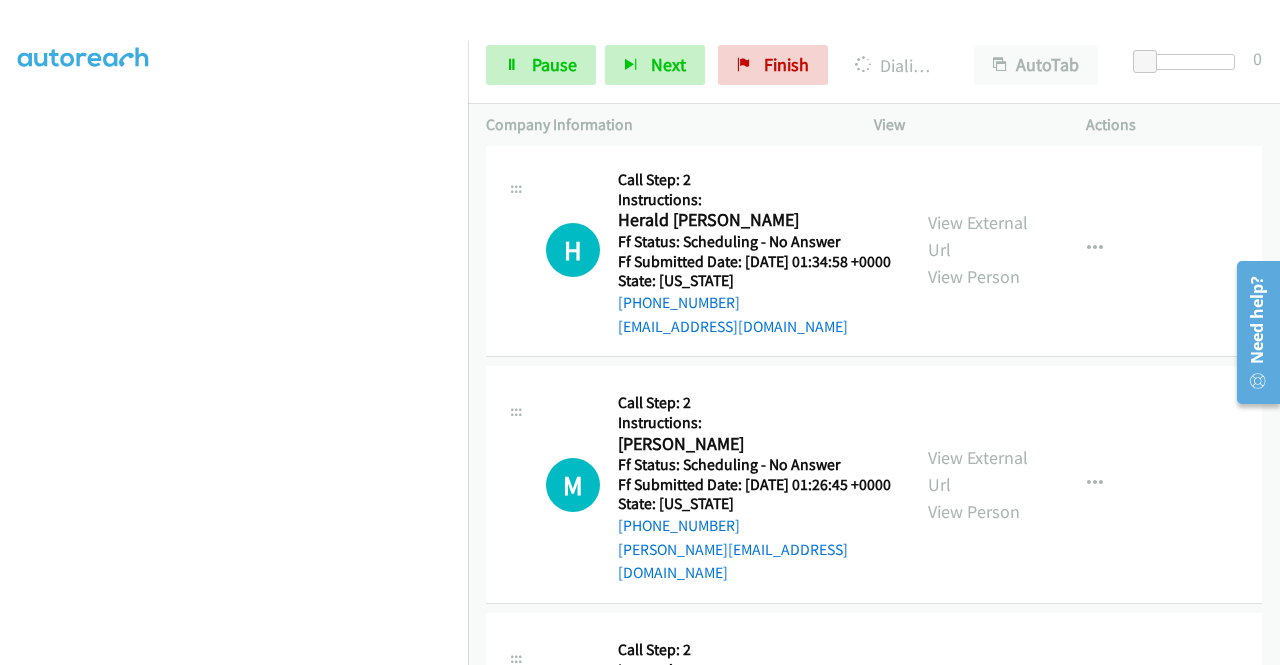 click on "View External Url" at bounding box center [978, 13] 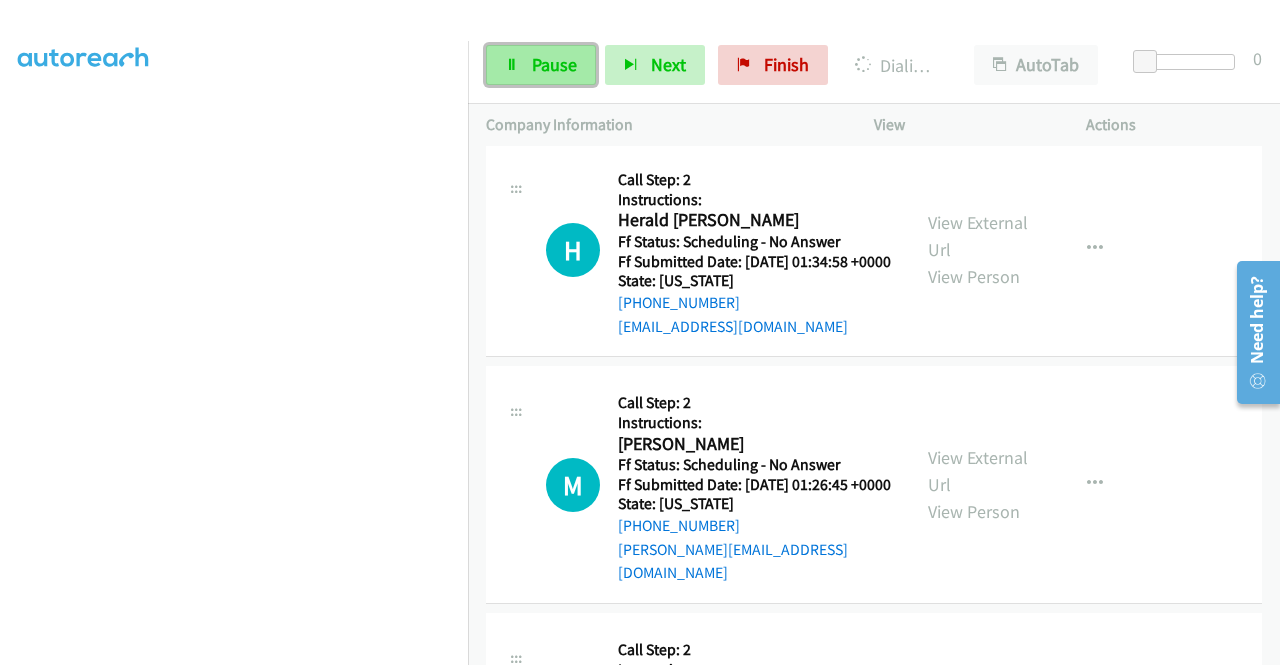 click on "Pause" at bounding box center (541, 65) 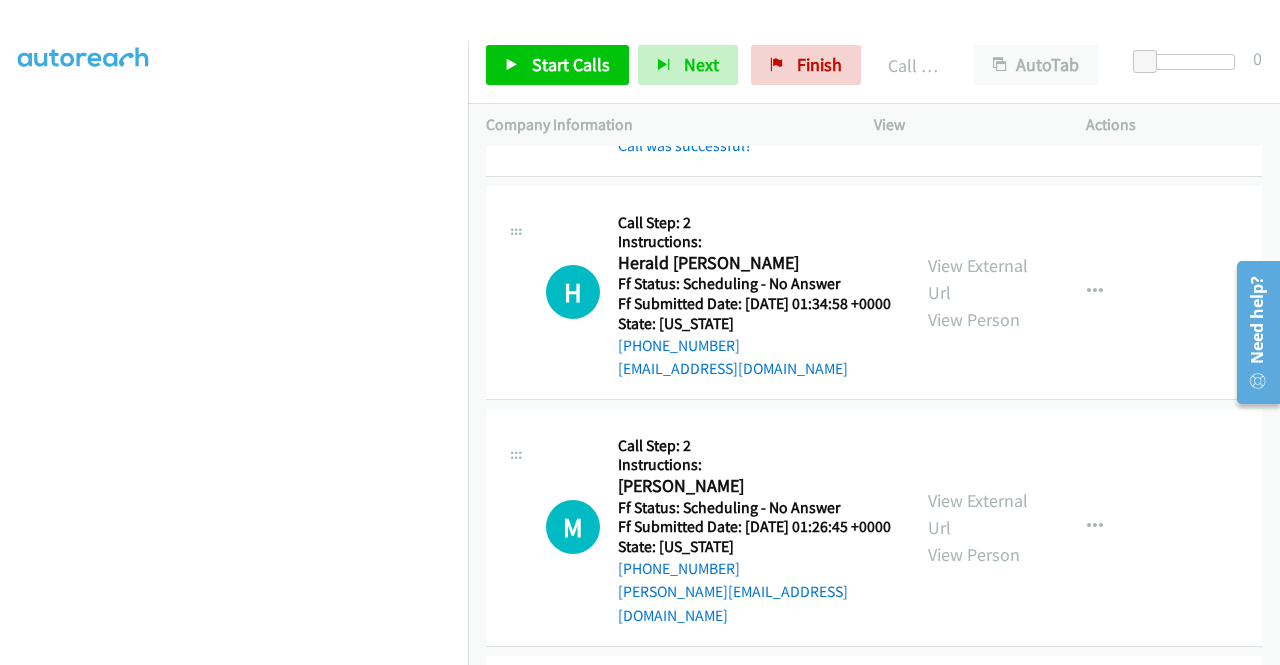 scroll, scrollTop: 4202, scrollLeft: 0, axis: vertical 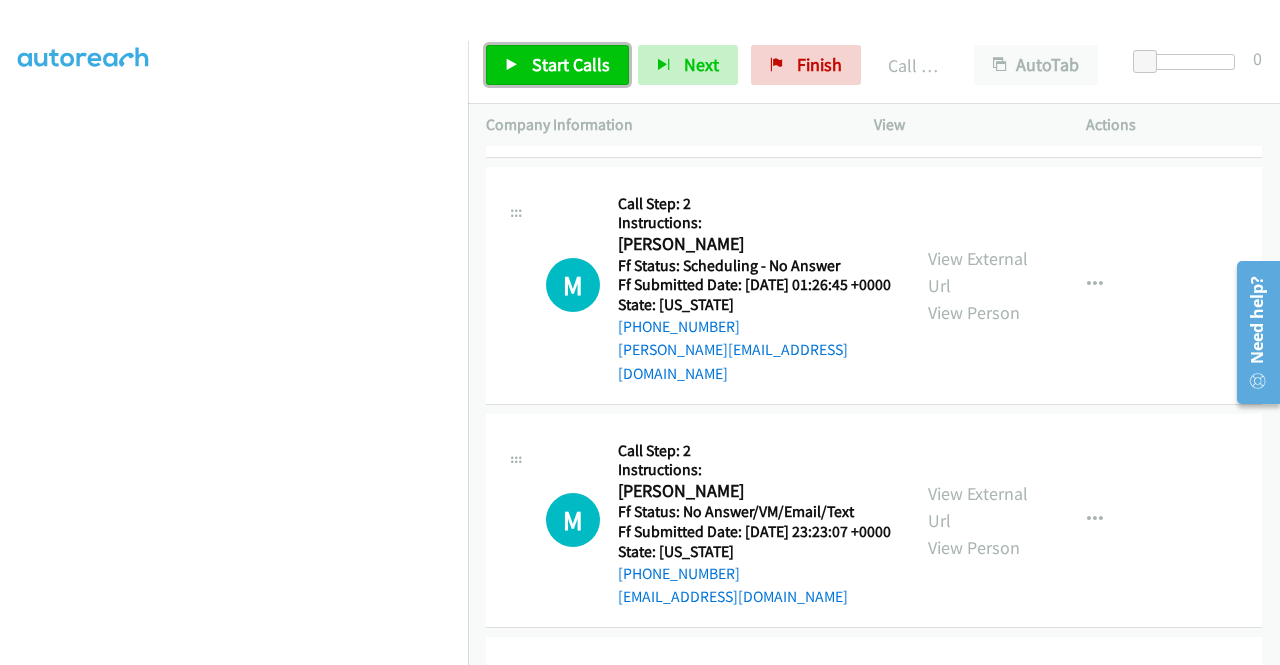 click on "Start Calls" at bounding box center [571, 64] 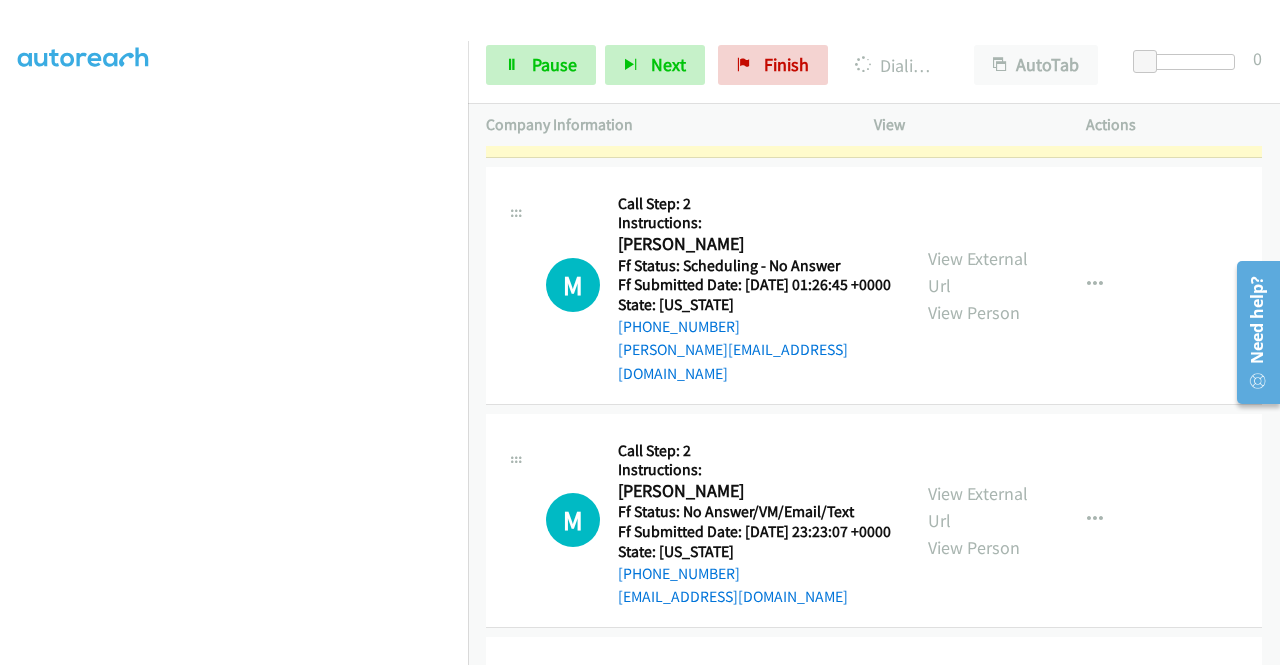 click on "View External Url" at bounding box center [978, 37] 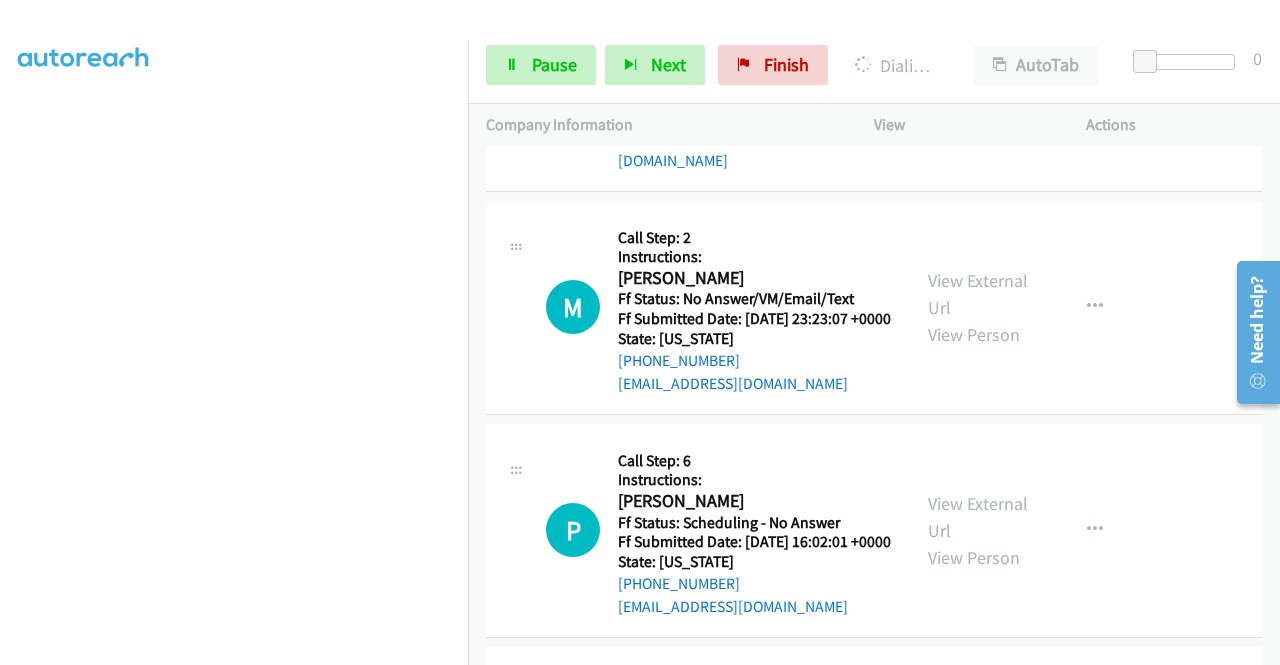 scroll, scrollTop: 4455, scrollLeft: 0, axis: vertical 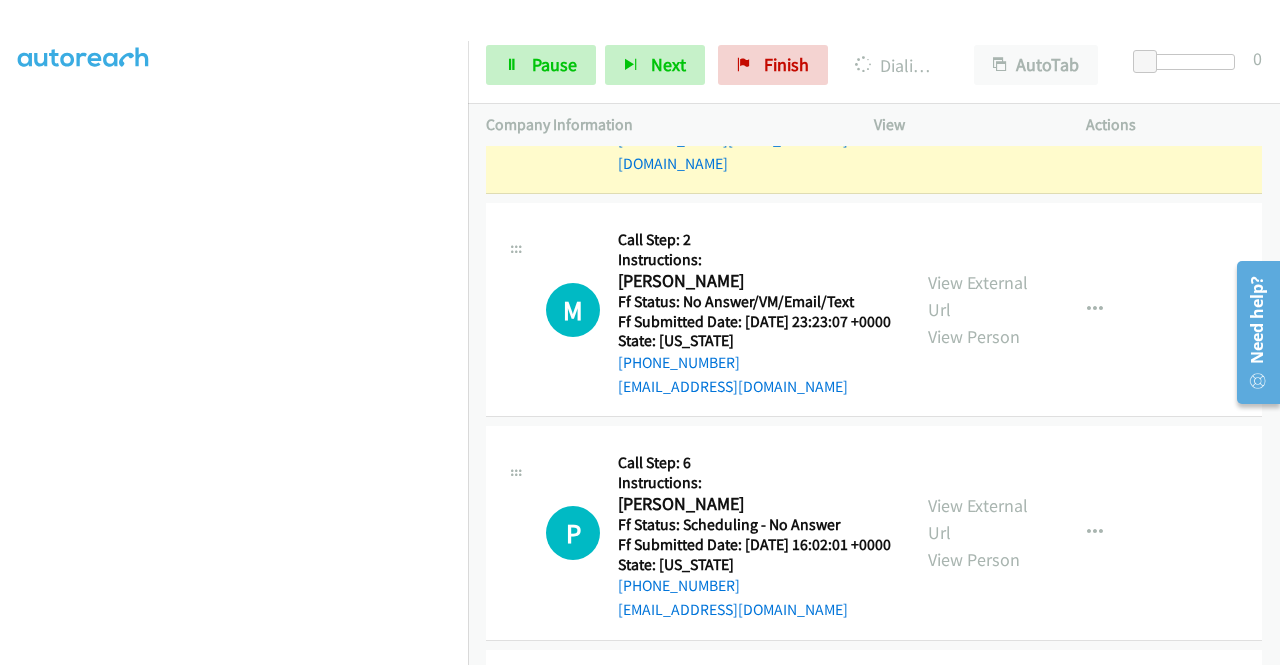 click on "View External Url" at bounding box center [978, 61] 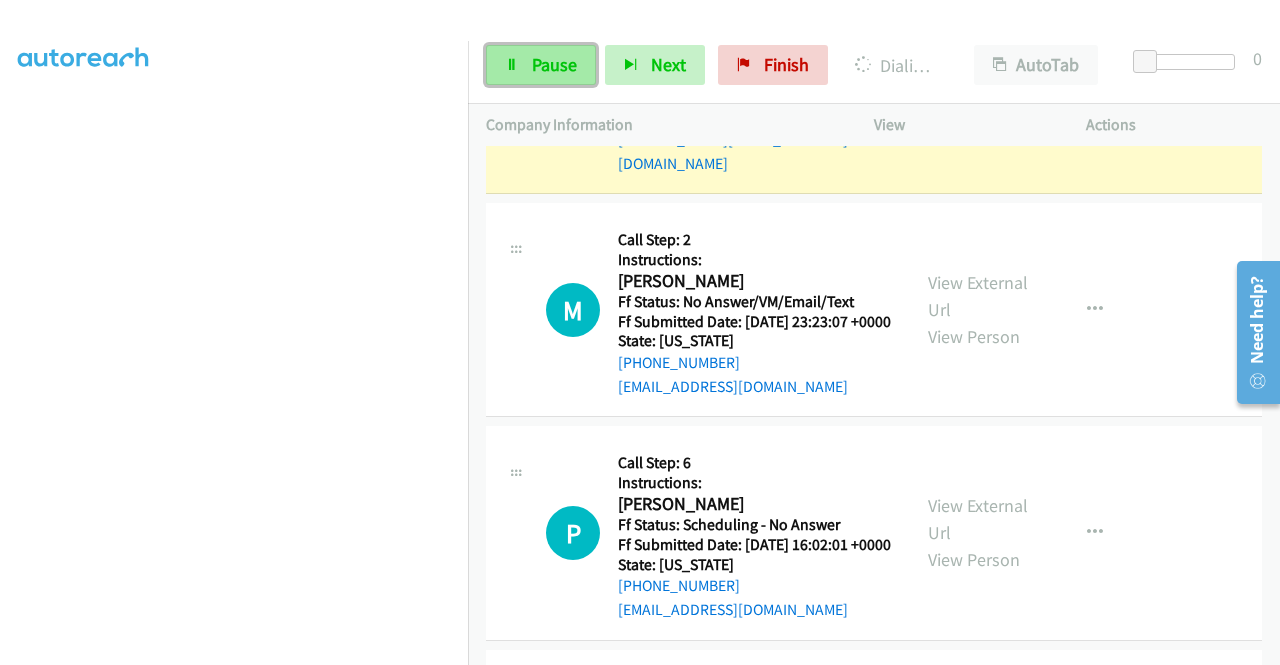 click on "Pause" at bounding box center [554, 64] 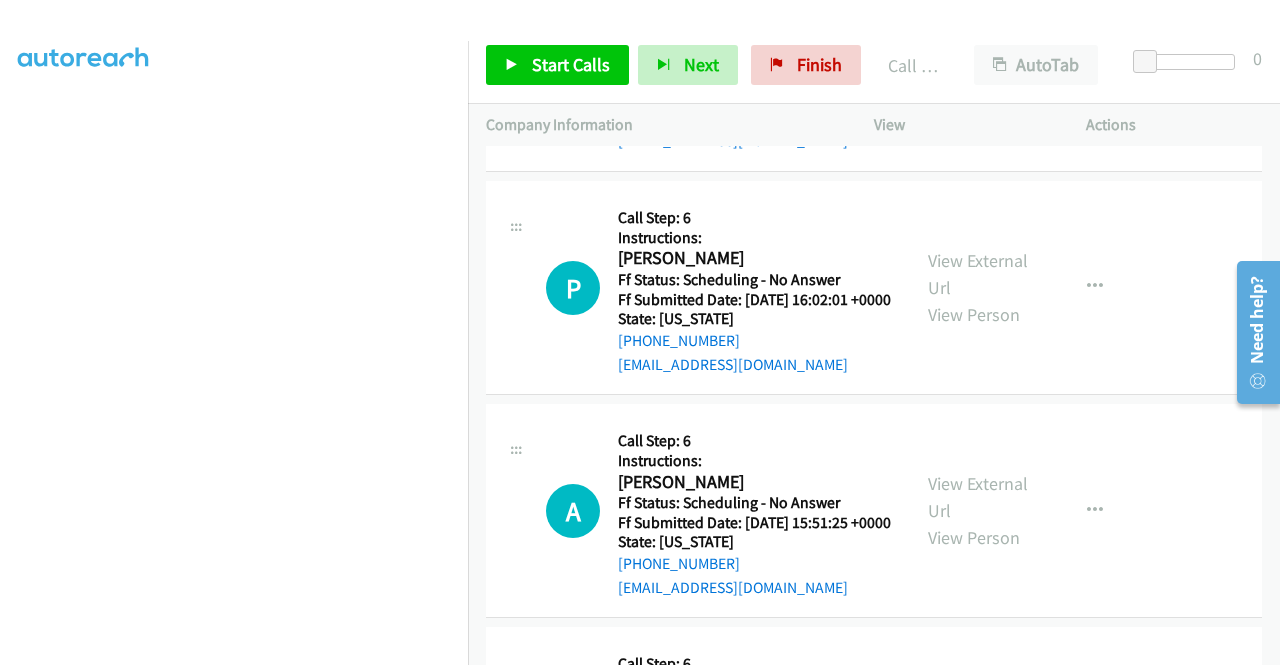 scroll, scrollTop: 4762, scrollLeft: 0, axis: vertical 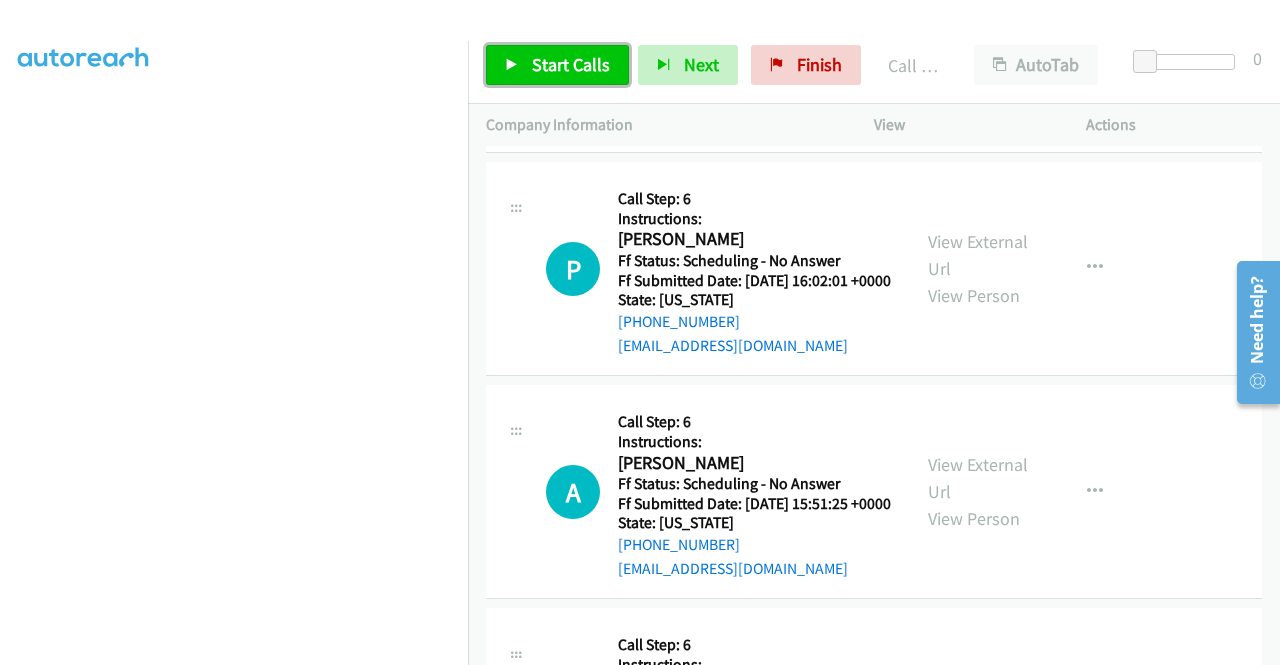 click on "Start Calls" at bounding box center (571, 64) 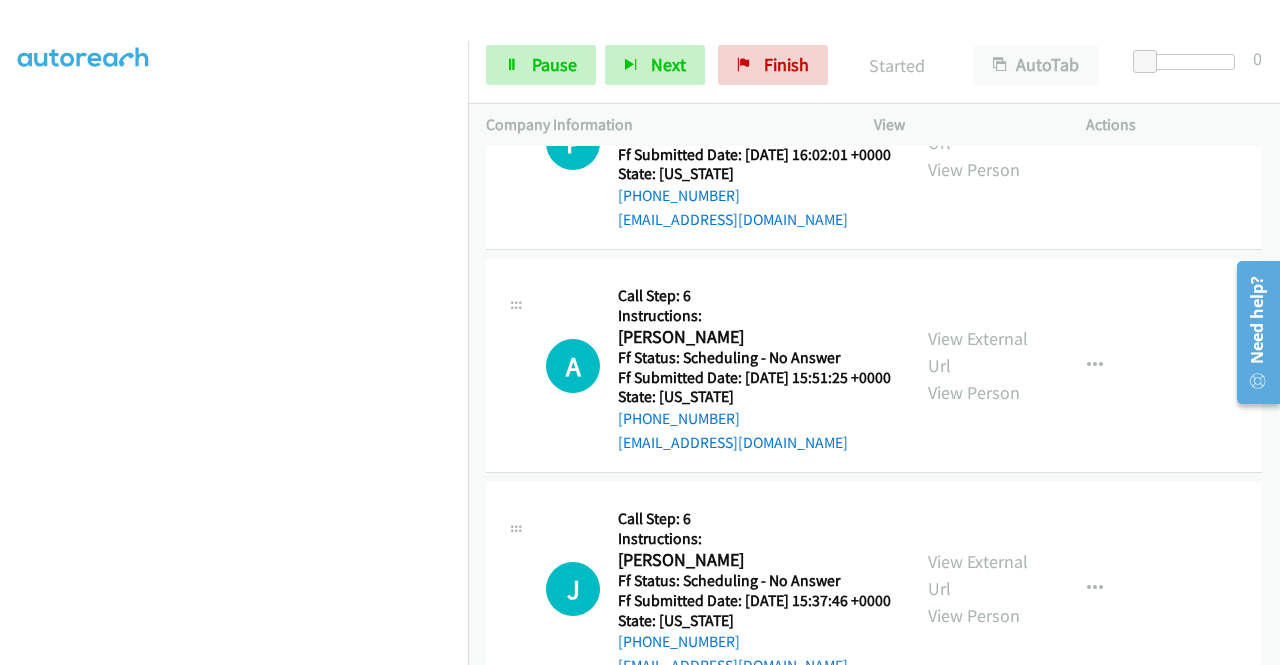 scroll, scrollTop: 4900, scrollLeft: 0, axis: vertical 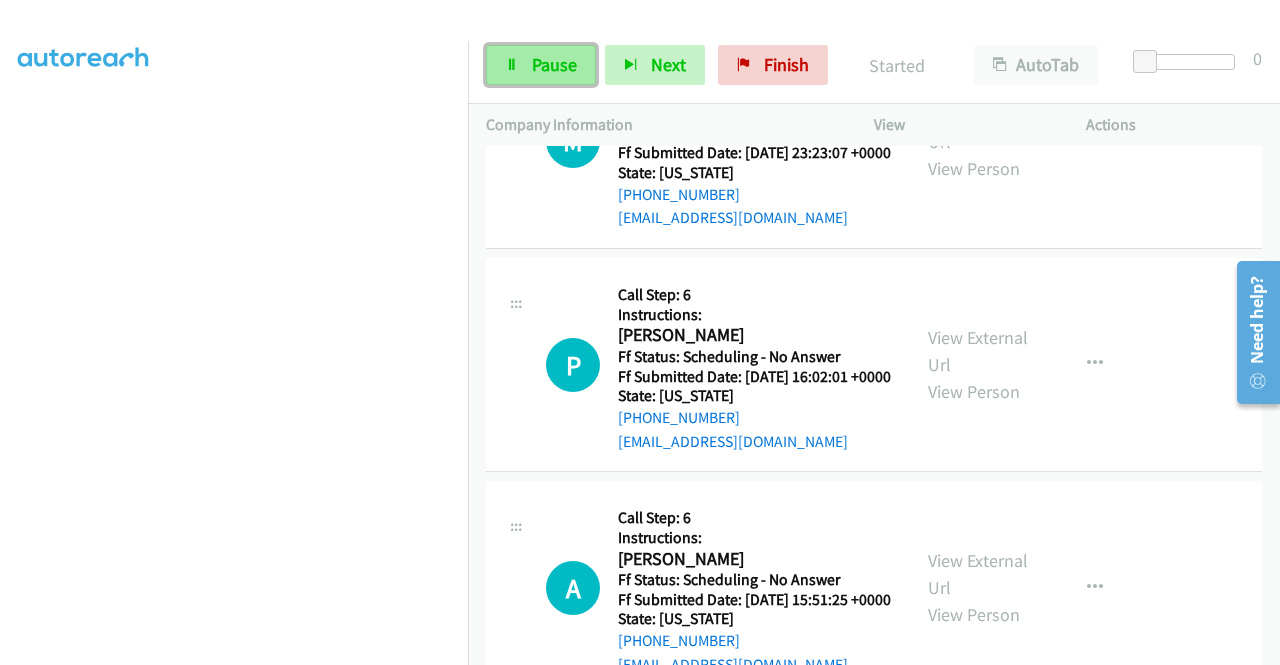 click on "Pause" at bounding box center (554, 64) 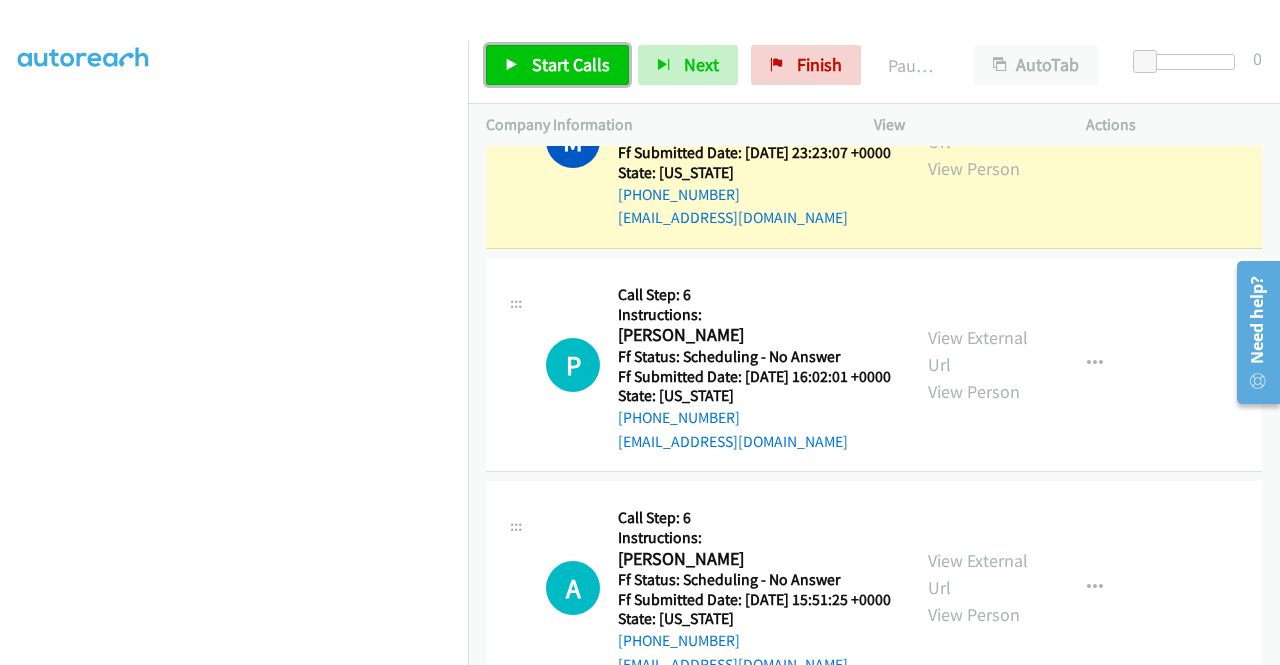 click on "Start Calls" at bounding box center (571, 64) 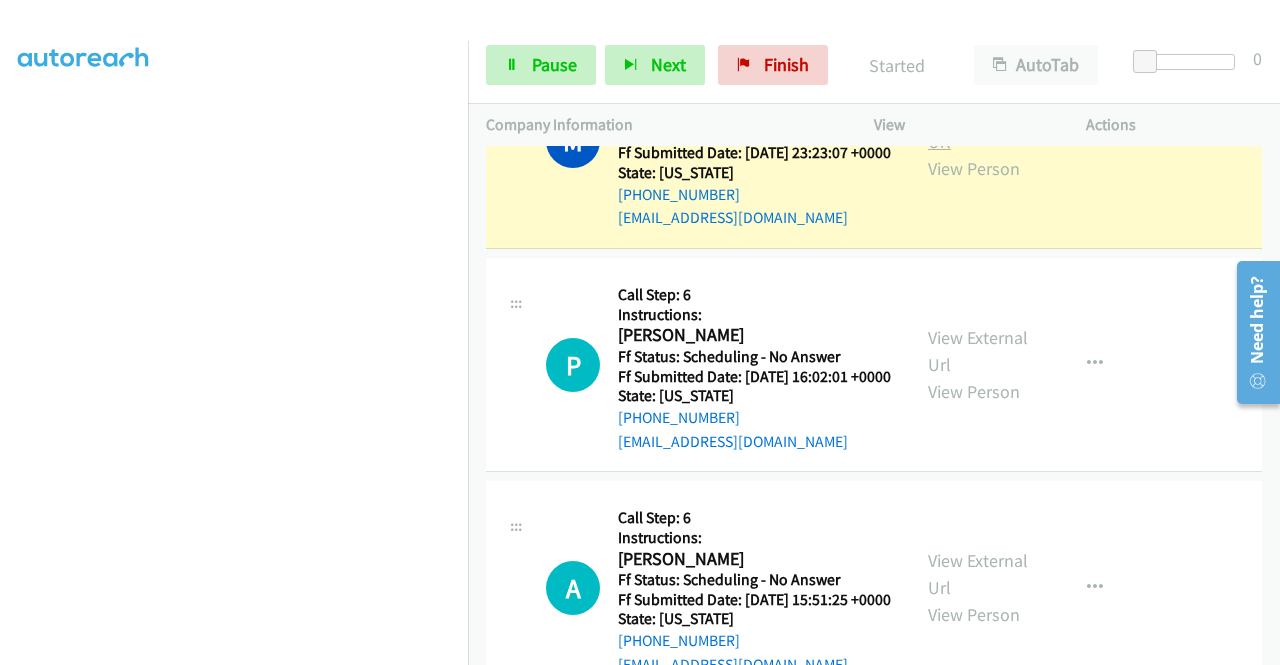 click on "View External Url
View Person
View External Url
Email
Schedule/Manage Callback
Skip Call
Add to do not call list" at bounding box center (1025, 141) 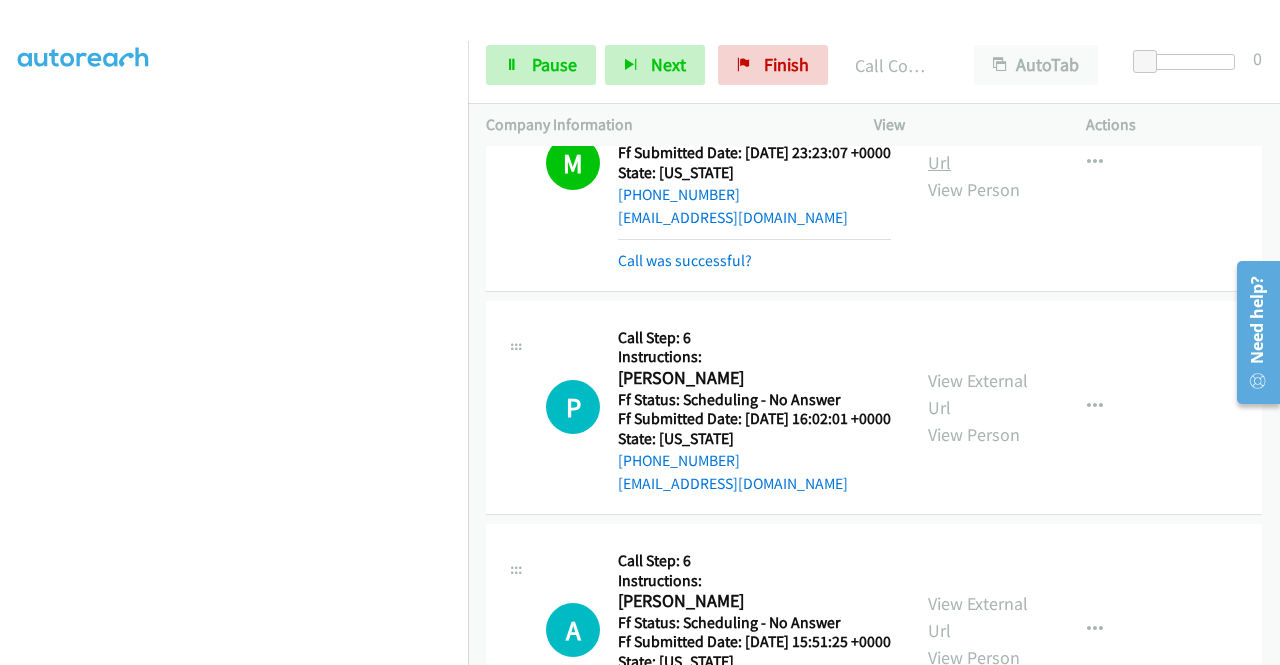 click on "View External Url" at bounding box center [978, 149] 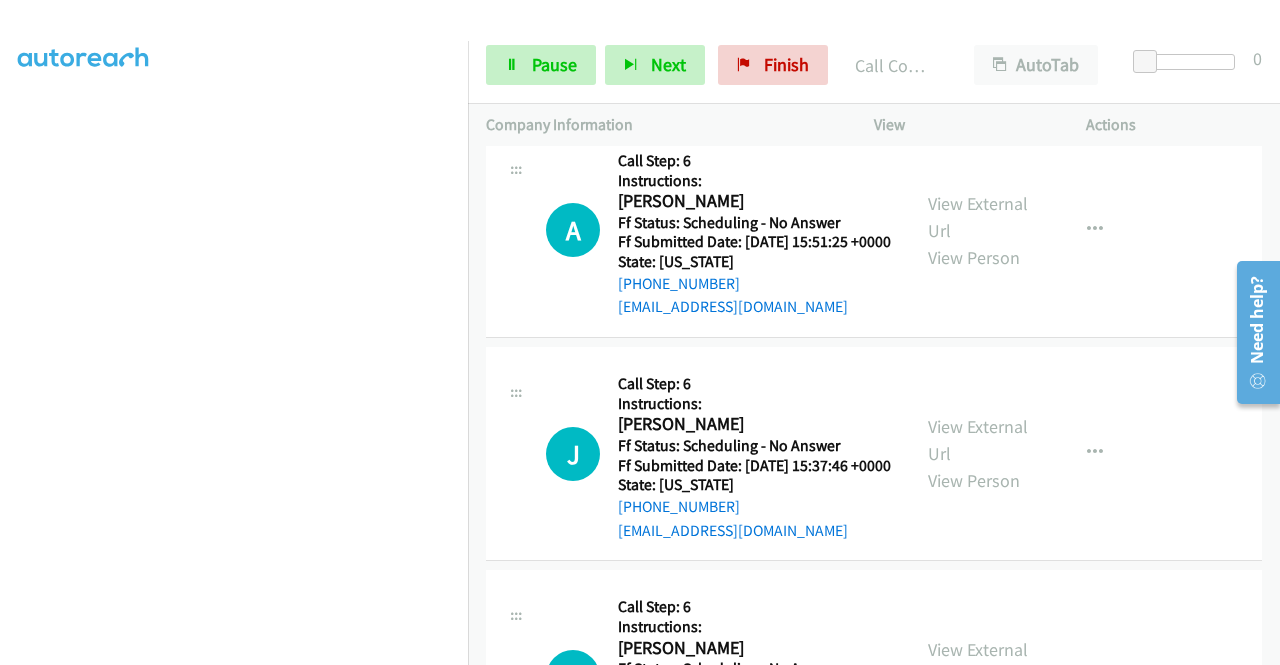 scroll, scrollTop: 5146, scrollLeft: 0, axis: vertical 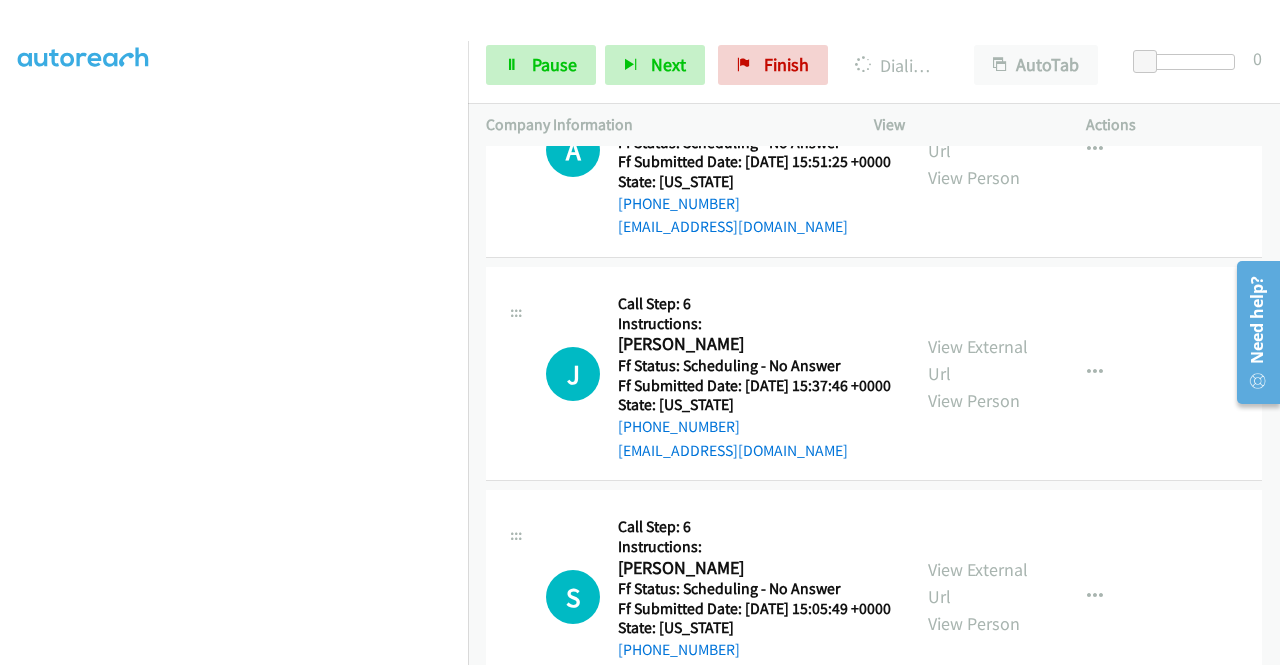 click on "Start Calls
Pause
Next
Finish
Dialing Paula Bolton
AutoTab
AutoTab
0" at bounding box center (874, 65) 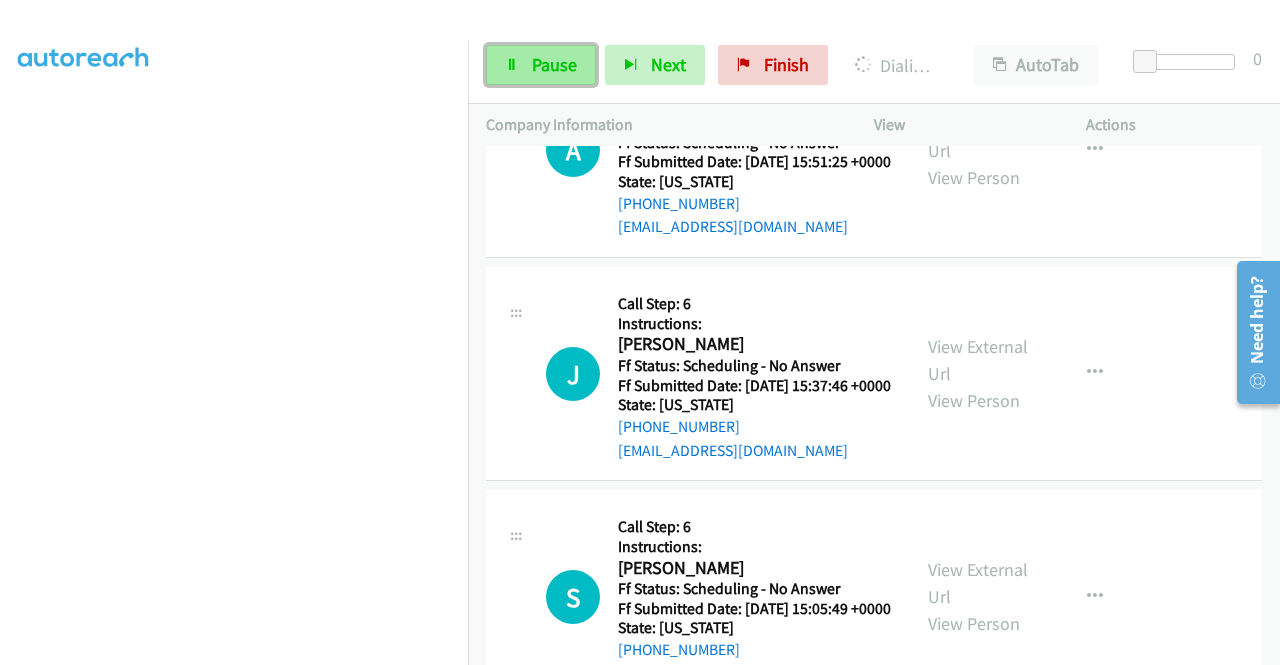 click at bounding box center [512, 66] 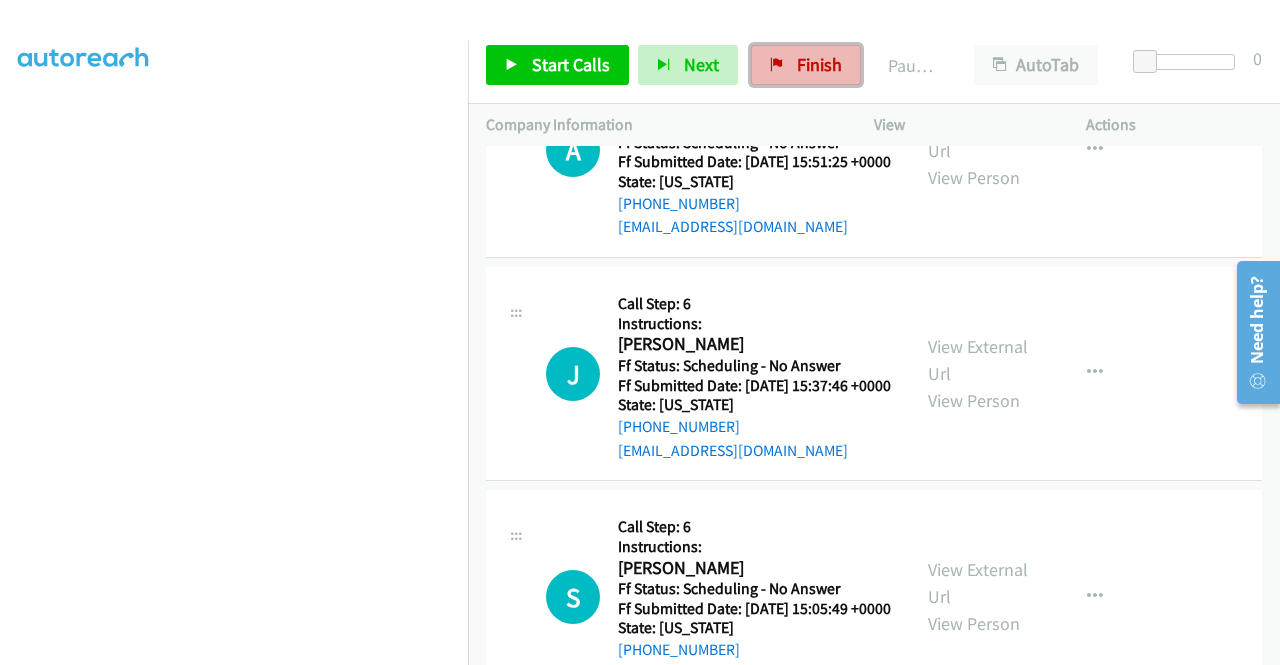 click on "Finish" at bounding box center [819, 64] 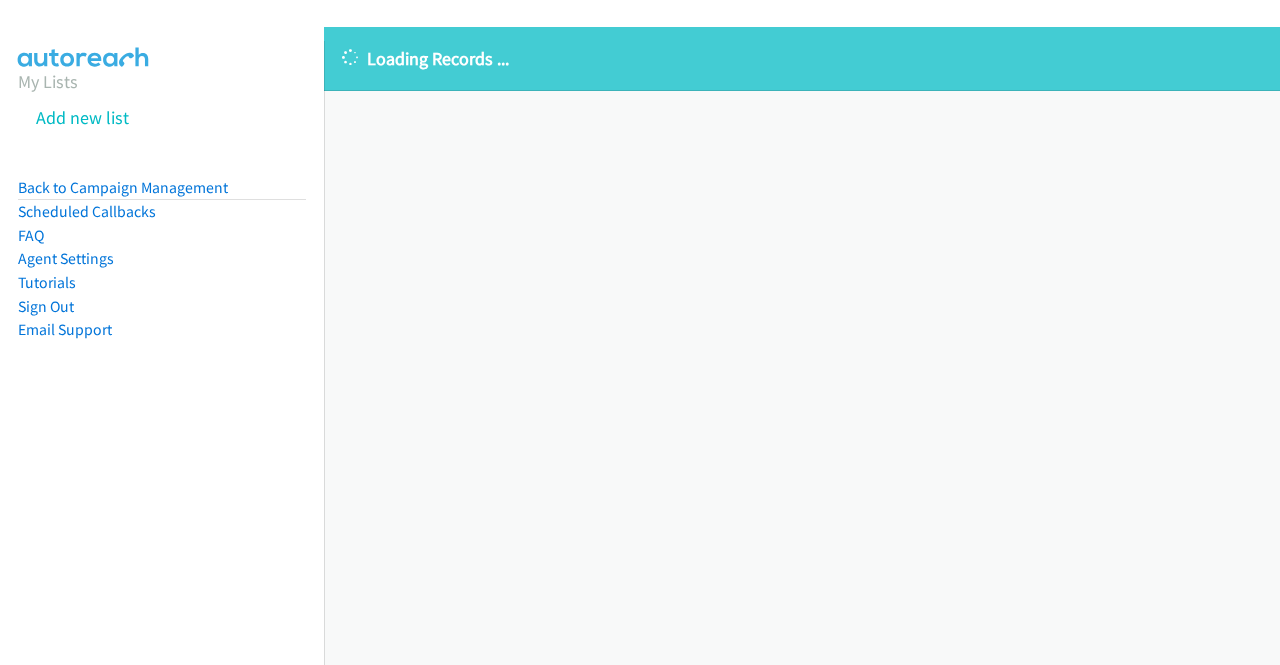 scroll, scrollTop: 0, scrollLeft: 0, axis: both 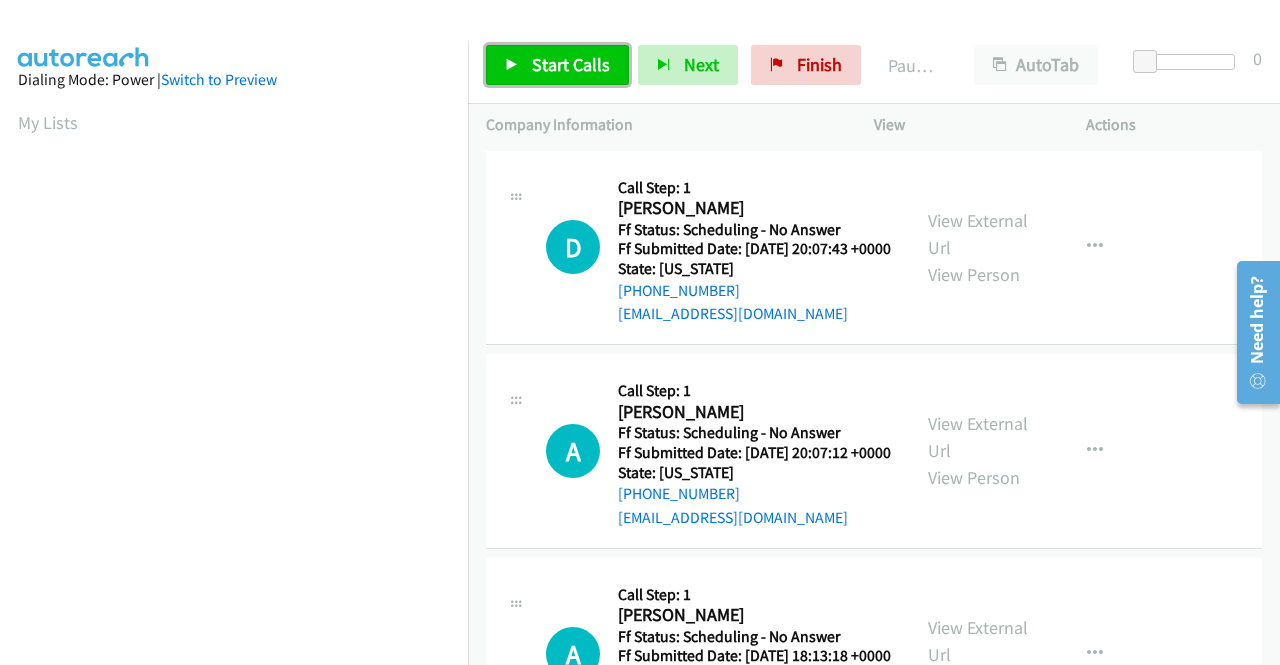 click on "Start Calls" at bounding box center [571, 64] 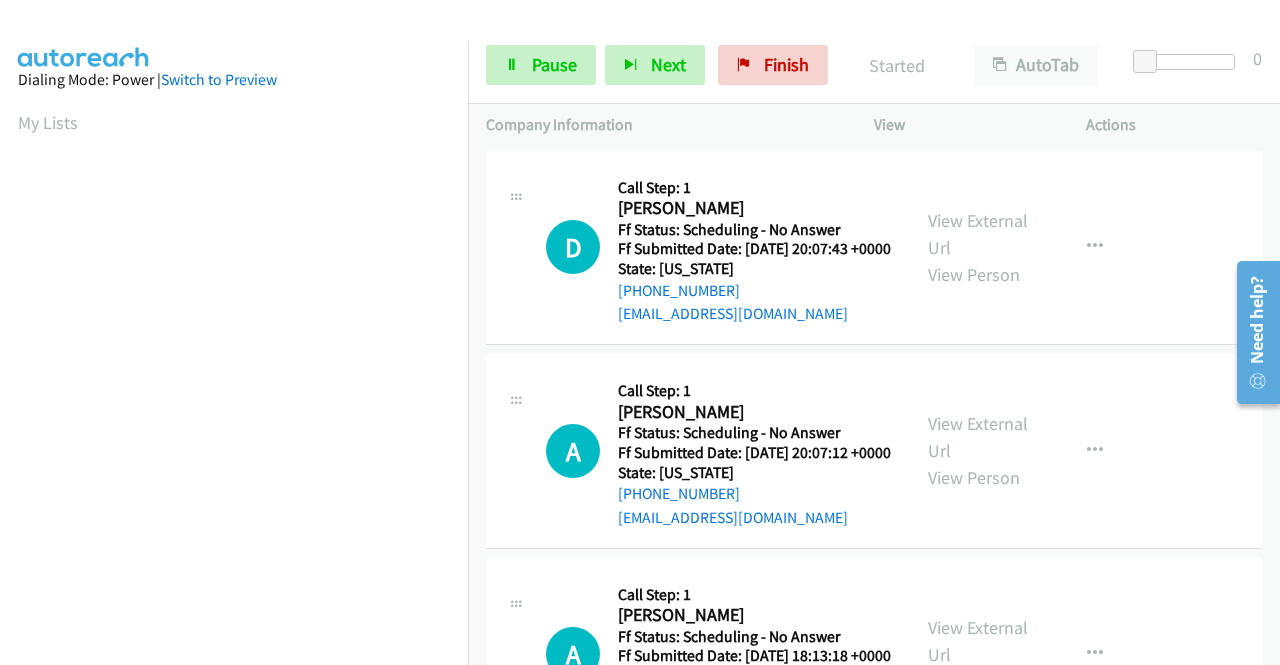 scroll, scrollTop: 456, scrollLeft: 0, axis: vertical 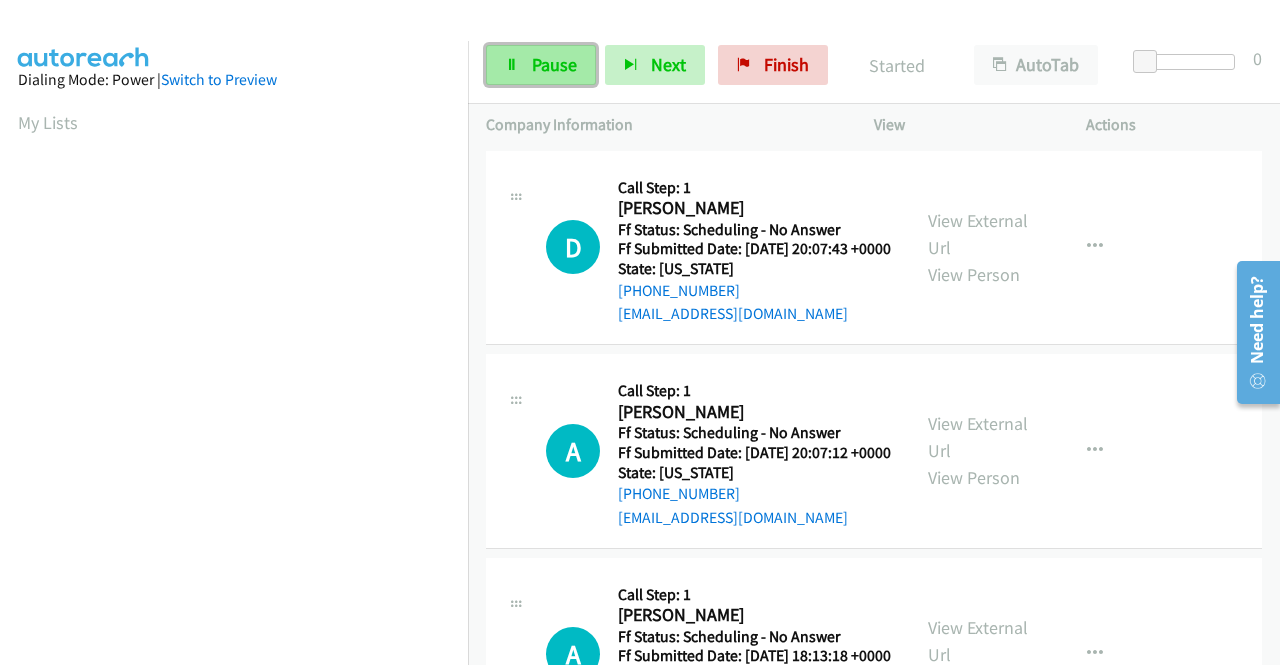 click on "Pause" at bounding box center [541, 65] 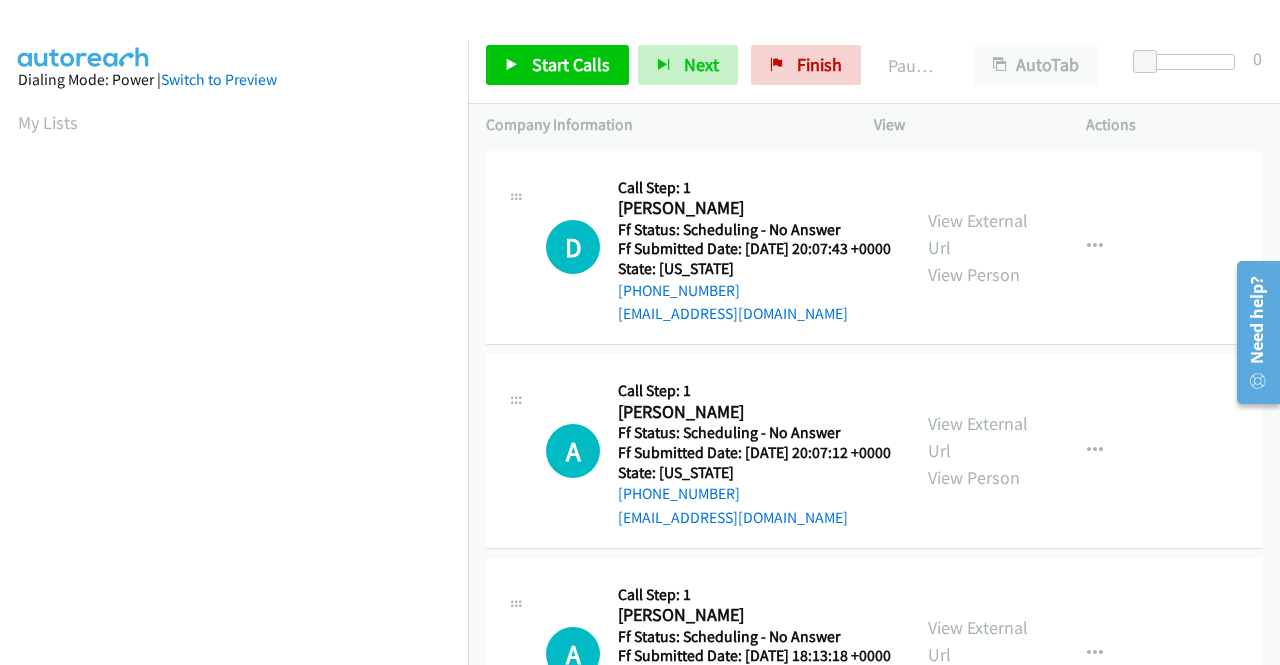 scroll, scrollTop: 21, scrollLeft: 0, axis: vertical 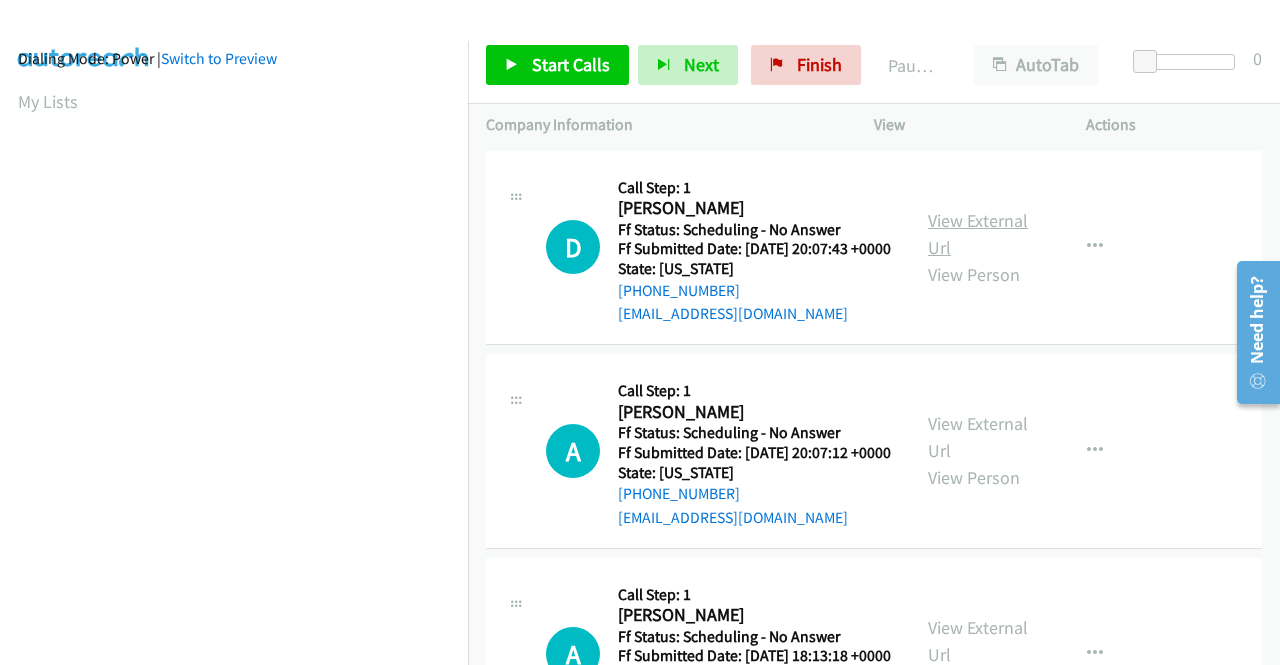 click on "View External Url" at bounding box center [978, 234] 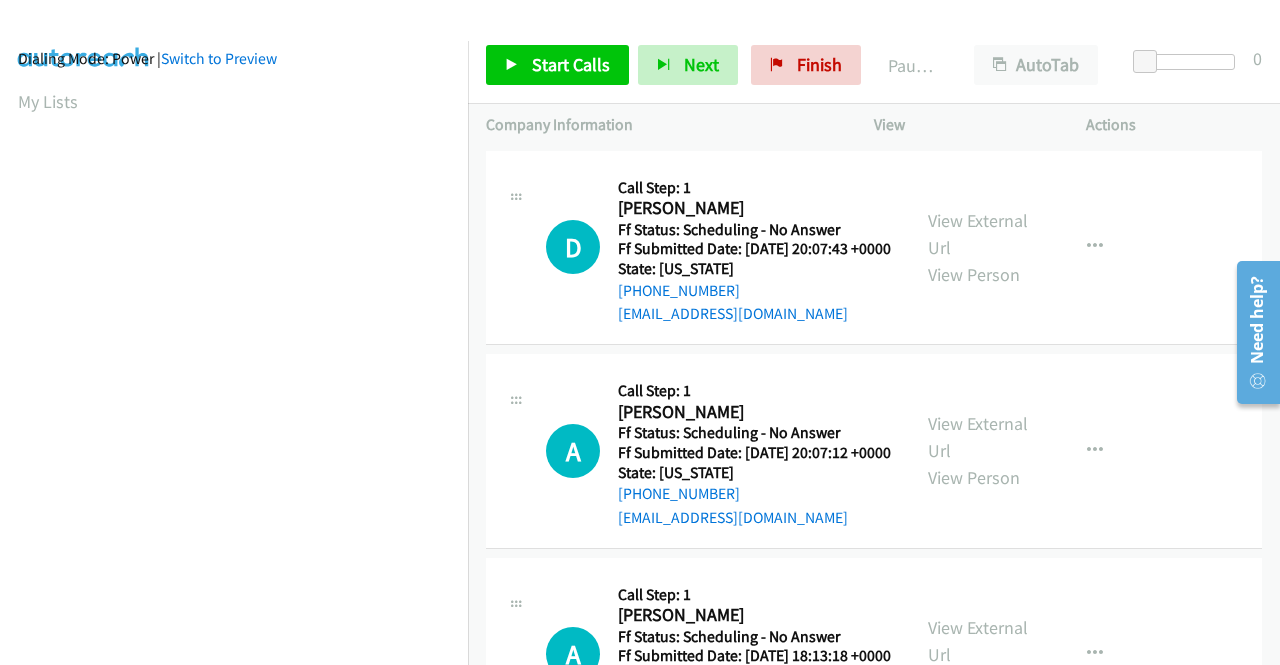 scroll, scrollTop: 456, scrollLeft: 0, axis: vertical 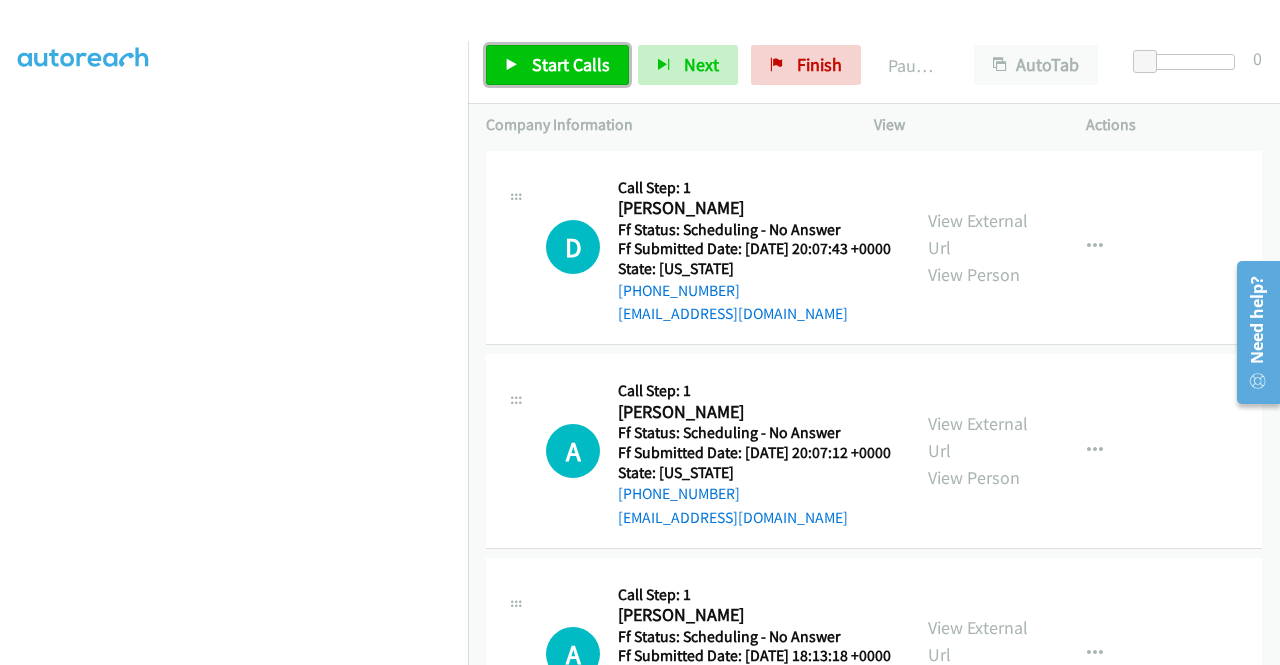 click on "Start Calls" at bounding box center [557, 65] 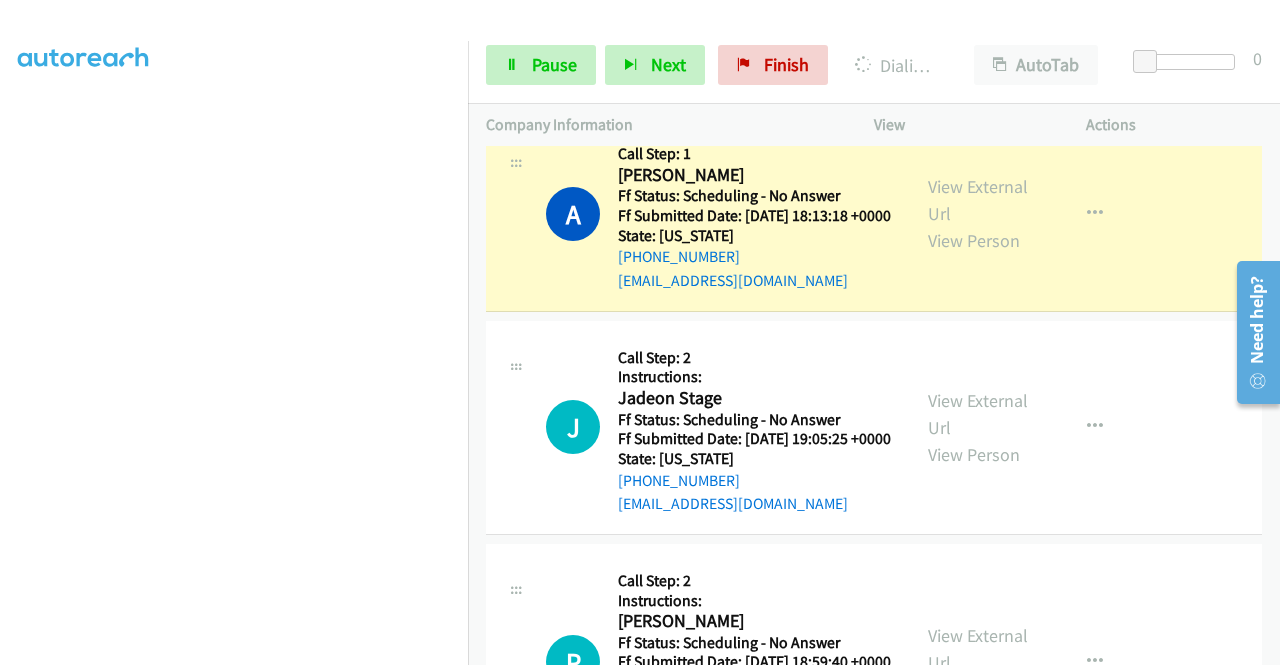 scroll, scrollTop: 514, scrollLeft: 0, axis: vertical 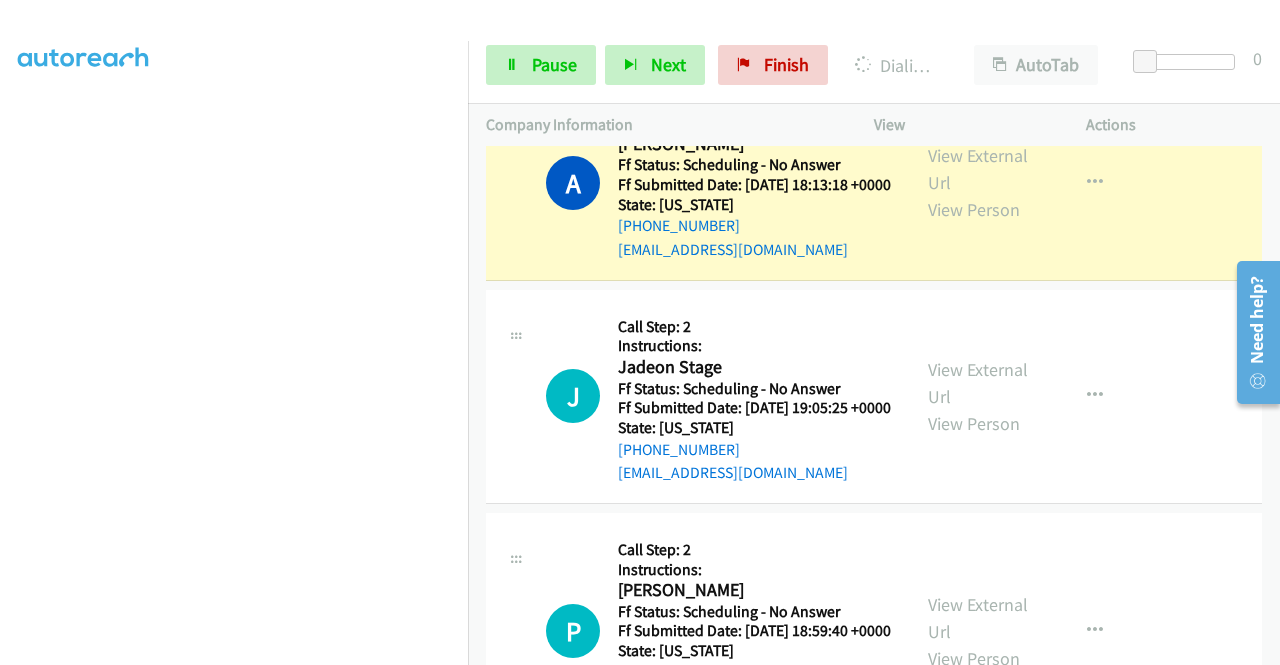 click on "View External Url
View Person" at bounding box center [980, 182] 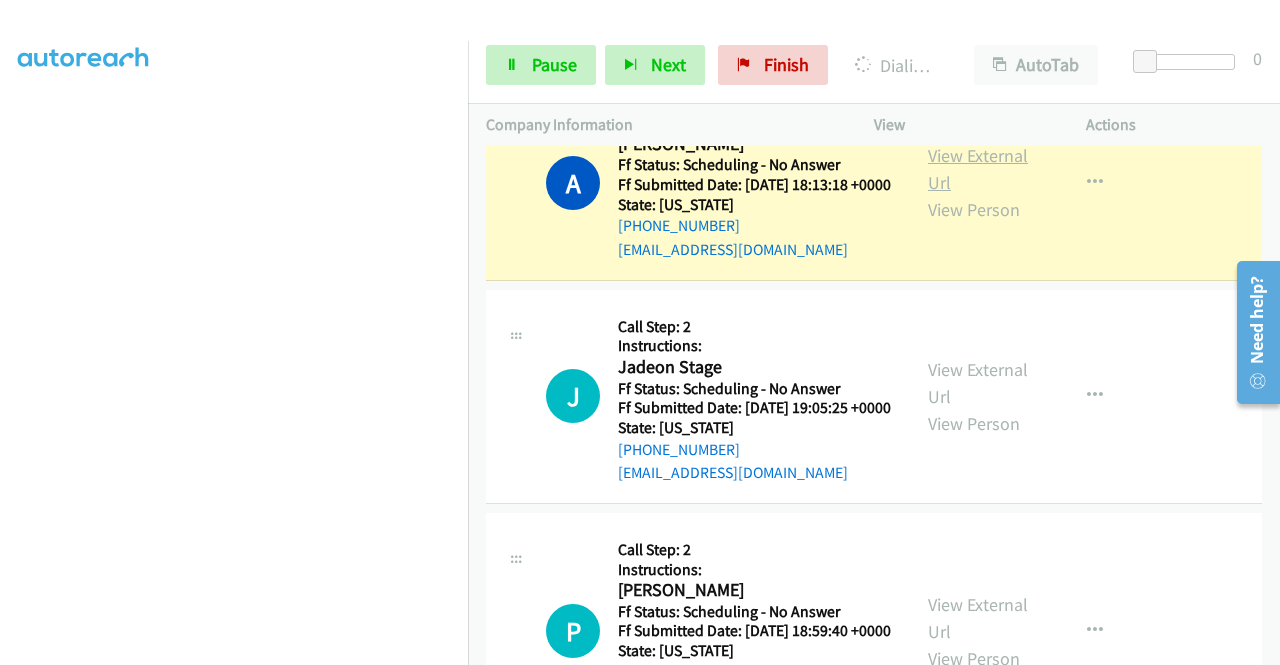 click on "View External Url" at bounding box center (978, 169) 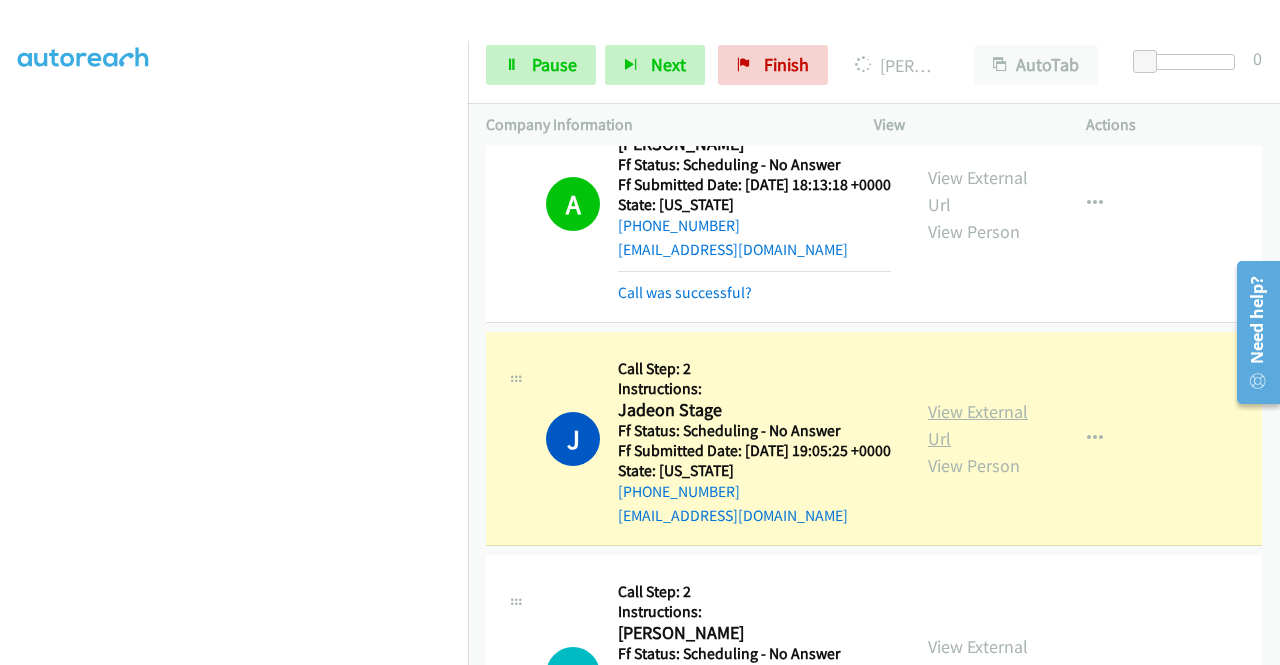 click on "View External Url" at bounding box center (978, 425) 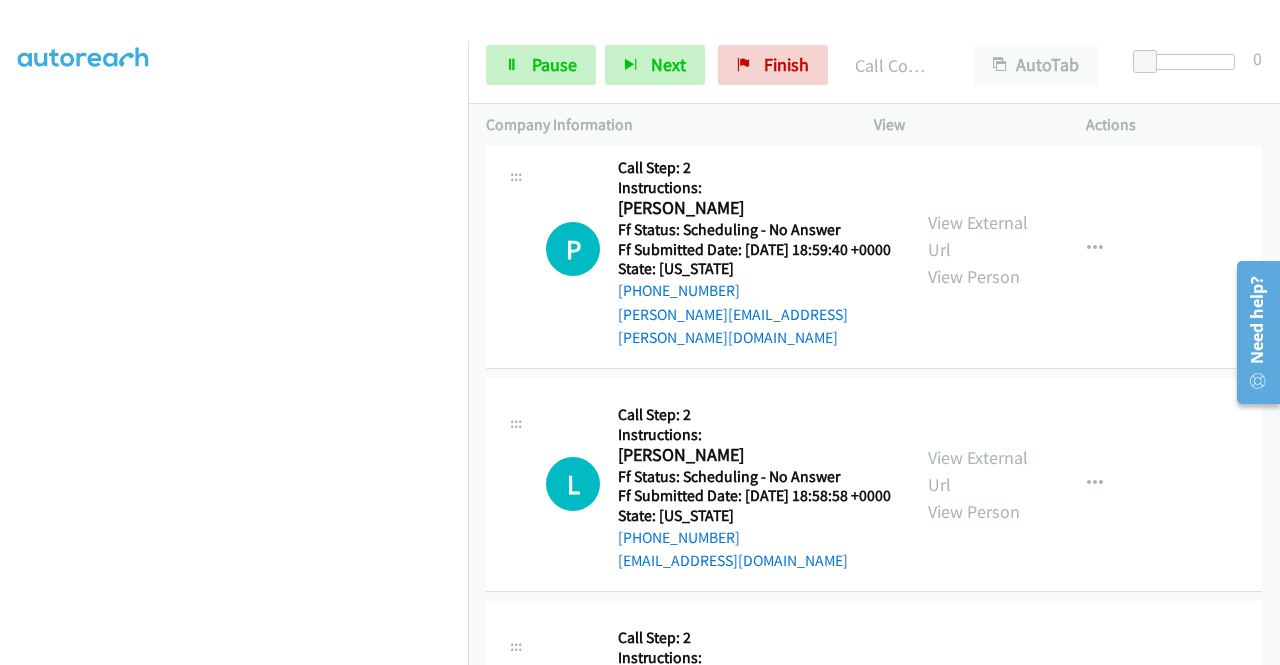 scroll, scrollTop: 1021, scrollLeft: 0, axis: vertical 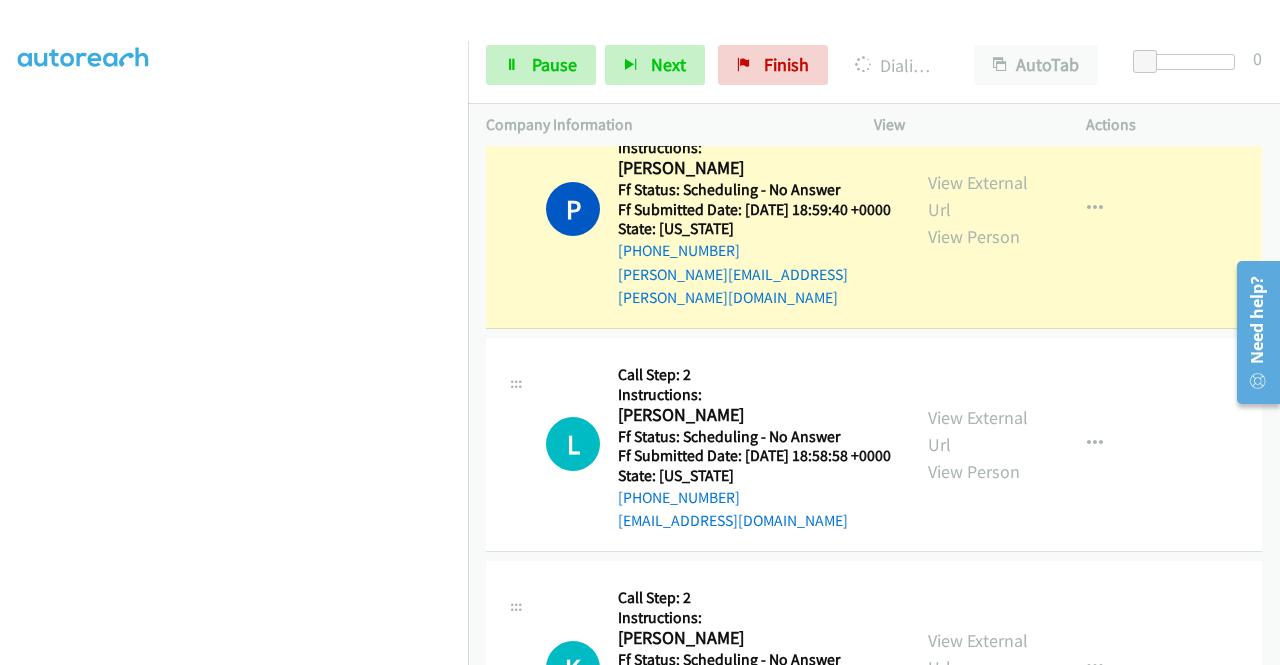 click on "View External Url
View Person" at bounding box center [980, 209] 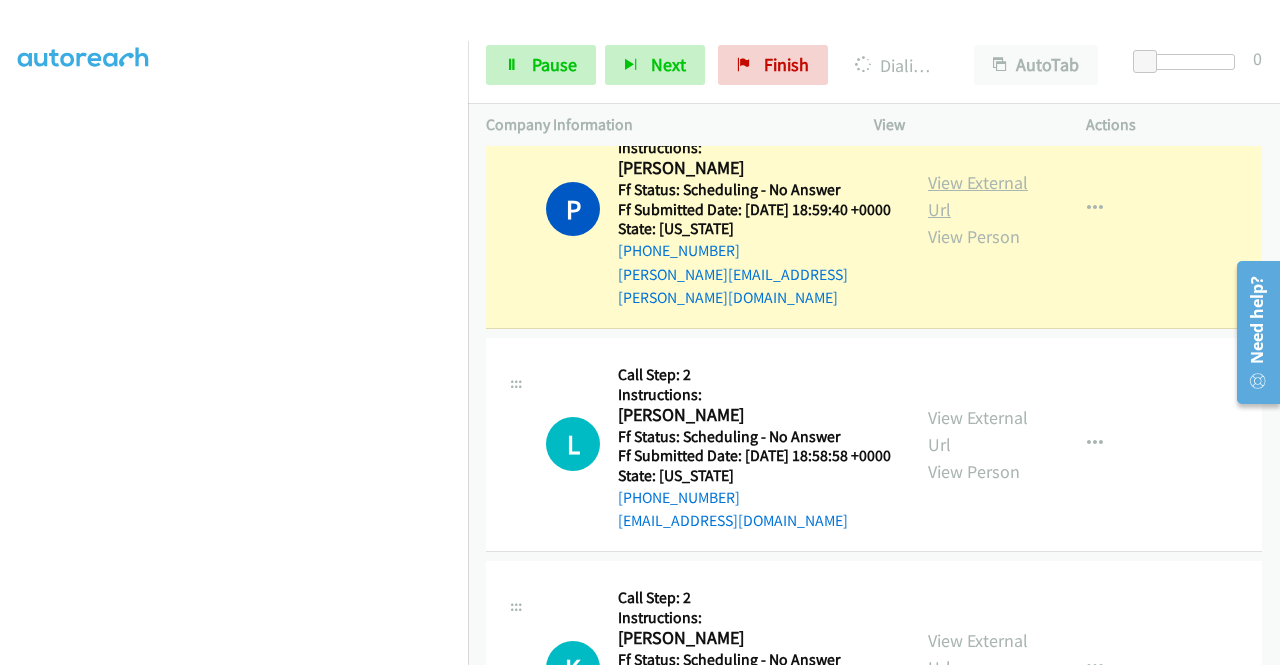 click on "View External Url" at bounding box center [978, 196] 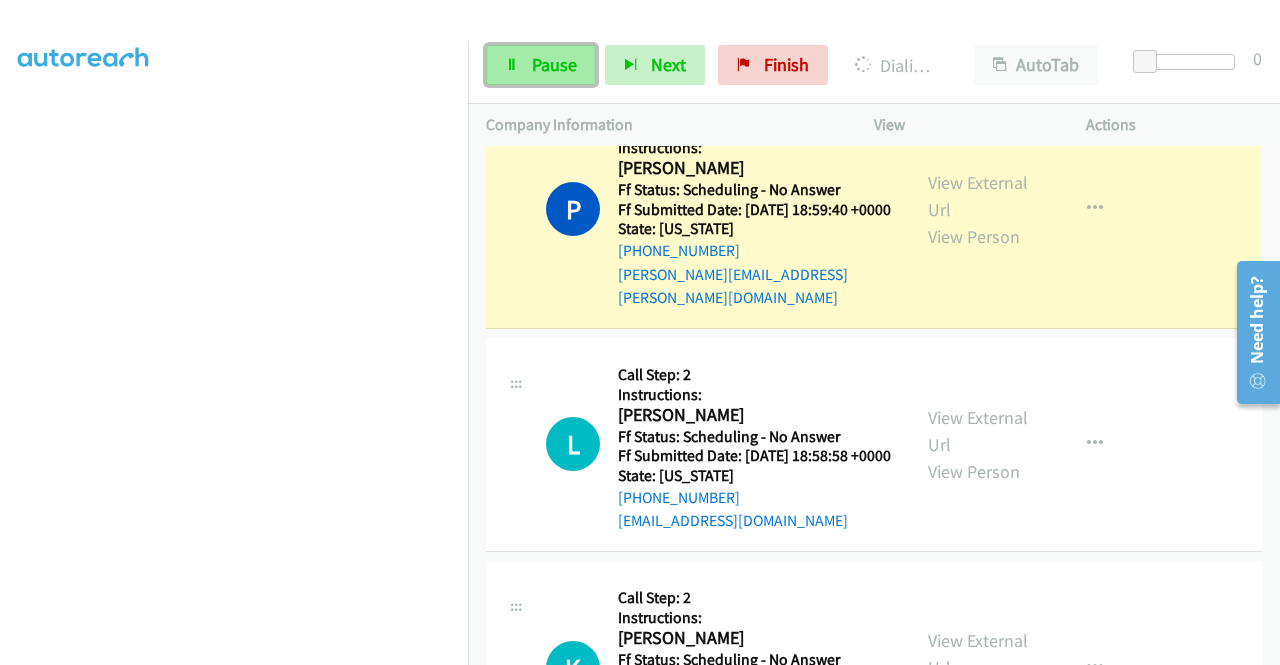 click on "Pause" at bounding box center (541, 65) 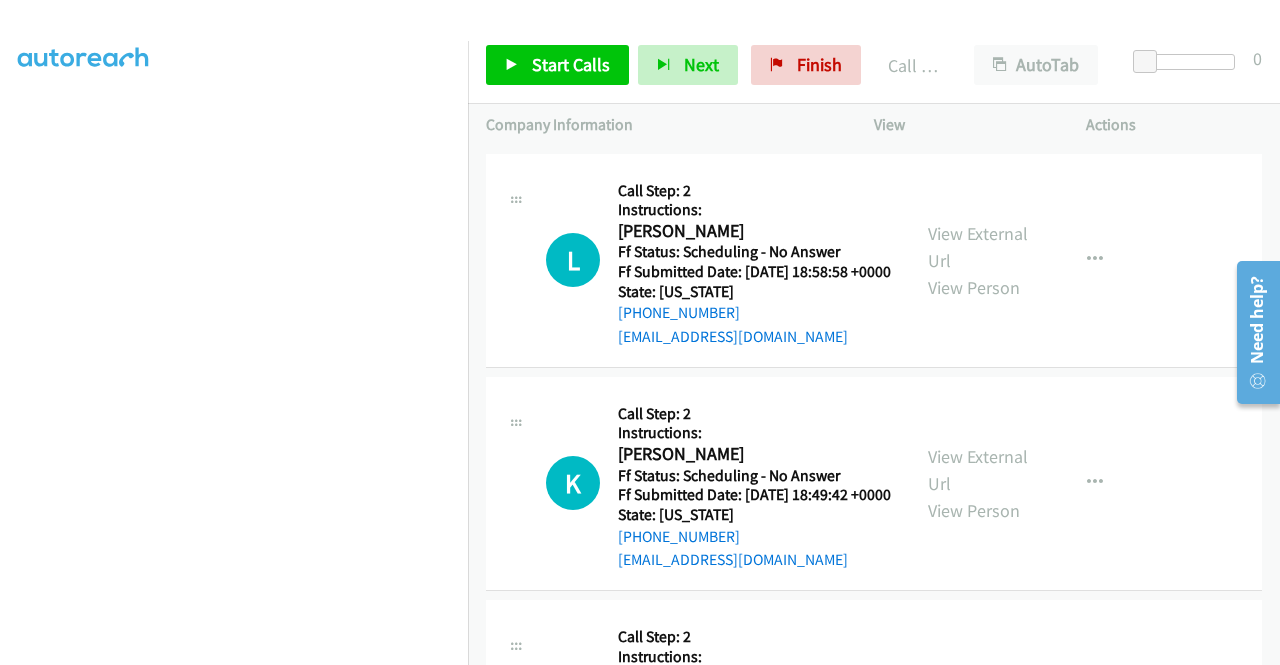scroll, scrollTop: 1274, scrollLeft: 0, axis: vertical 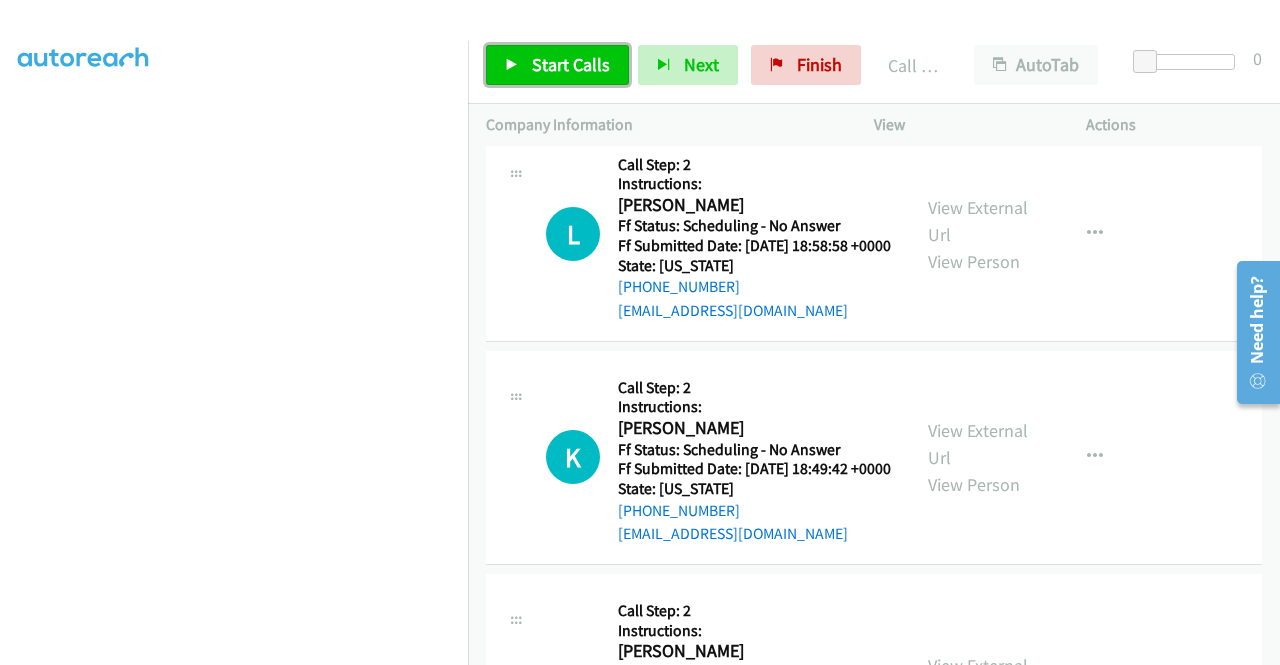 click on "Start Calls" at bounding box center (557, 65) 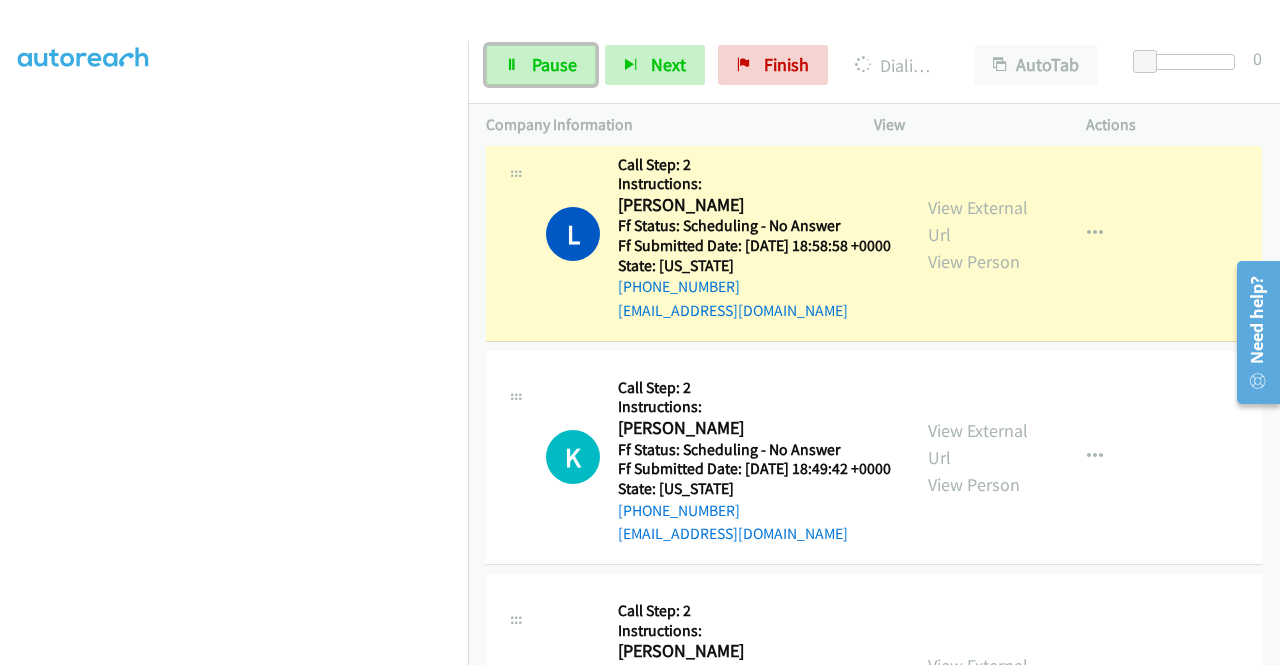 click on "Pause" at bounding box center (541, 65) 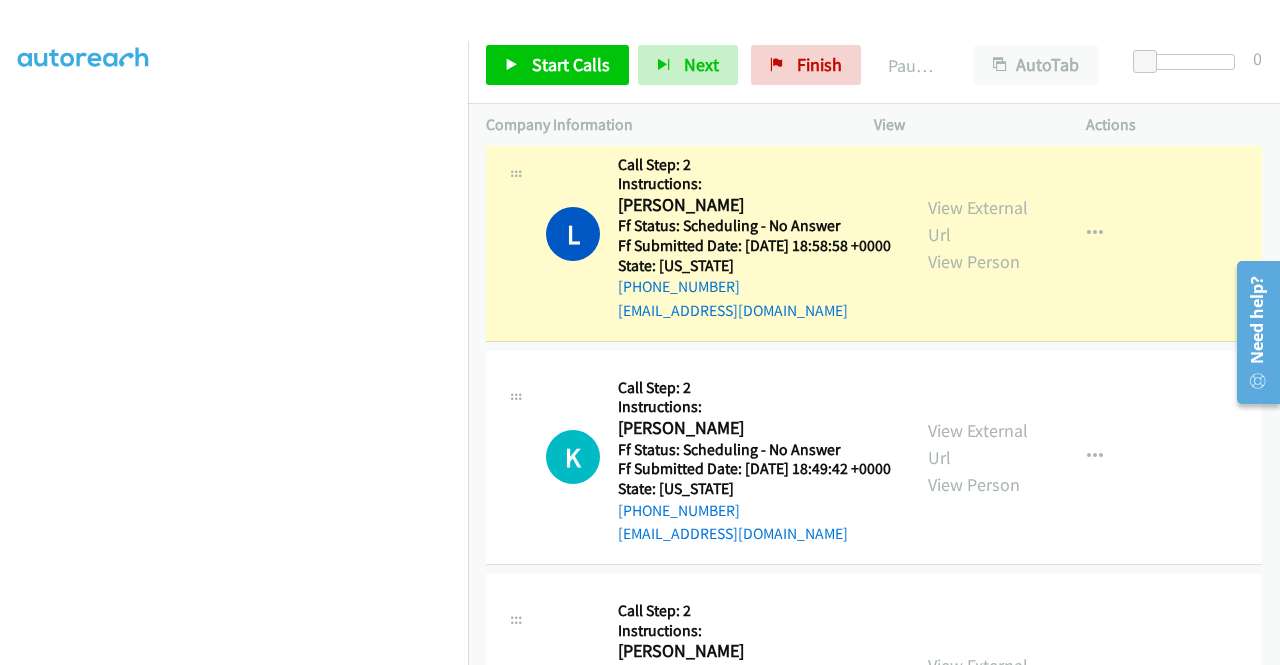 click on "View External Url
View Person" at bounding box center (980, 234) 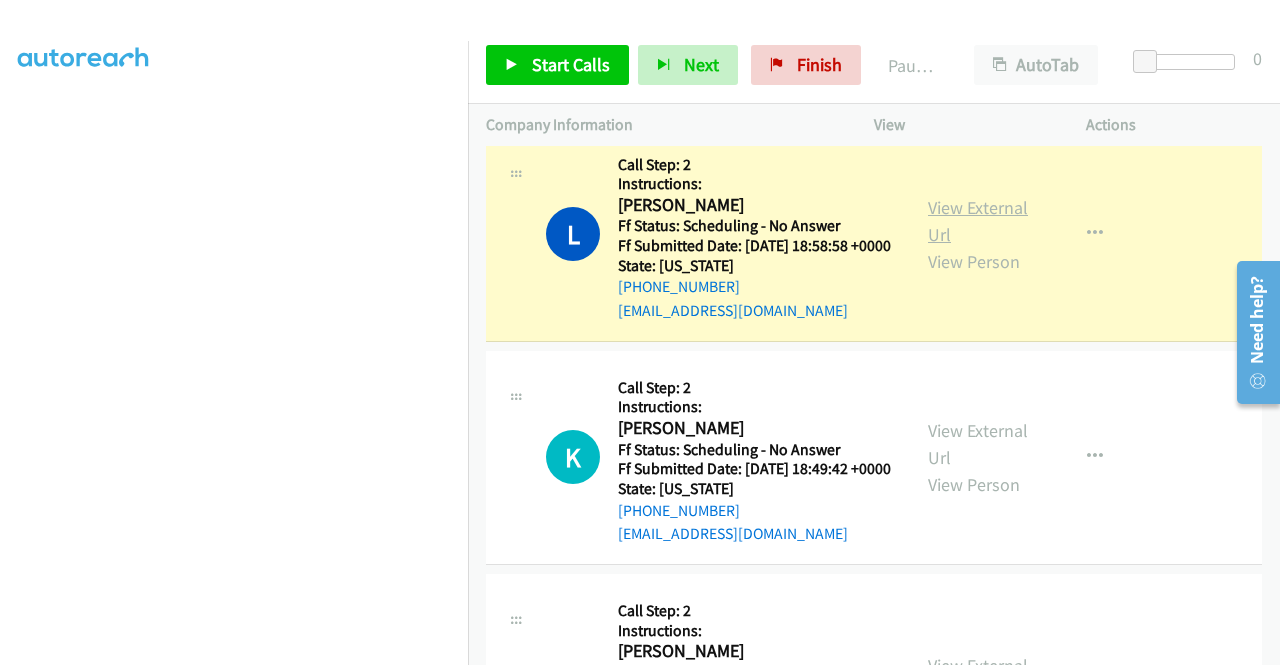 click on "View External Url" at bounding box center [978, 221] 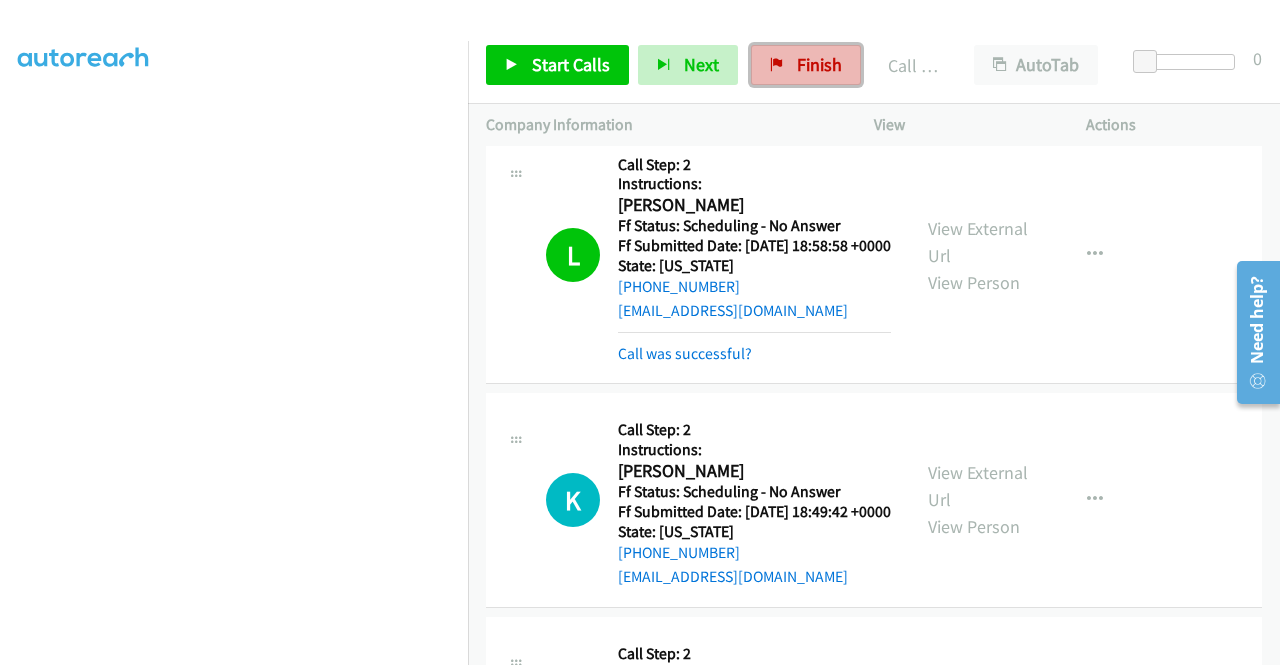 click on "Finish" at bounding box center (819, 64) 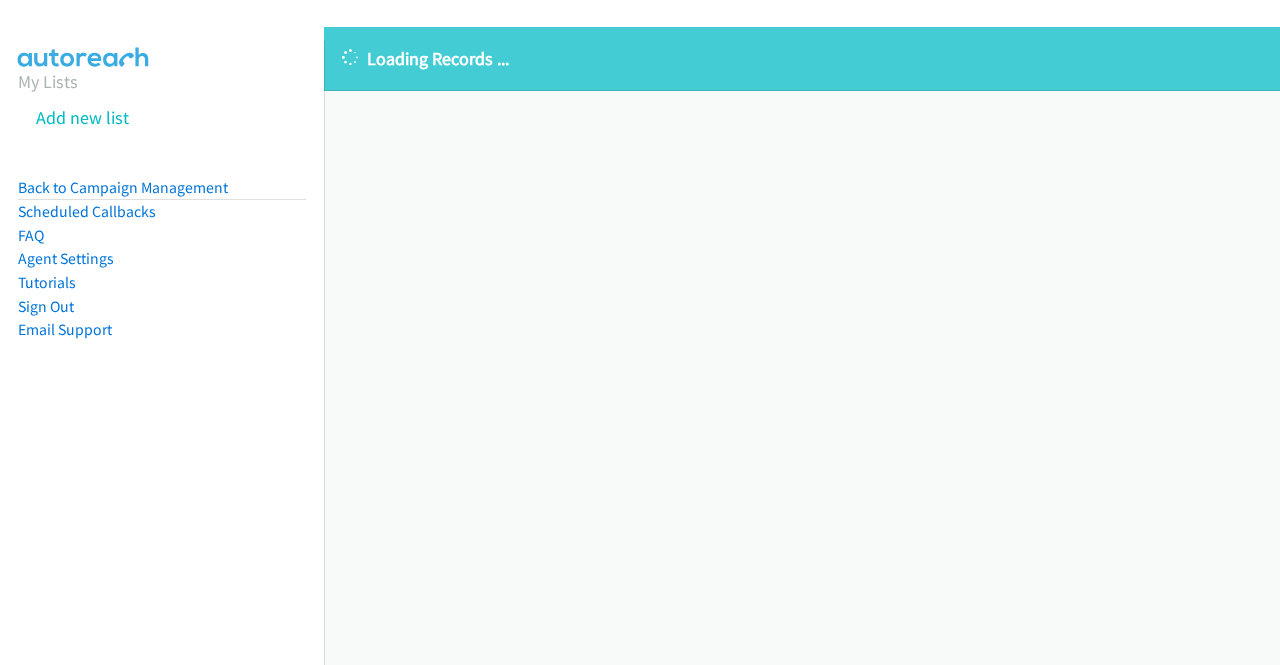 scroll, scrollTop: 0, scrollLeft: 0, axis: both 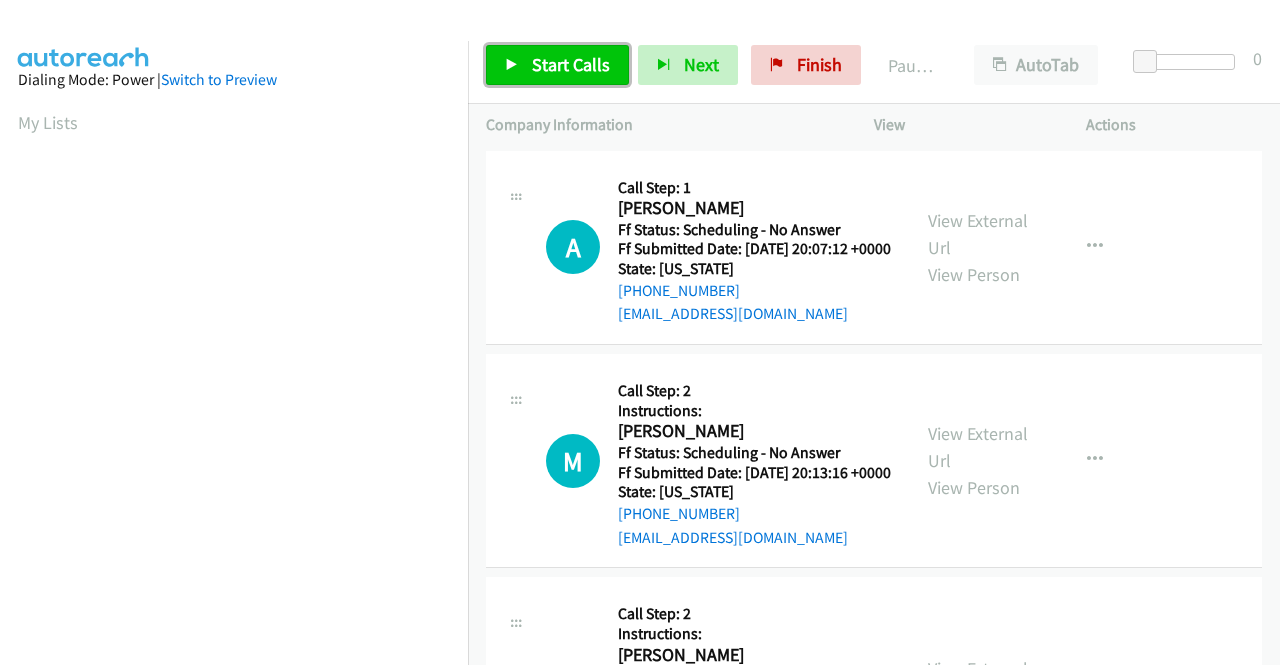 click on "Start Calls" at bounding box center (571, 64) 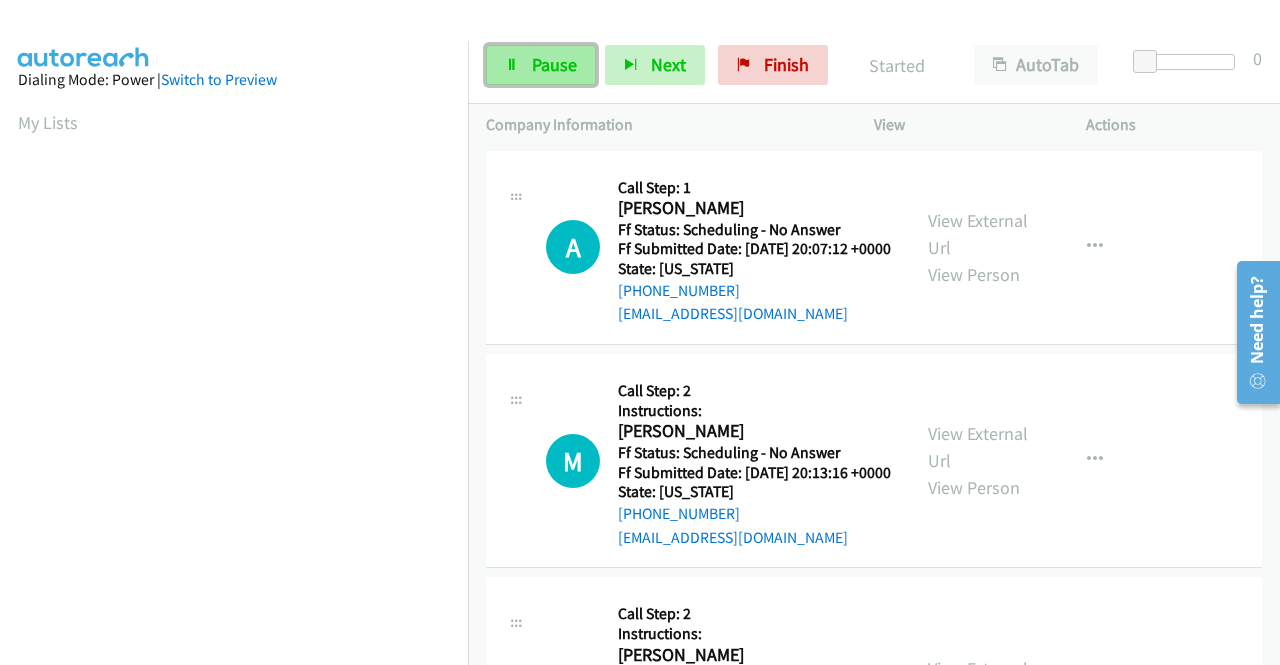 click on "Pause" at bounding box center [541, 65] 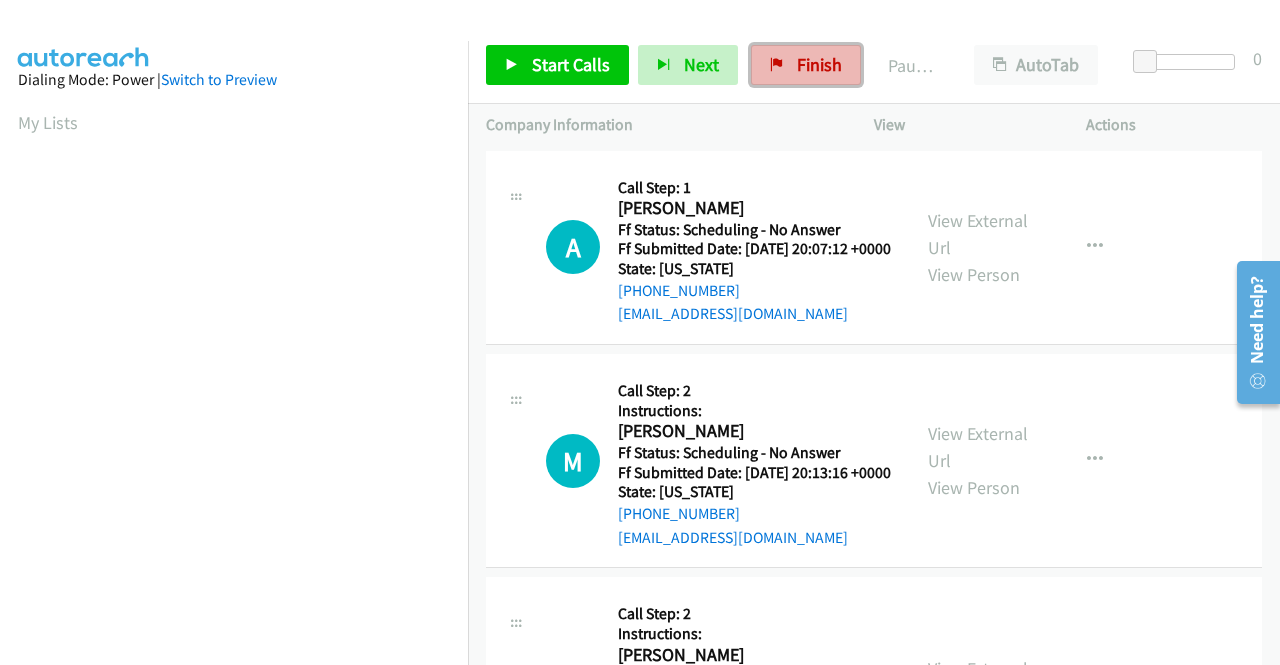 click on "Finish" at bounding box center [819, 64] 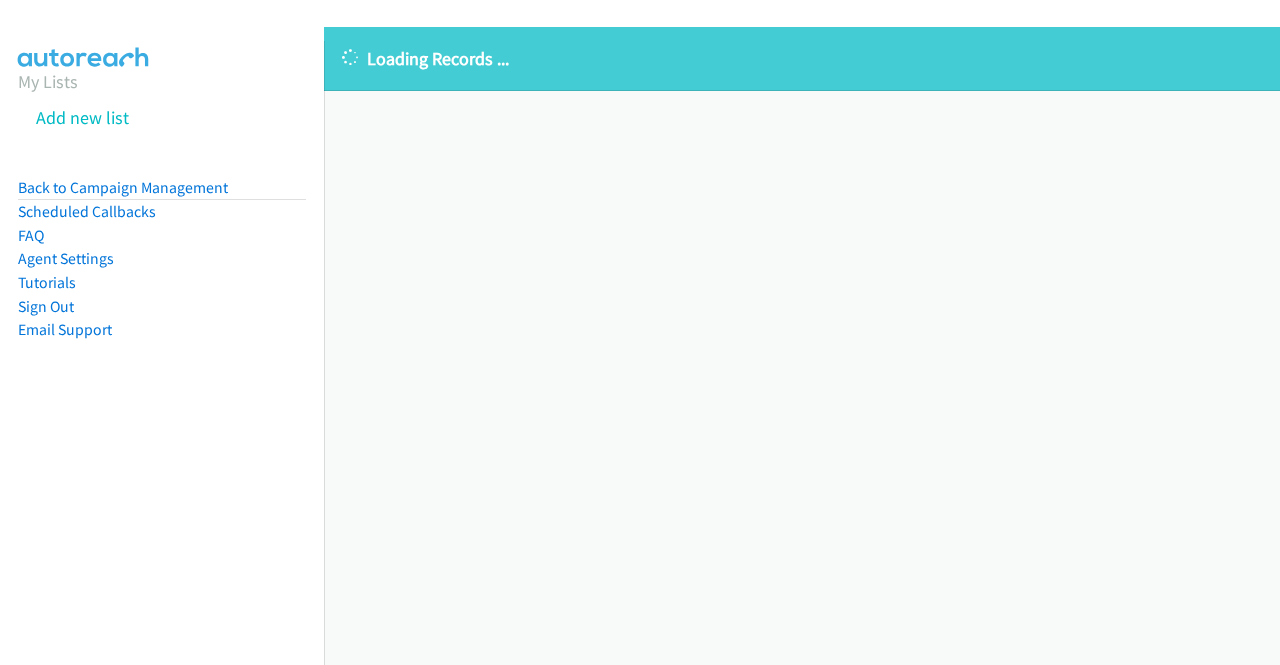 scroll, scrollTop: 0, scrollLeft: 0, axis: both 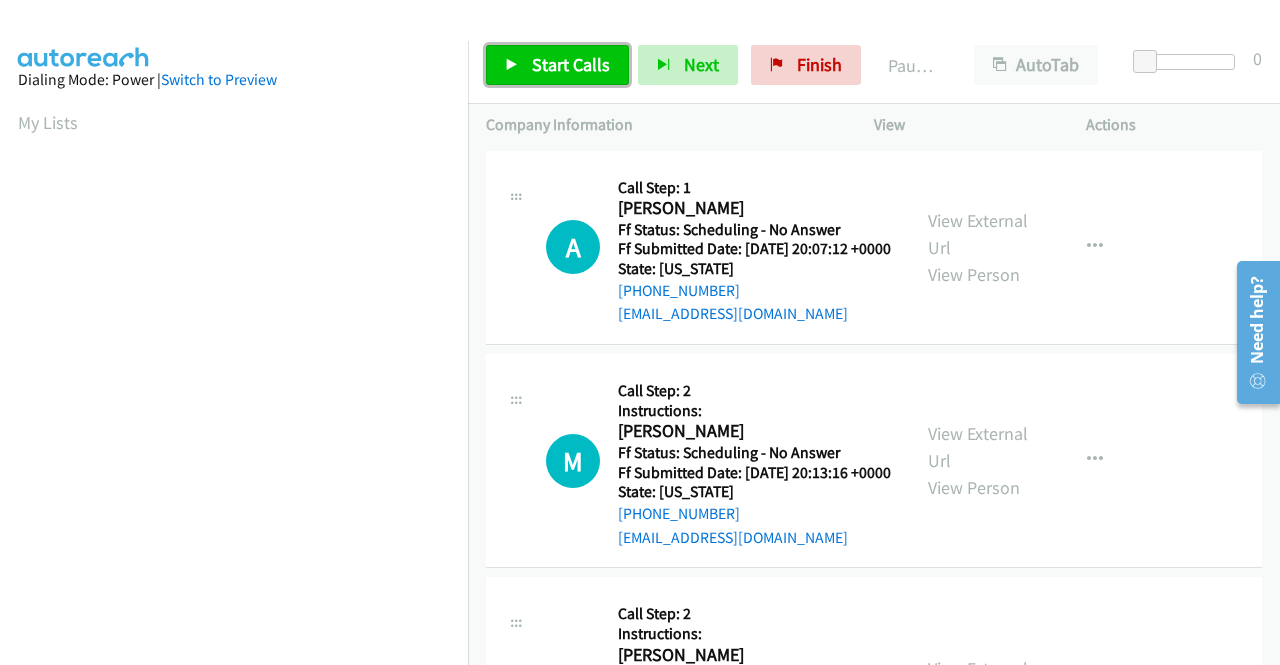 click on "Start Calls" at bounding box center (557, 65) 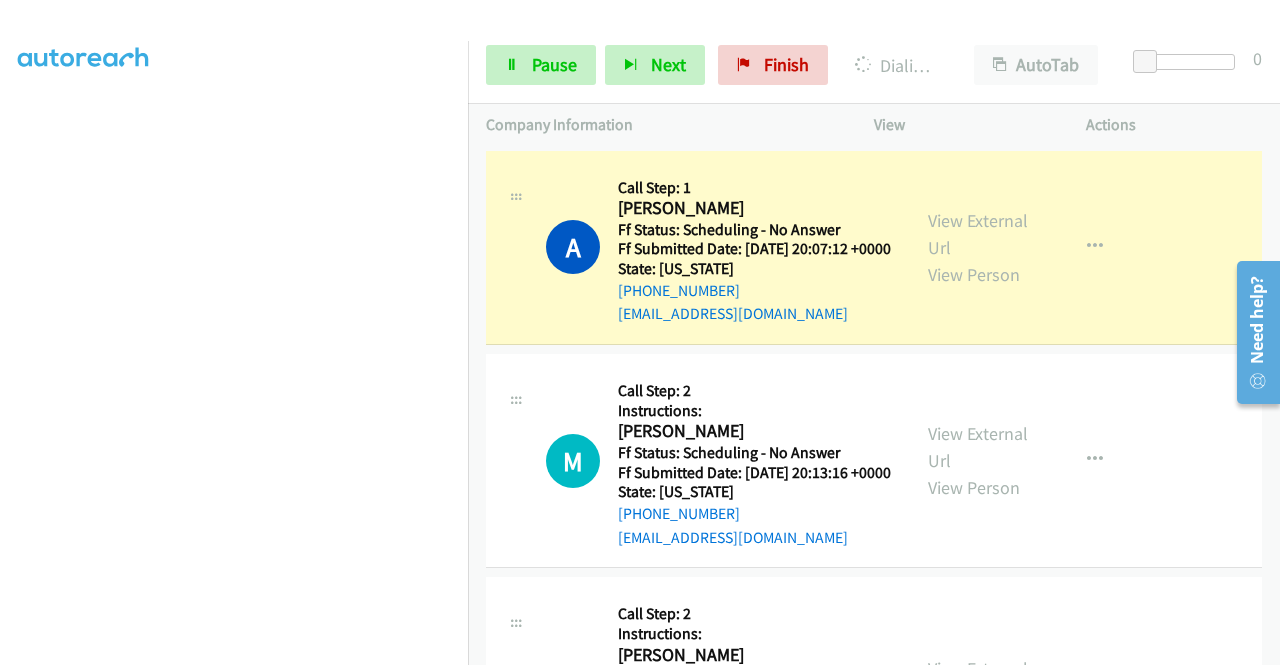 scroll, scrollTop: 415, scrollLeft: 0, axis: vertical 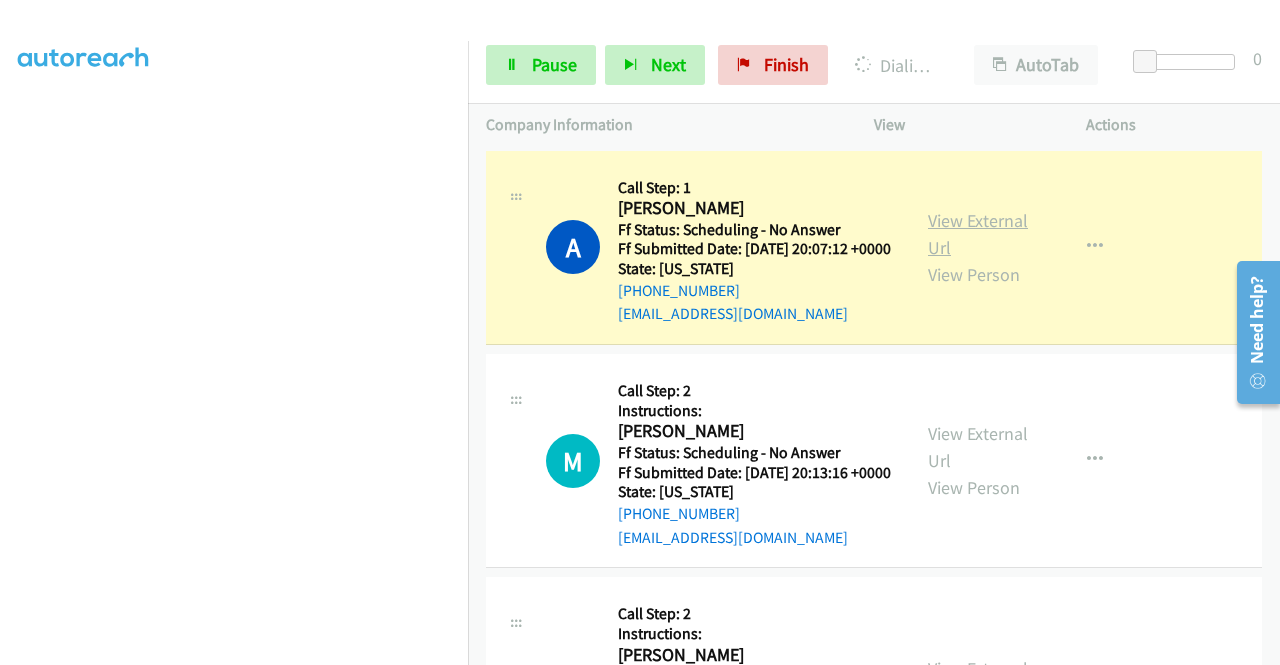 click on "View External Url" at bounding box center (978, 234) 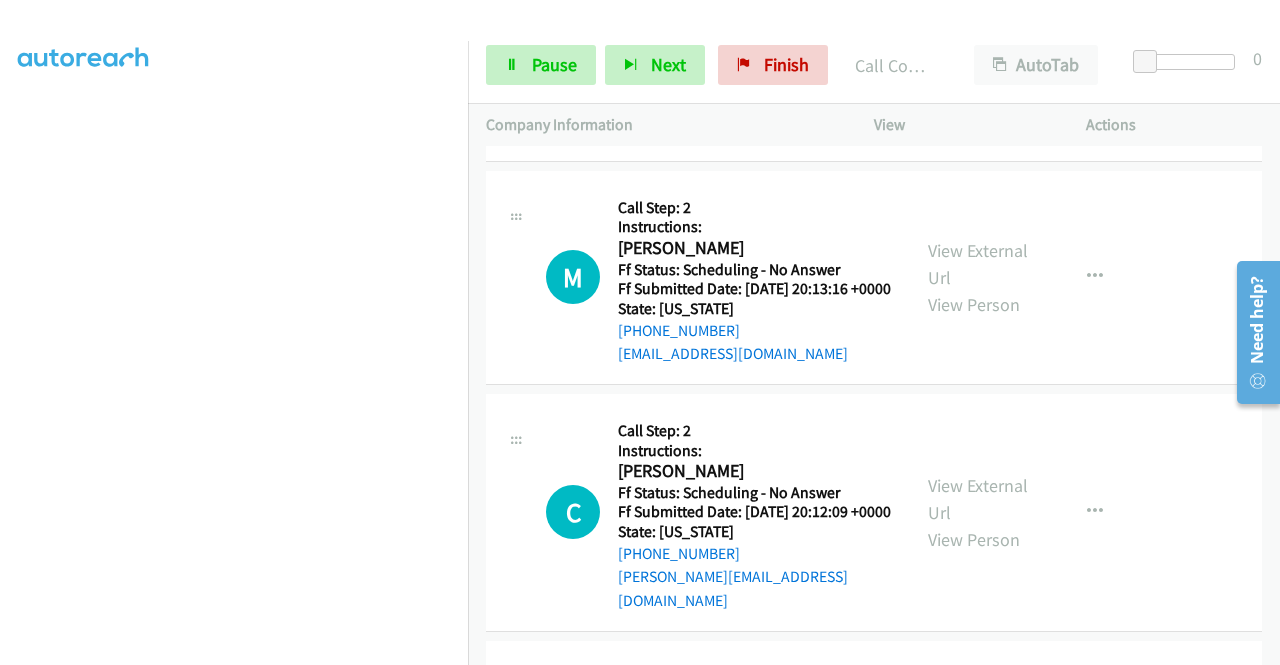 scroll, scrollTop: 240, scrollLeft: 0, axis: vertical 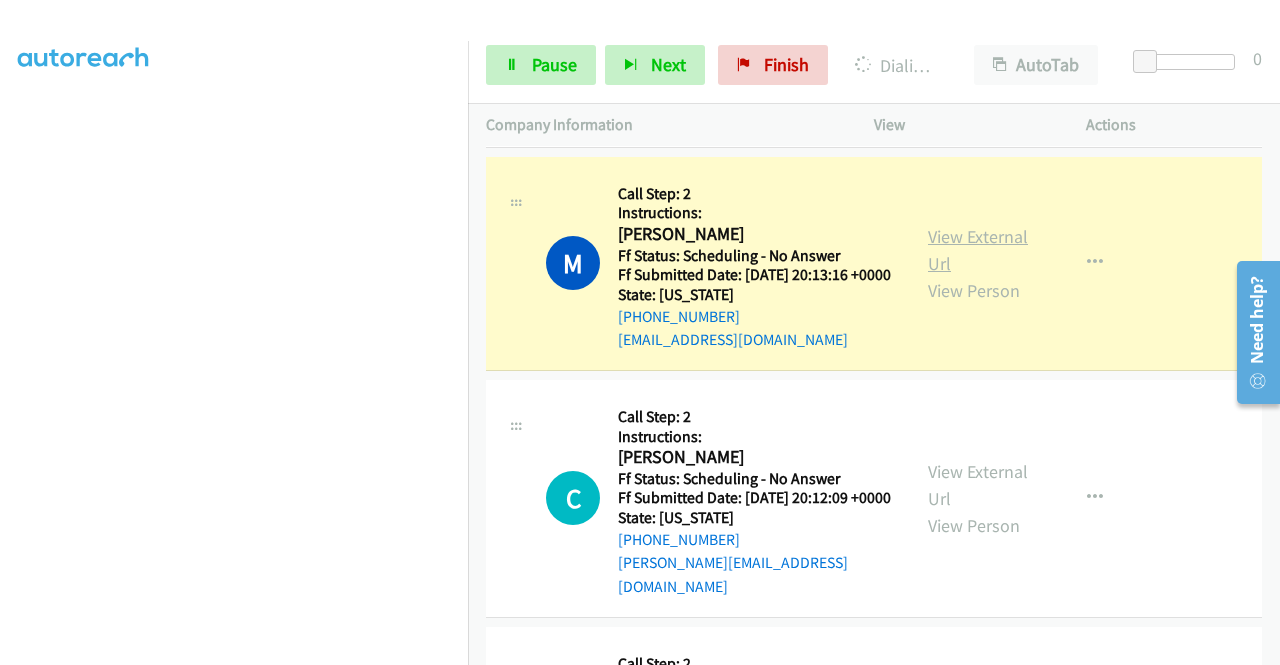 click on "View External Url" at bounding box center (978, 250) 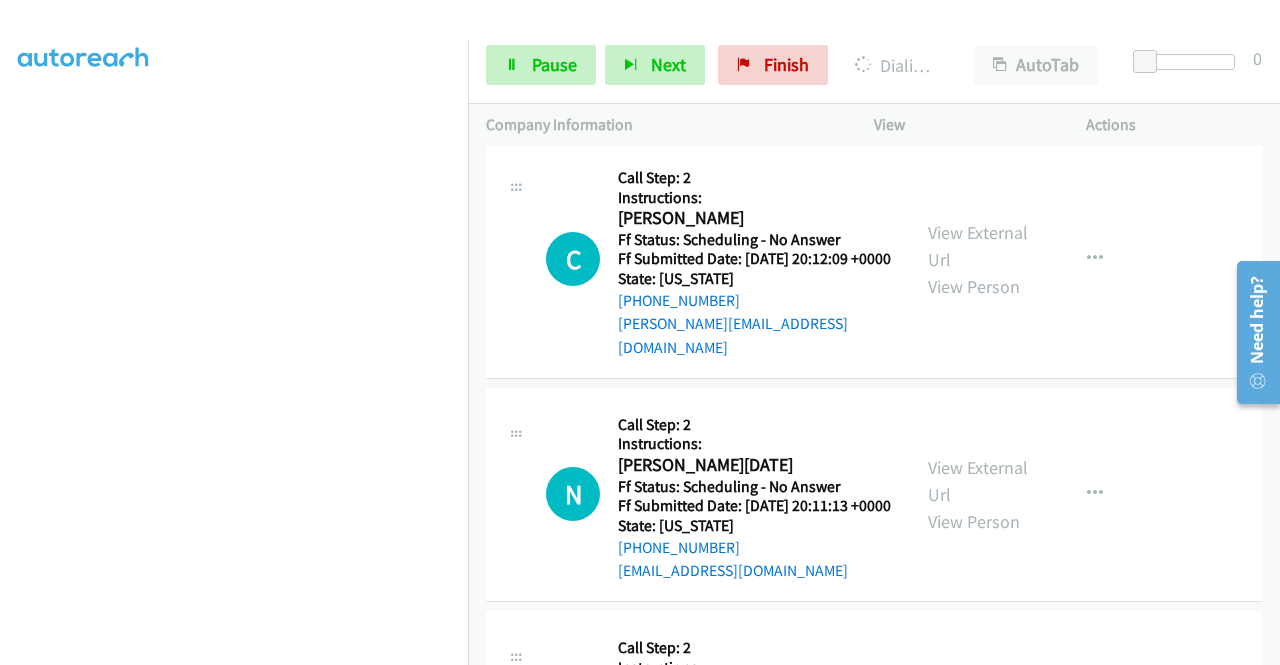 scroll, scrollTop: 480, scrollLeft: 0, axis: vertical 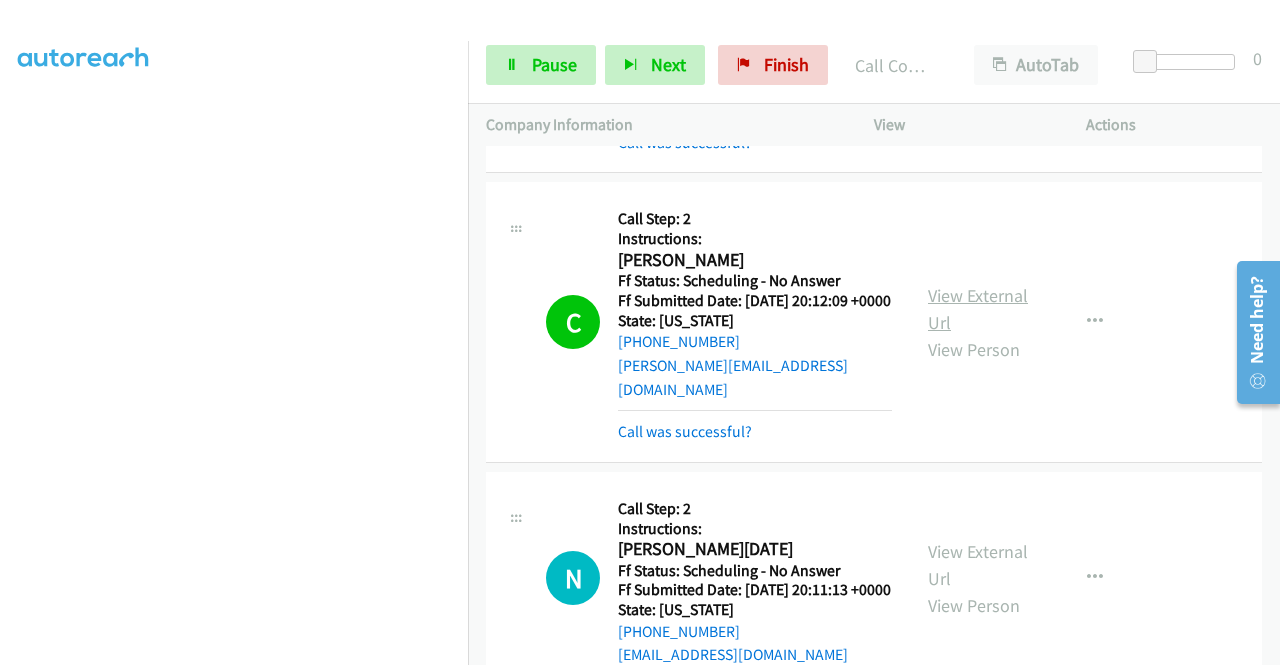 click on "View External Url" at bounding box center [978, 309] 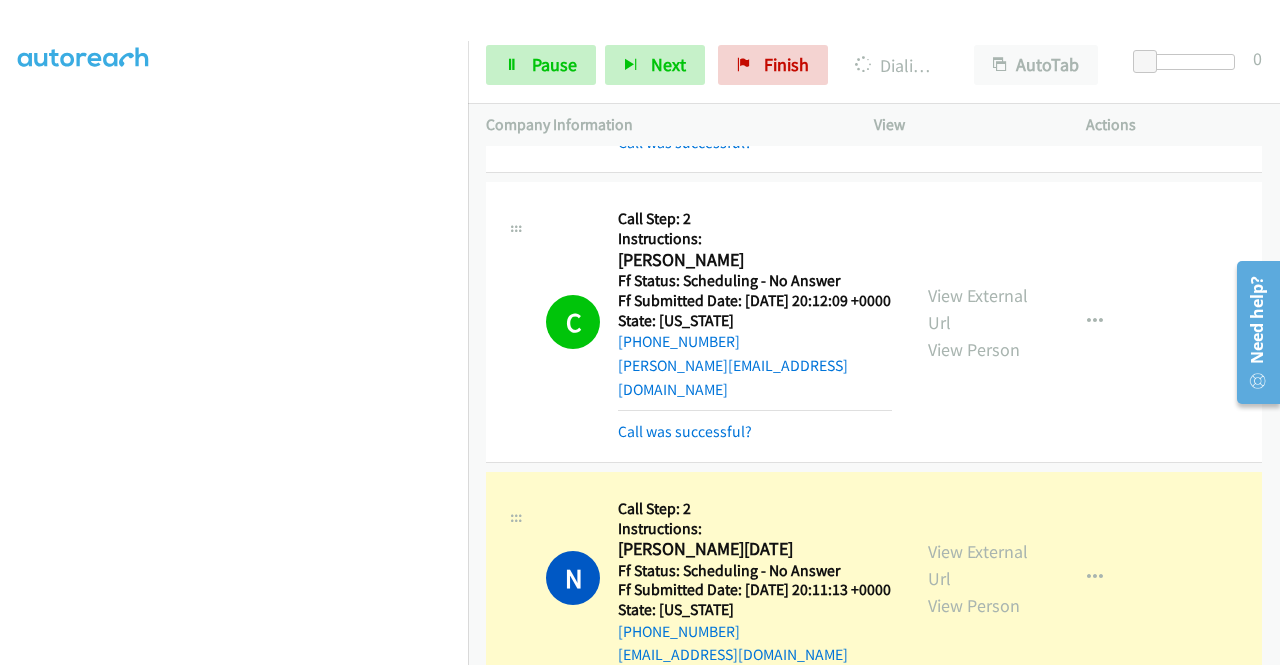 click on "[PHONE_NUMBER]
Call failed - Please reload the list and try again
The Callbar Failed to Load Please Open it and Reload the Page
Hmm something isn't quite right.. Please refresh the page
Hmm something isn't quite right.. Please refresh the page
No records are currently dialable. We'll auto-refresh when new records are added or you can switch to another list or campaign.
Loading New Records ...
A
Callback Scheduled
Call Step: 1
[PERSON_NAME]
America/[GEOGRAPHIC_DATA]
Ff Status: Scheduling - No Answer
Ff Submitted Date: [DATE] 20:07:12 +0000
State: [US_STATE]
[PHONE_NUMBER]
[EMAIL_ADDRESS][DOMAIN_NAME]
Call was successful?
View External Url
View Person
View External Url
Email
Schedule/Manage Callback
Skip Call
Add to do not call list
M
Callback Scheduled
Call Step: 2" at bounding box center [874, 405] 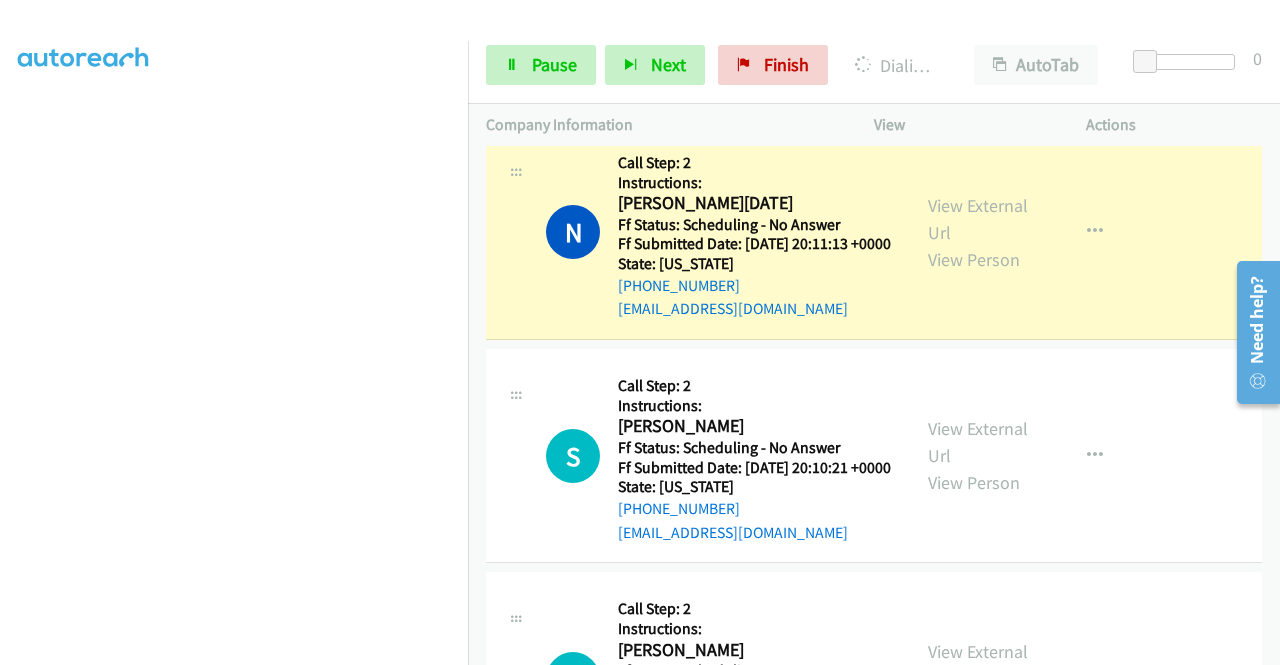 scroll, scrollTop: 840, scrollLeft: 0, axis: vertical 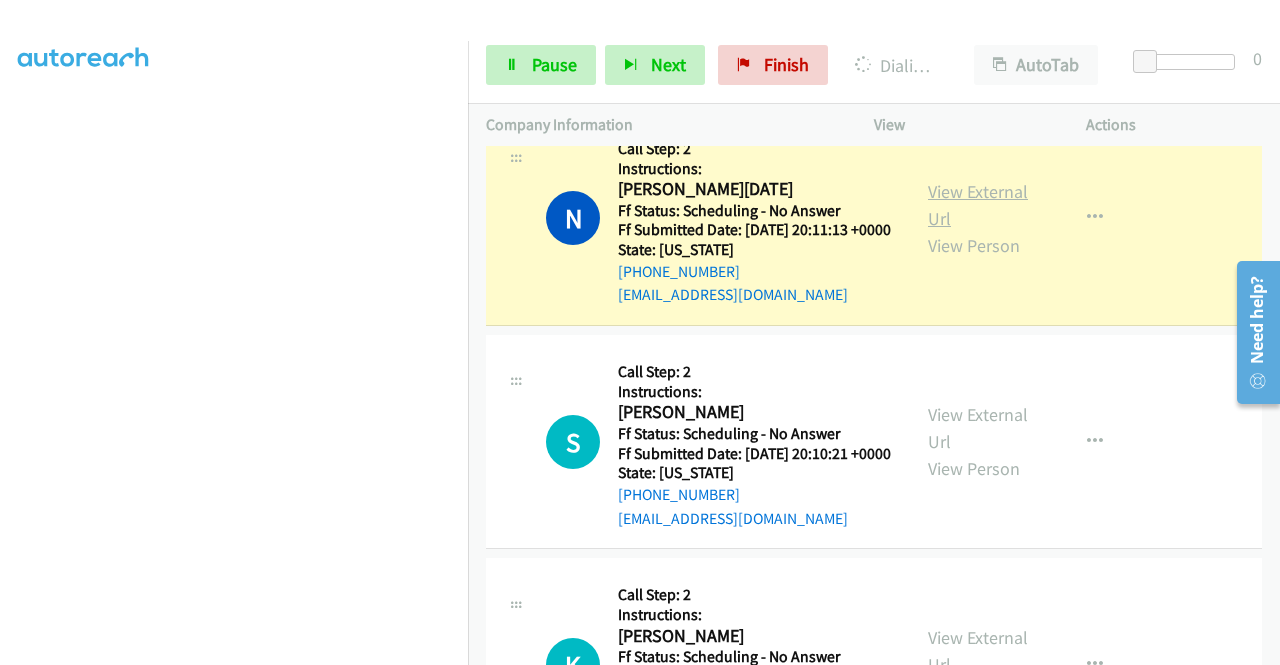 click on "View External Url" at bounding box center [978, 205] 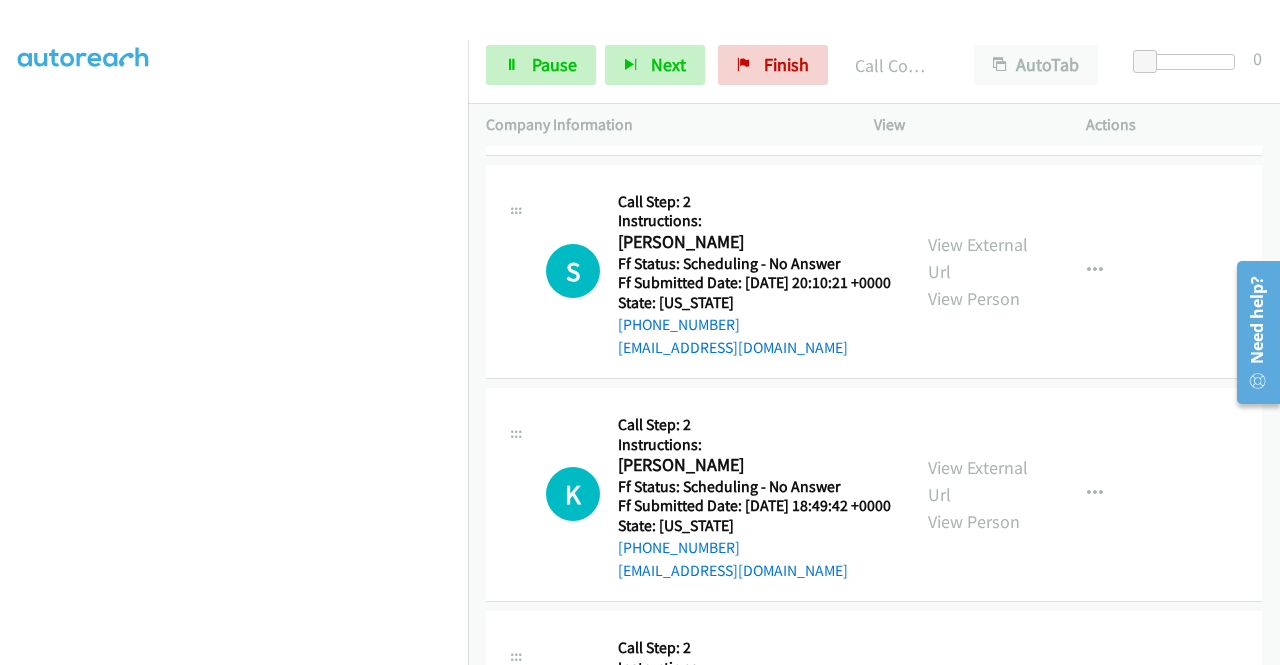 scroll, scrollTop: 1093, scrollLeft: 0, axis: vertical 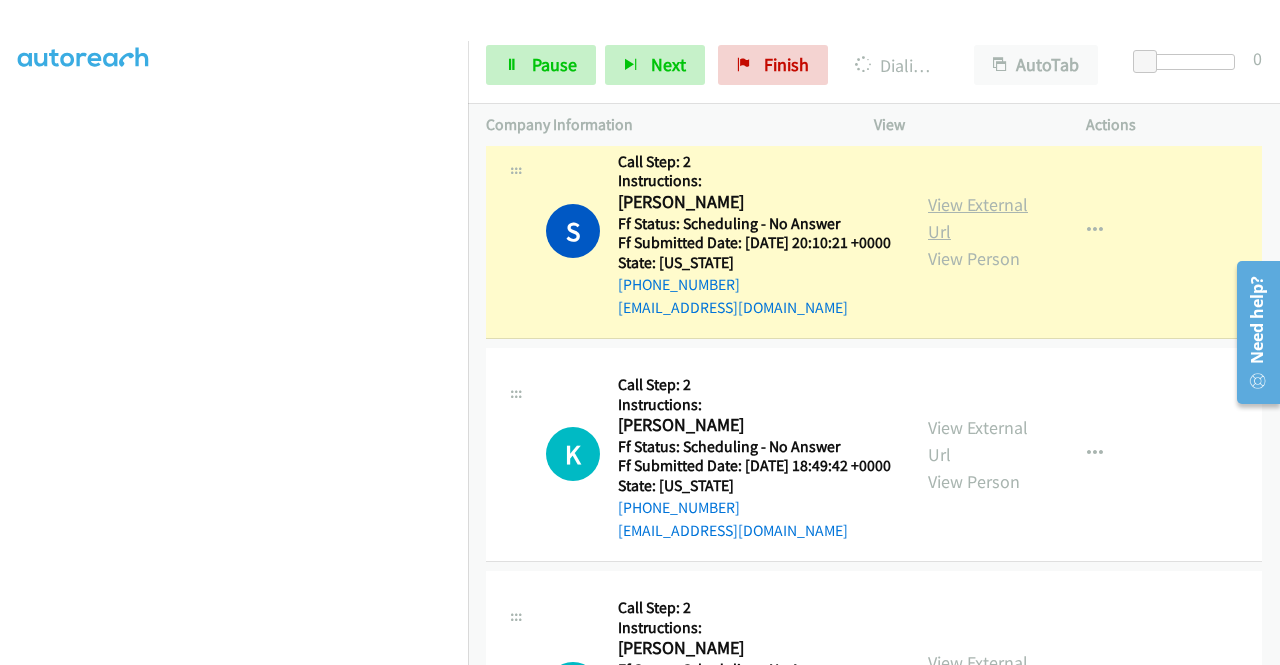 click on "View External Url" at bounding box center (978, 218) 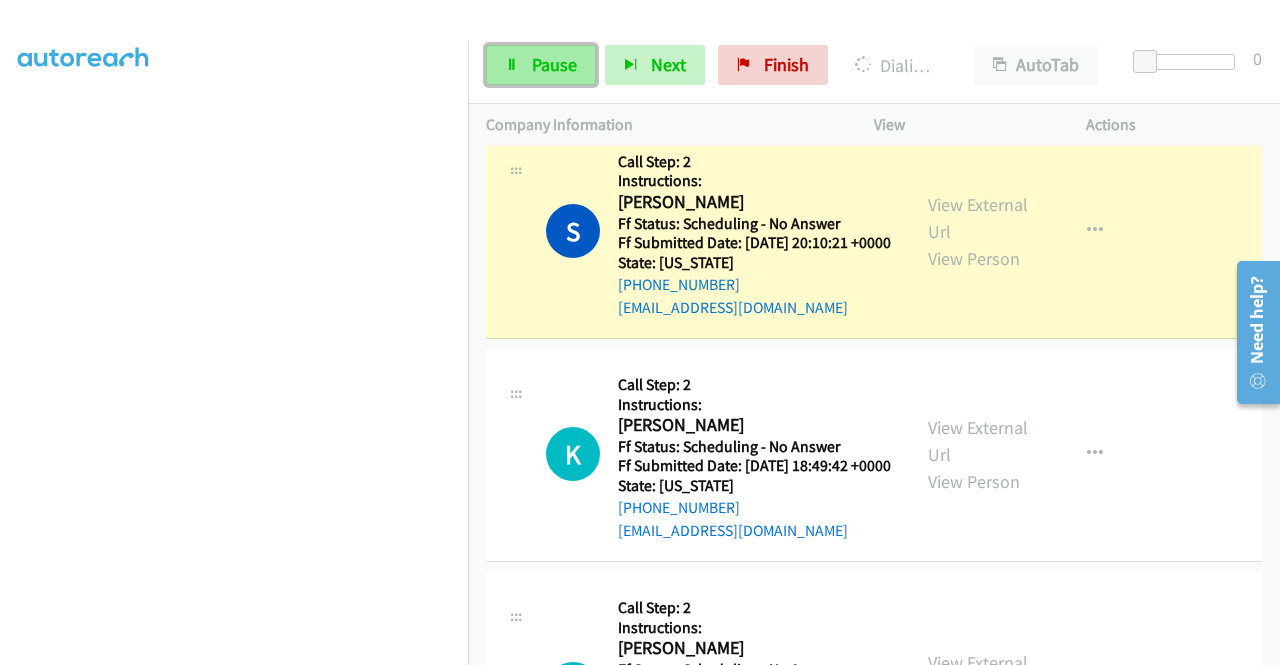 click on "Pause" at bounding box center [541, 65] 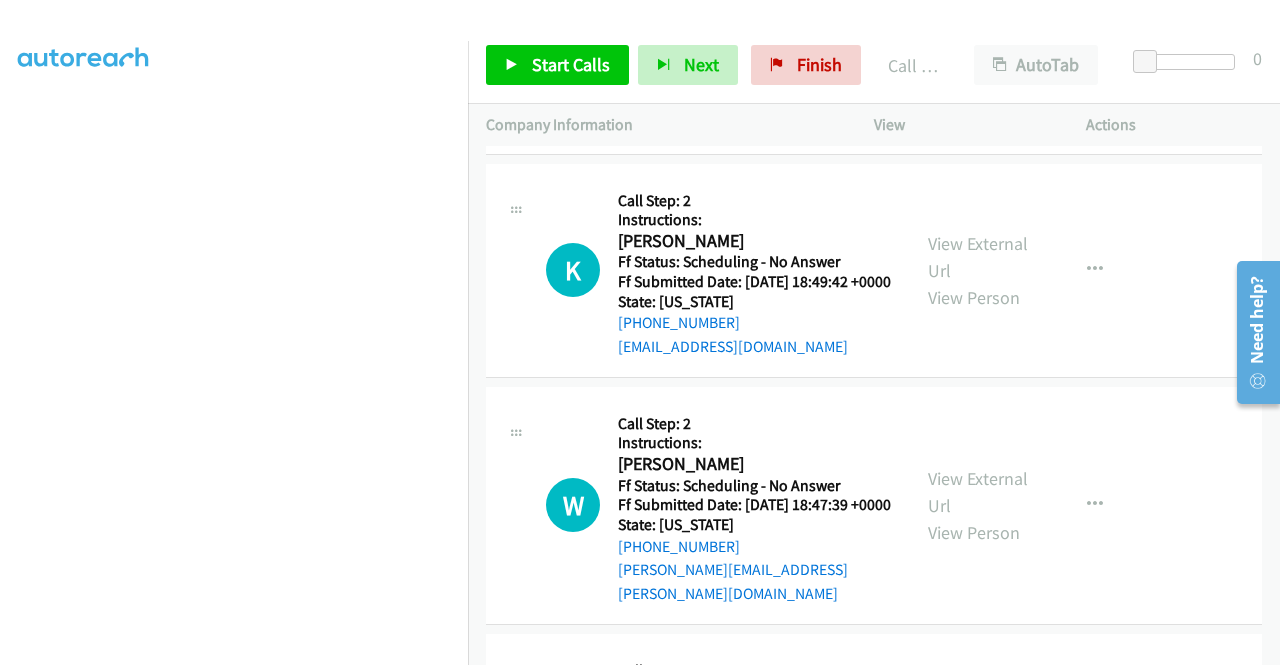 scroll, scrollTop: 1360, scrollLeft: 0, axis: vertical 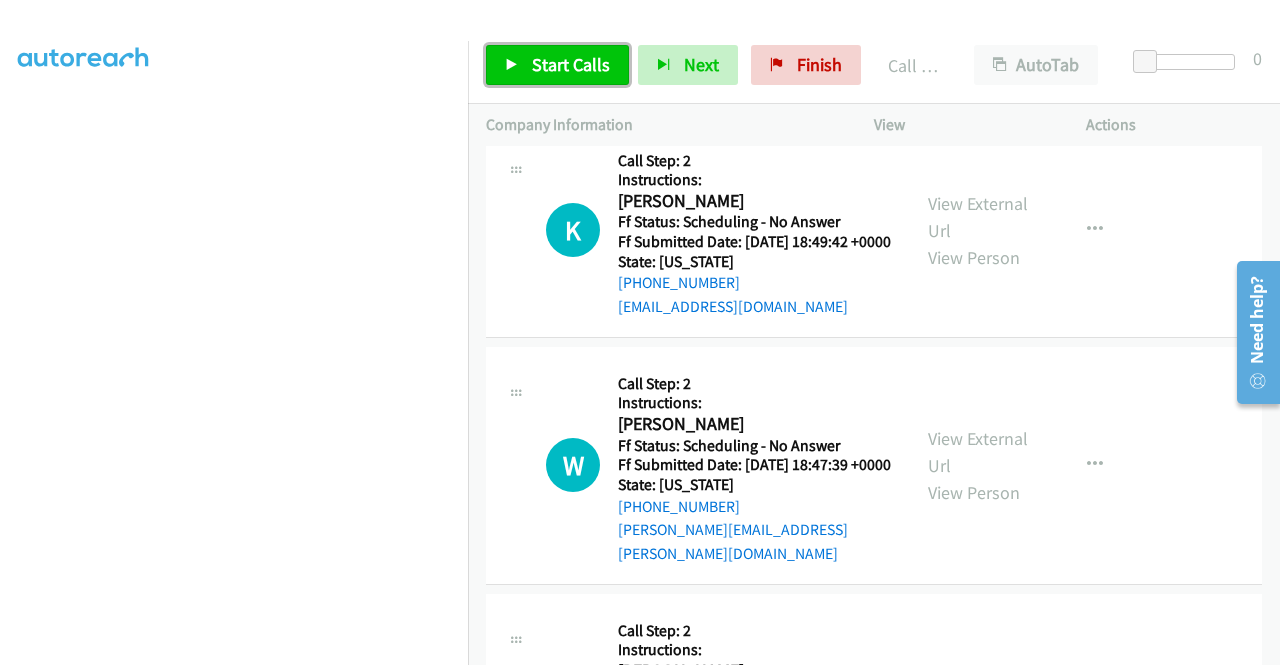 click on "Start Calls" at bounding box center [571, 64] 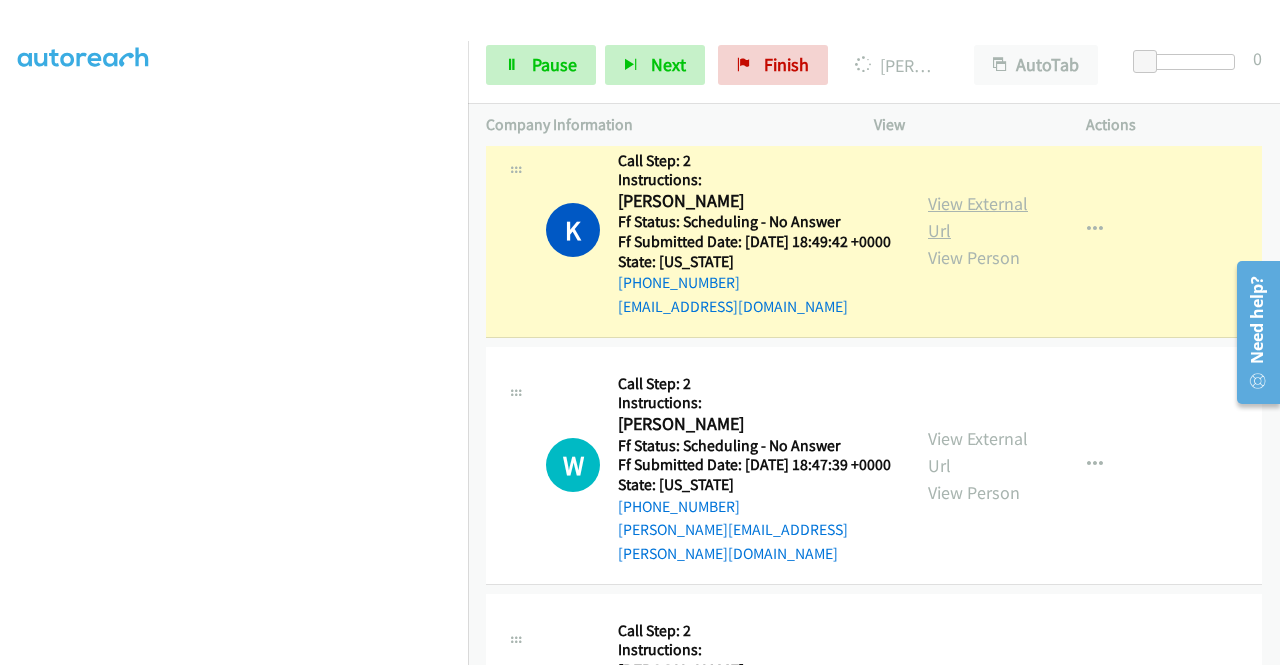 click on "View External Url" at bounding box center [978, 217] 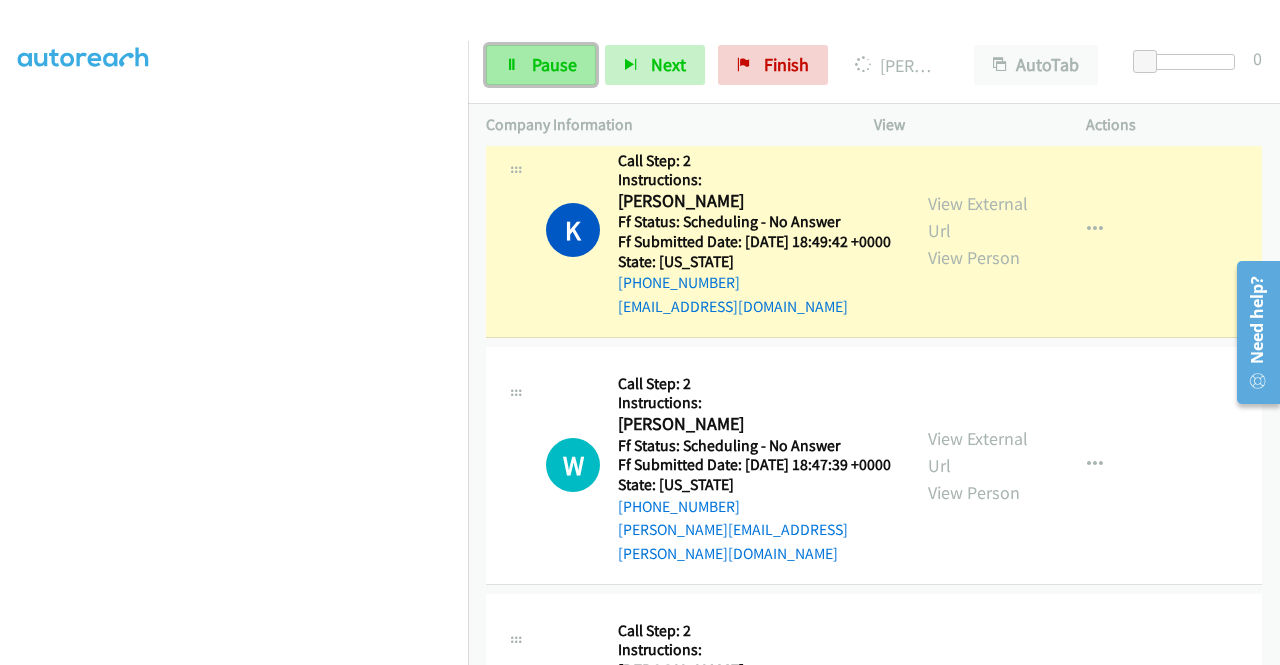click on "Pause" at bounding box center (541, 65) 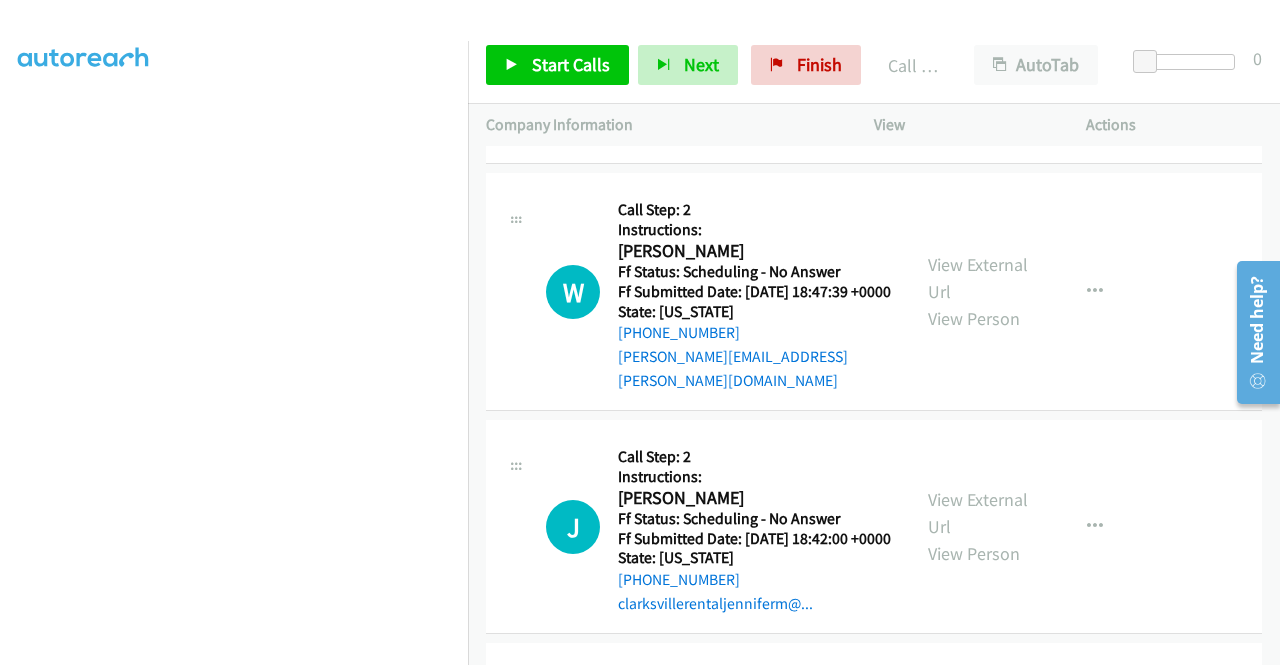 scroll, scrollTop: 1600, scrollLeft: 0, axis: vertical 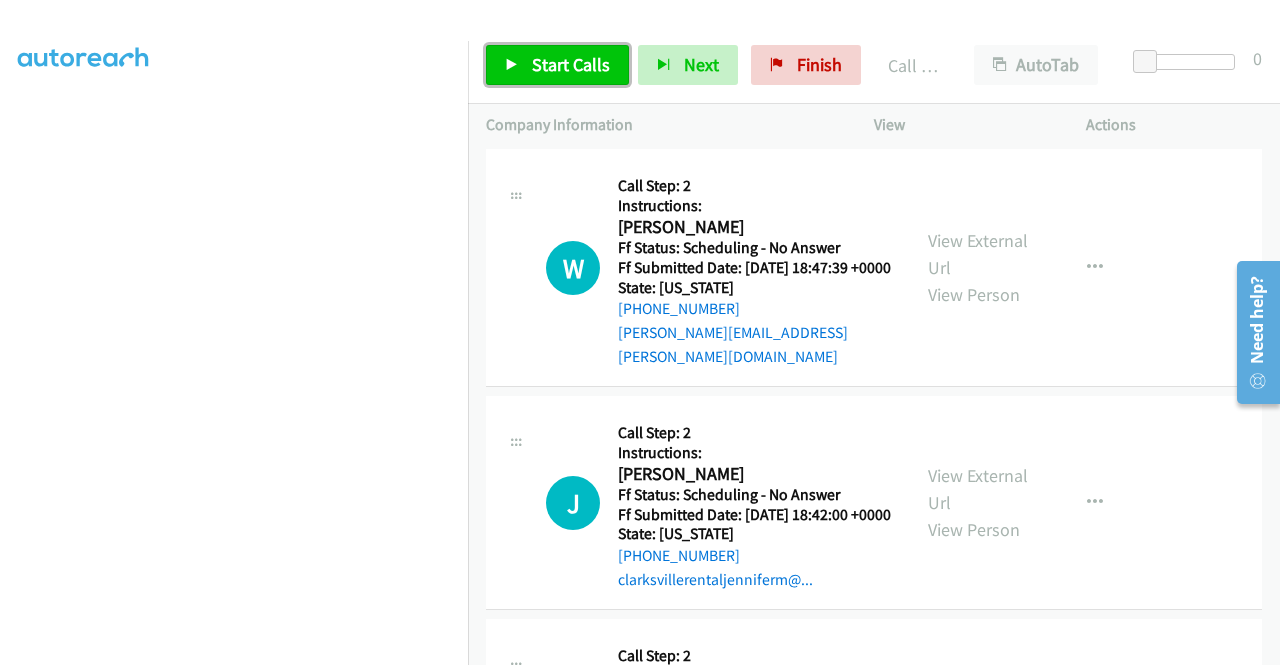 click on "Start Calls" at bounding box center (571, 64) 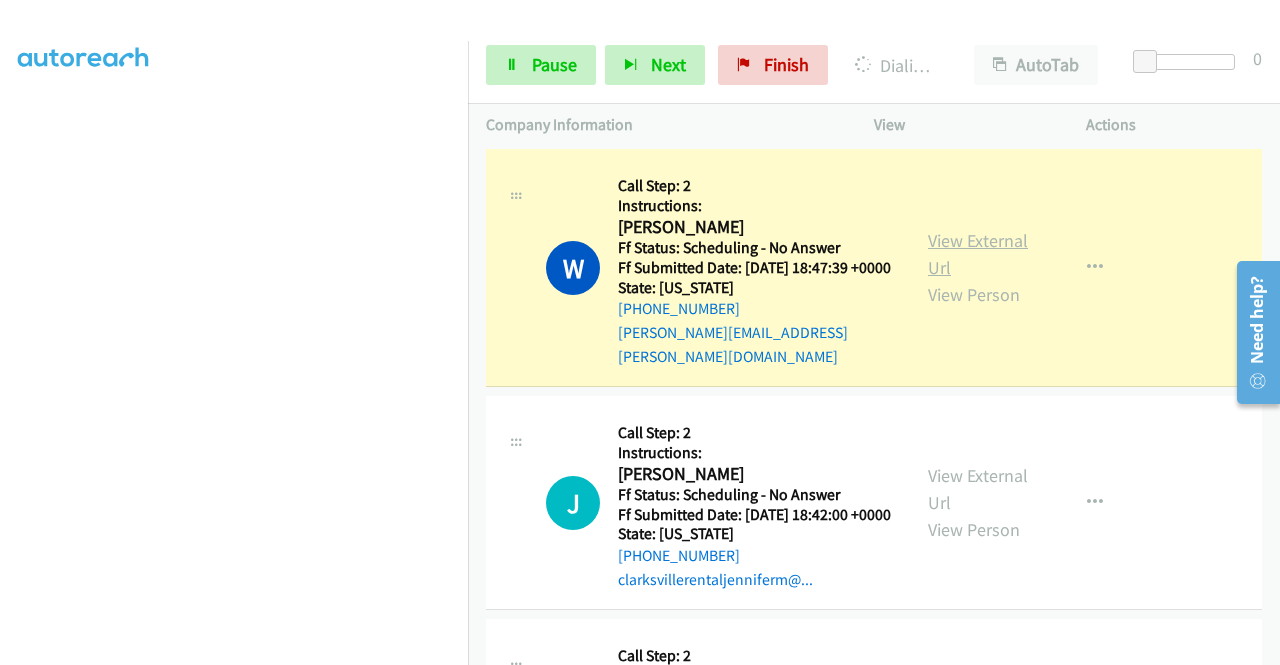 click on "View External Url" at bounding box center [978, 254] 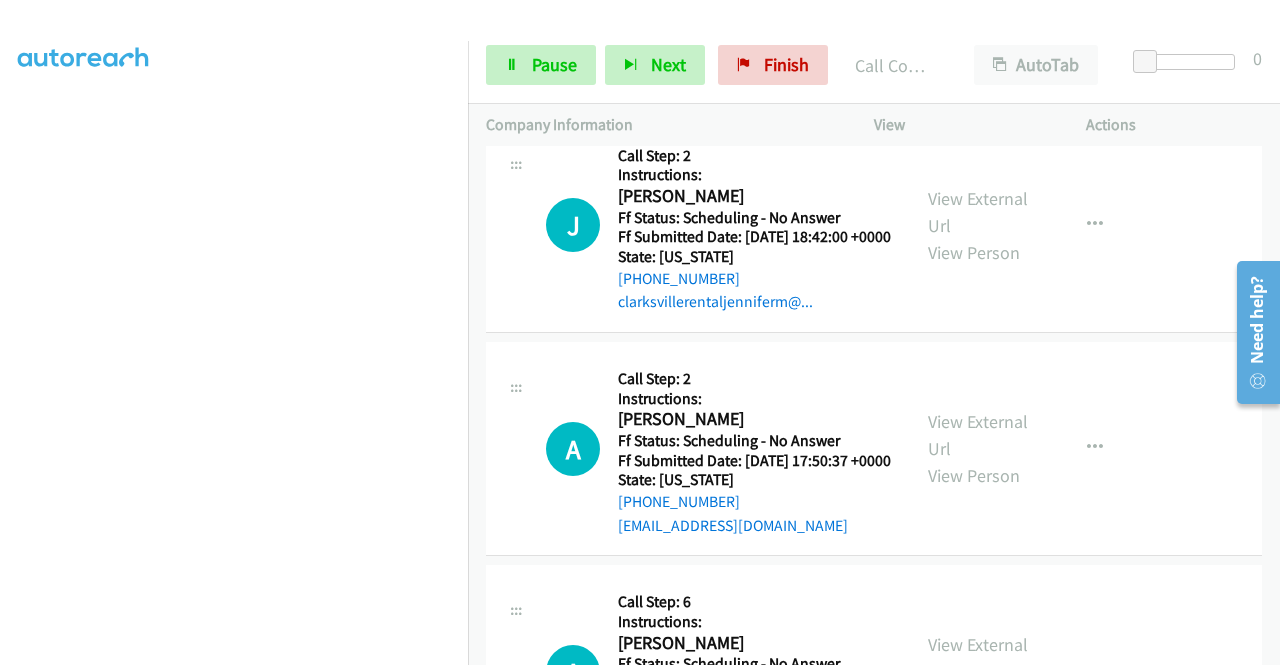 scroll, scrollTop: 1960, scrollLeft: 0, axis: vertical 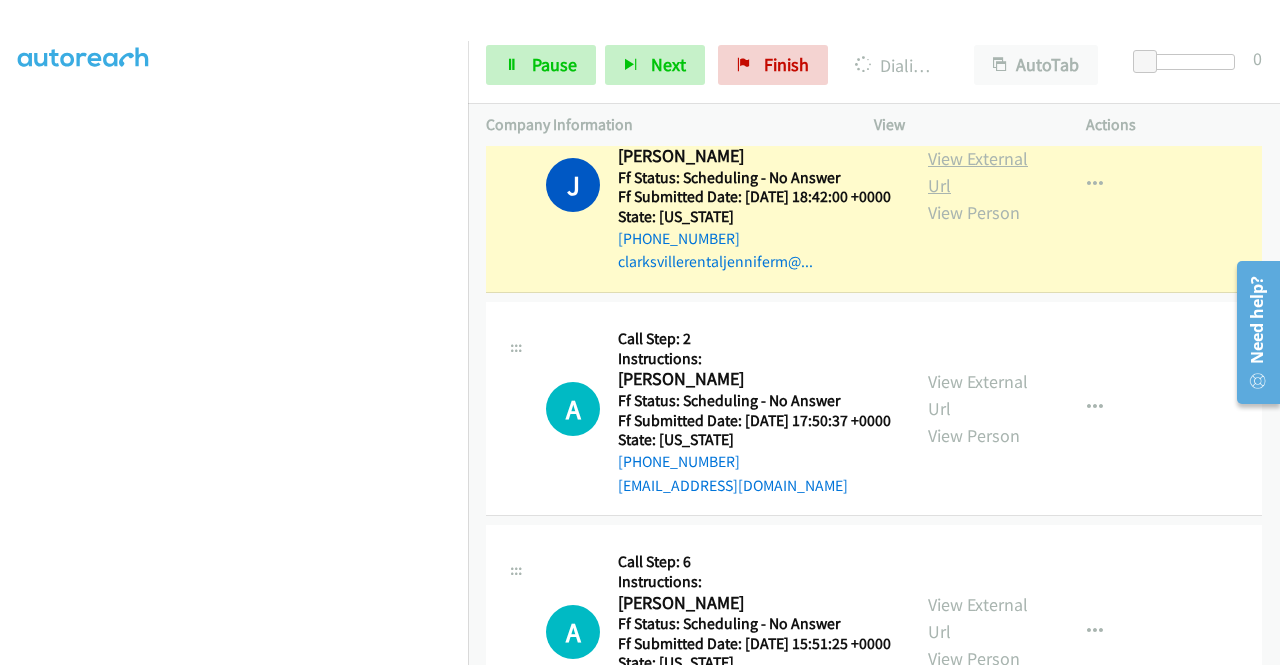 click on "View External Url" at bounding box center (978, 172) 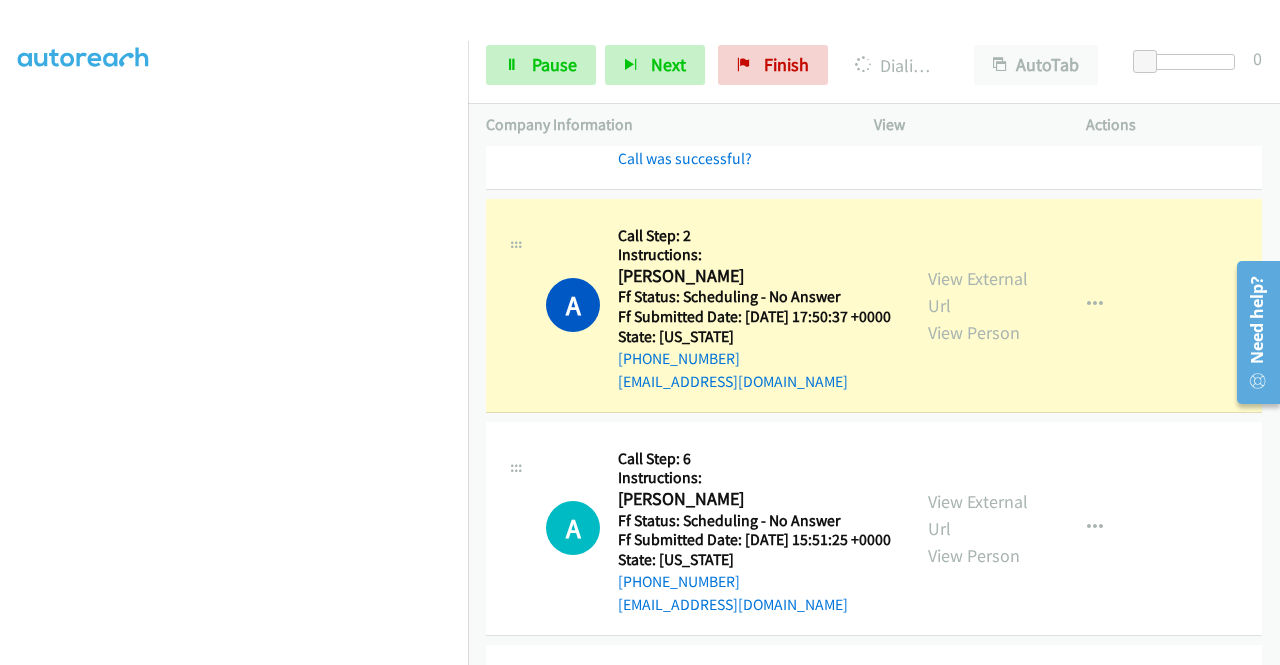 scroll, scrollTop: 2146, scrollLeft: 0, axis: vertical 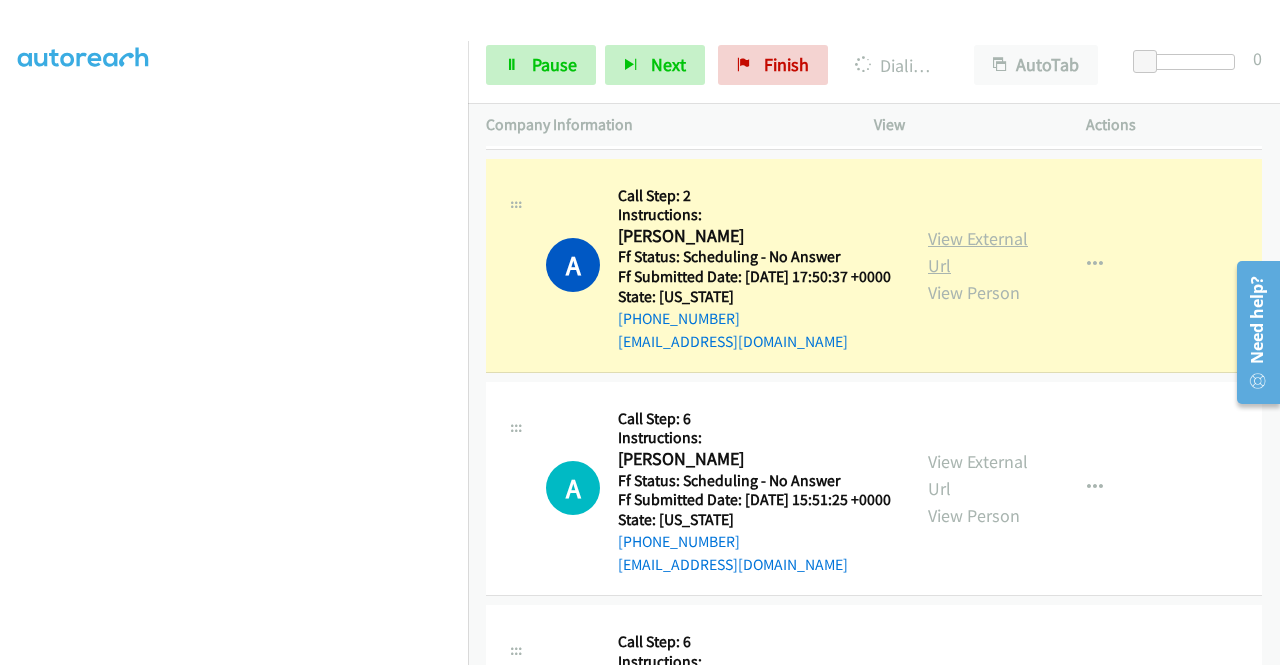 click on "View External Url" at bounding box center [978, 252] 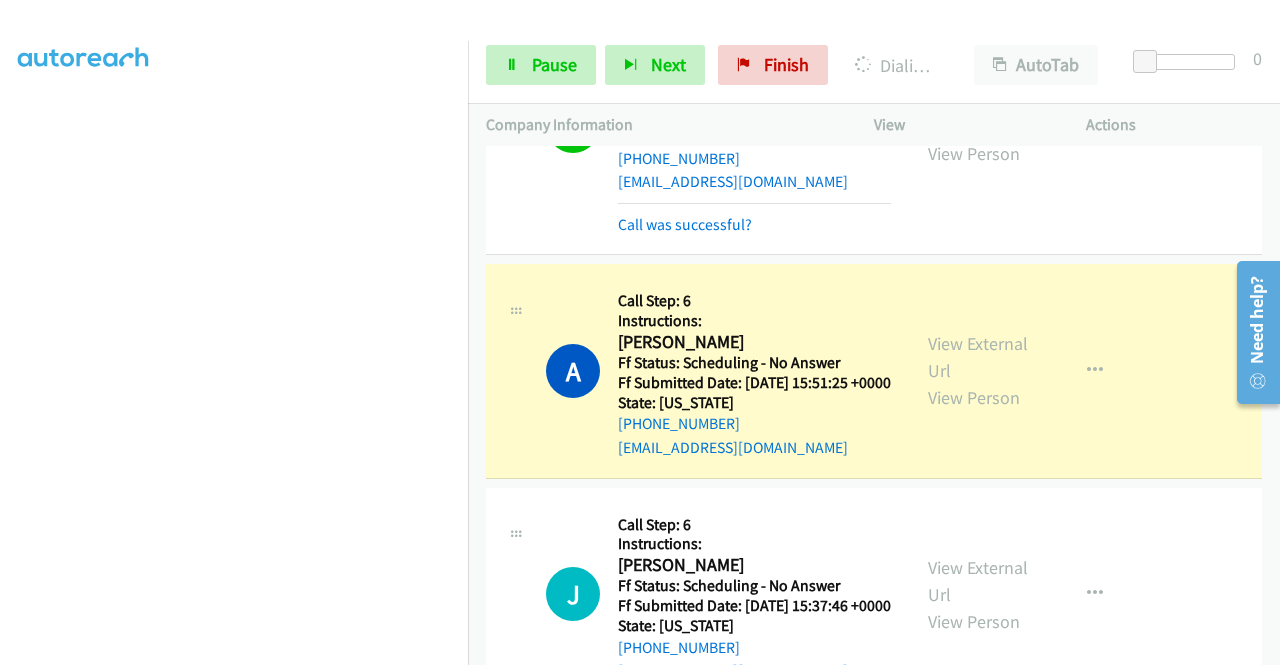 scroll, scrollTop: 2320, scrollLeft: 0, axis: vertical 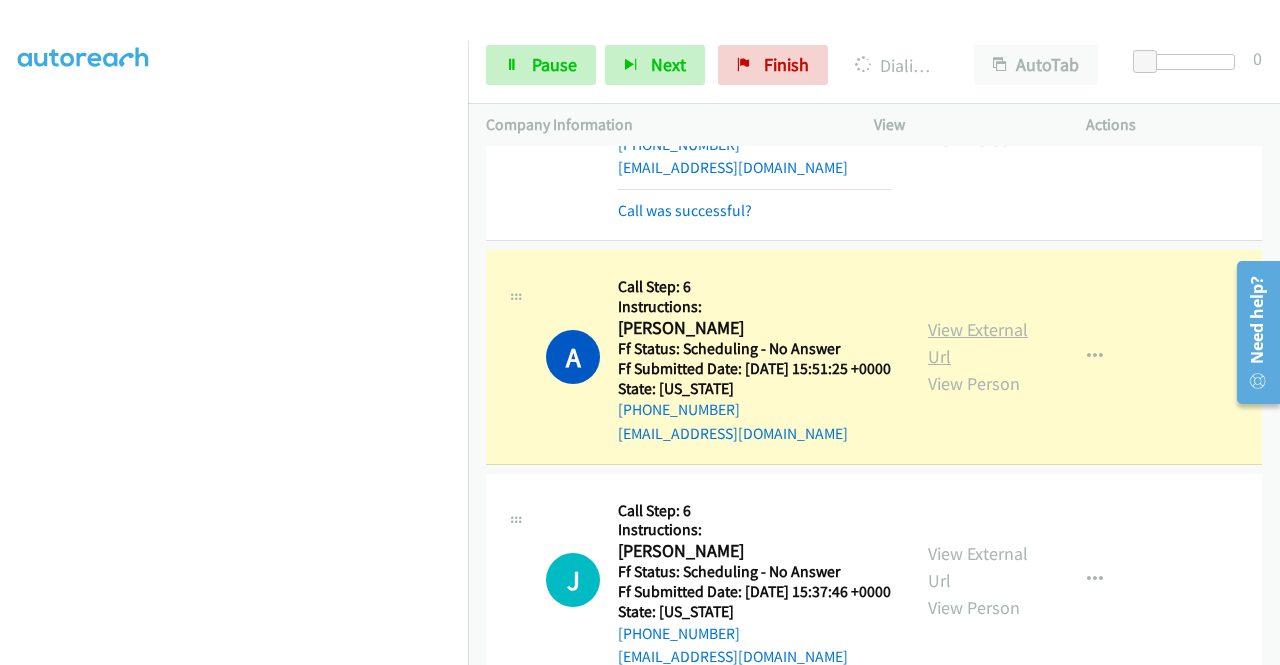 click on "View External Url" at bounding box center [978, 343] 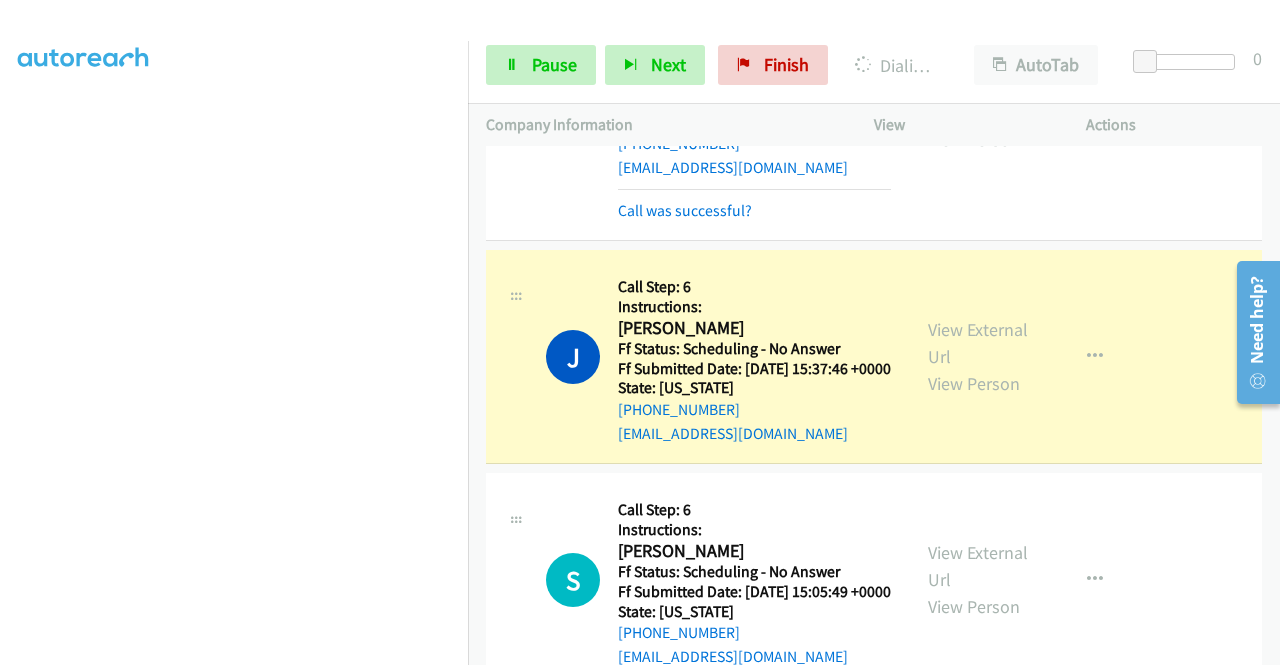 scroll, scrollTop: 2733, scrollLeft: 0, axis: vertical 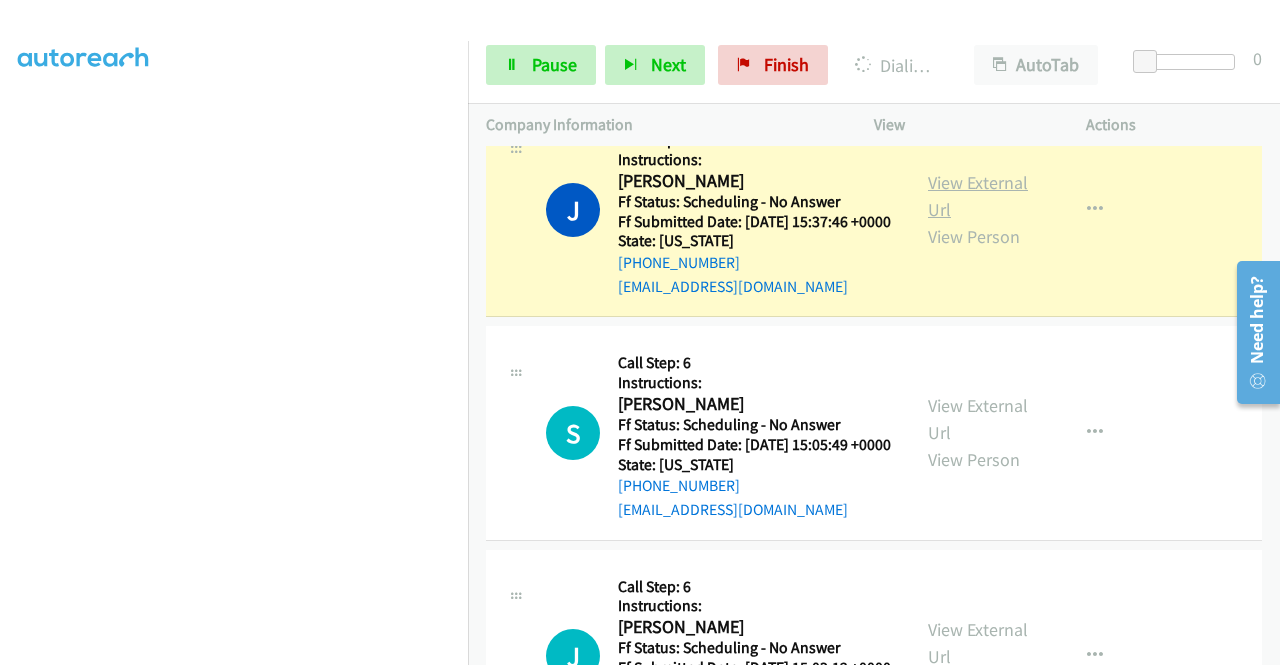 click on "View External Url" at bounding box center [978, 196] 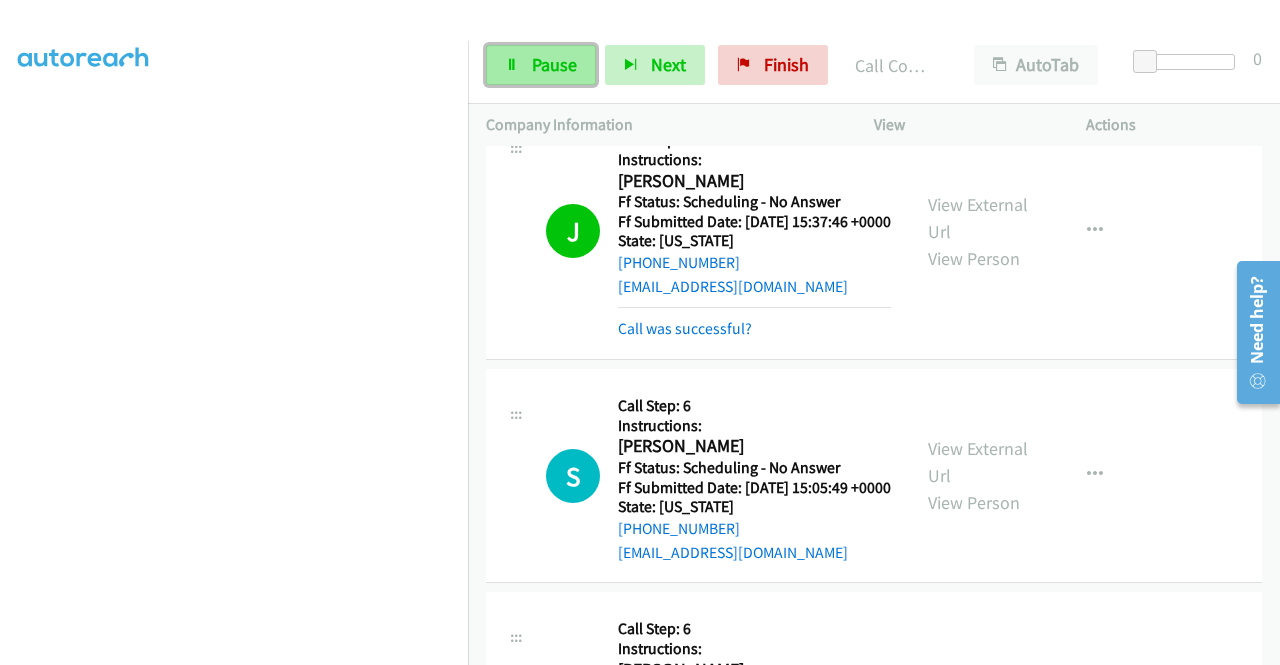 click on "Pause" at bounding box center (541, 65) 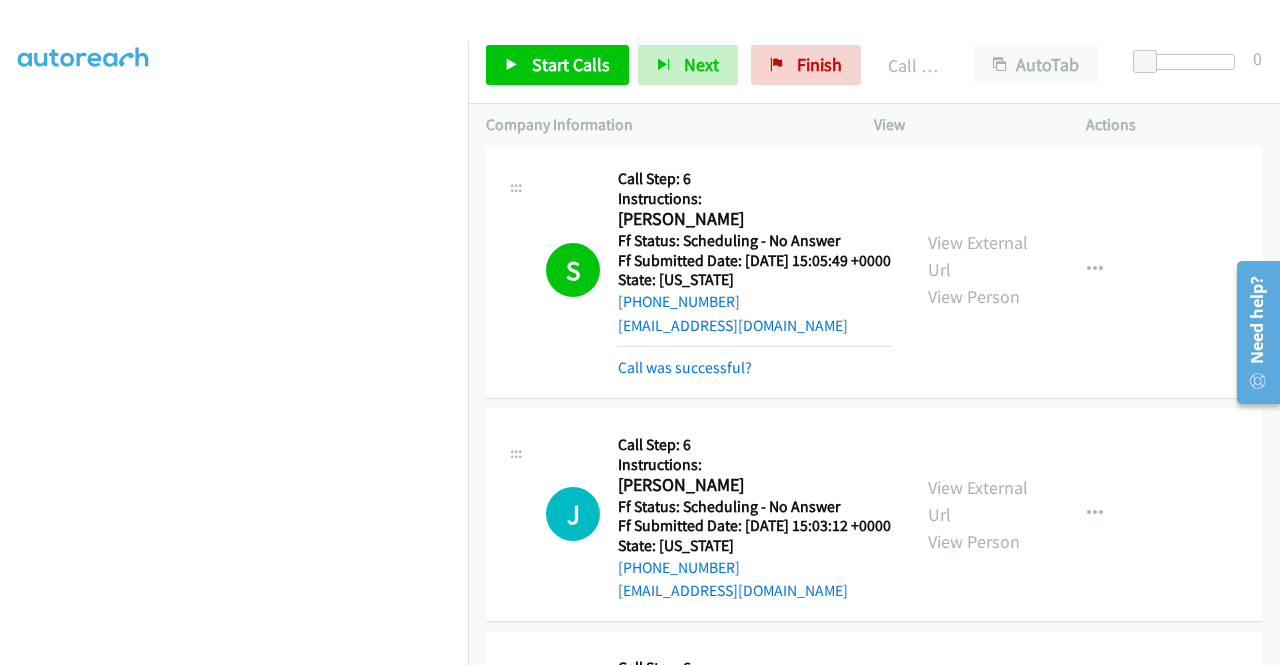 scroll, scrollTop: 3026, scrollLeft: 0, axis: vertical 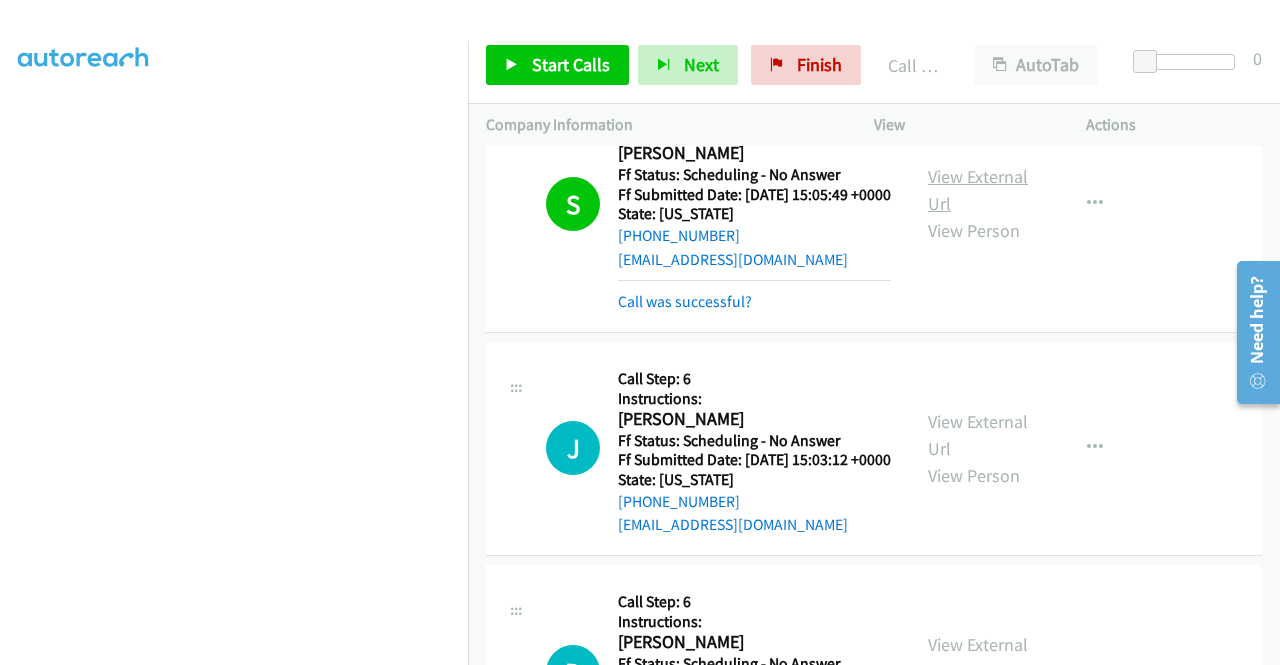 click on "View External Url" at bounding box center (978, 190) 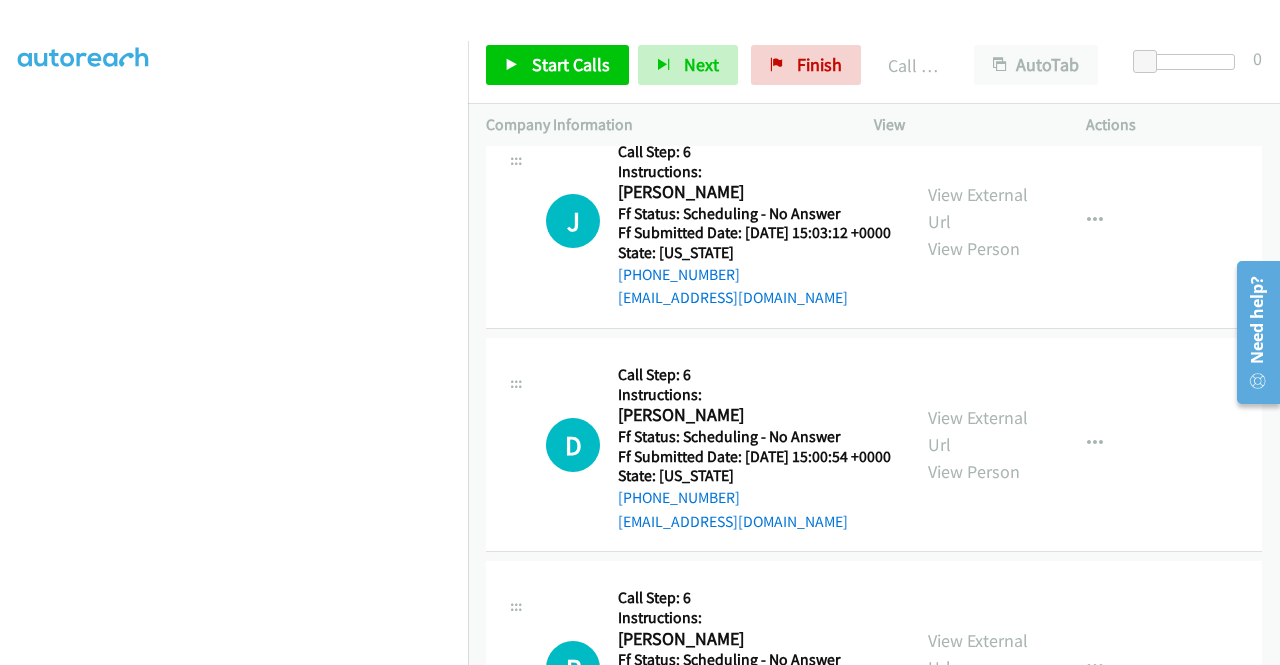 scroll, scrollTop: 3320, scrollLeft: 0, axis: vertical 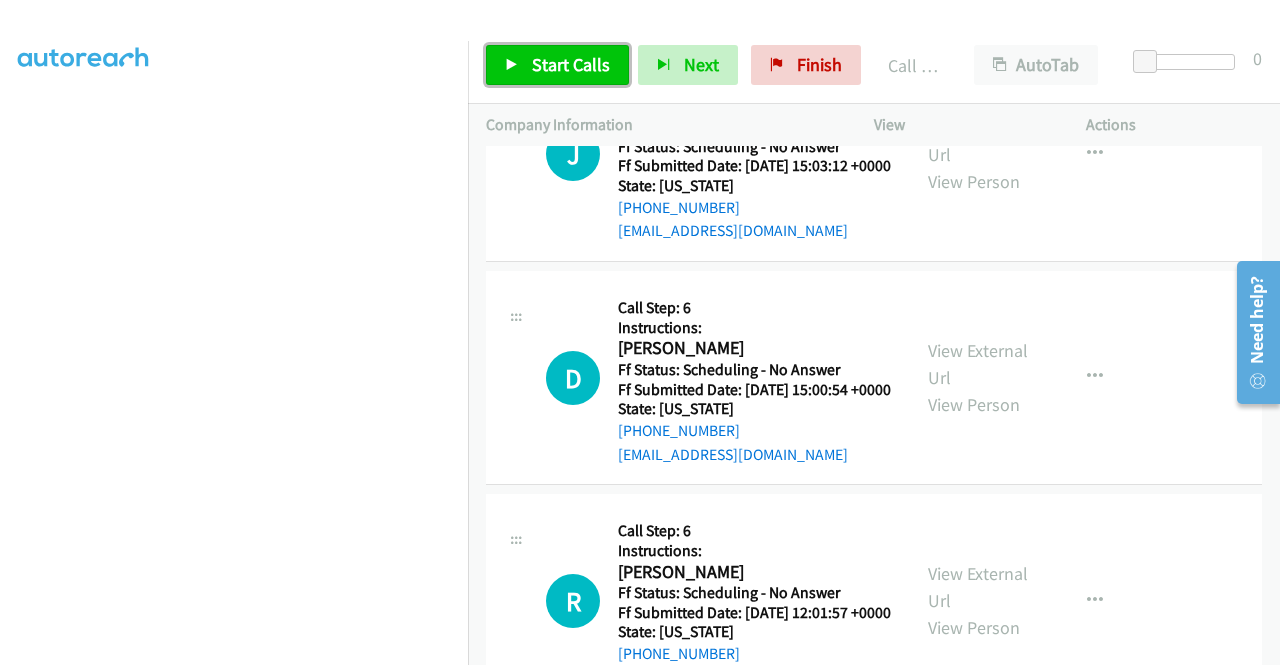 click on "Start Calls" at bounding box center (571, 64) 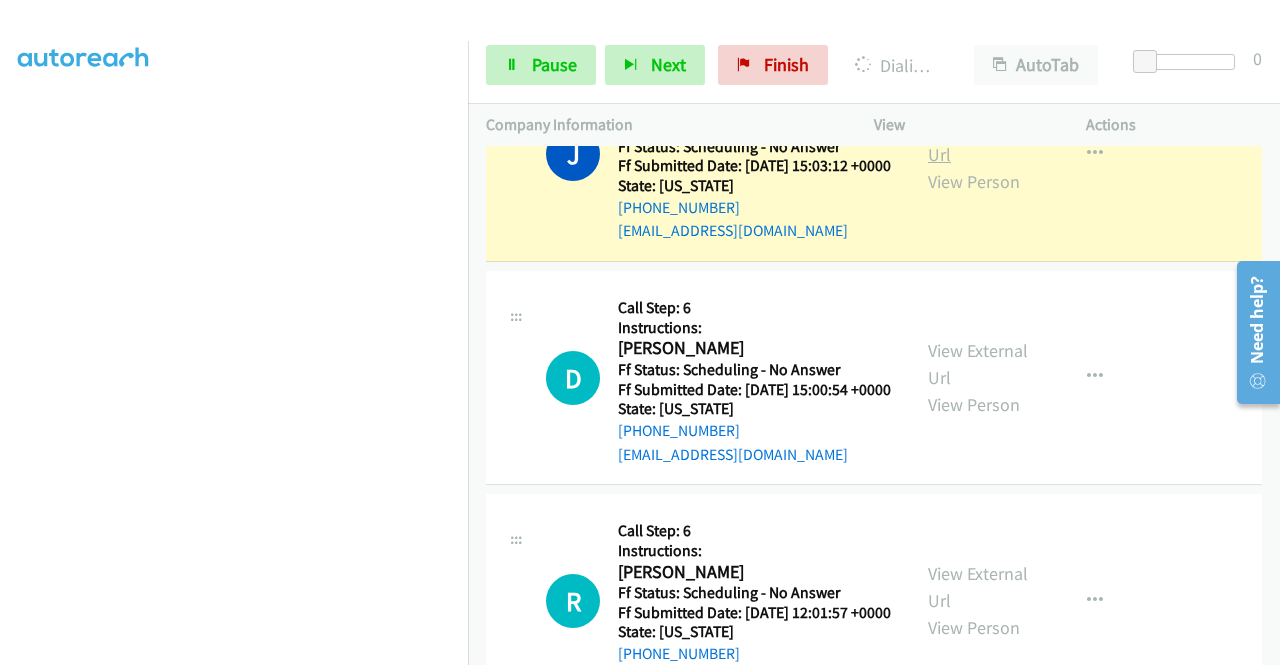 click on "View External Url" at bounding box center (978, 141) 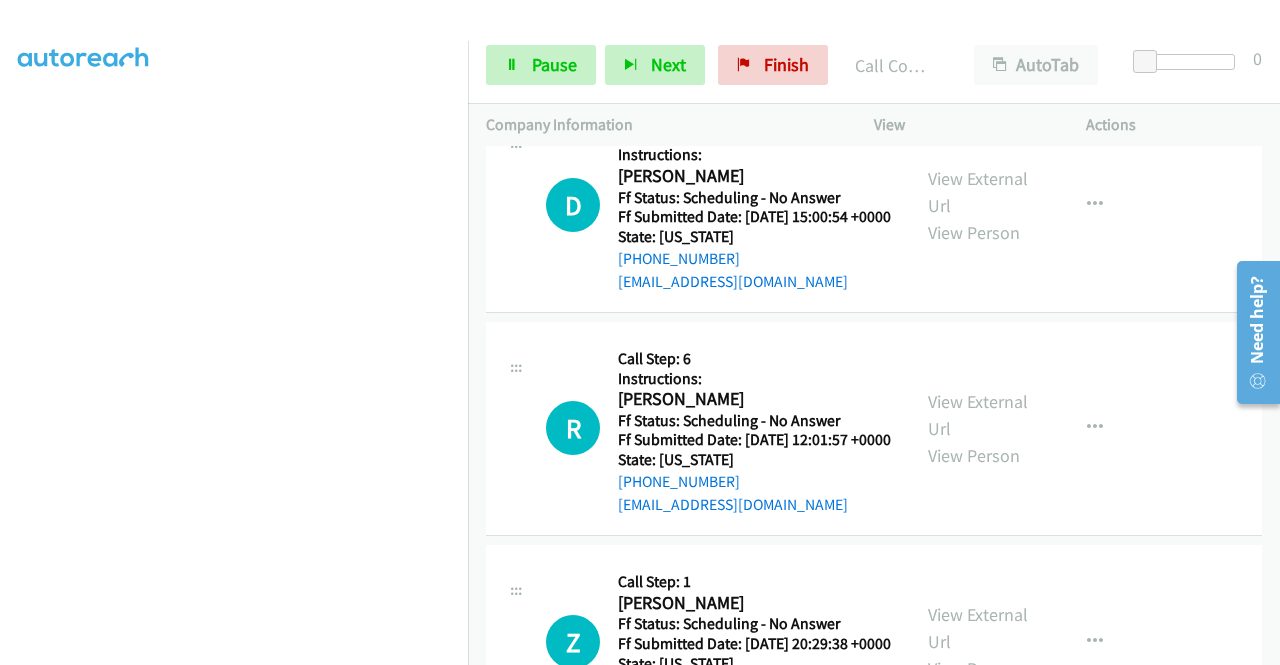 scroll, scrollTop: 3560, scrollLeft: 0, axis: vertical 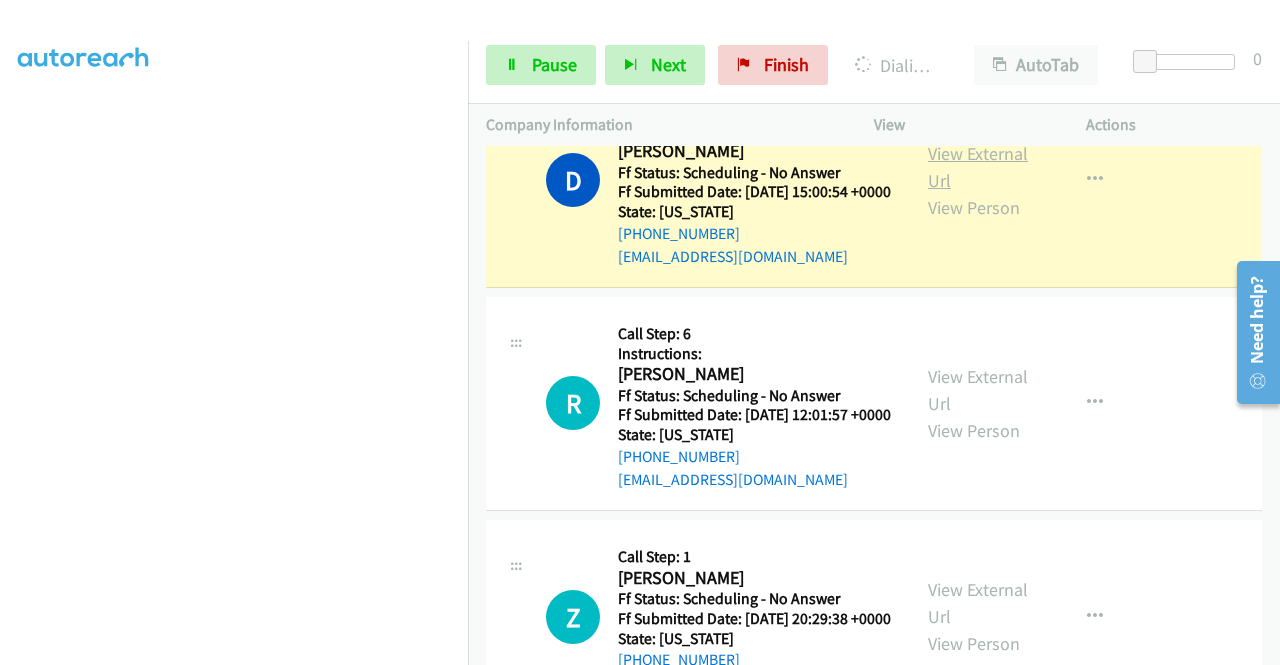 click on "View External Url" at bounding box center (978, 167) 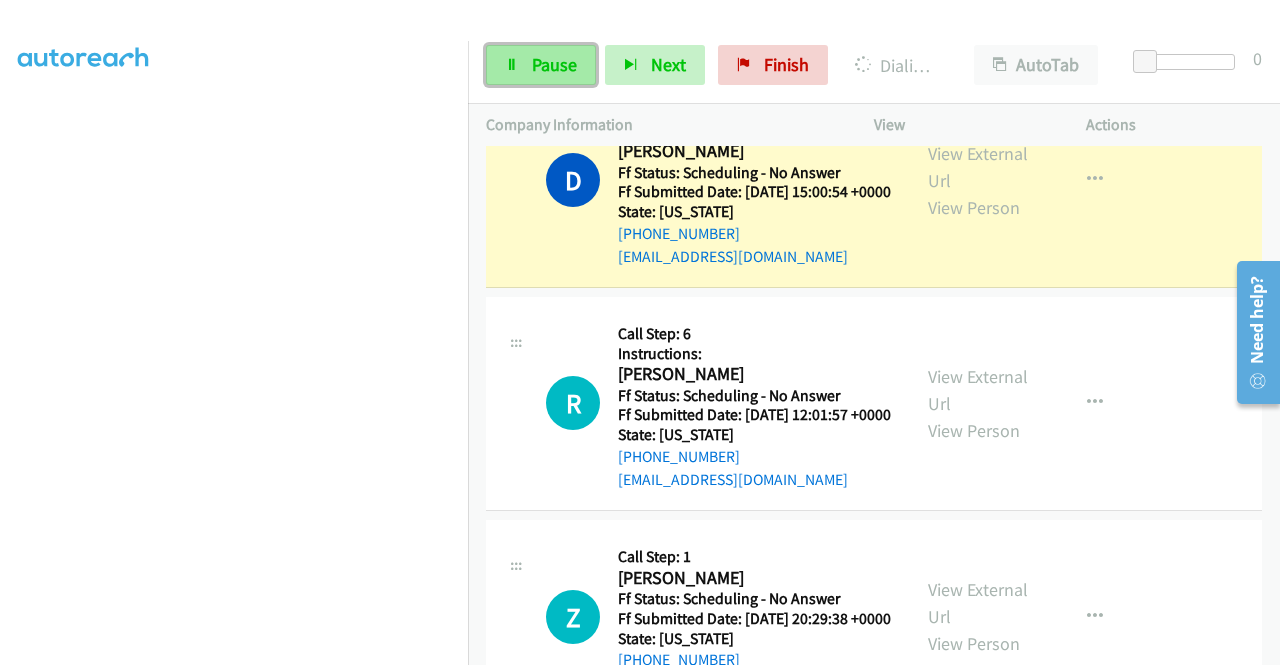 click on "Pause" at bounding box center [554, 64] 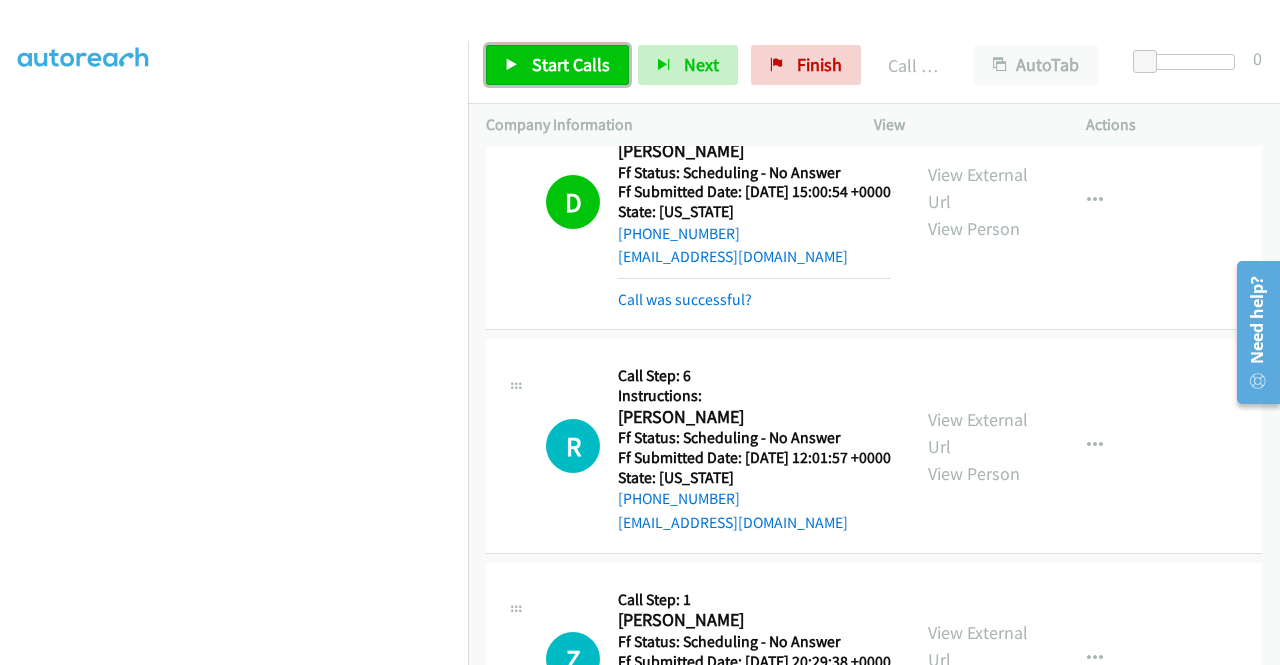 click on "Start Calls" at bounding box center [557, 65] 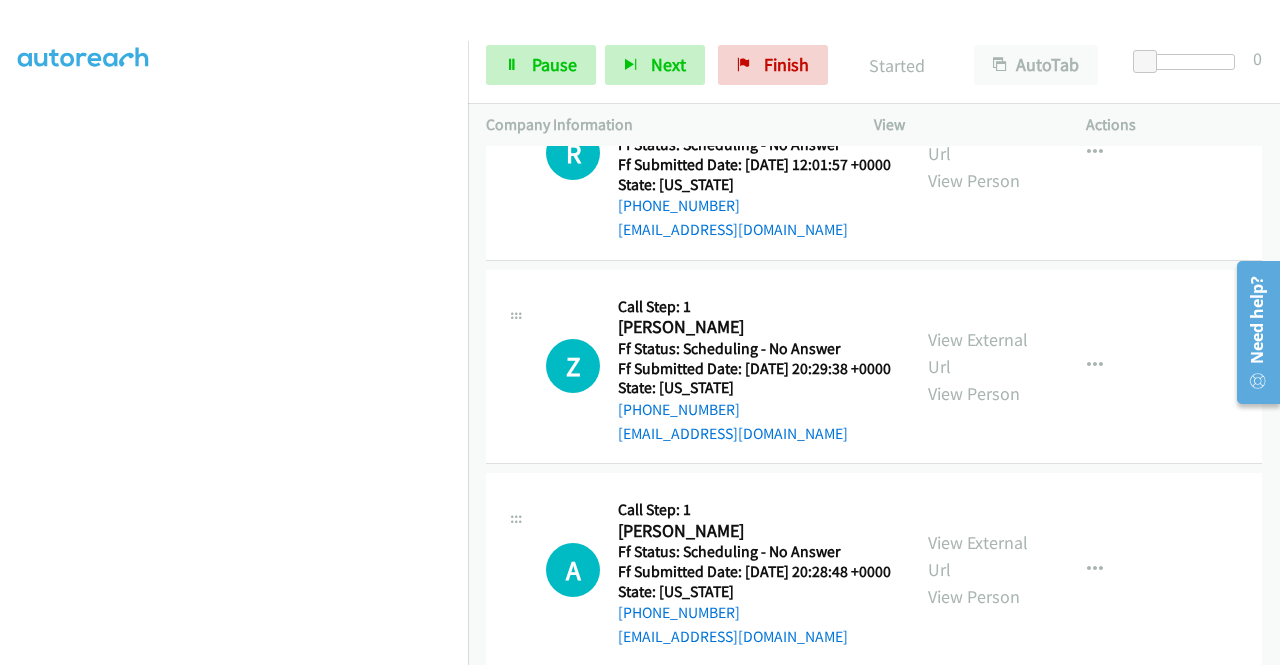 scroll, scrollTop: 3893, scrollLeft: 0, axis: vertical 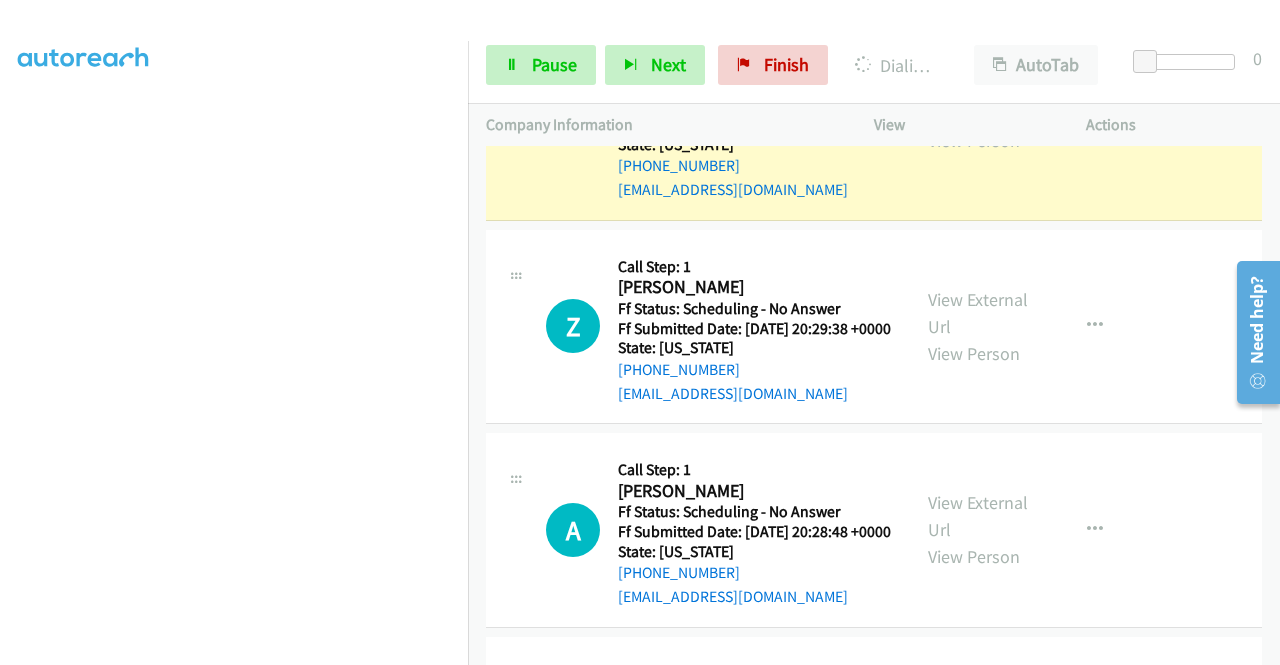 click on "View External Url" at bounding box center (978, 100) 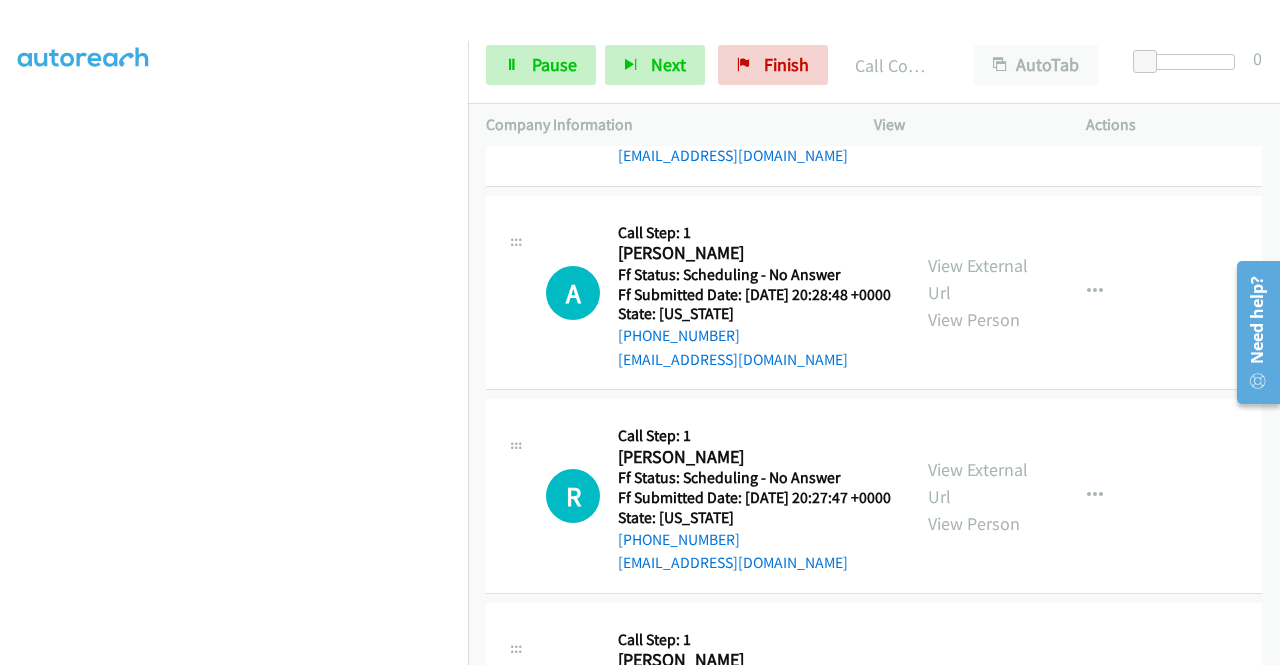 scroll, scrollTop: 4213, scrollLeft: 0, axis: vertical 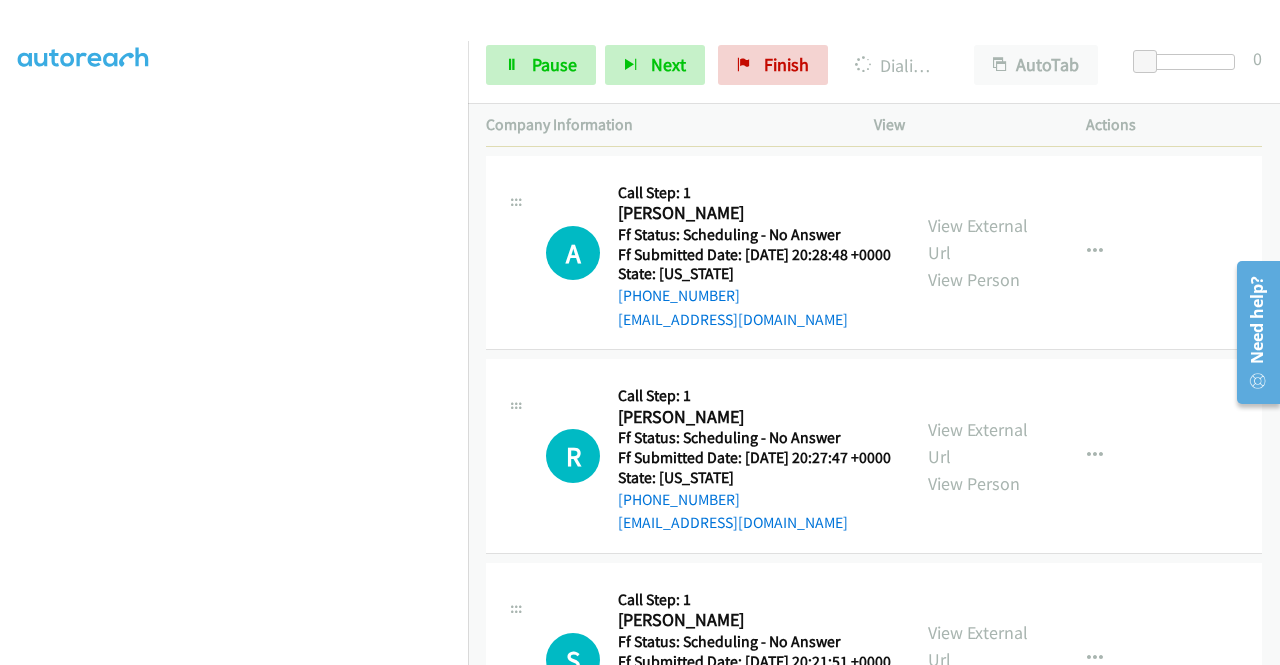click on "View External Url" at bounding box center [978, 36] 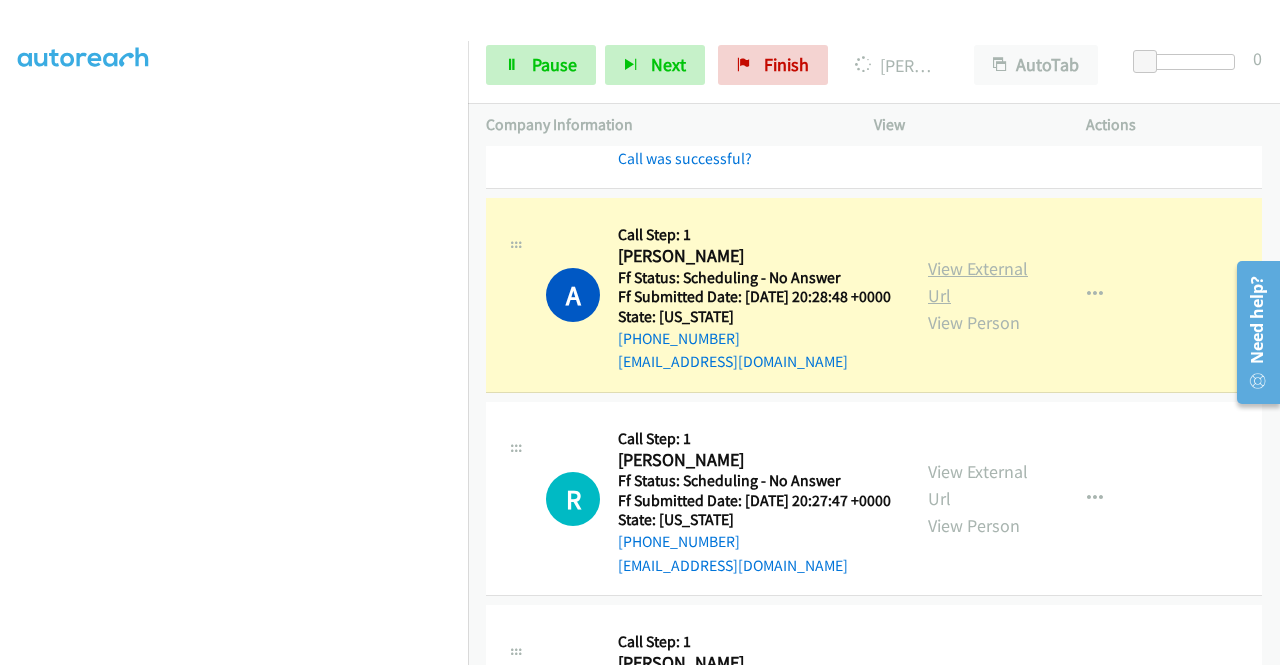 click on "View External Url" at bounding box center [978, 282] 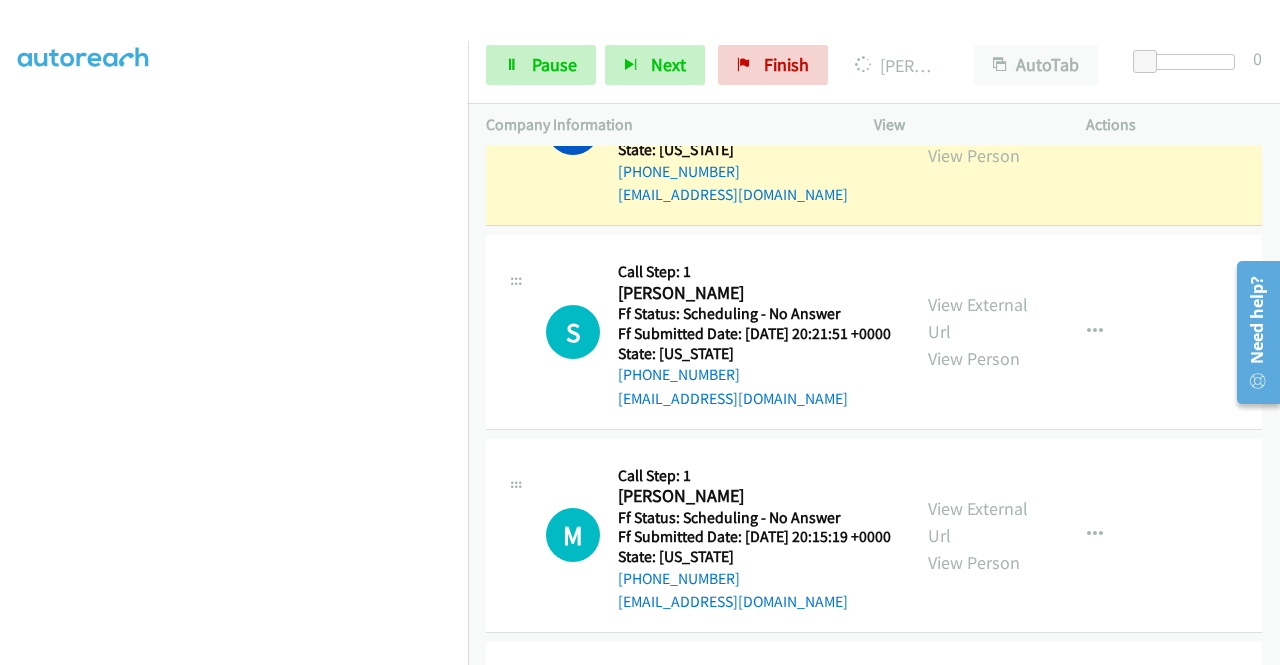 scroll, scrollTop: 4640, scrollLeft: 0, axis: vertical 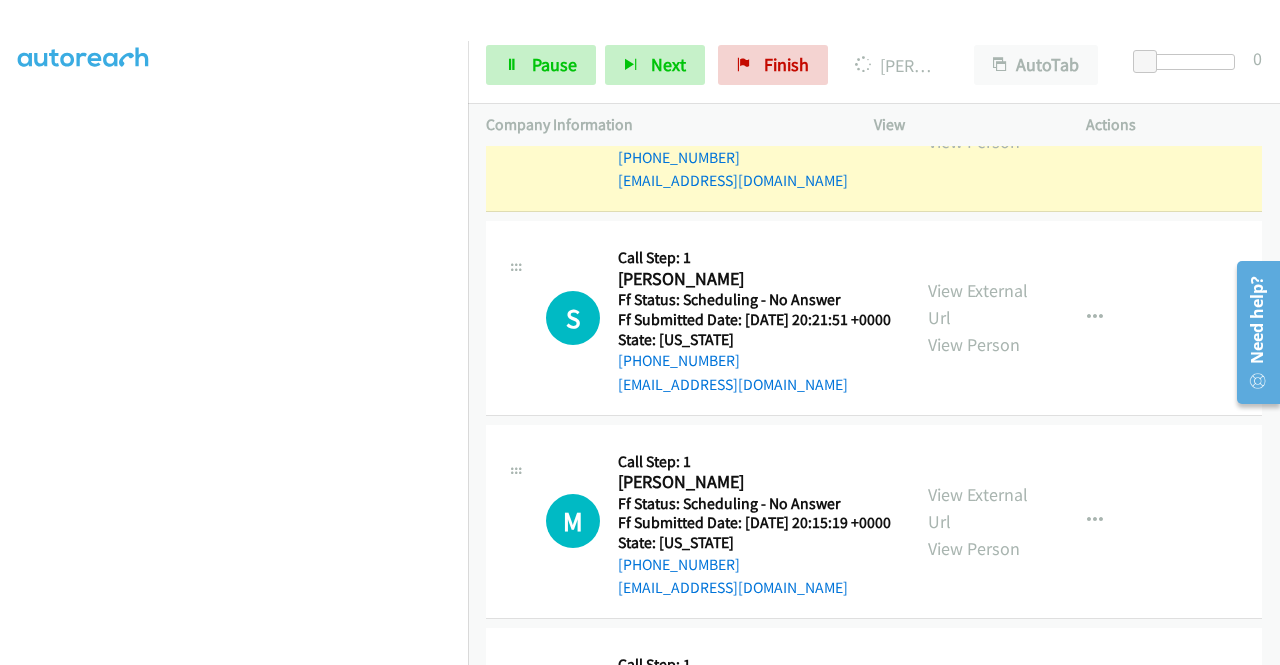 click on "View External Url" at bounding box center (978, 101) 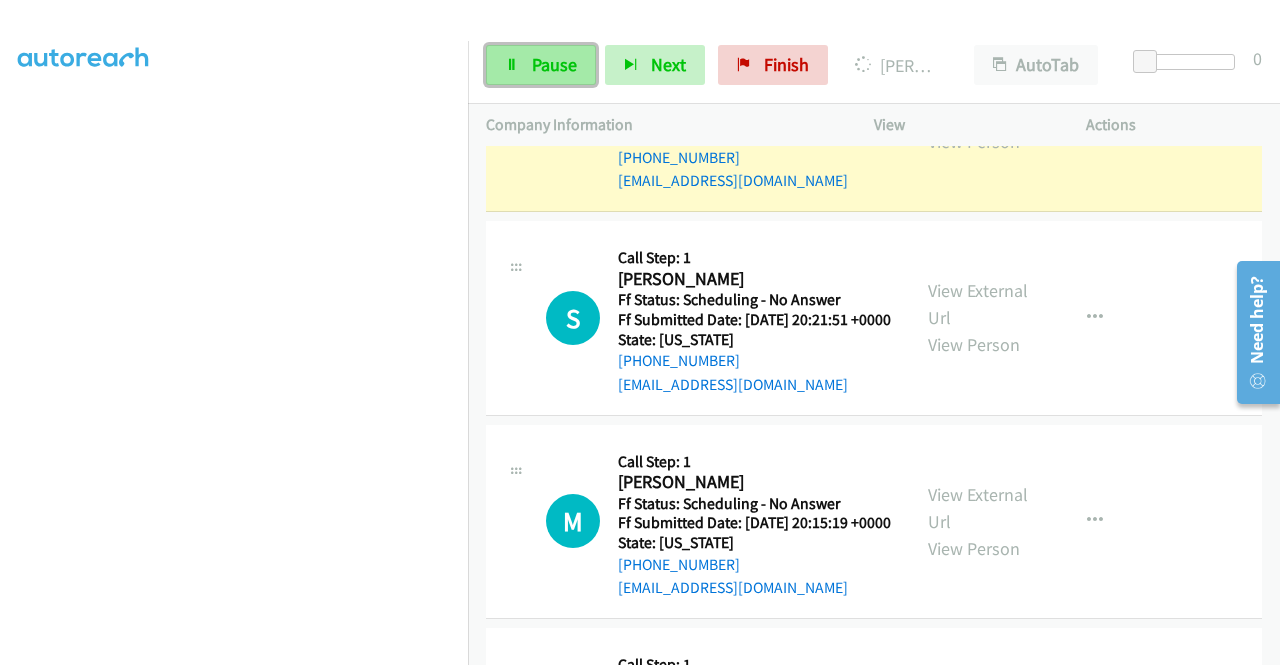 click on "Pause" at bounding box center (541, 65) 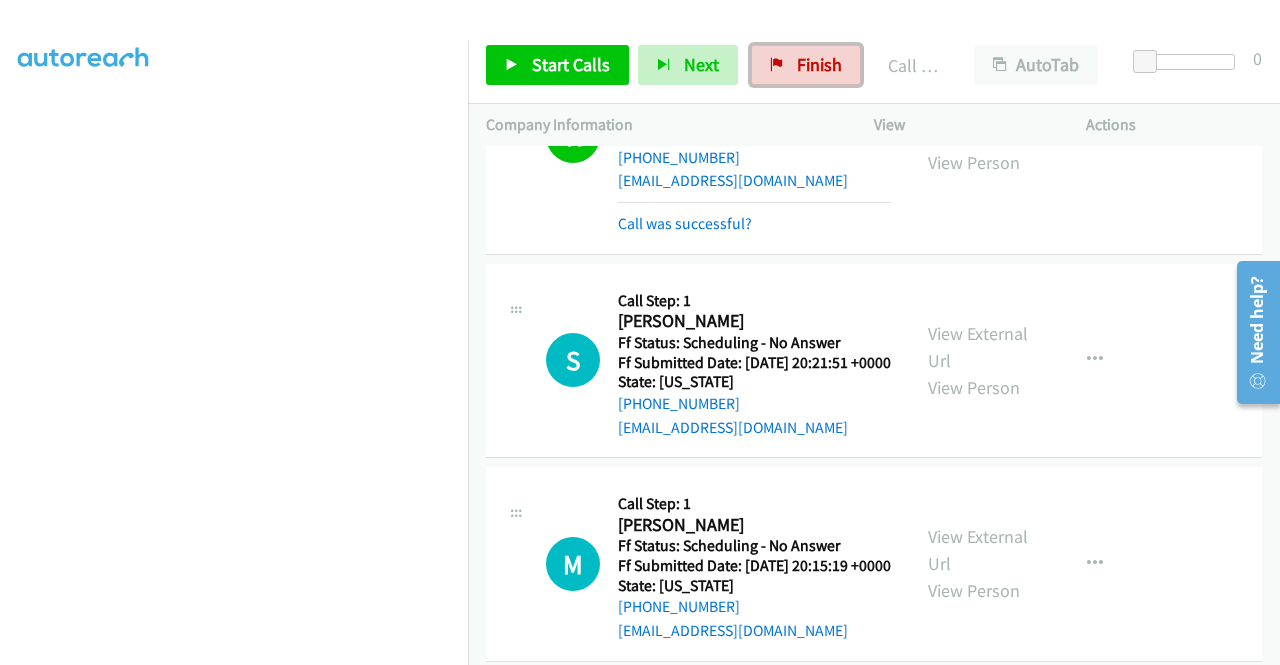 click on "Finish" at bounding box center (806, 65) 